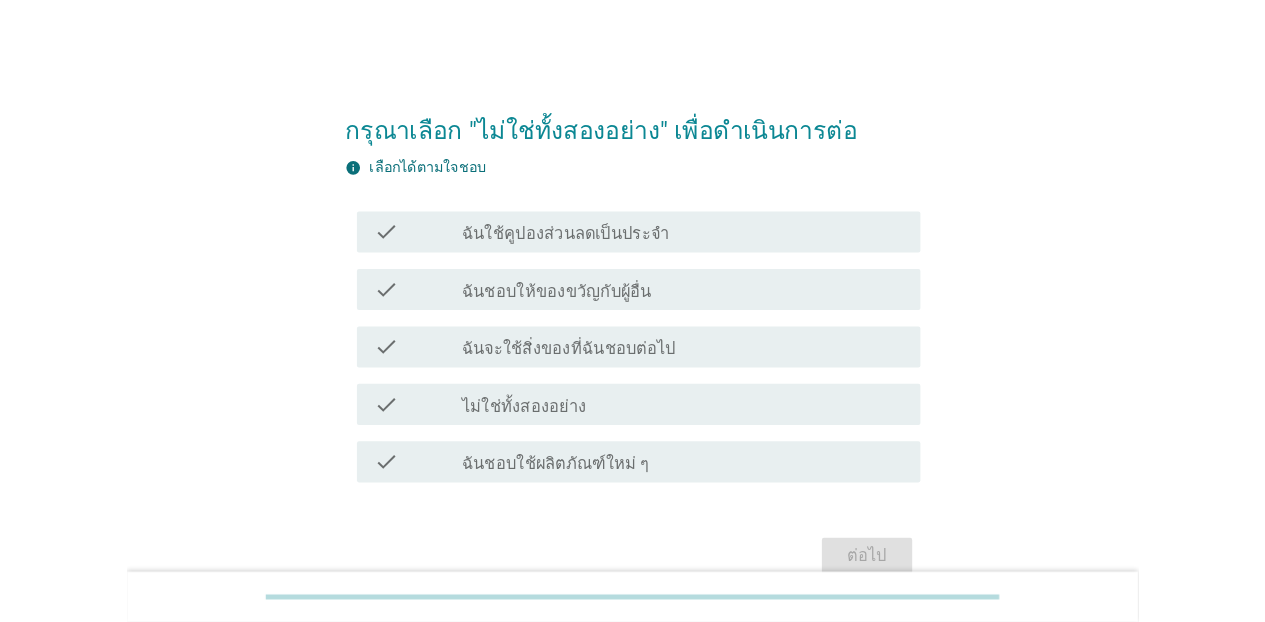 scroll, scrollTop: 0, scrollLeft: 0, axis: both 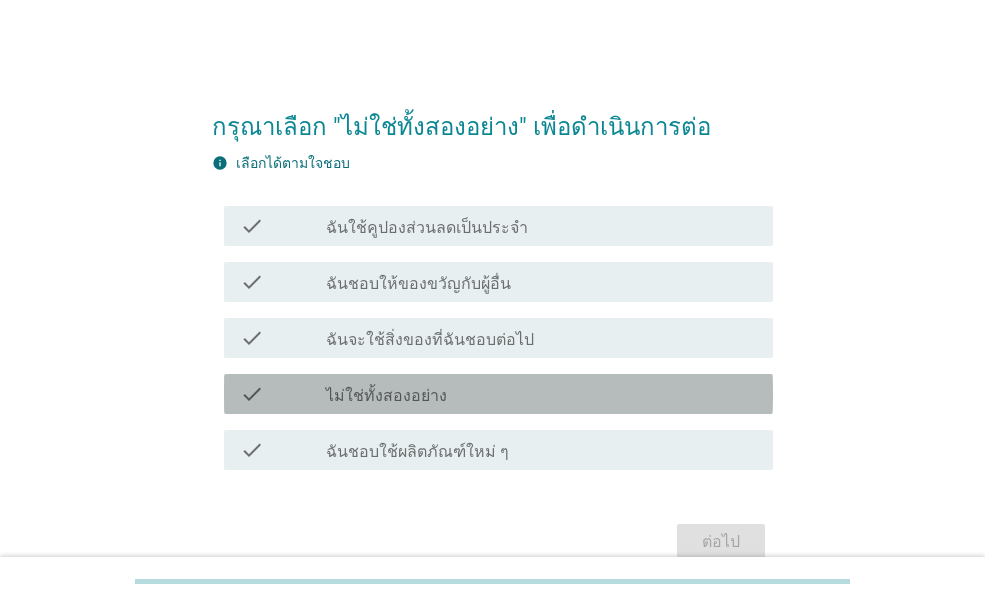 click on "check     check_box_outline_blank ไม่ใช่ทั้งสองอย่าง" at bounding box center [498, 394] 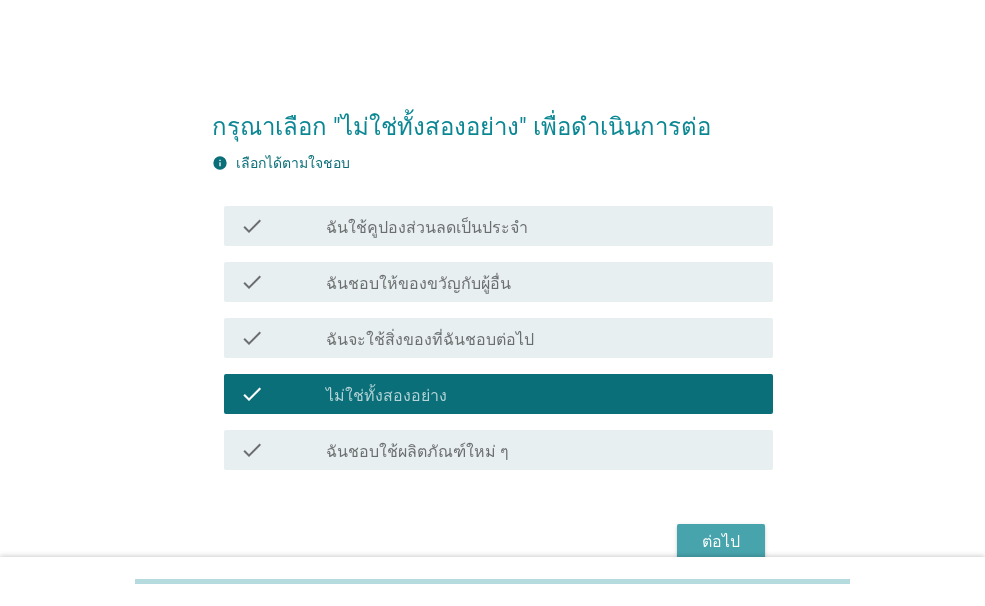 click on "ต่อไป" at bounding box center (721, 542) 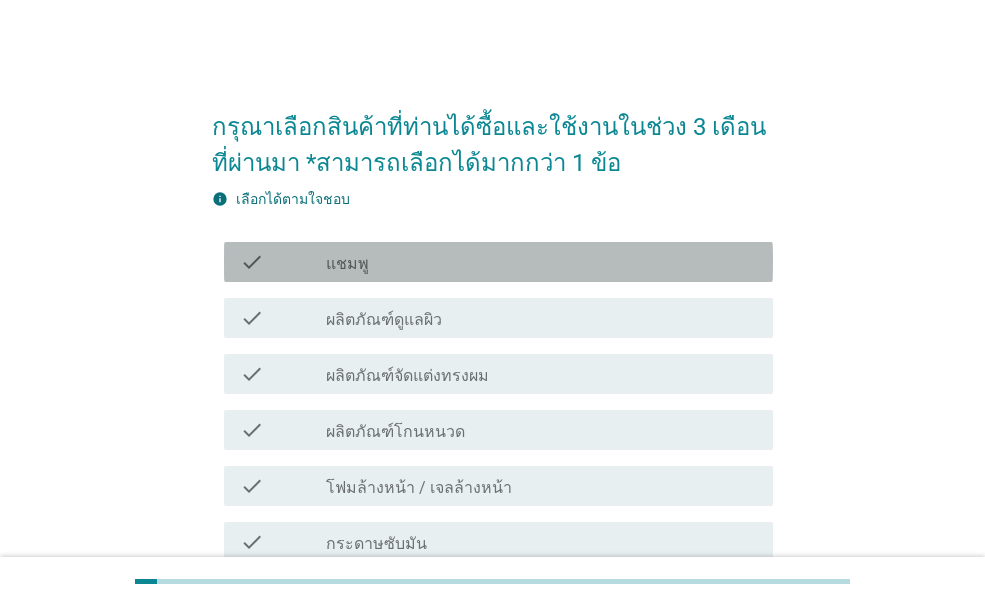 click on "check_box_outline_blank แชมพู" at bounding box center [541, 262] 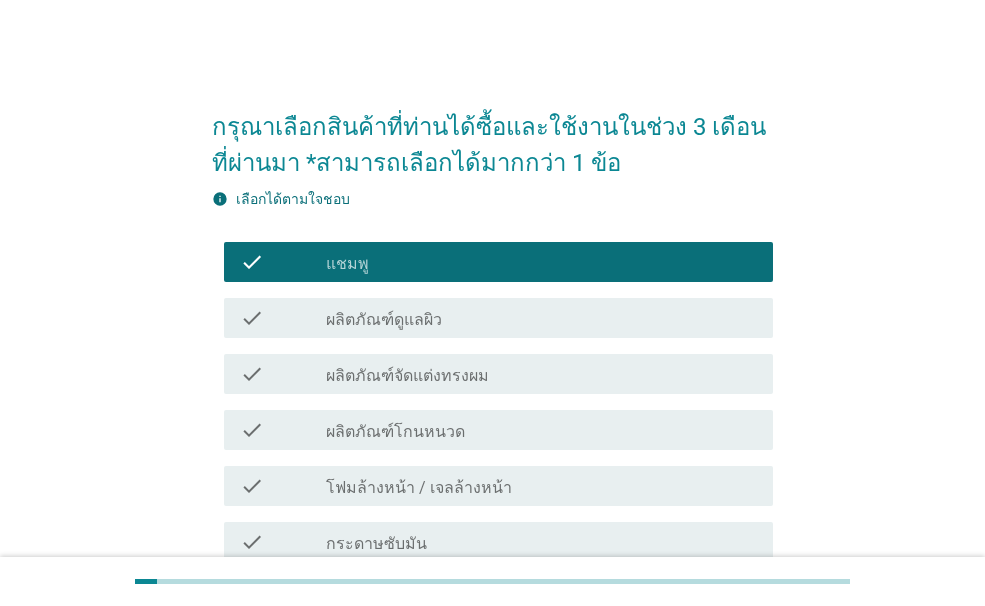 click on "check_box_outline_blank ผลิตภัณฑ์ดูแลผิว" at bounding box center (541, 318) 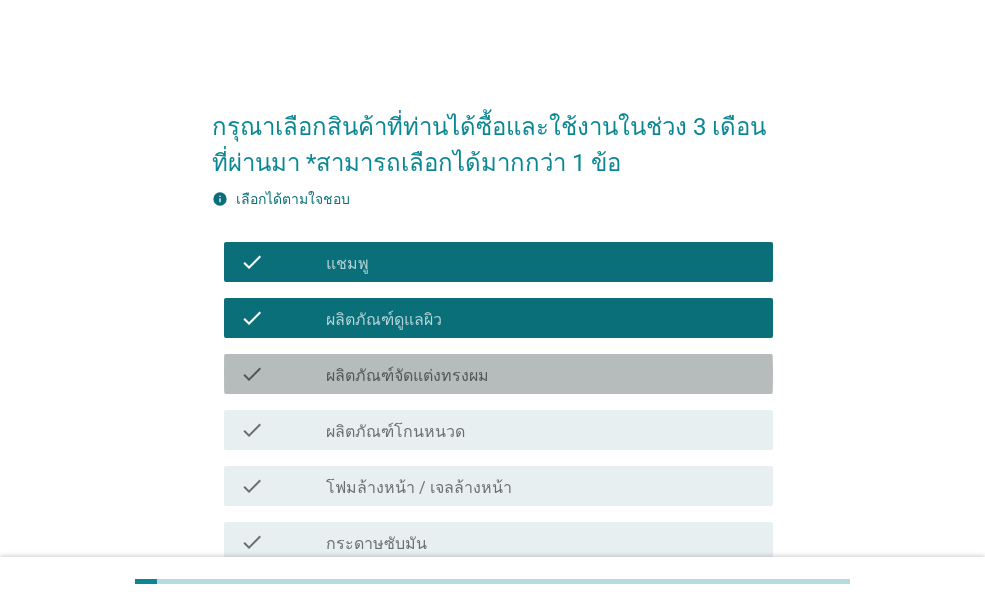 click on "check     check_box_outline_blank ผลิตภัณฑ์จัดแต่งทรงผม" at bounding box center (498, 374) 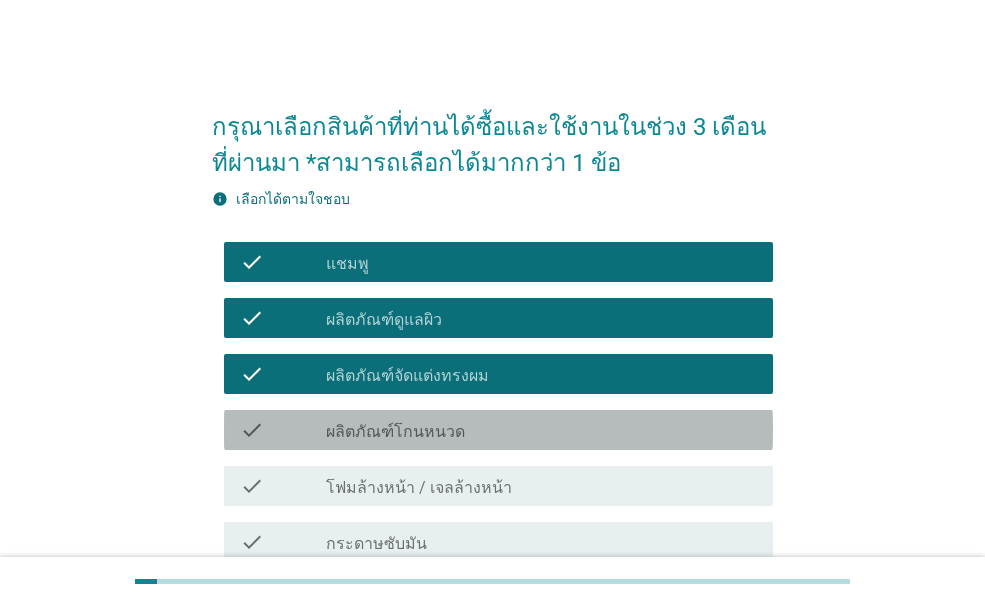 click on "check     check_box_outline_blank ผลิตภัณฑ์โกนหนวด" at bounding box center [498, 430] 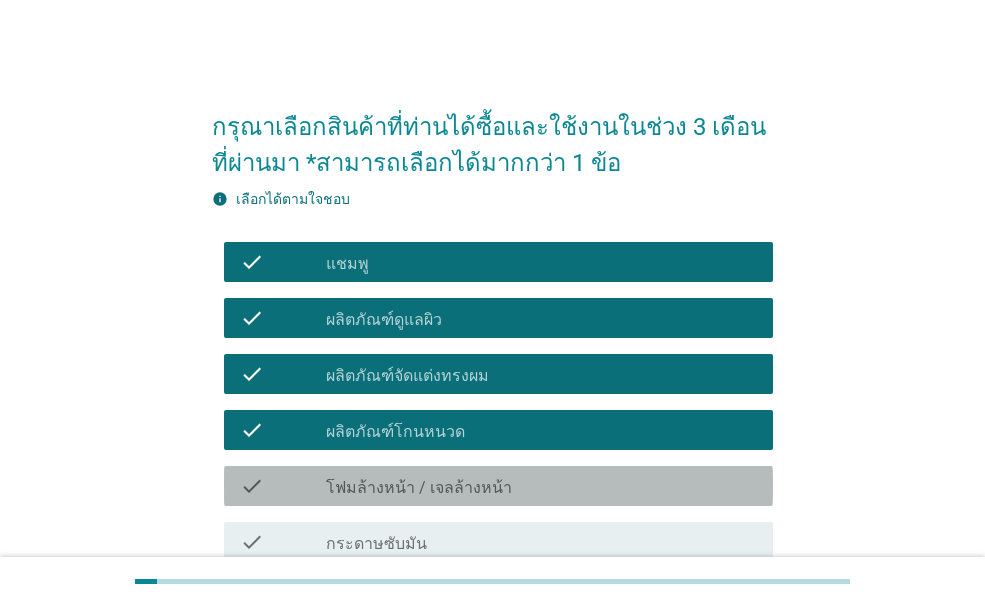 click on "check_box_outline_blank โฟมล้างหน้า / เจลล้างหน้า" at bounding box center (541, 486) 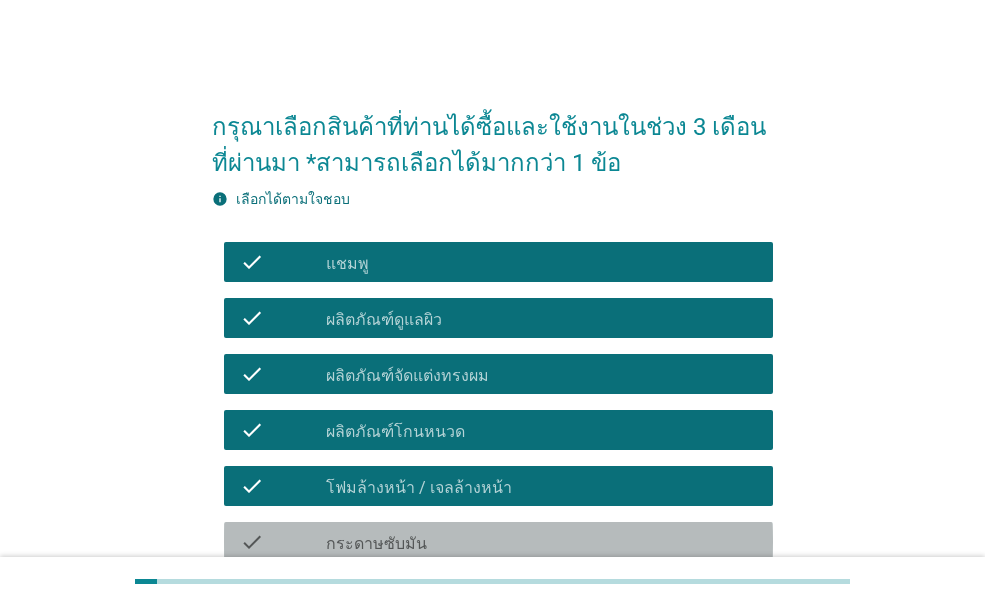 click on "check_box_outline_blank กระดาษซับมัน" at bounding box center [541, 542] 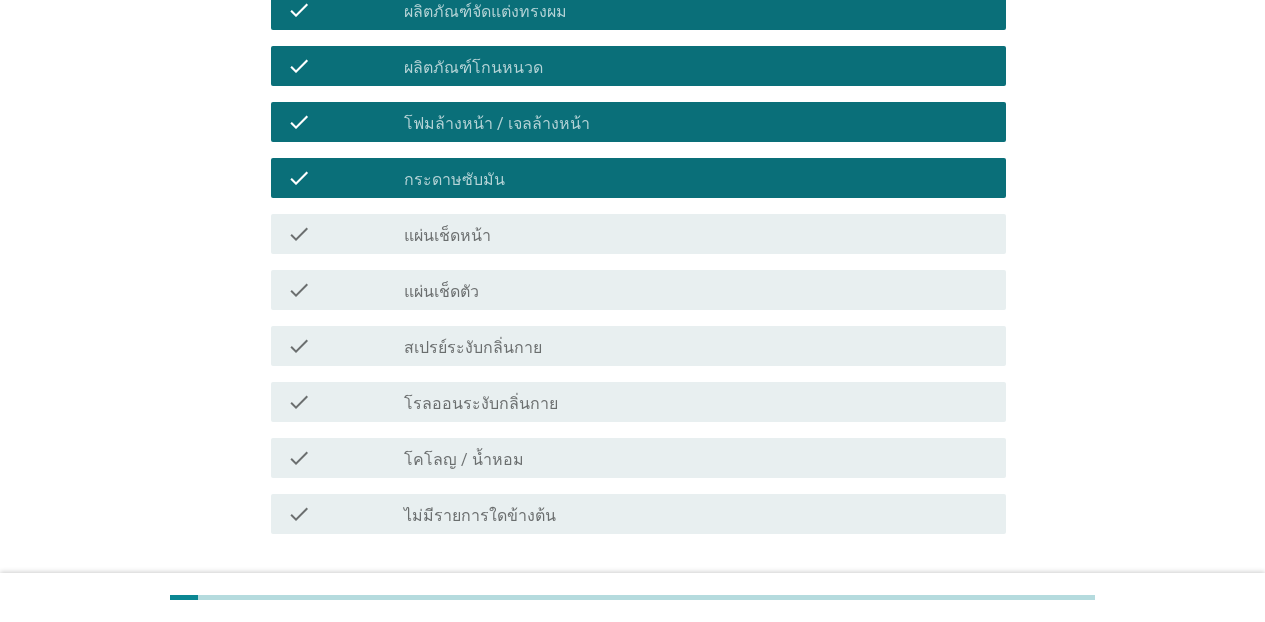 scroll, scrollTop: 509, scrollLeft: 0, axis: vertical 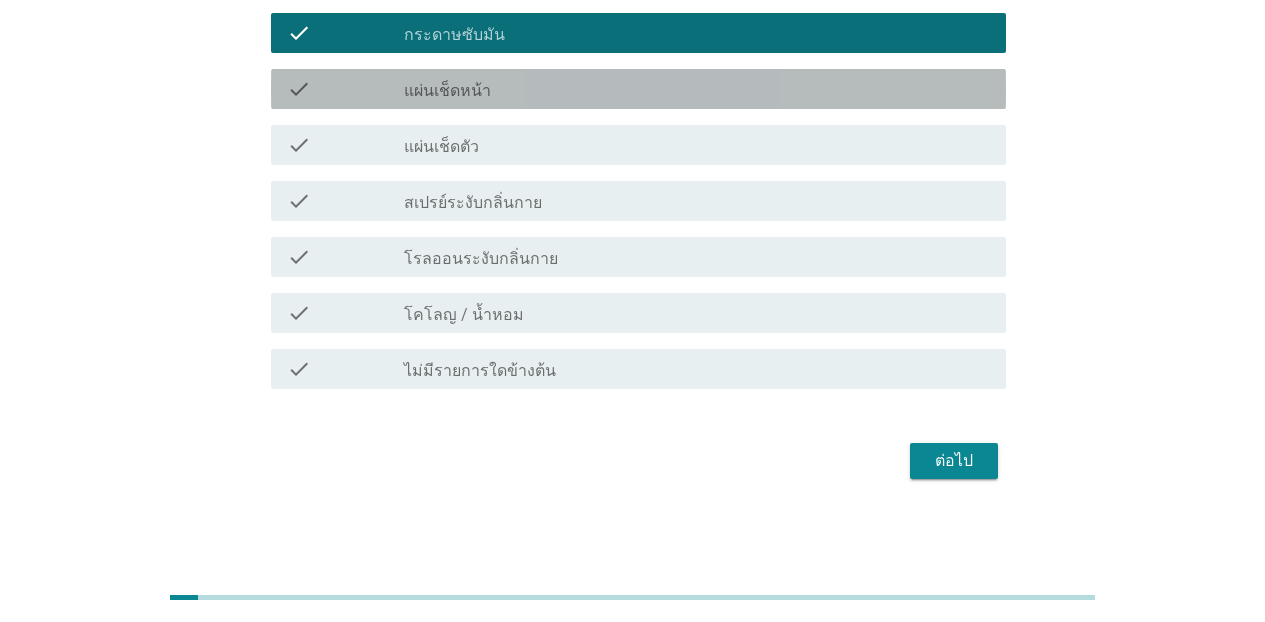 click on "check_box_outline_blank แผ่นเช็ดหน้า" at bounding box center (697, 89) 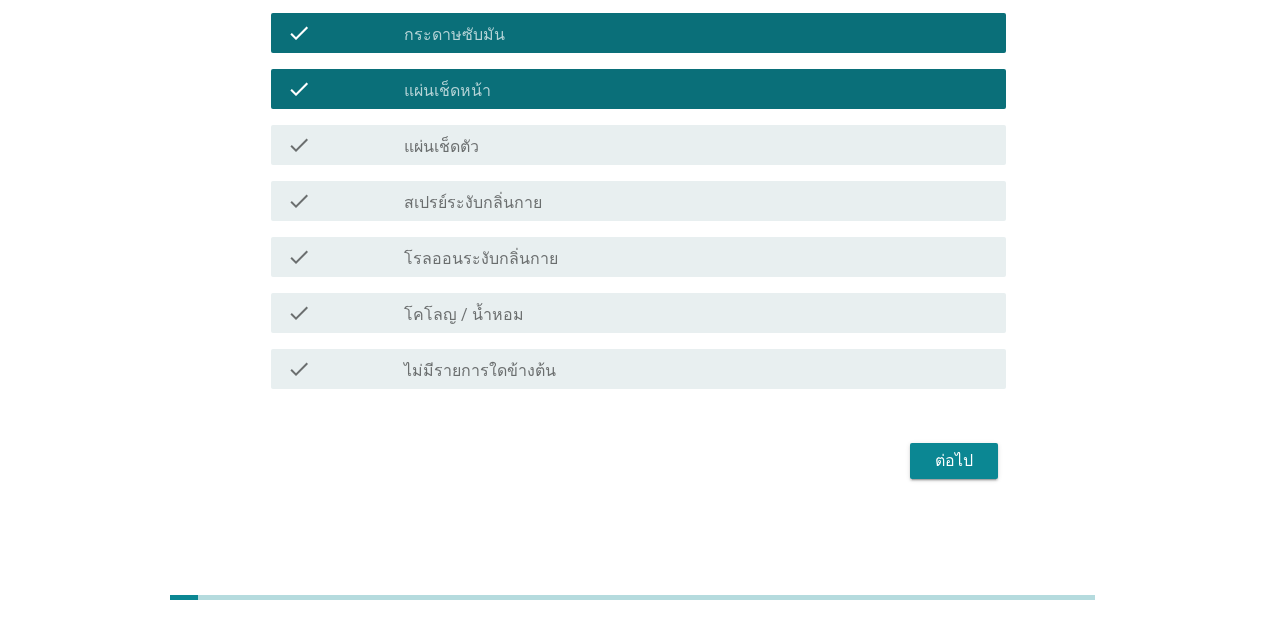 click on "check_box_outline_blank แผ่นเช็ดตัว" at bounding box center (697, 145) 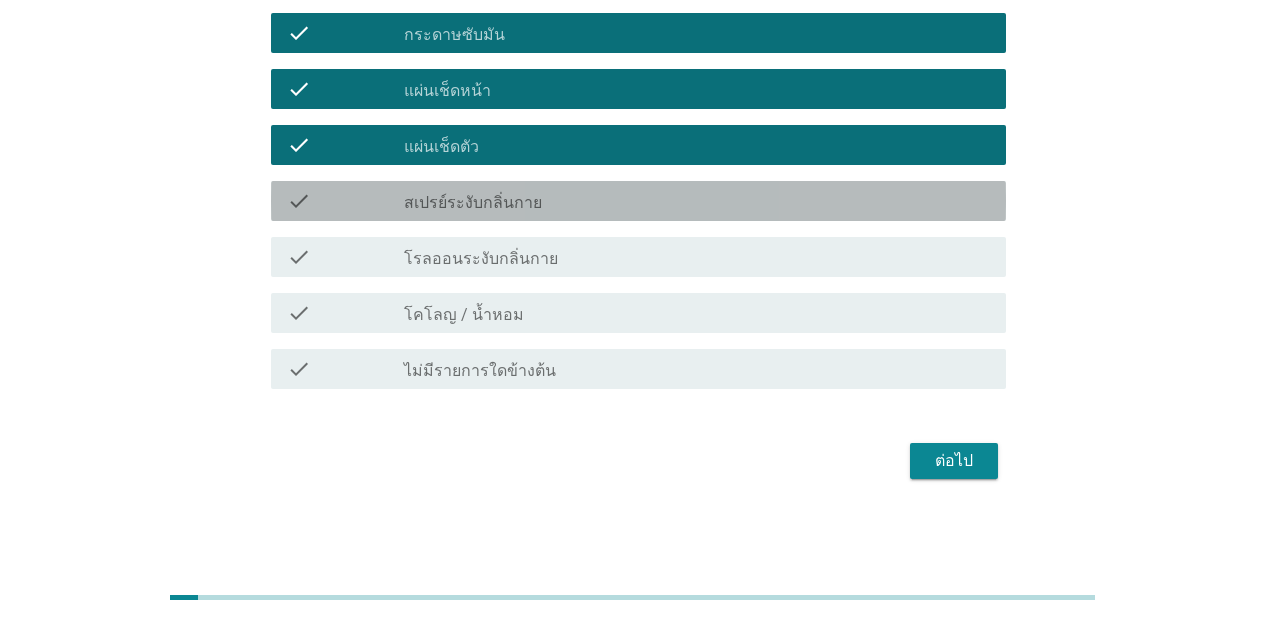 click on "สเปรย์ระงับกลิ่นกาย" at bounding box center [473, 203] 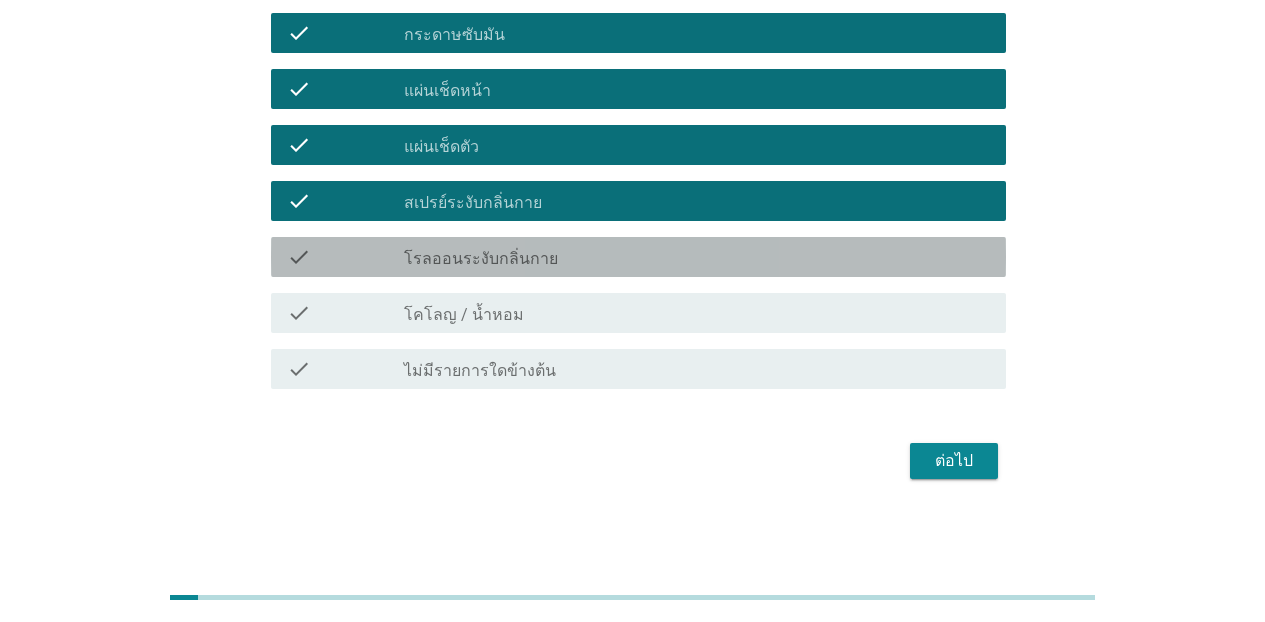 click on "โรลออนระงับกลิ่นกาย" at bounding box center (481, 259) 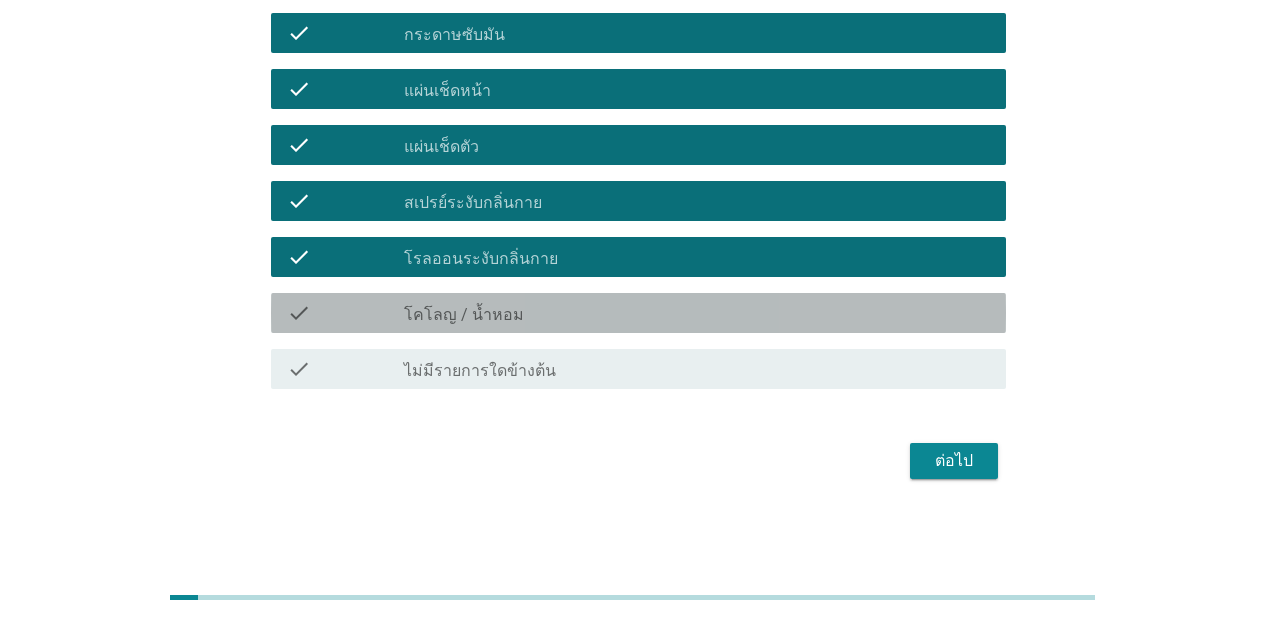 click on "check_box_outline_blank โคโลญ / น้ำหอม" at bounding box center [697, 313] 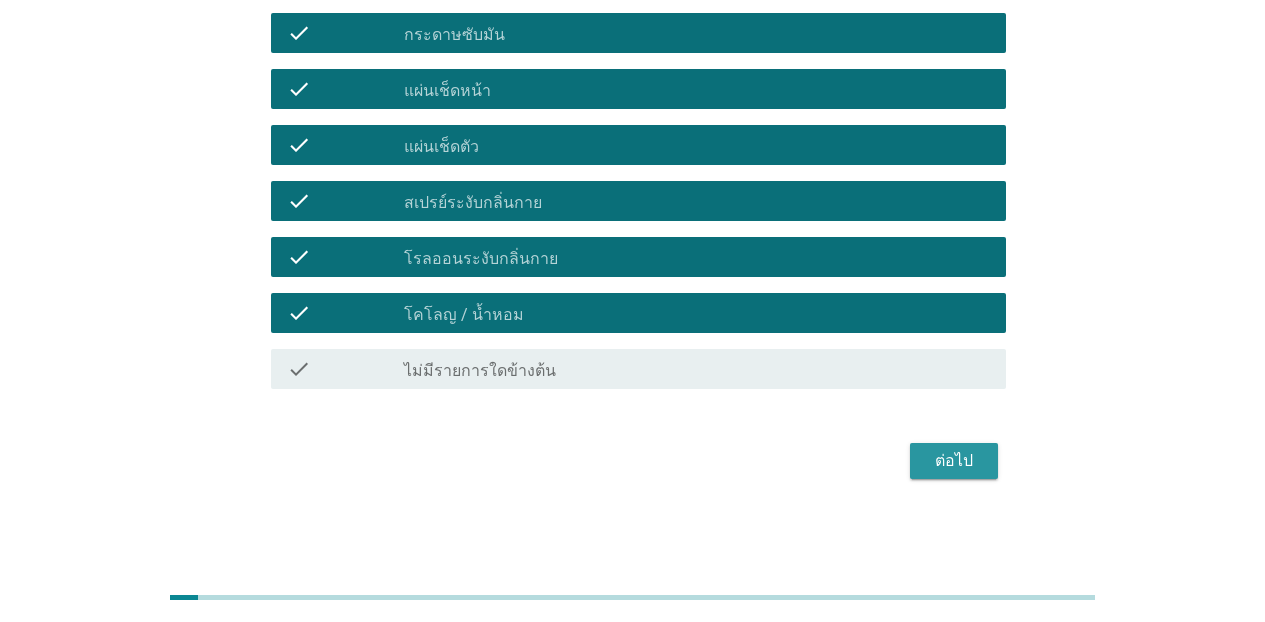 click on "ต่อไป" at bounding box center (954, 461) 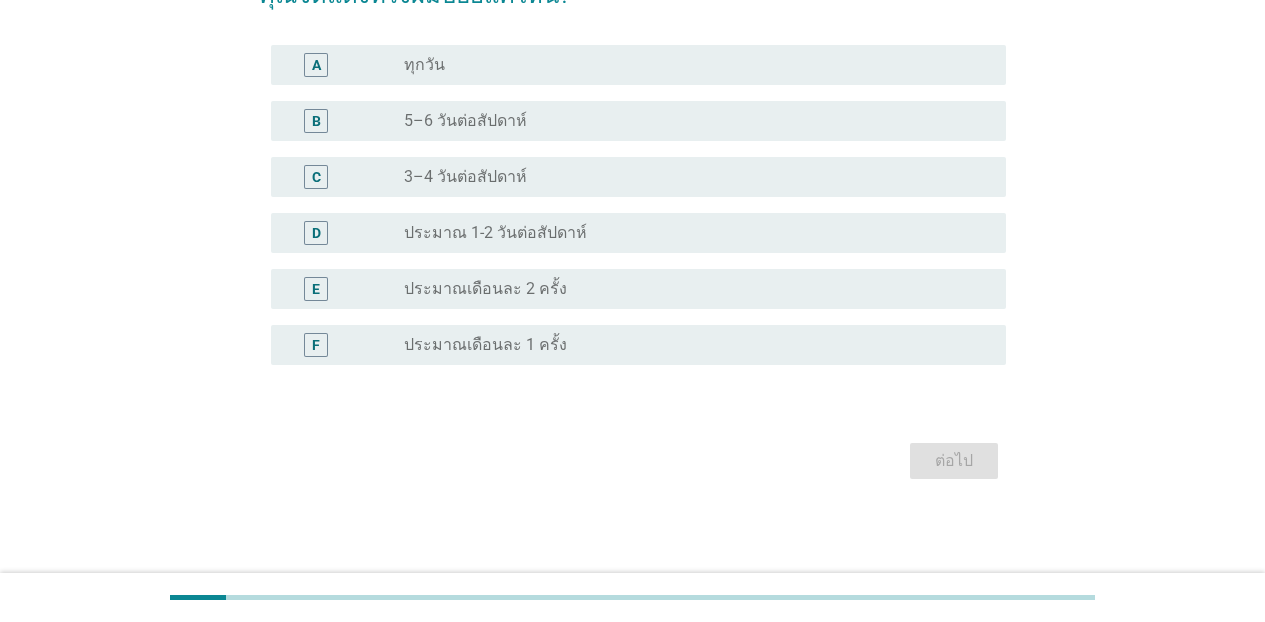 scroll, scrollTop: 0, scrollLeft: 0, axis: both 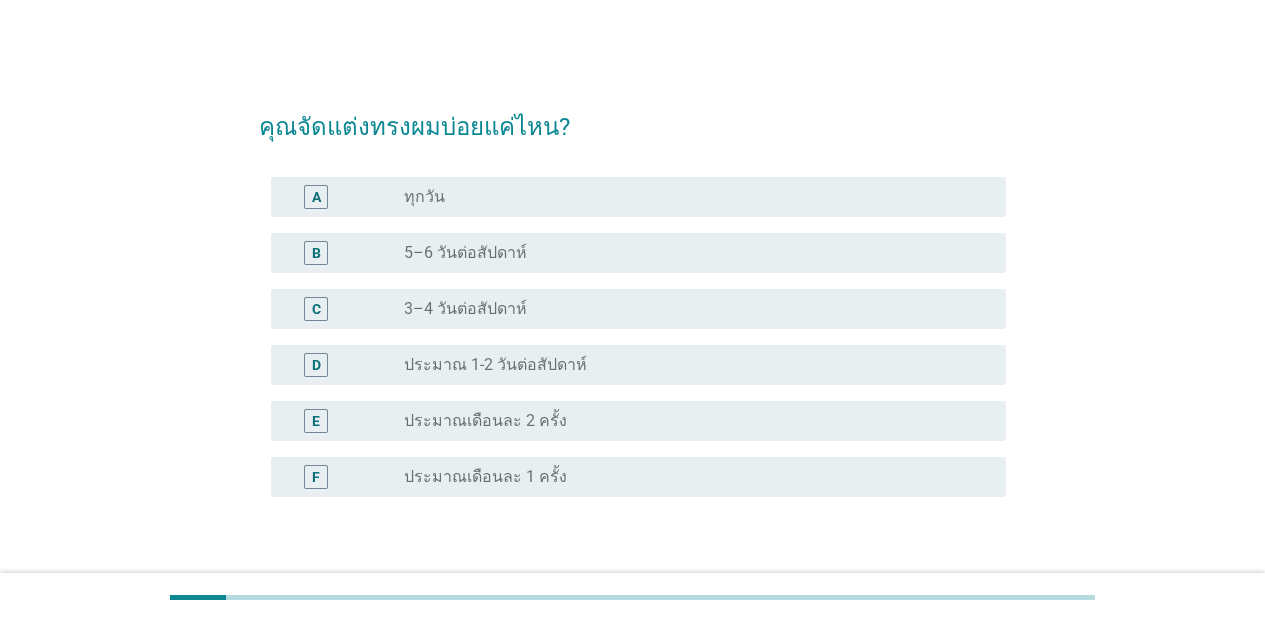 click on "radio_button_unchecked ทุกวัน" at bounding box center (689, 197) 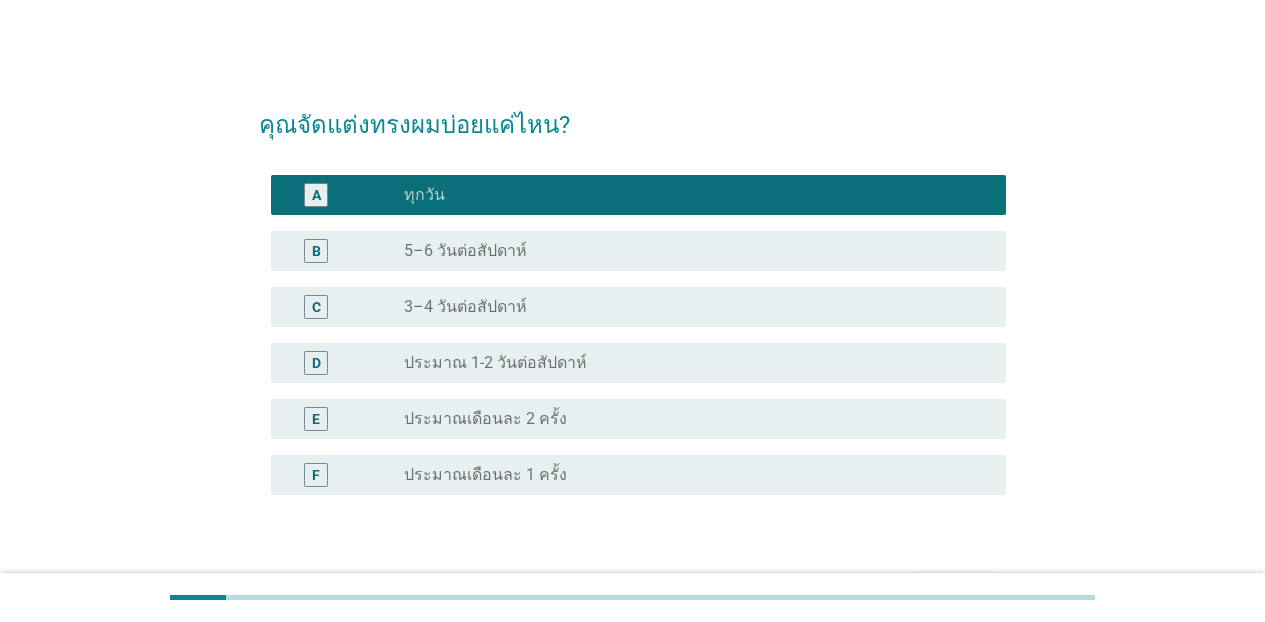 scroll, scrollTop: 132, scrollLeft: 0, axis: vertical 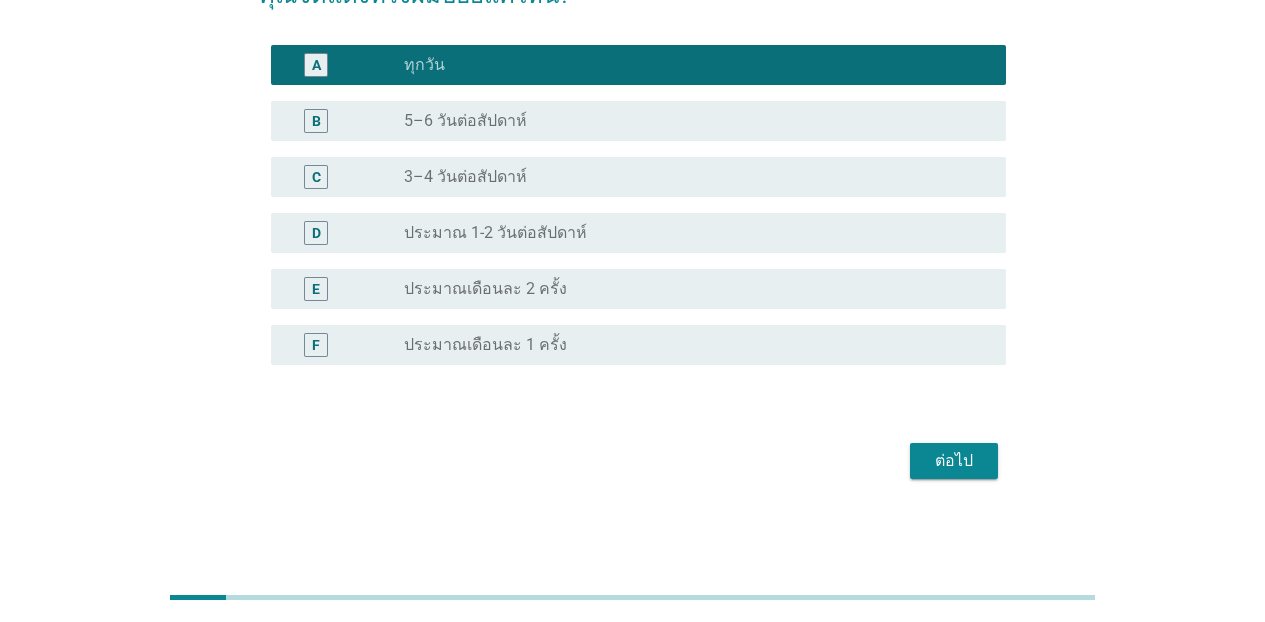 click on "ต่อไป" at bounding box center (954, 461) 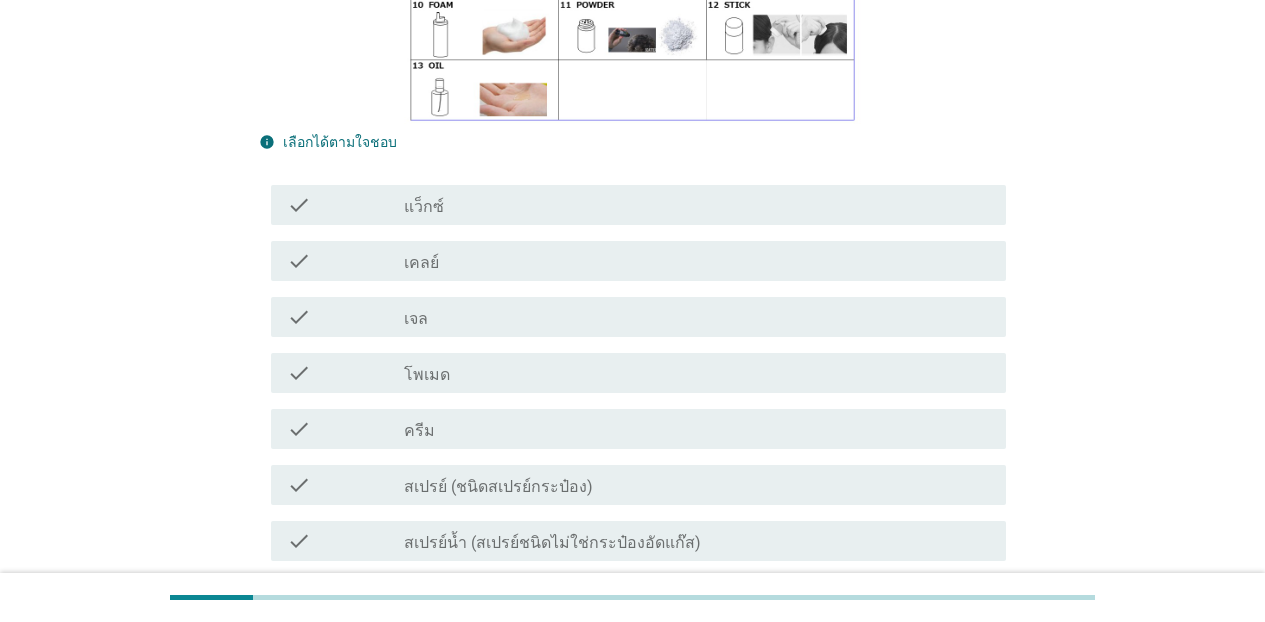 scroll, scrollTop: 434, scrollLeft: 0, axis: vertical 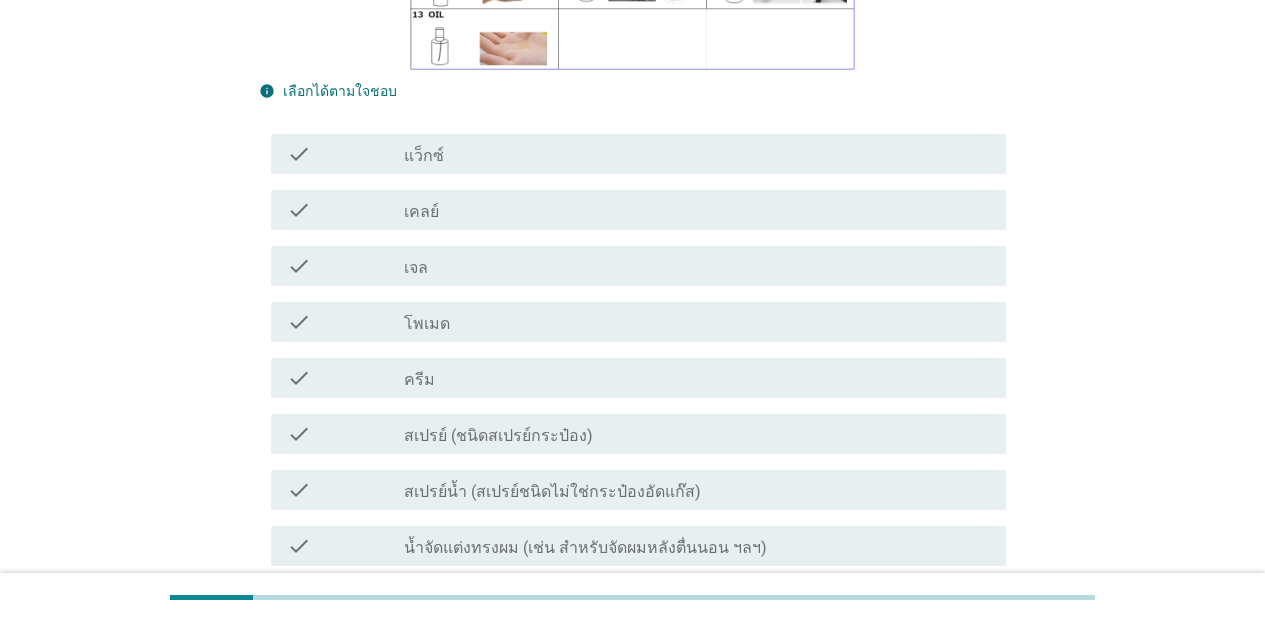 click on "check" at bounding box center (345, 154) 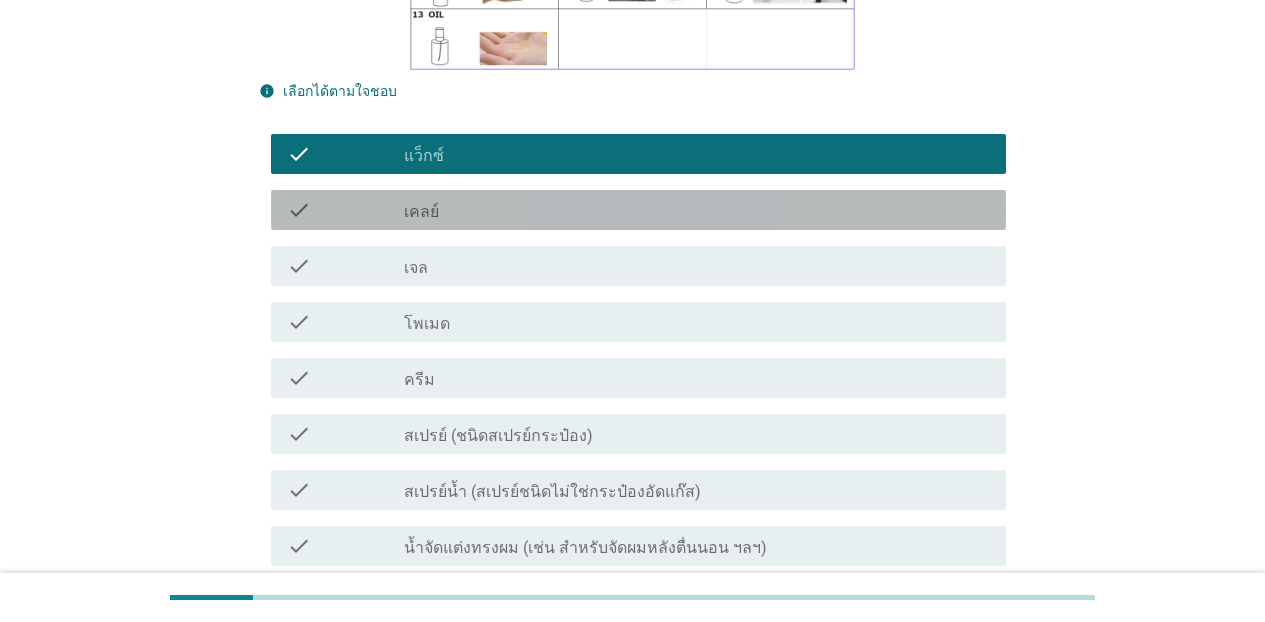 click on "check" at bounding box center [345, 210] 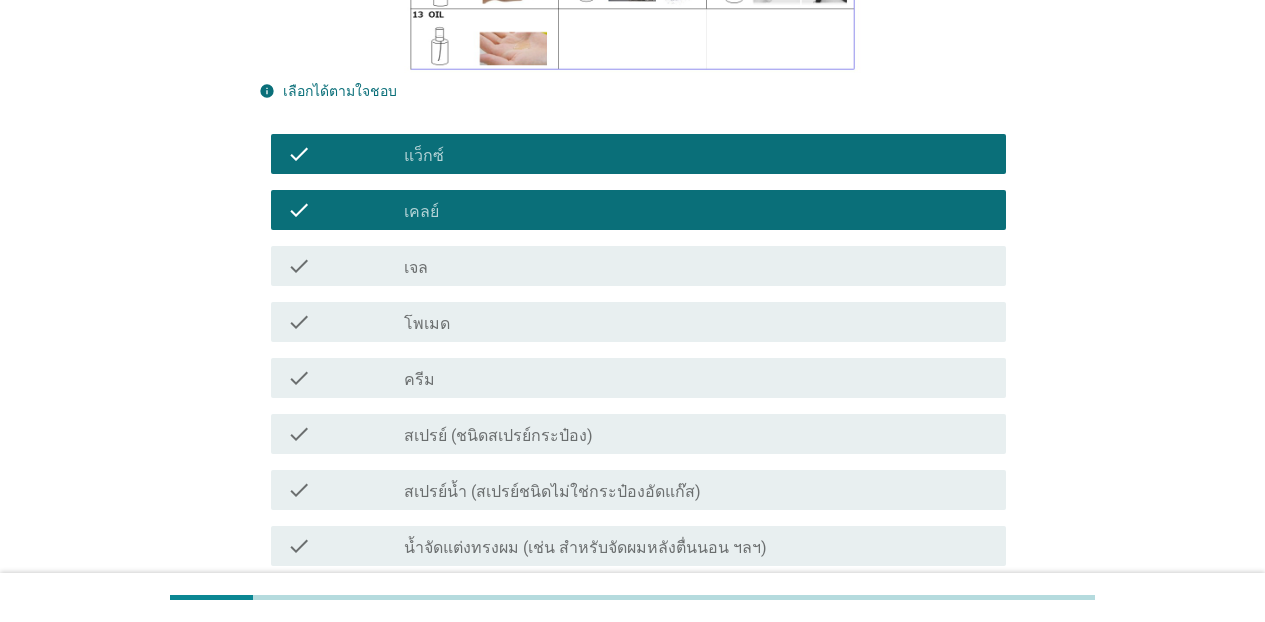 click on "check     check_box_outline_blank เจล" at bounding box center (632, 266) 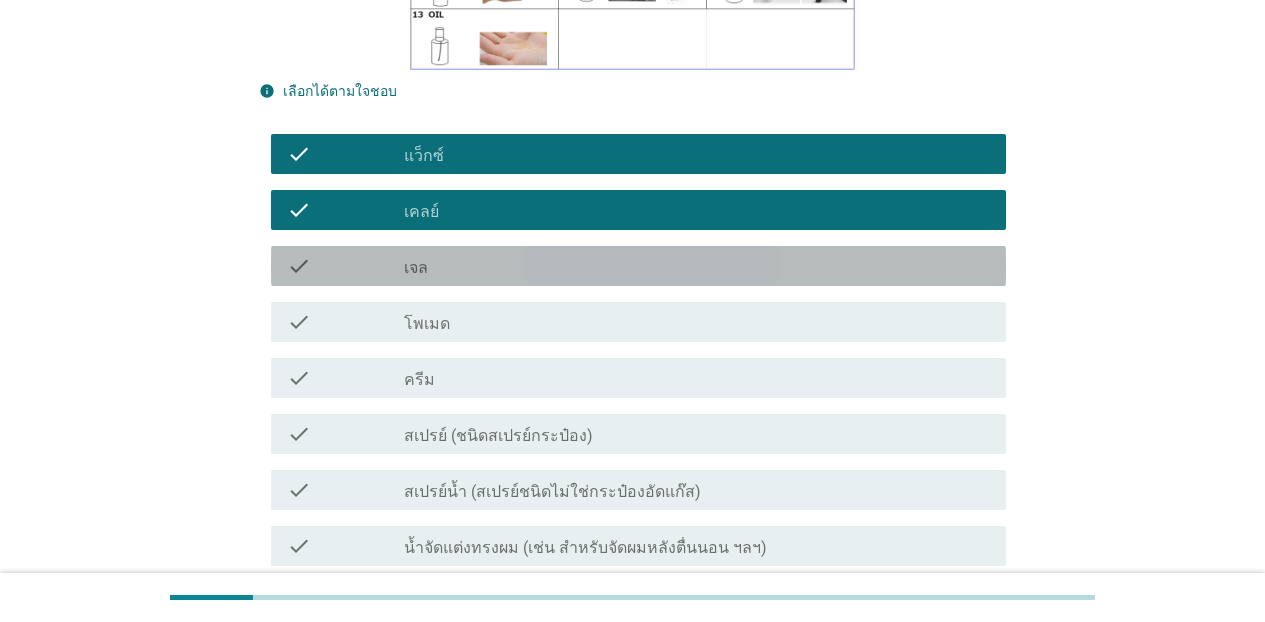 click on "check" at bounding box center [345, 266] 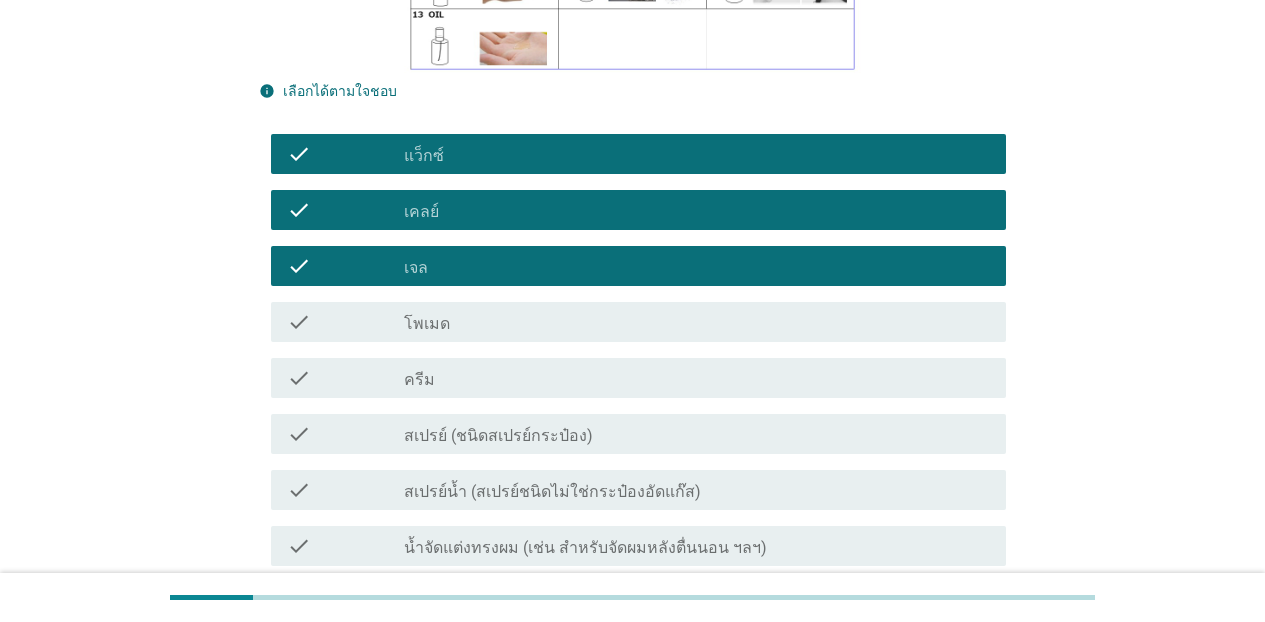 click on "check" at bounding box center [345, 378] 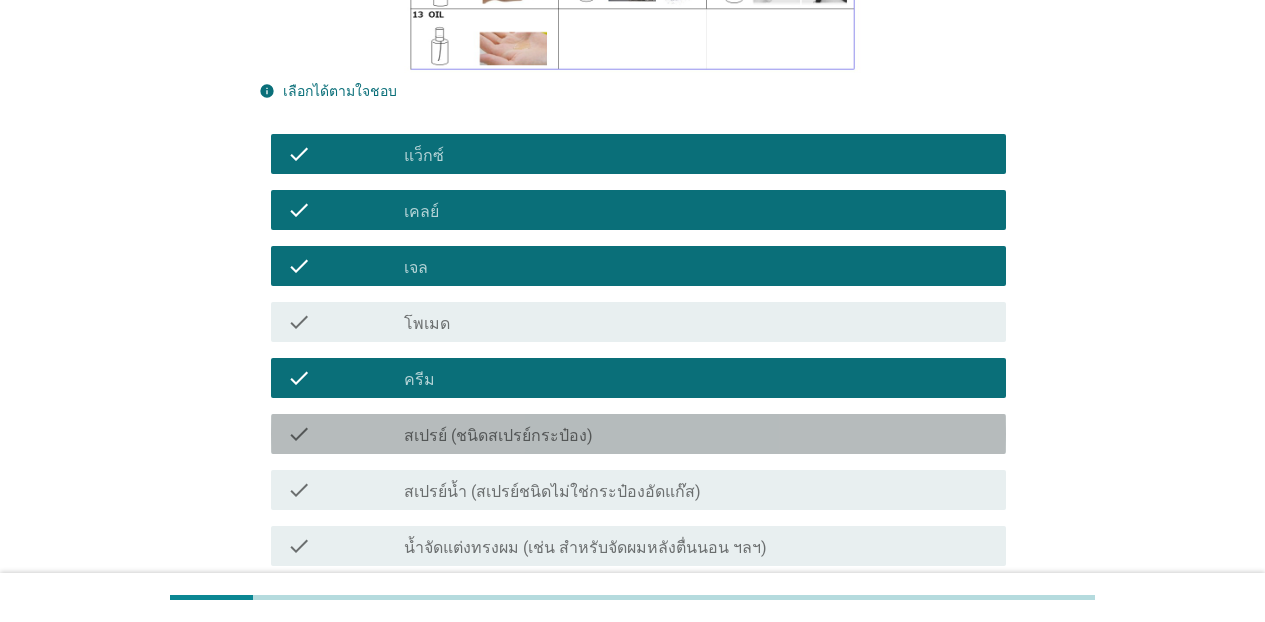 click on "check     check_box_outline_blank สเปรย์ (ชนิดสเปรย์กระป๋อง)" at bounding box center (638, 434) 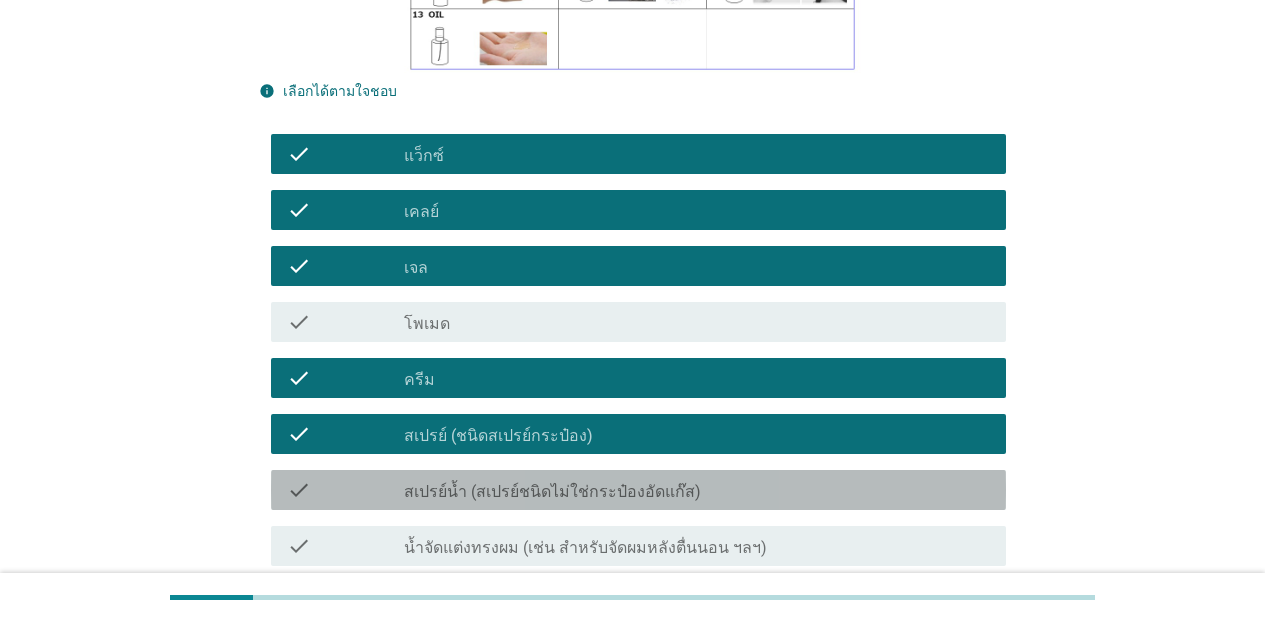 click on "สเปรย์น้ำ (สเปรย์ชนิดไม่ใช่กระป๋องอัดแก๊ส)" at bounding box center [552, 492] 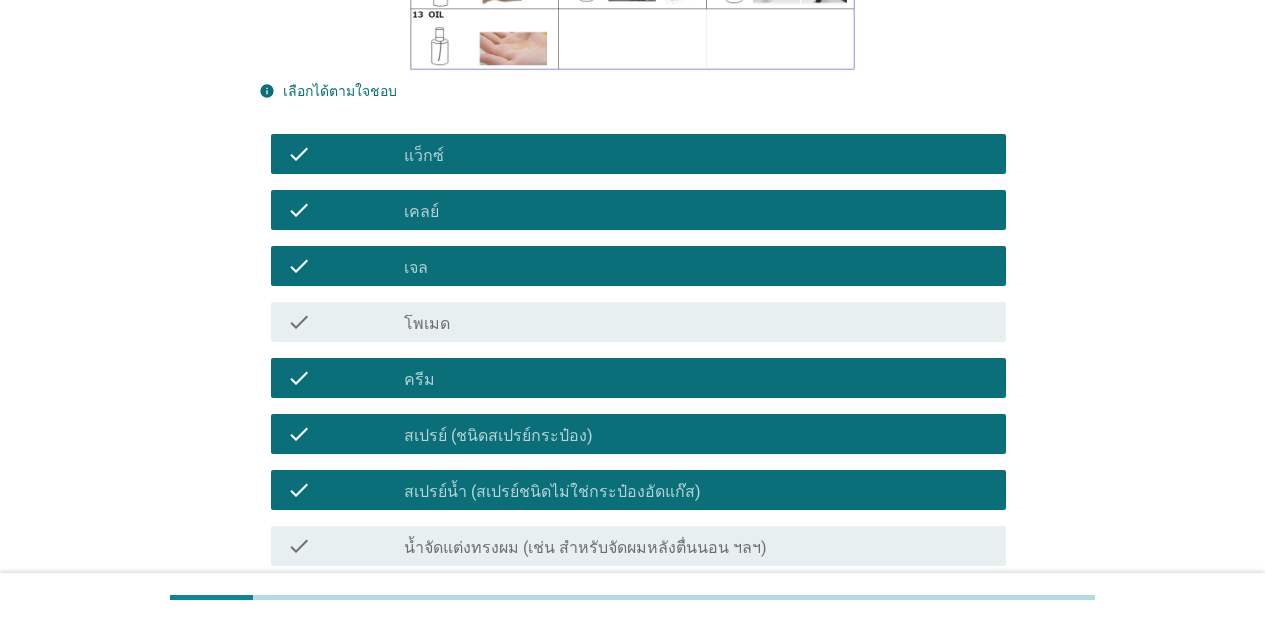 click on "น้ำจัดแต่งทรงผม (เช่น สำหรับจัดผมหลังตื่นนอน ฯลฯ)" at bounding box center (585, 548) 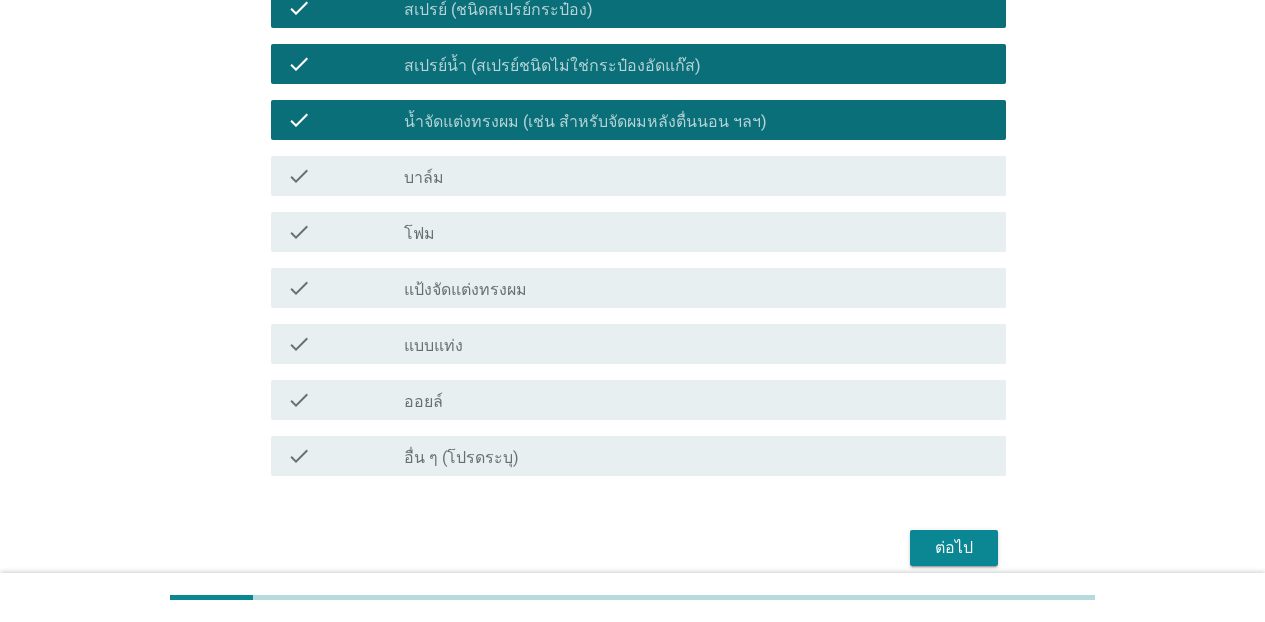 scroll, scrollTop: 929, scrollLeft: 0, axis: vertical 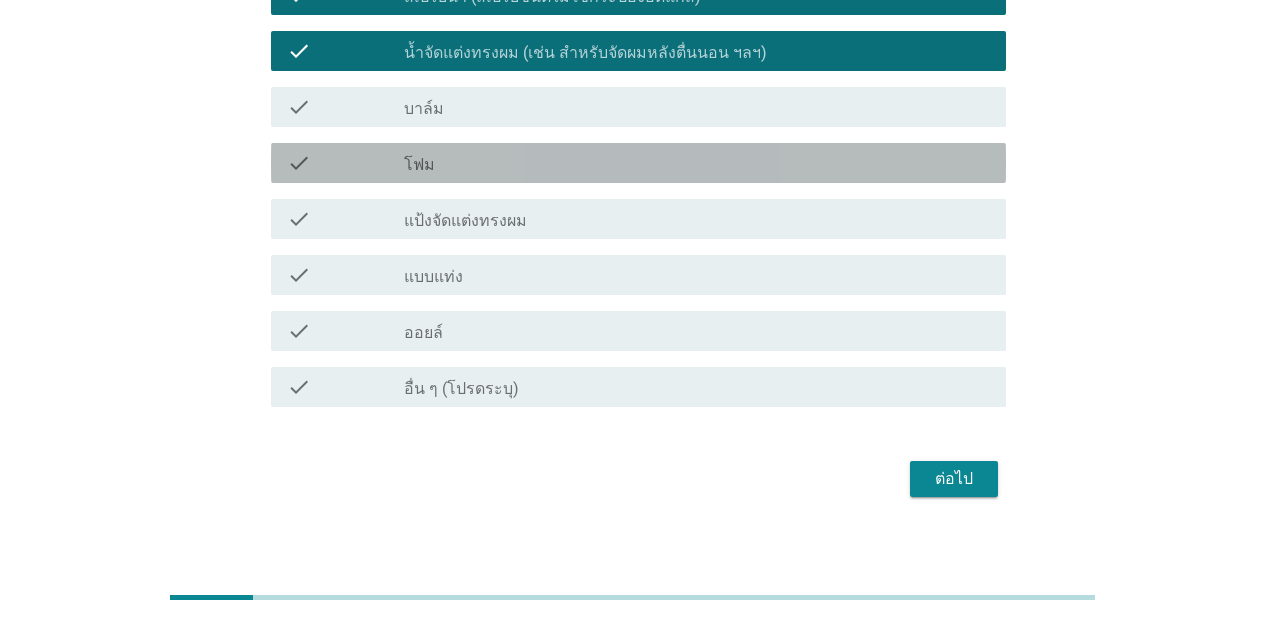click on "check     check_box_outline_blank โฟม" at bounding box center (638, 163) 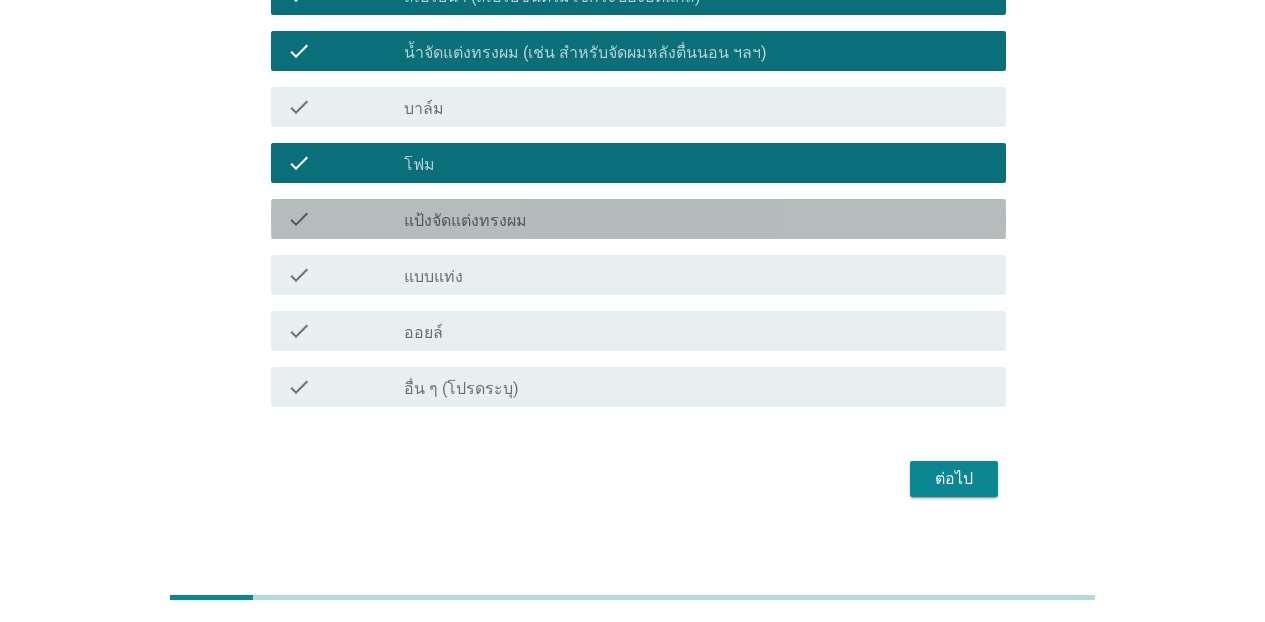 click on "check     check_box_outline_blank แป้งจัดแต่งทรงผม" at bounding box center [638, 219] 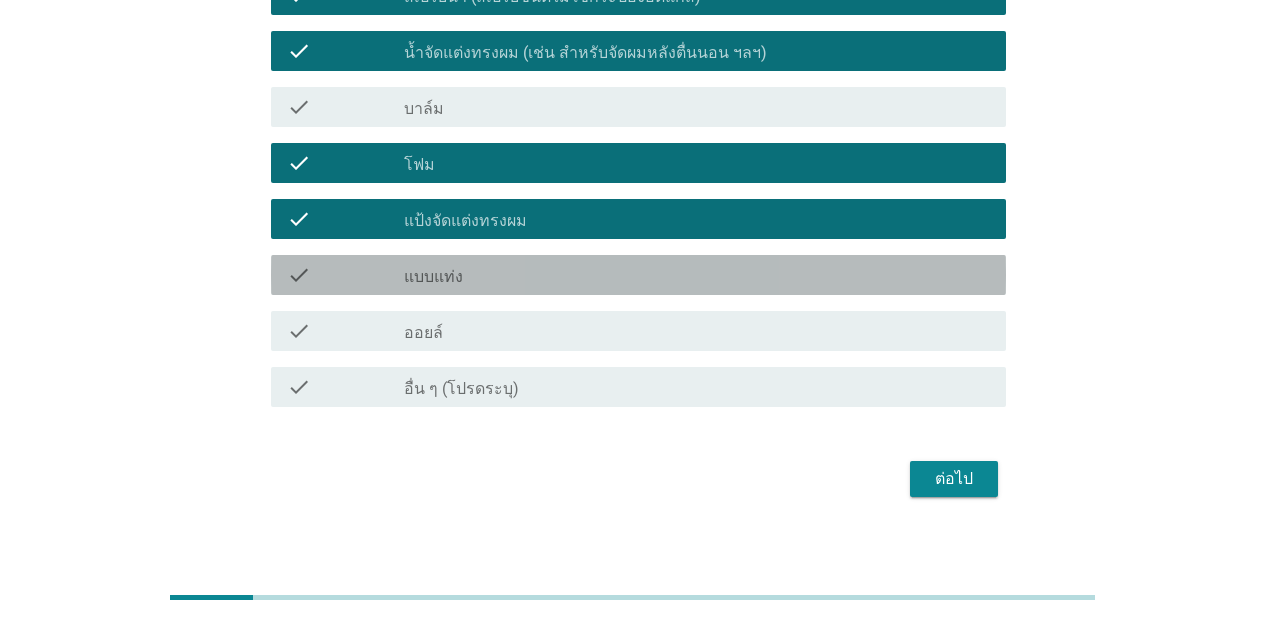click on "check     check_box_outline_blank แบบแท่ง" at bounding box center (638, 275) 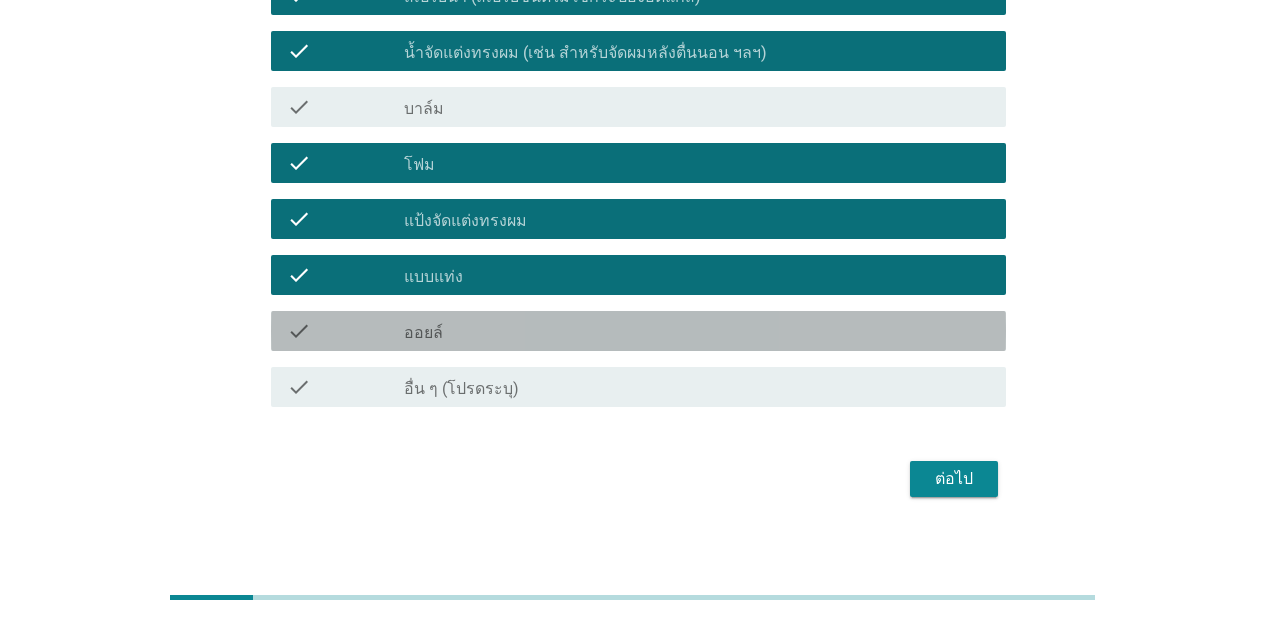click on "check_box_outline_blank ออยล์" at bounding box center [697, 331] 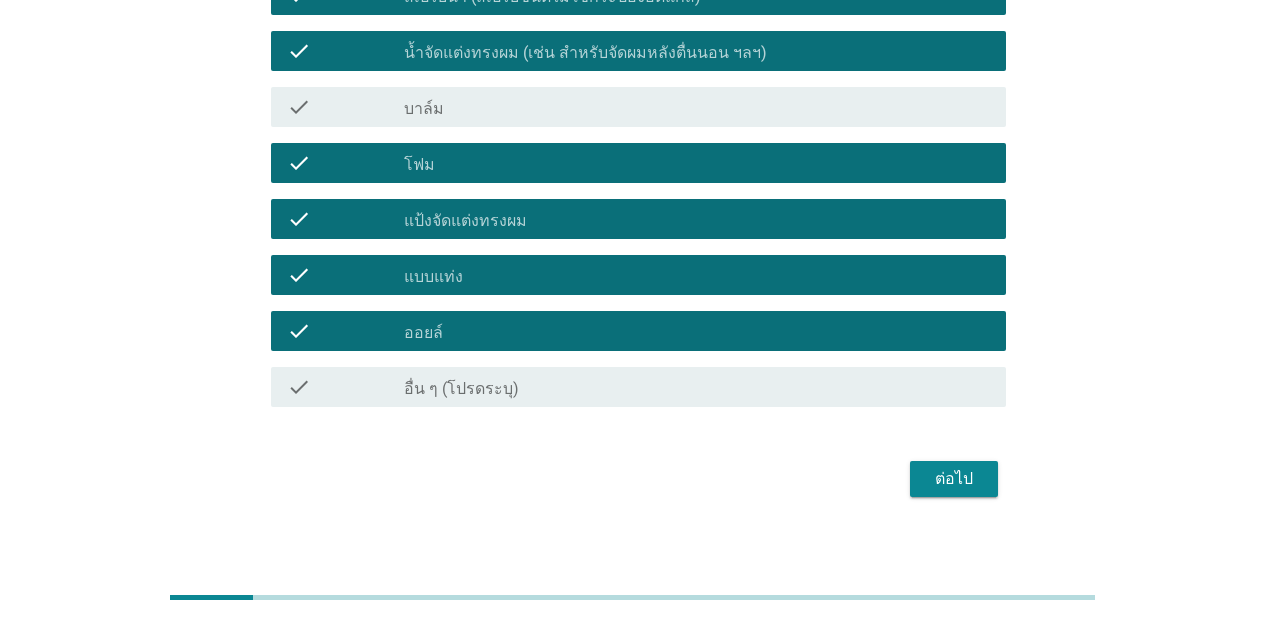 click on "check_box_outline_blank บาล์ม" at bounding box center (697, 107) 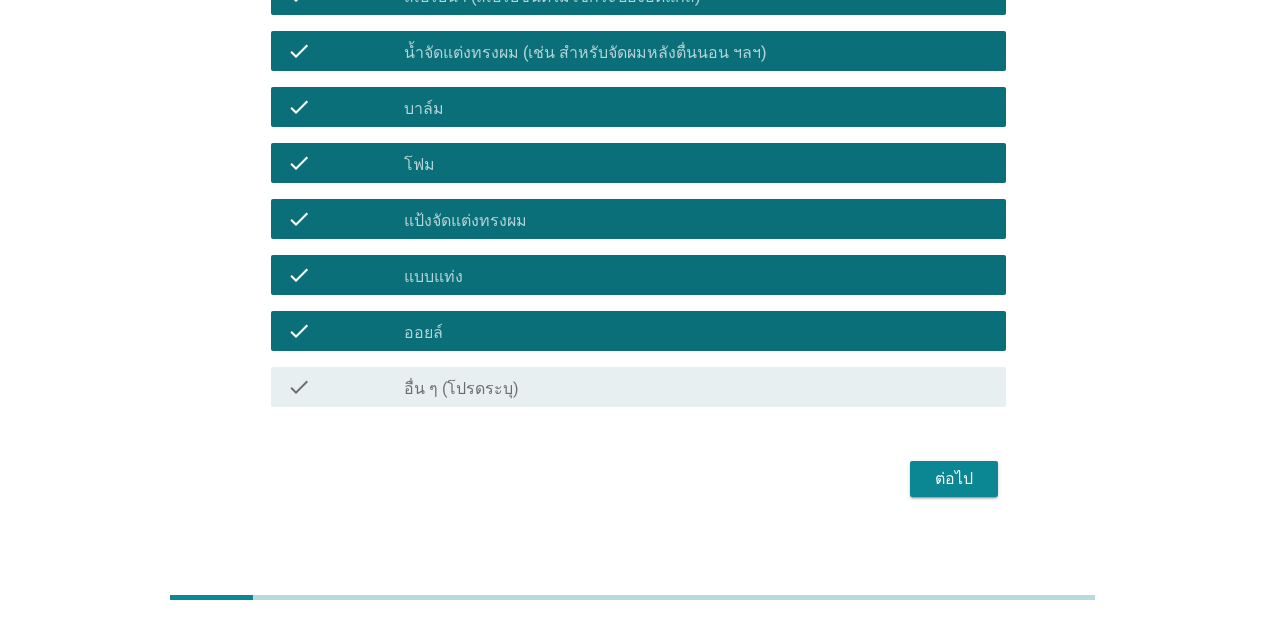 click on "ต่อไป" at bounding box center [954, 479] 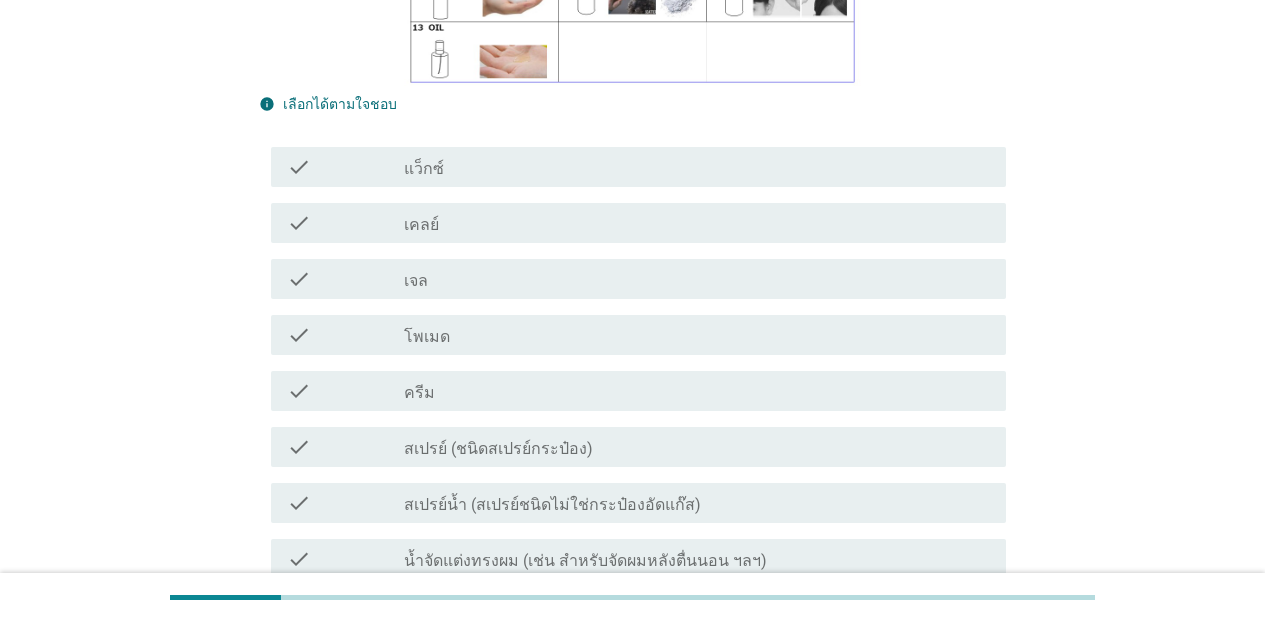 scroll, scrollTop: 498, scrollLeft: 0, axis: vertical 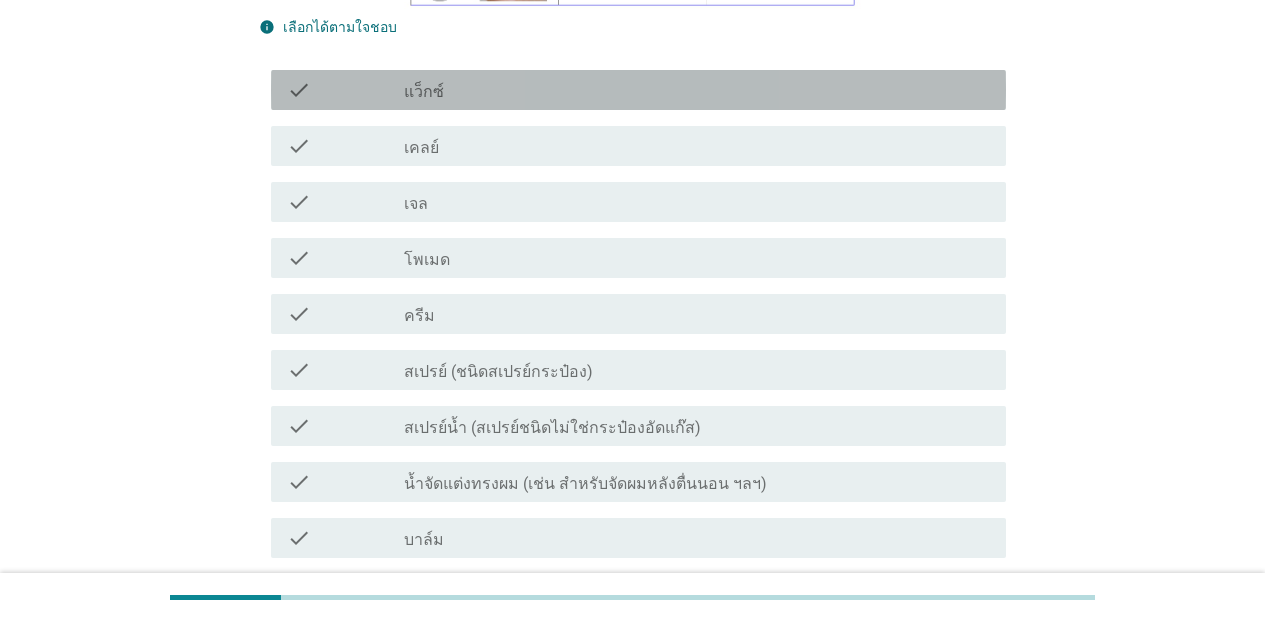 click on "check     check_box_outline_blank แว็กซ์" at bounding box center (638, 90) 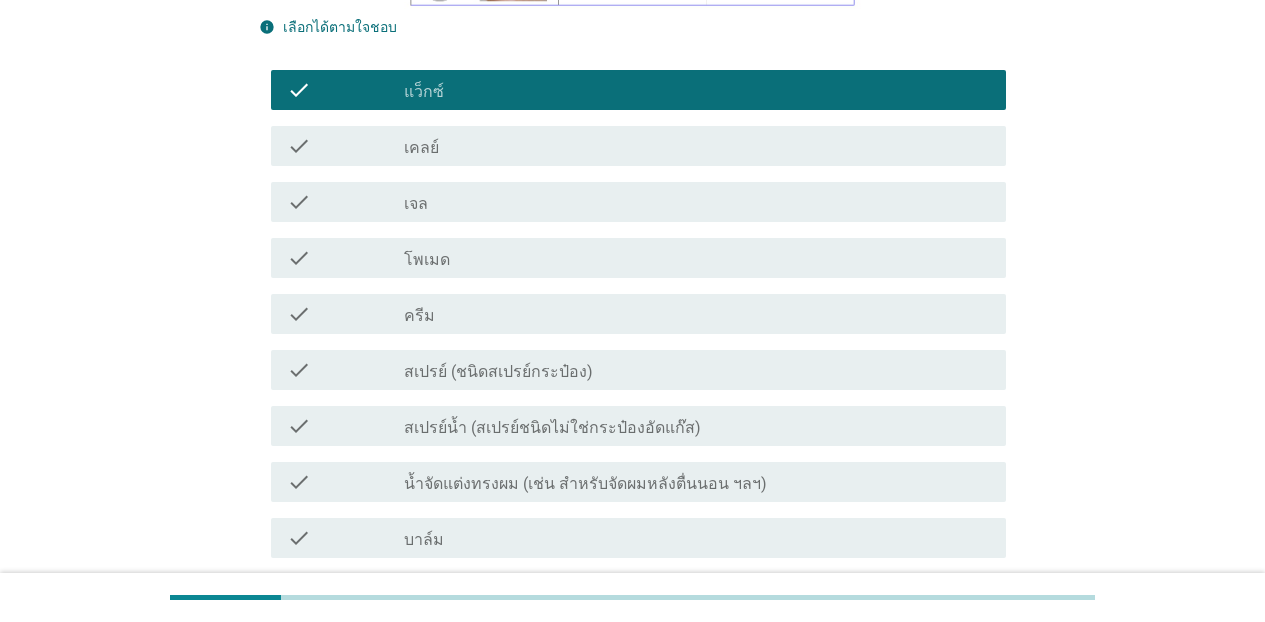 click on "เจล" at bounding box center [416, 204] 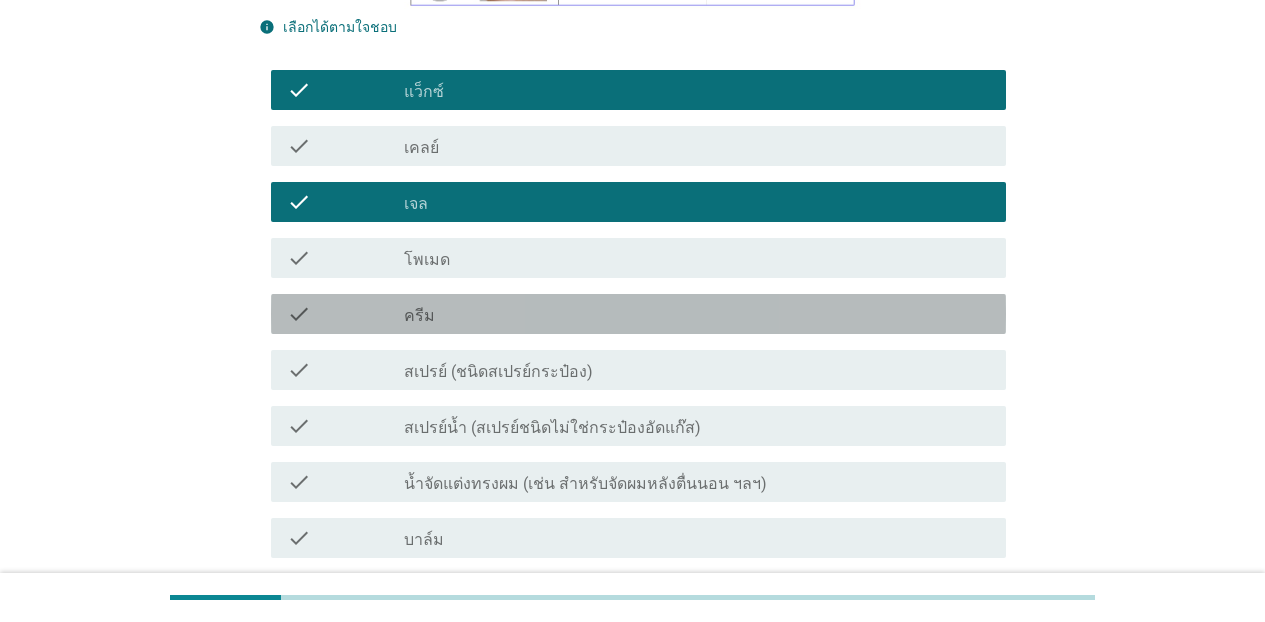 click on "check_box_outline_blank ครีม" at bounding box center (697, 314) 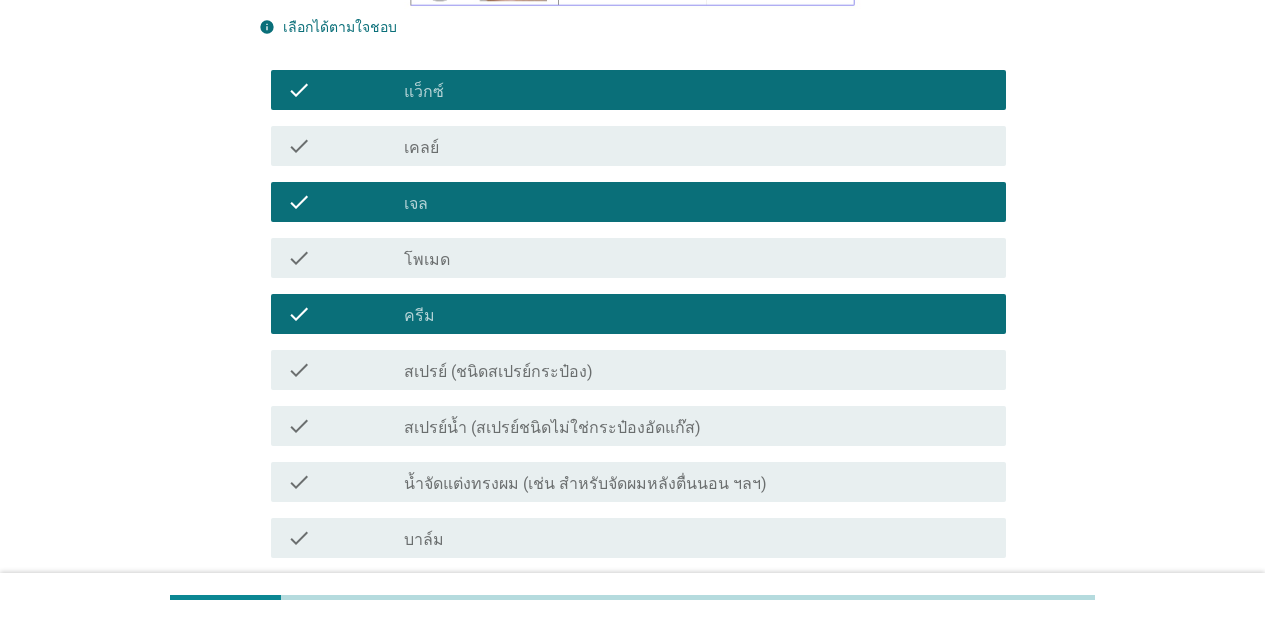 click on "check     check_box_outline_blank สเปรย์ (ชนิดสเปรย์กระป๋อง)" at bounding box center [638, 370] 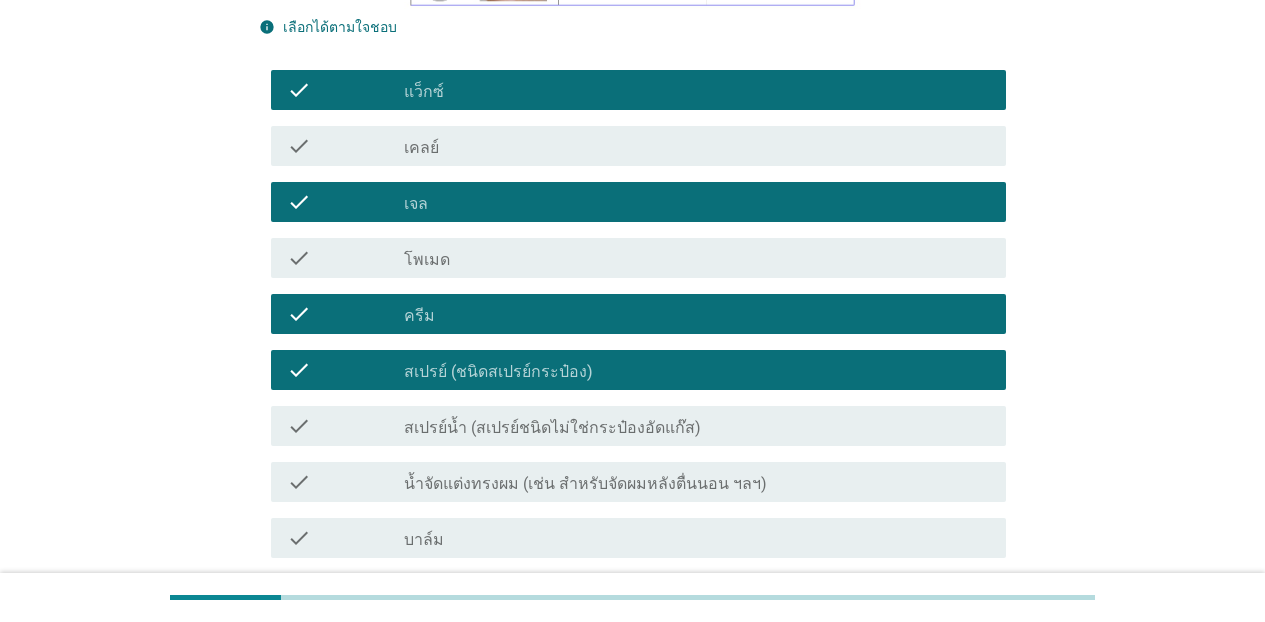 click on "สเปรย์น้ำ (สเปรย์ชนิดไม่ใช่กระป๋องอัดแก๊ส)" at bounding box center (552, 428) 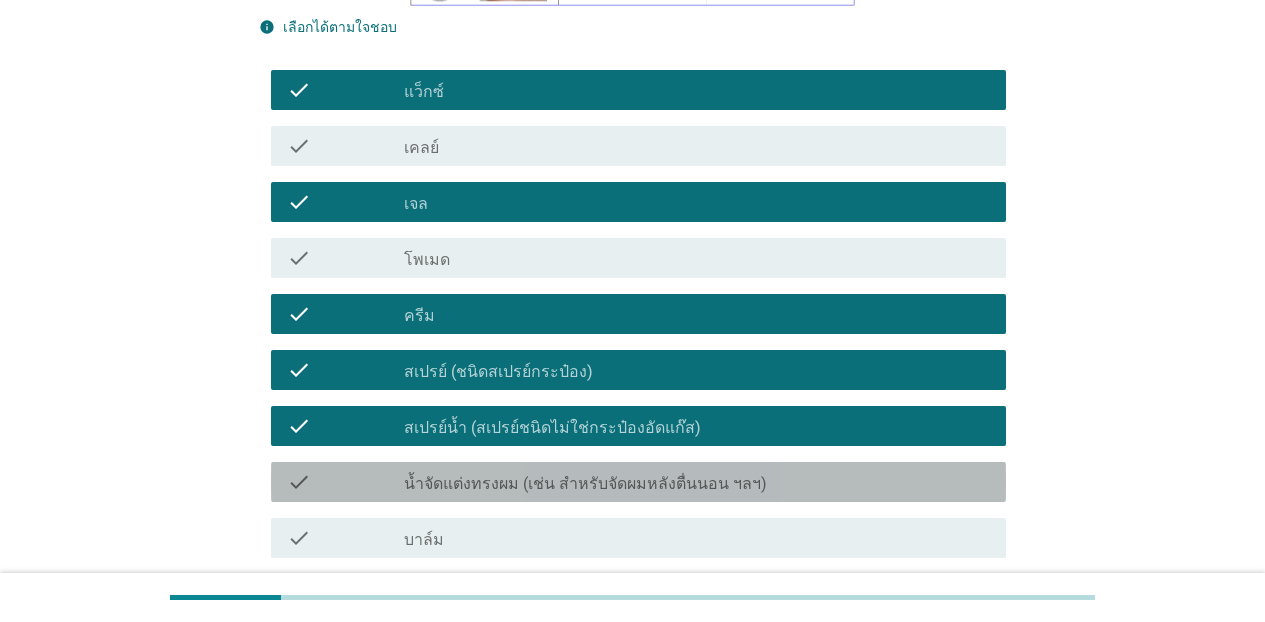 click on "น้ำจัดแต่งทรงผม (เช่น สำหรับจัดผมหลังตื่นนอน ฯลฯ)" at bounding box center [585, 484] 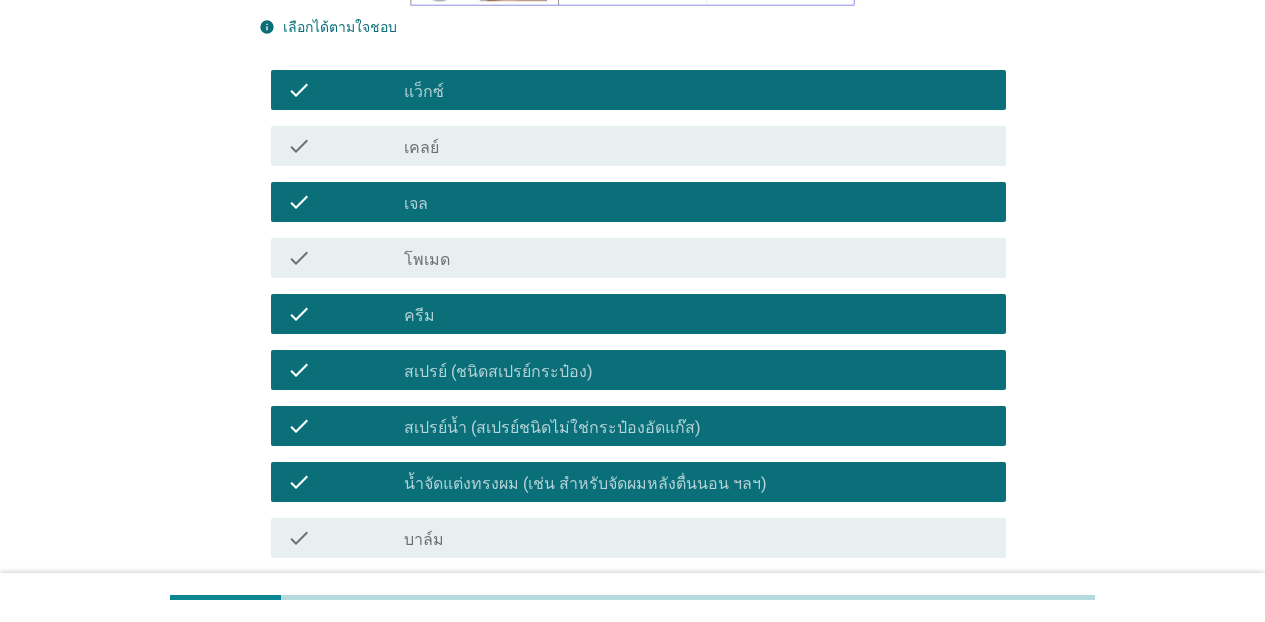 click on "check_box_outline_blank บาล์ม" at bounding box center [697, 538] 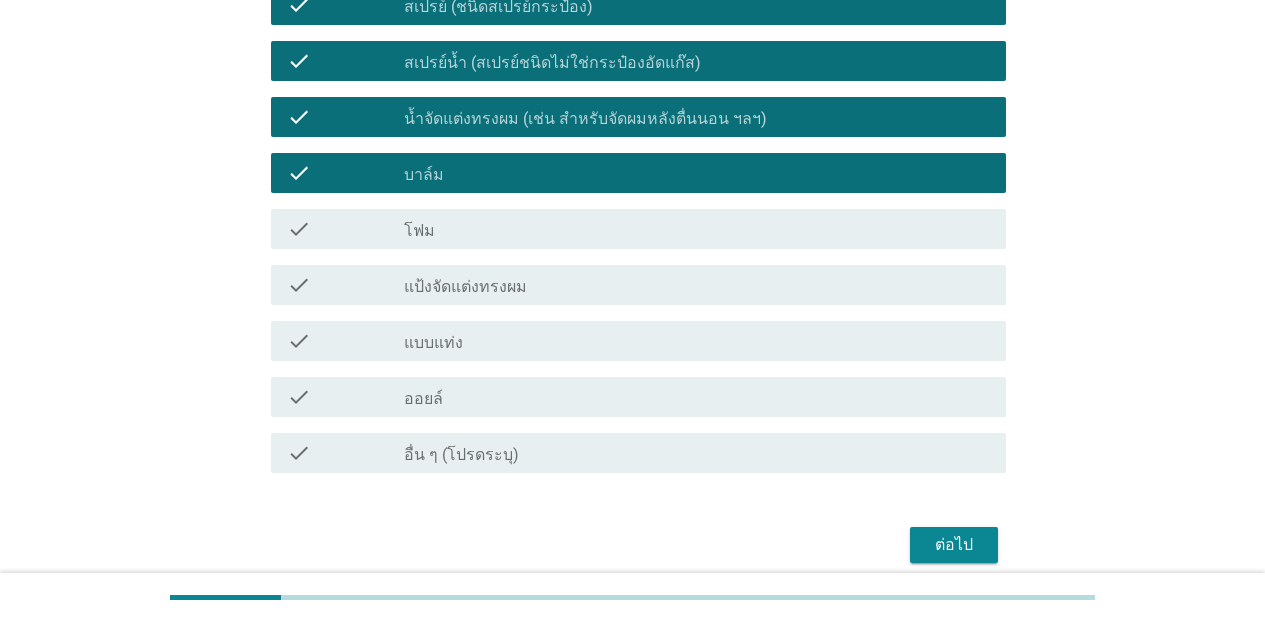 scroll, scrollTop: 865, scrollLeft: 0, axis: vertical 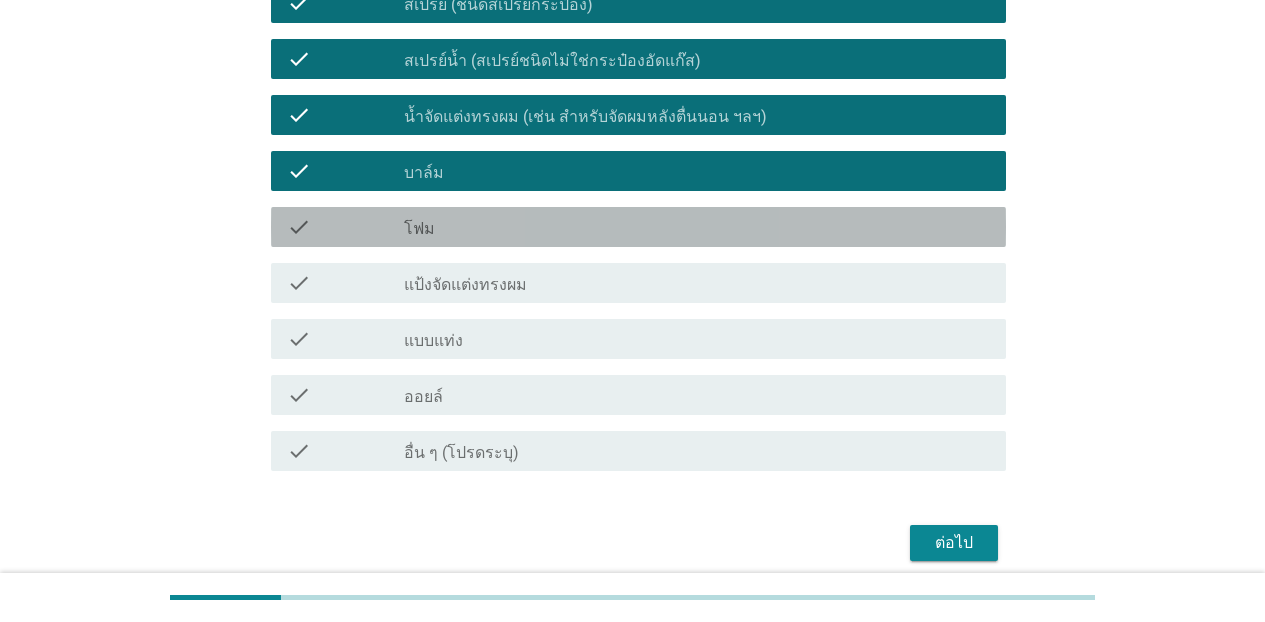 click on "check_box_outline_blank โฟม" at bounding box center (697, 227) 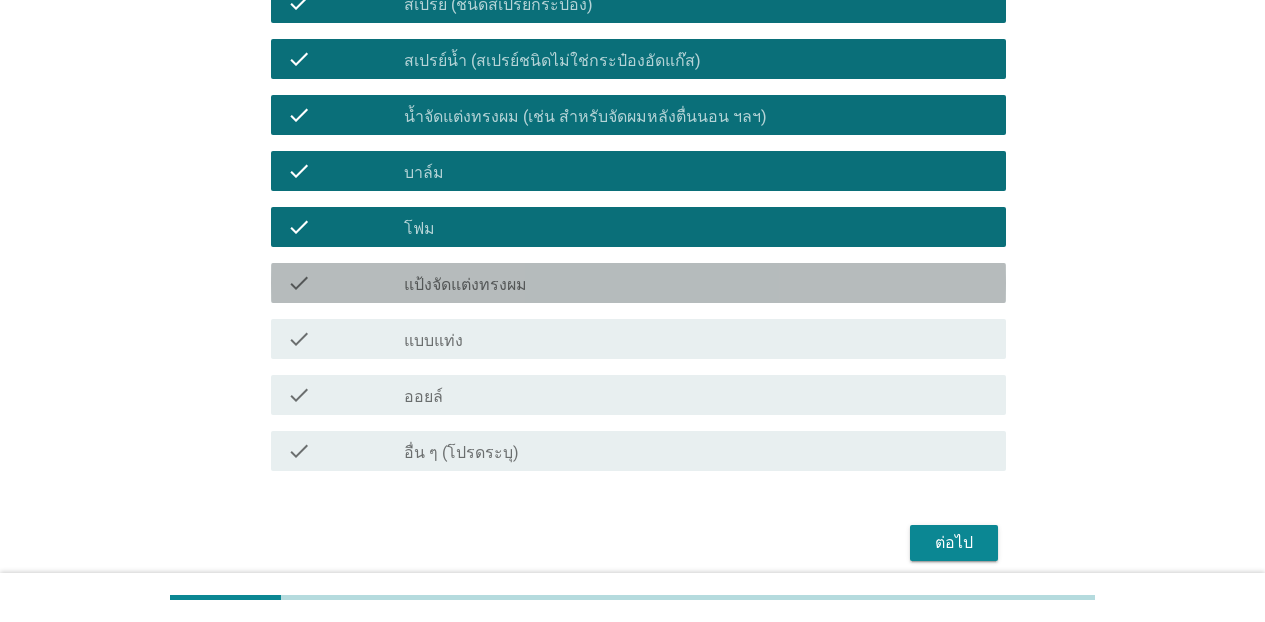 click on "check_box_outline_blank แป้งจัดแต่งทรงผม" at bounding box center (697, 283) 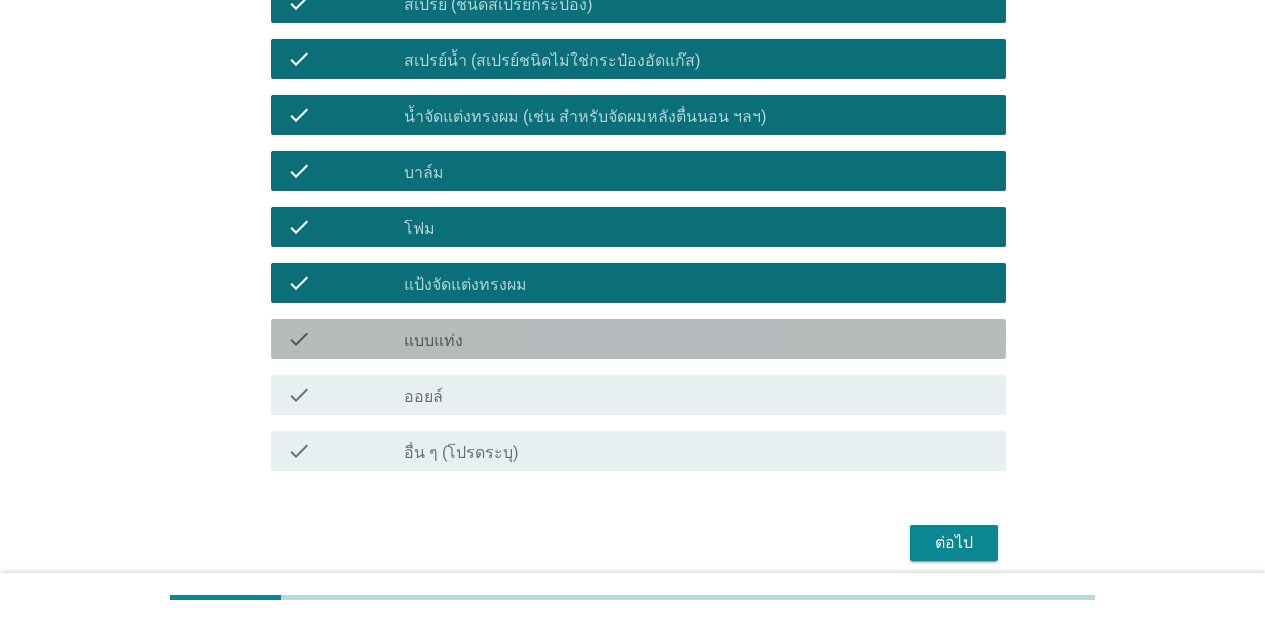 click on "check_box_outline_blank แบบแท่ง" at bounding box center [697, 339] 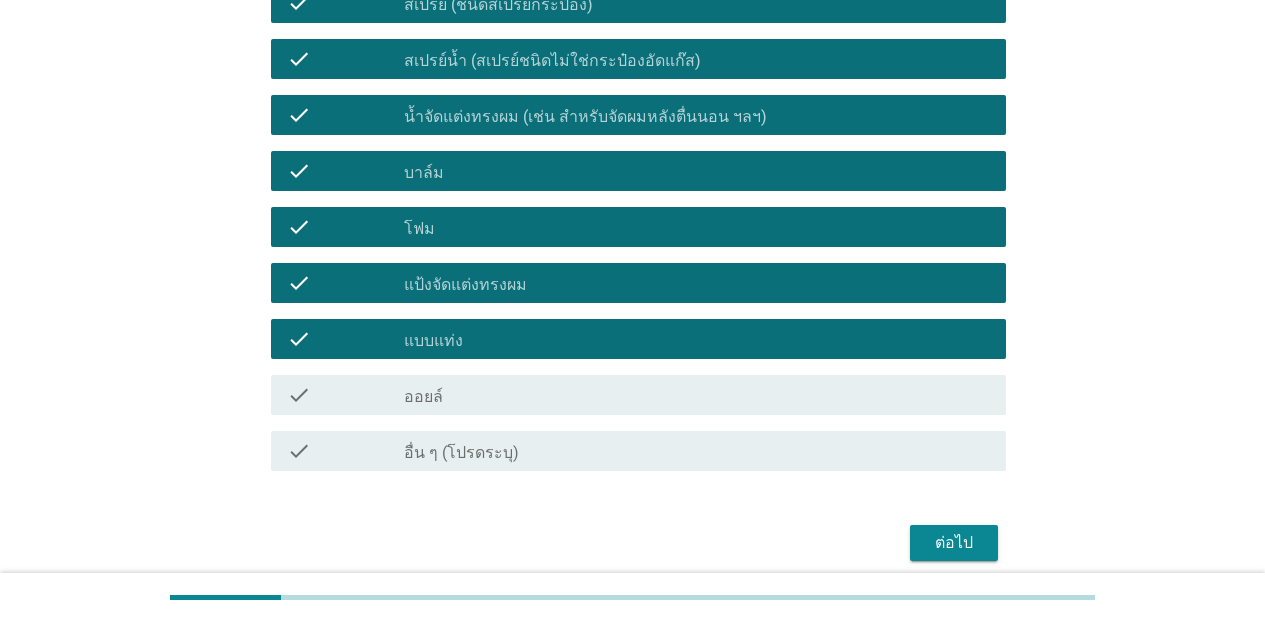 click on "check_box_outline_blank ออยล์" at bounding box center [697, 395] 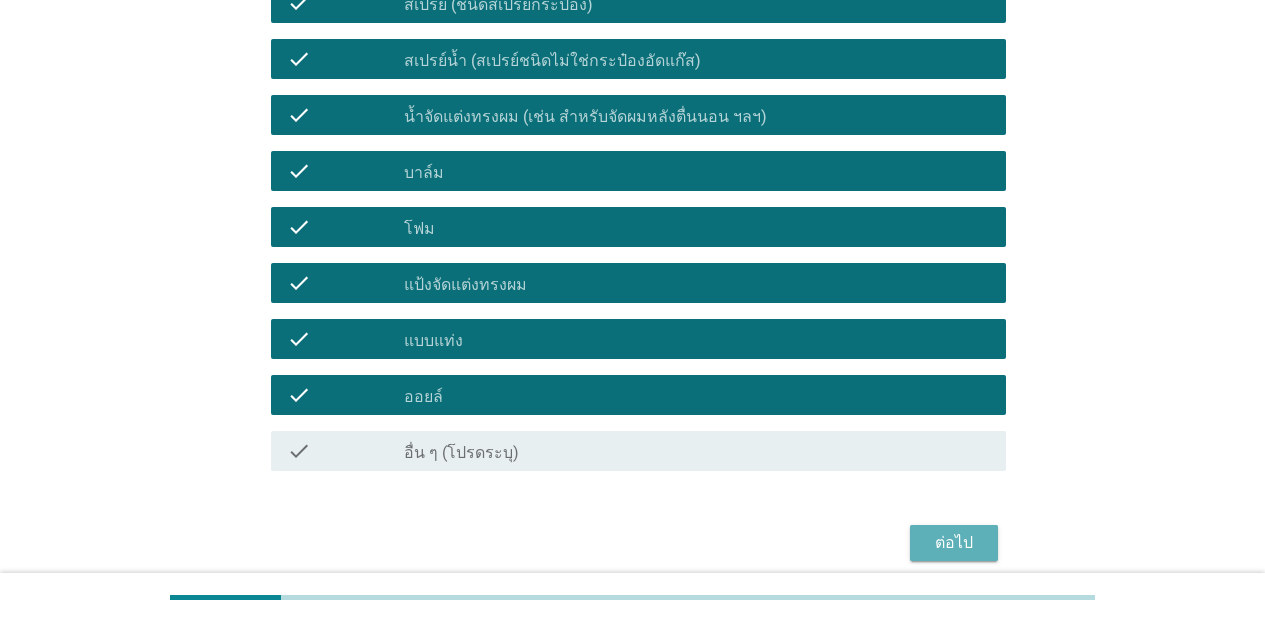 drag, startPoint x: 941, startPoint y: 554, endPoint x: 920, endPoint y: 533, distance: 29.698484 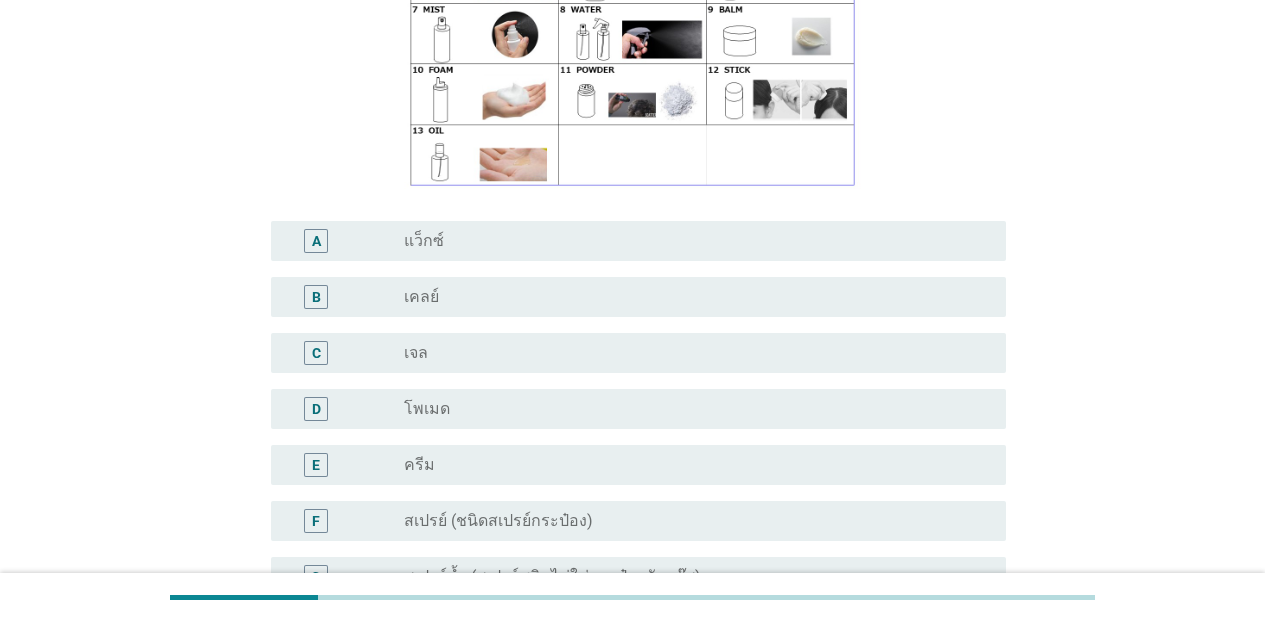 scroll, scrollTop: 323, scrollLeft: 0, axis: vertical 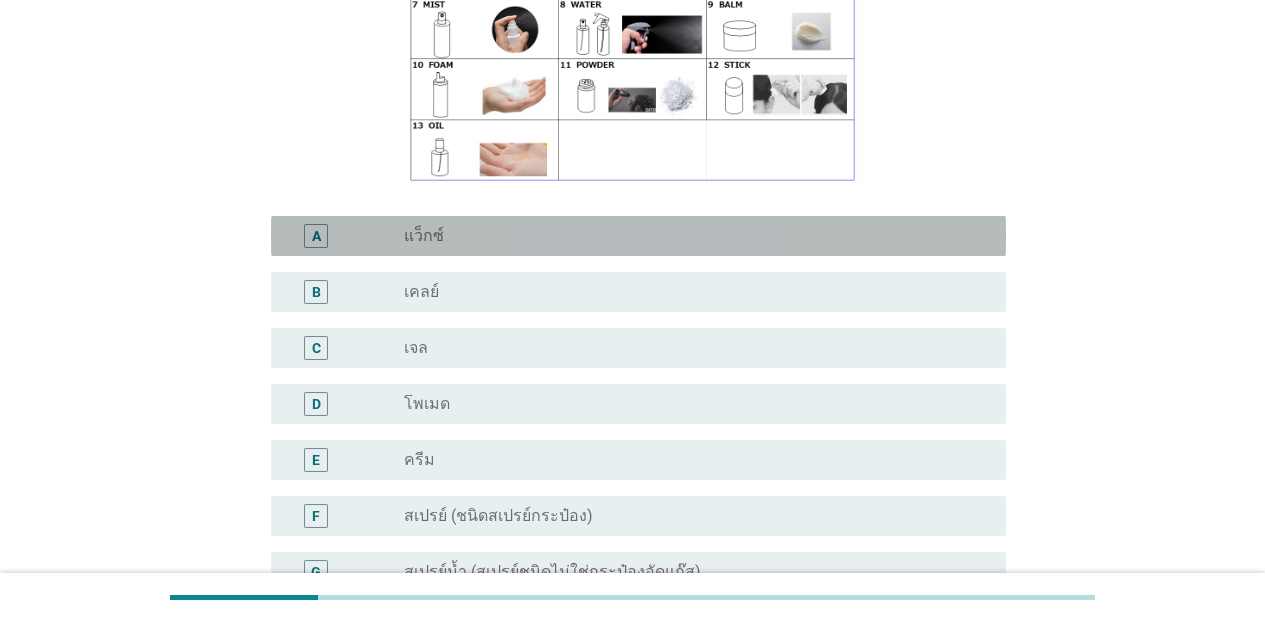 click on "radio_button_unchecked แว็กซ์" at bounding box center (689, 236) 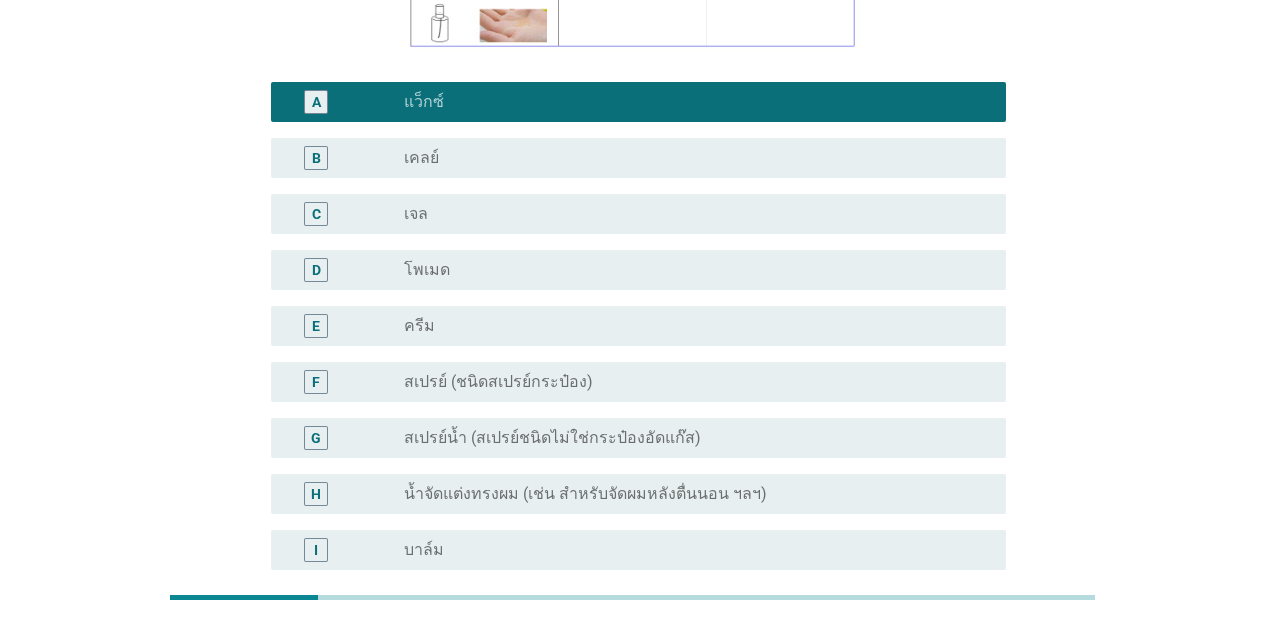 scroll, scrollTop: 422, scrollLeft: 0, axis: vertical 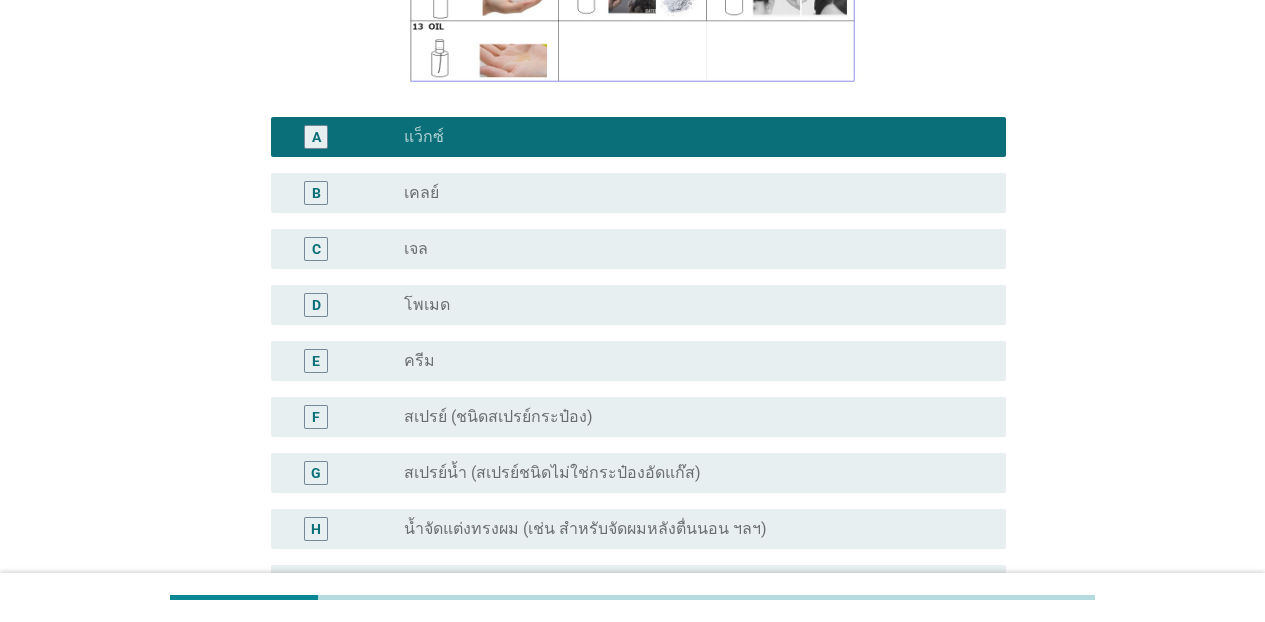 click on "B     radio_button_unchecked เคลย์" at bounding box center [632, 193] 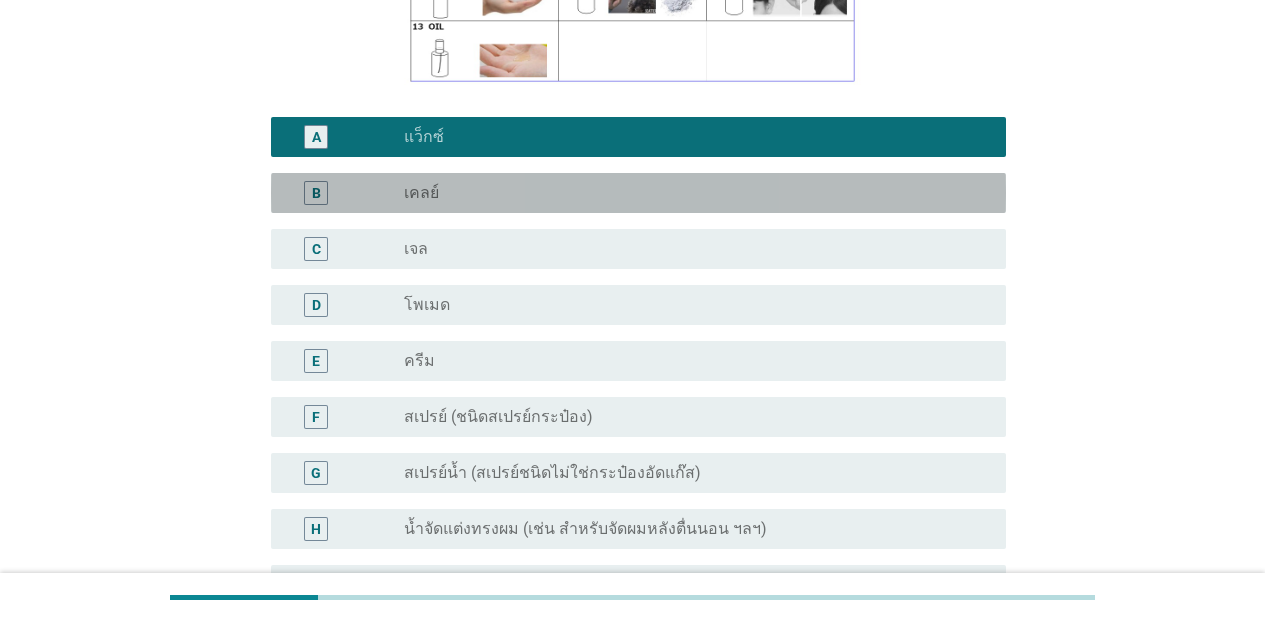 click on "radio_button_unchecked เคลย์" at bounding box center [689, 193] 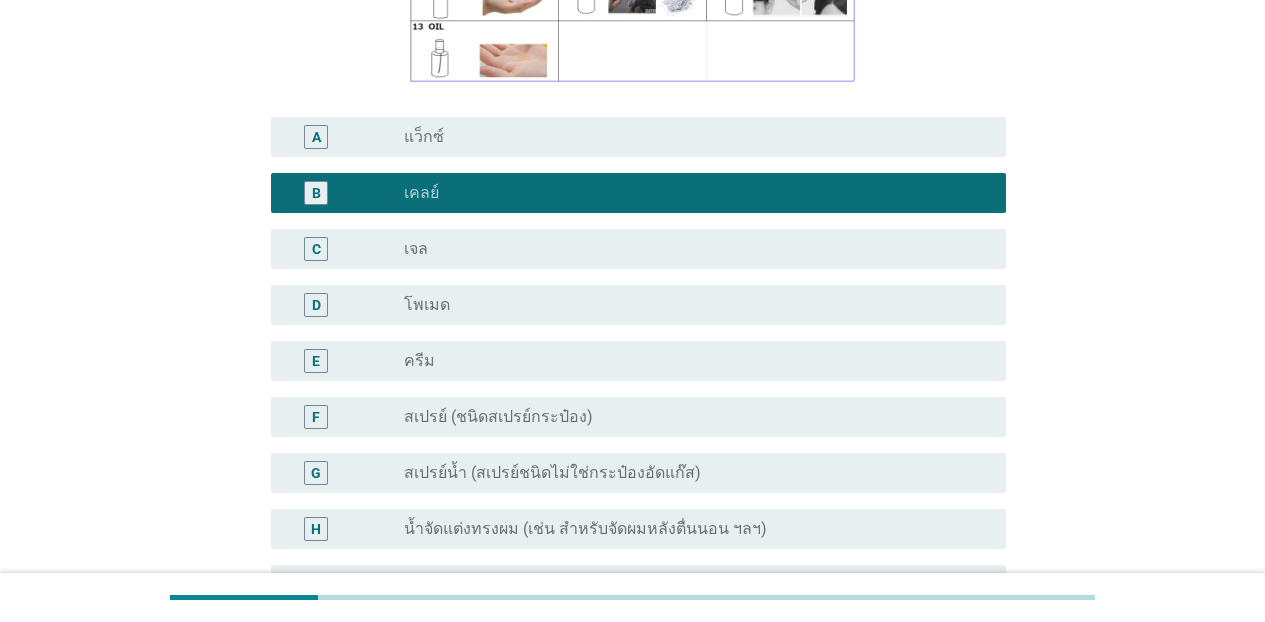 click on "radio_button_unchecked แว็กซ์" at bounding box center [689, 137] 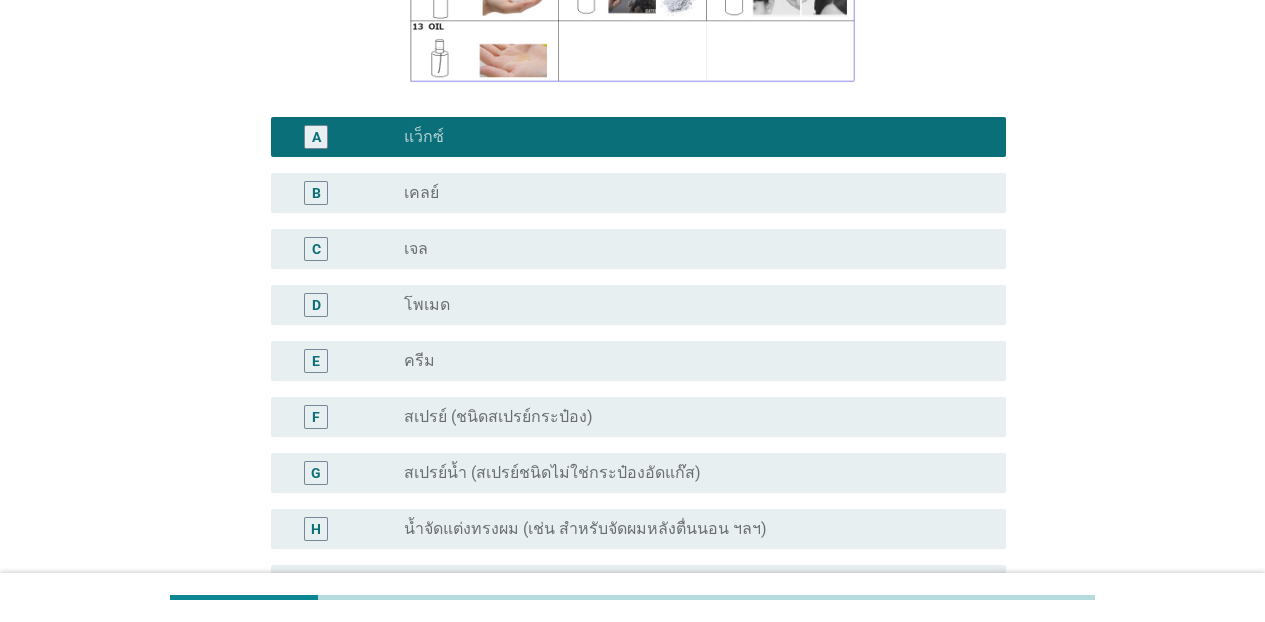 scroll, scrollTop: 943, scrollLeft: 0, axis: vertical 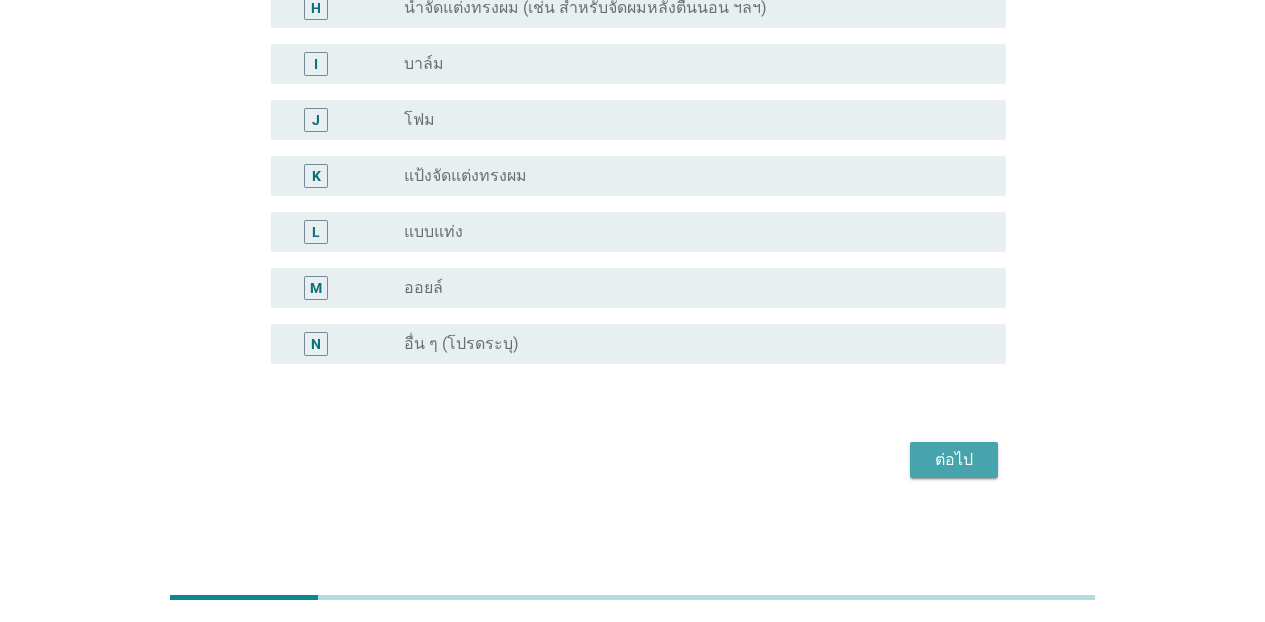click on "ต่อไป" at bounding box center (954, 460) 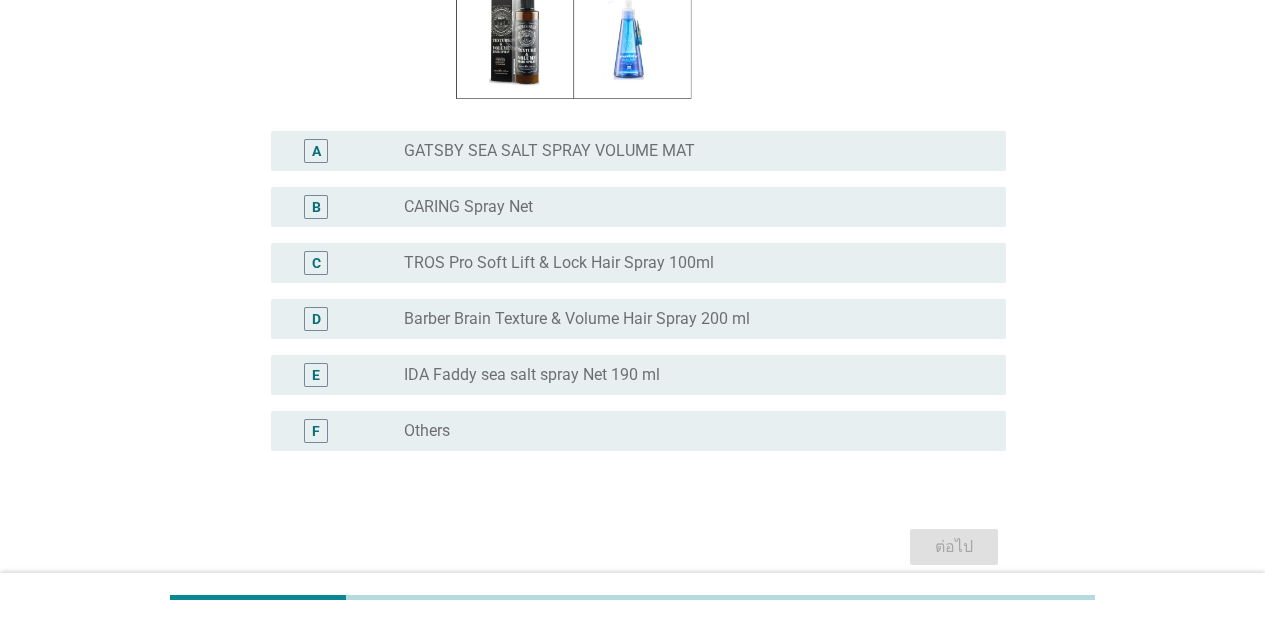 scroll, scrollTop: 452, scrollLeft: 0, axis: vertical 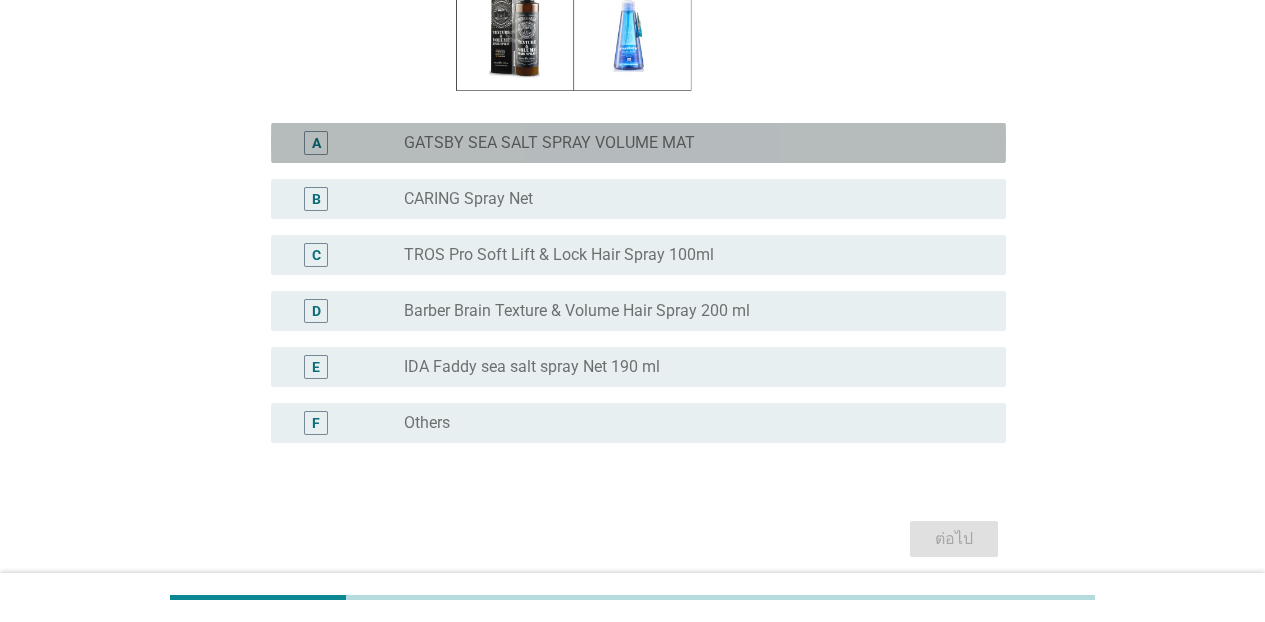 click on "GATSBY SEA SALT SPRAY VOLUME MAT" at bounding box center (549, 143) 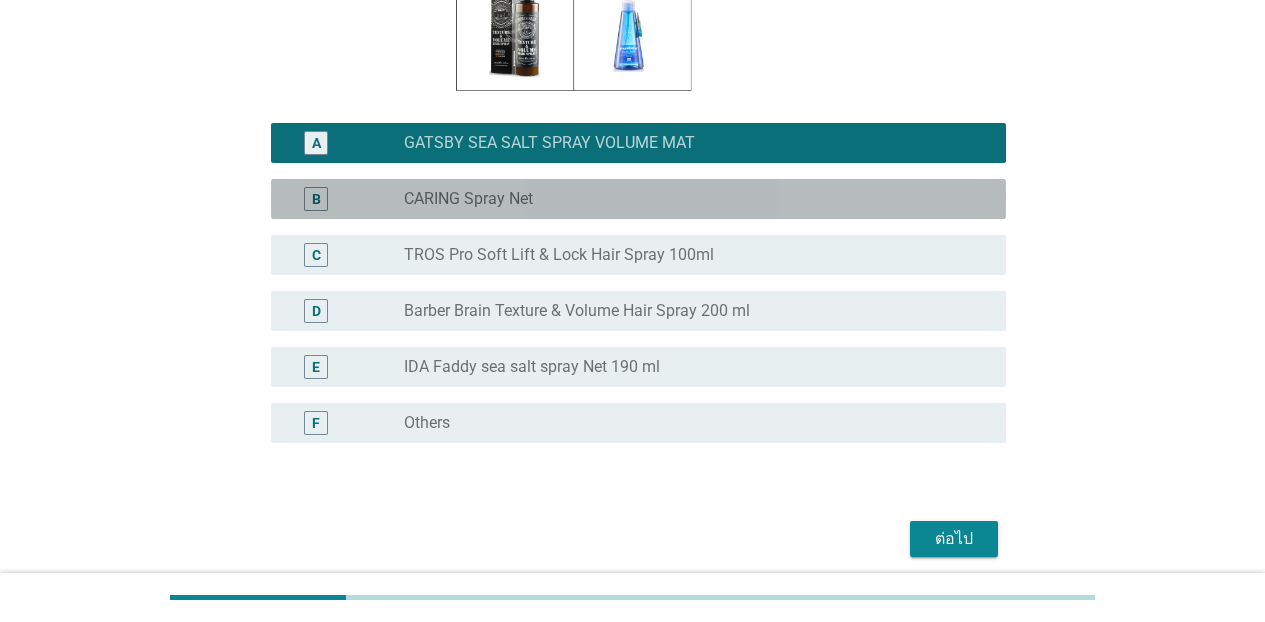 click on "CARING Spray Net" at bounding box center [468, 199] 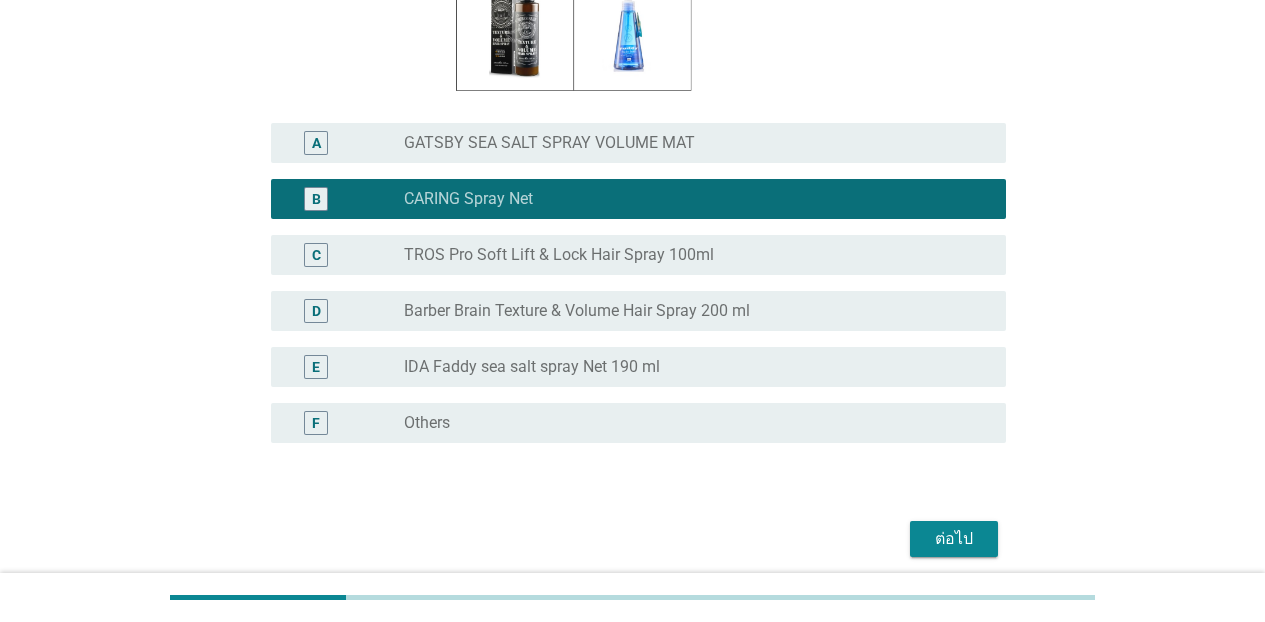 click on "TROS Pro Soft Lift & Lock Hair Spray 100ml" at bounding box center [559, 255] 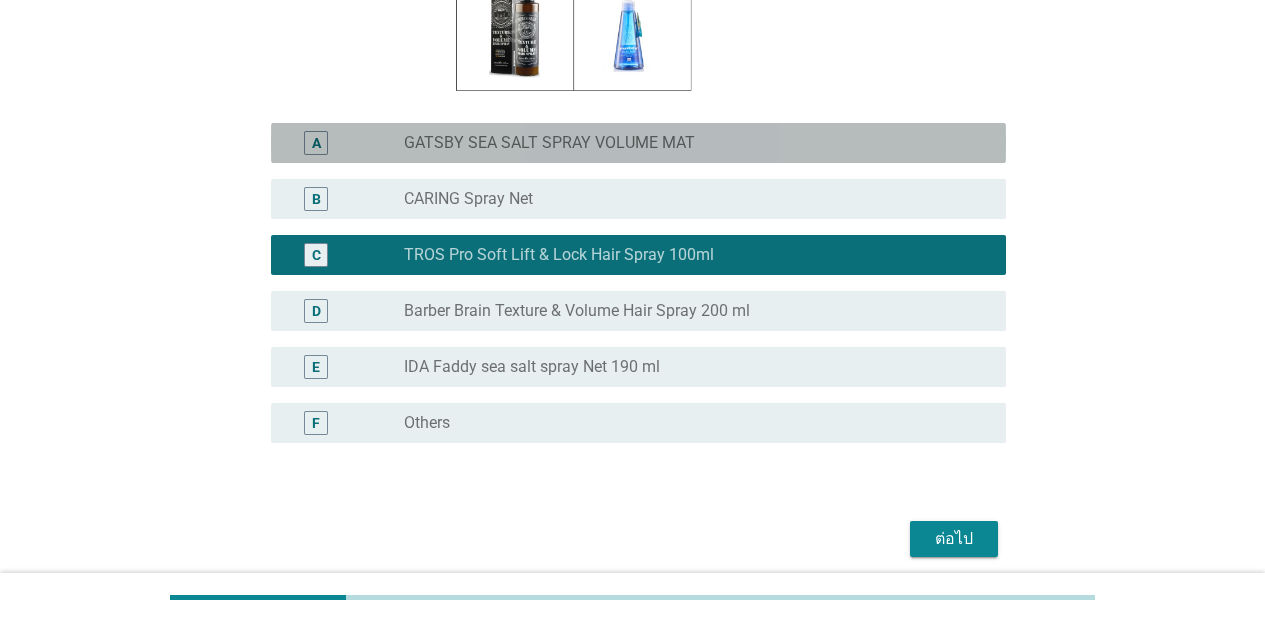 click on "A     radio_button_unchecked GATSBY SEA SALT SPRAY VOLUME MAT" at bounding box center (638, 143) 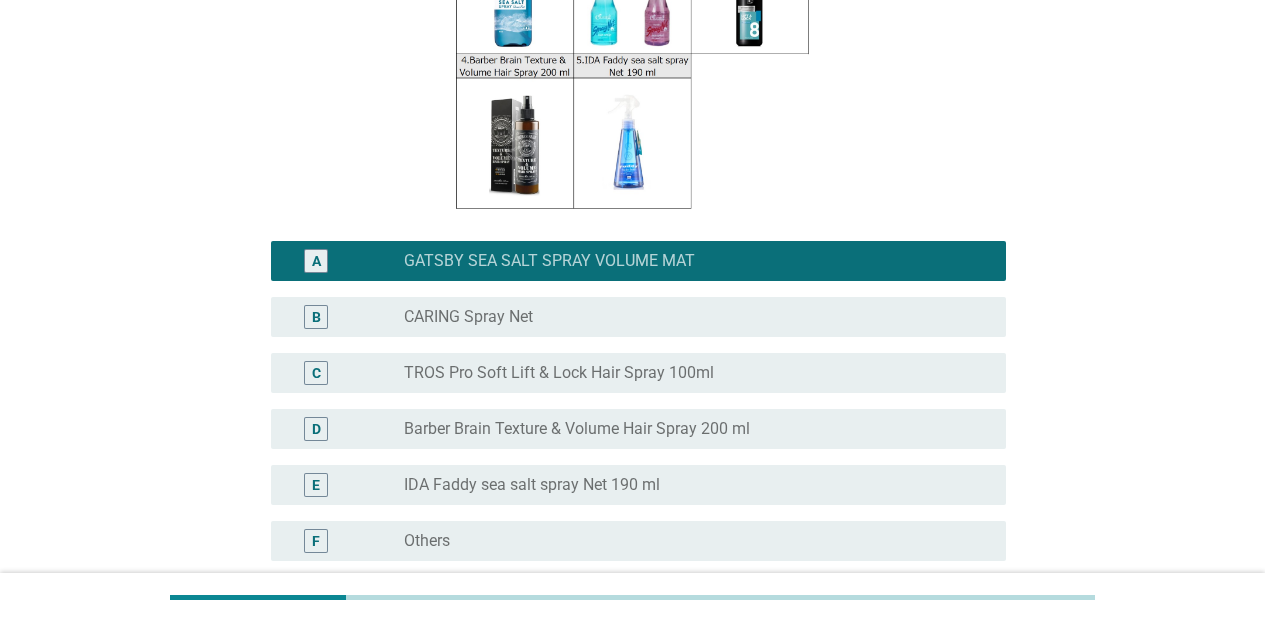 scroll, scrollTop: 340, scrollLeft: 0, axis: vertical 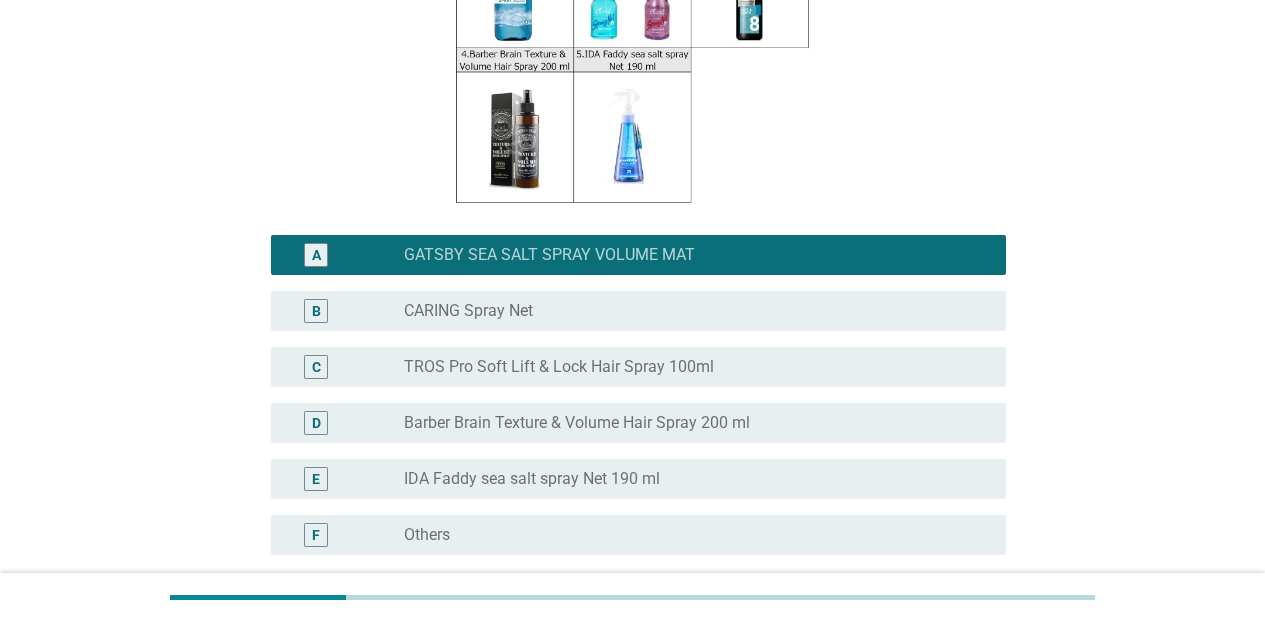 click on "radio_button_unchecked CARING Spray Net" at bounding box center (689, 311) 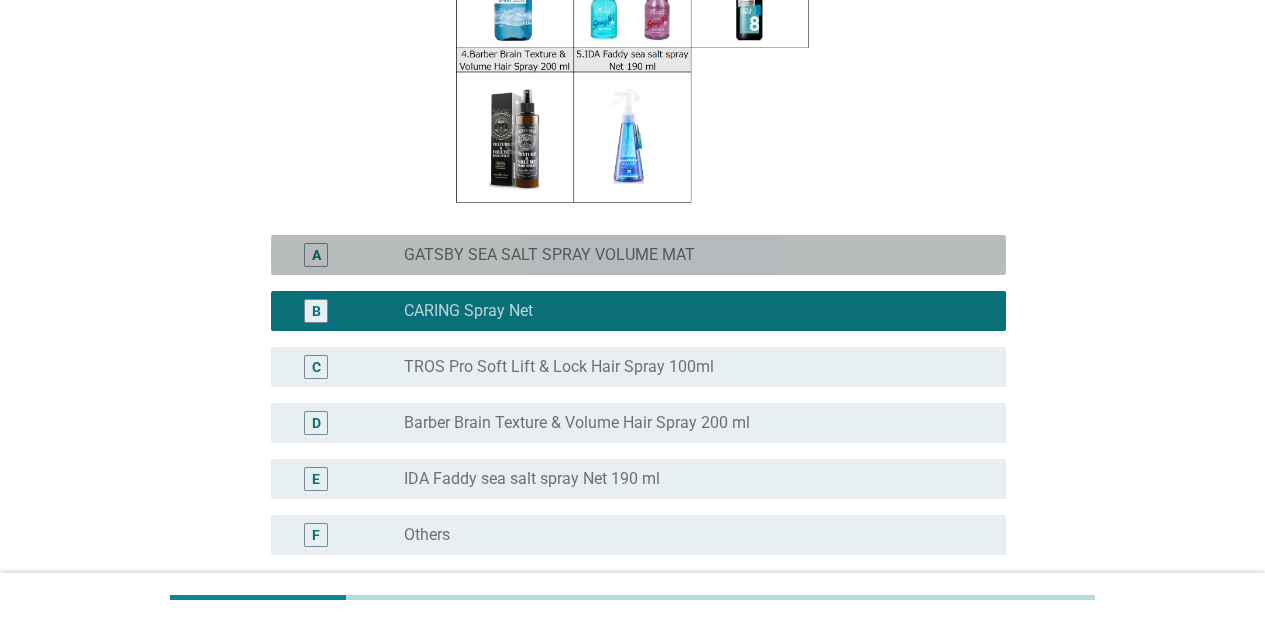 click on "GATSBY SEA SALT SPRAY VOLUME MAT" at bounding box center [549, 255] 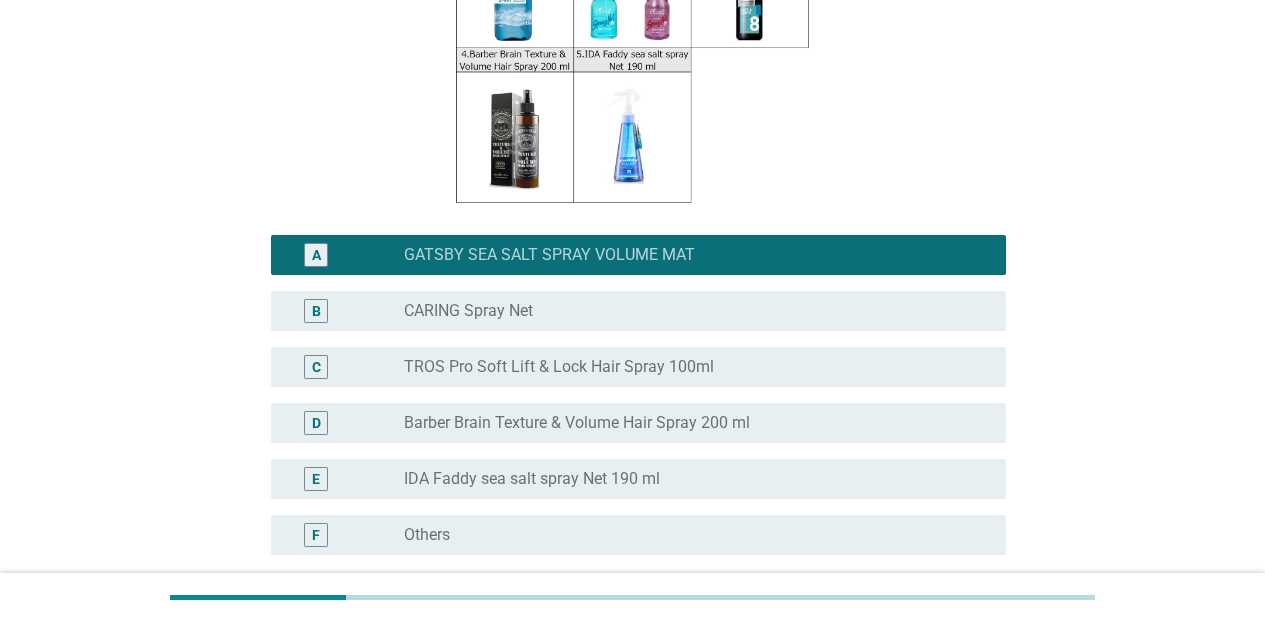 scroll, scrollTop: 531, scrollLeft: 0, axis: vertical 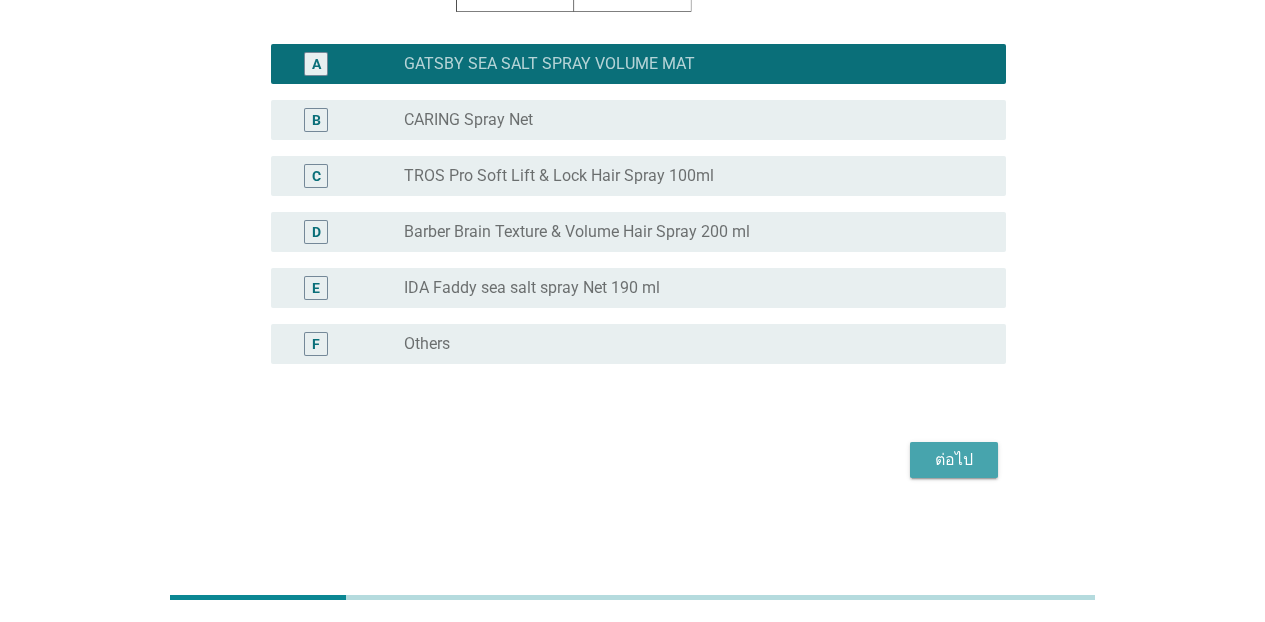 click on "ต่อไป" at bounding box center (954, 460) 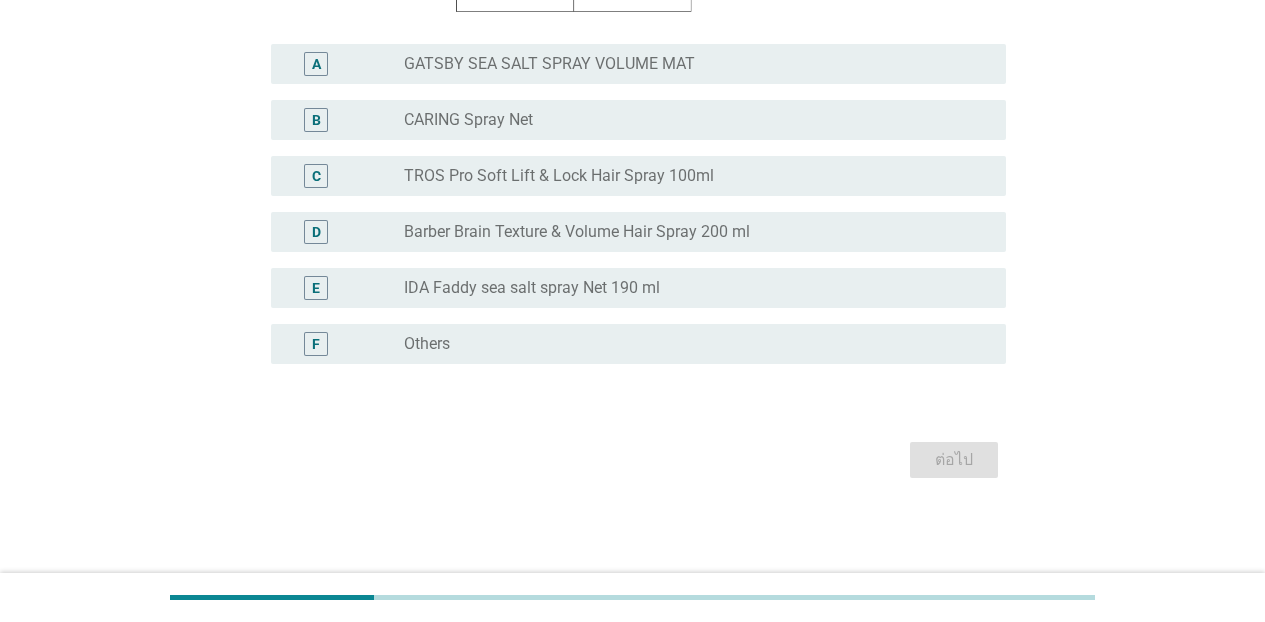 scroll, scrollTop: 0, scrollLeft: 0, axis: both 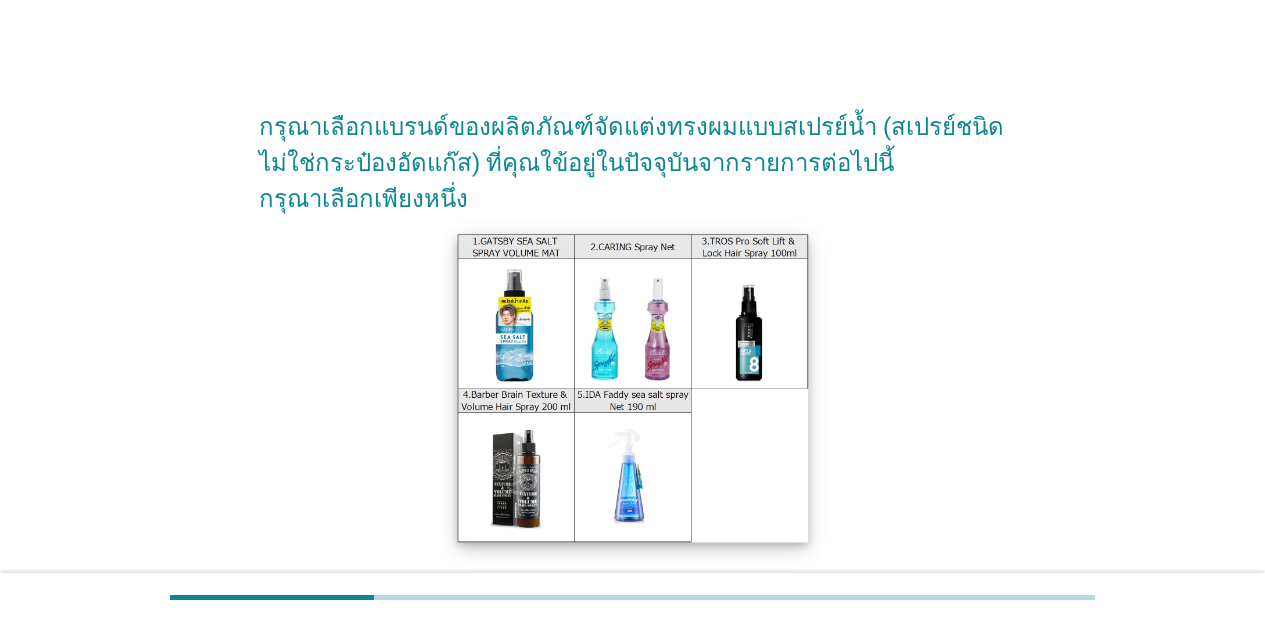 click at bounding box center (632, 388) 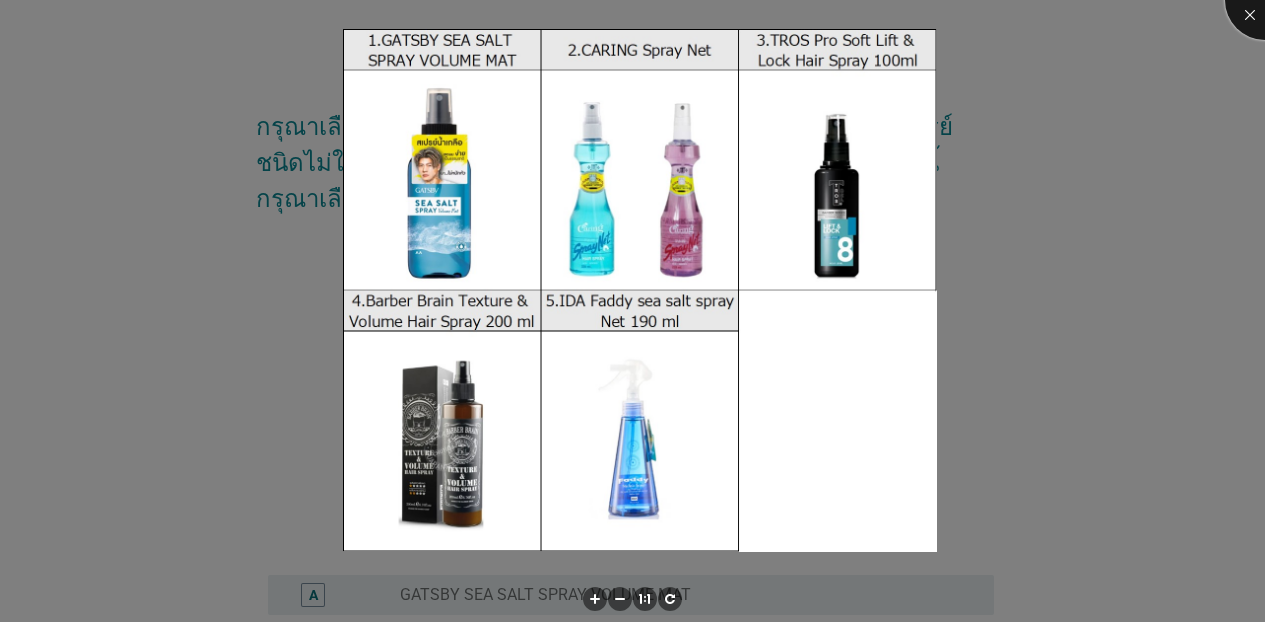 click at bounding box center (1265, 0) 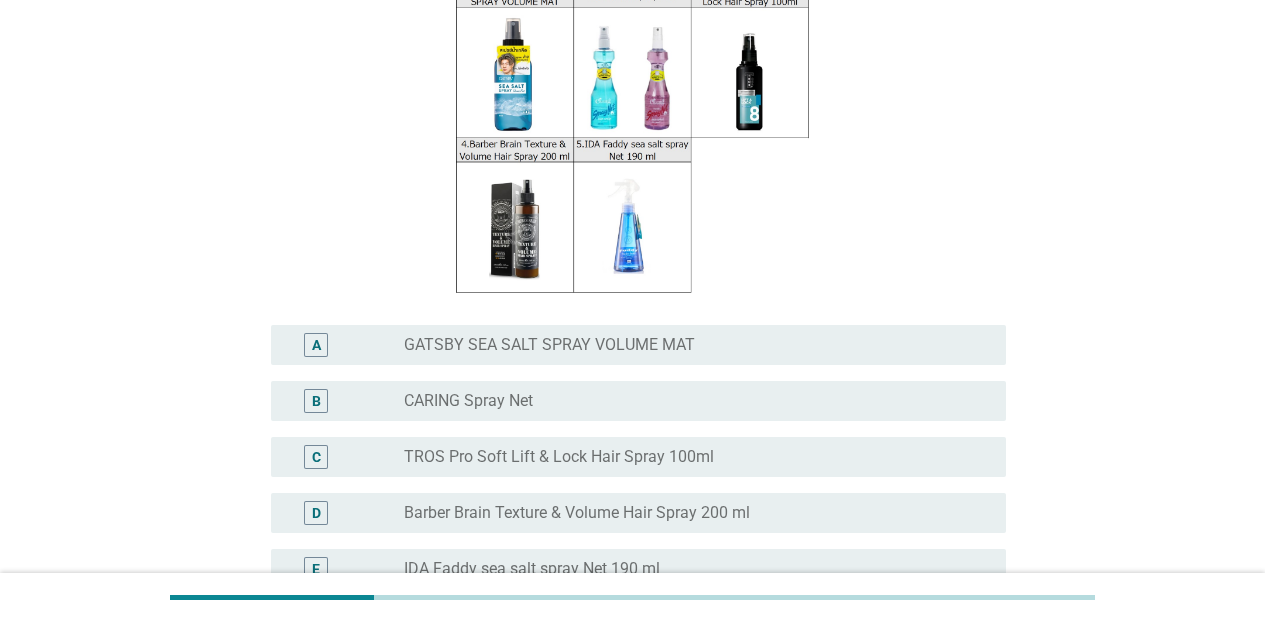 scroll, scrollTop: 269, scrollLeft: 0, axis: vertical 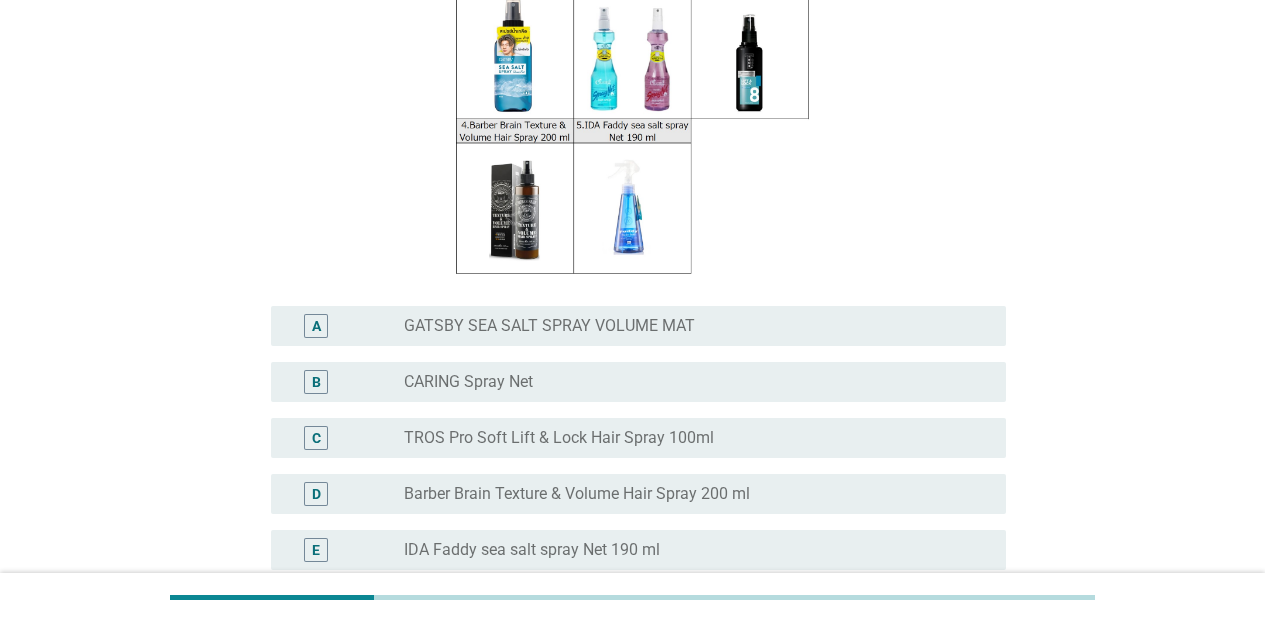 click on "radio_button_unchecked GATSBY SEA SALT SPRAY VOLUME MAT" at bounding box center [689, 326] 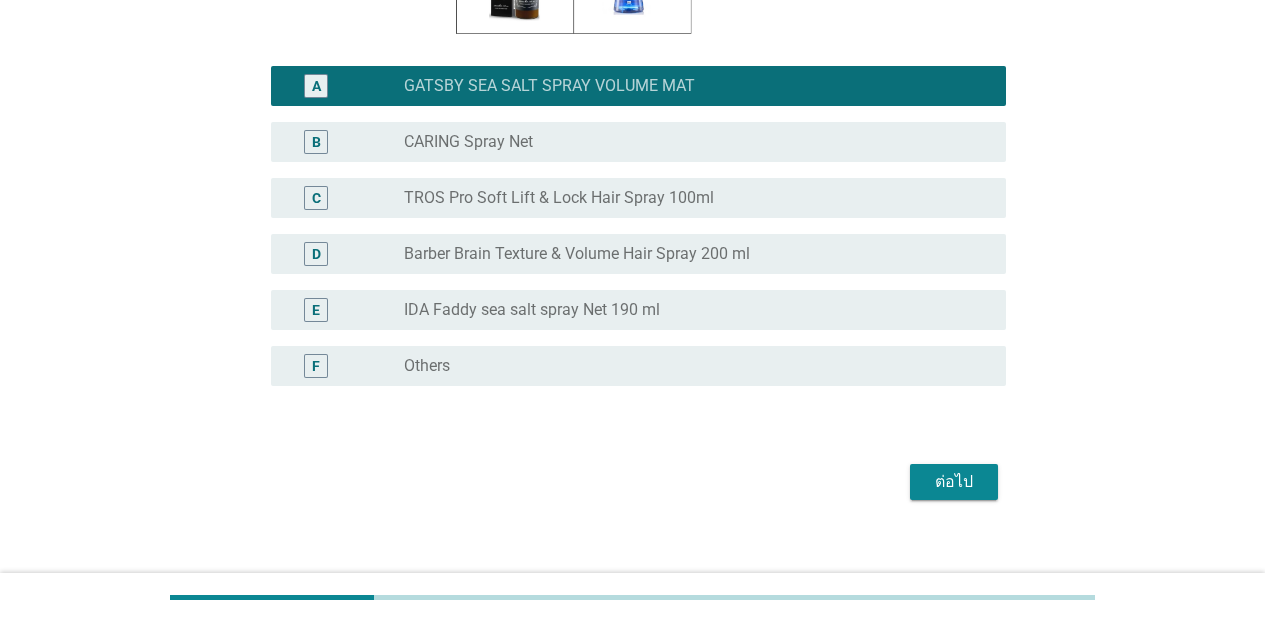 scroll, scrollTop: 531, scrollLeft: 0, axis: vertical 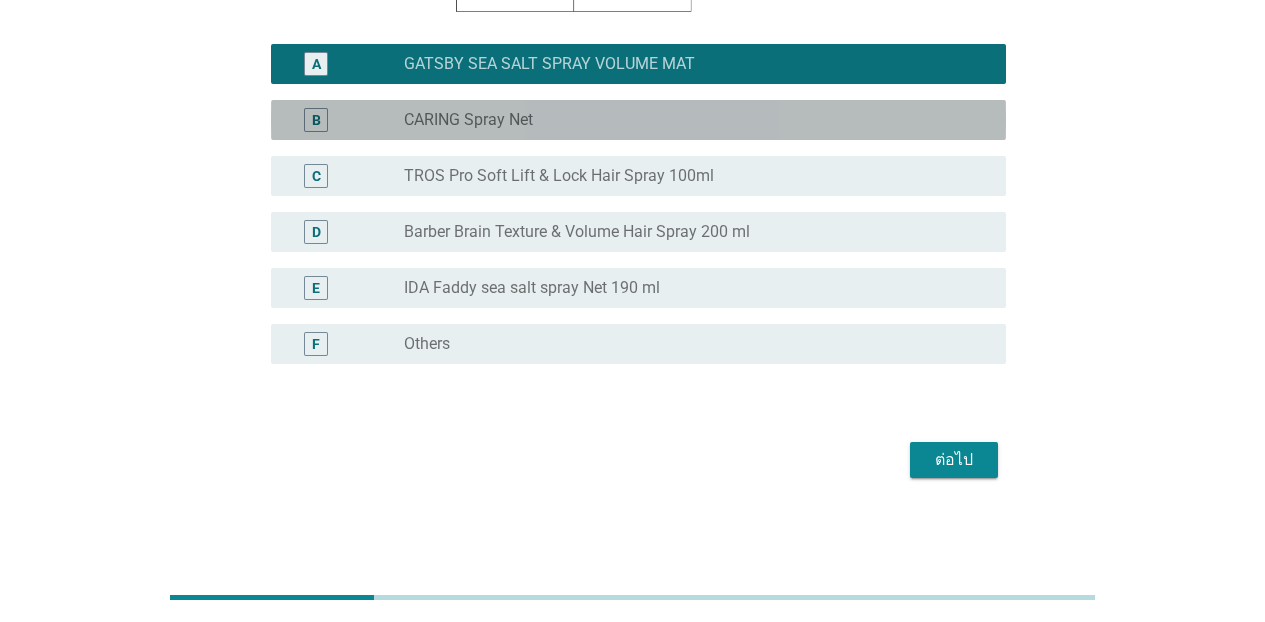 click on "B     radio_button_unchecked CARING Spray Net" at bounding box center [638, 120] 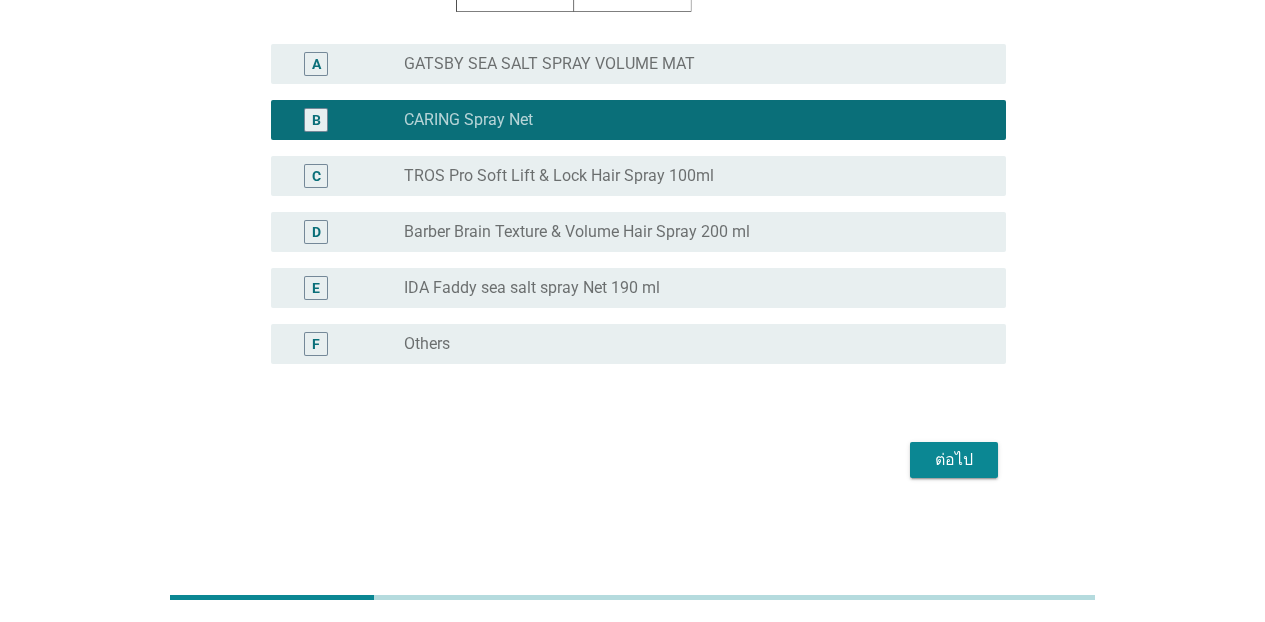 click on "A     radio_button_unchecked GATSBY SEA SALT SPRAY VOLUME MAT" at bounding box center [632, 64] 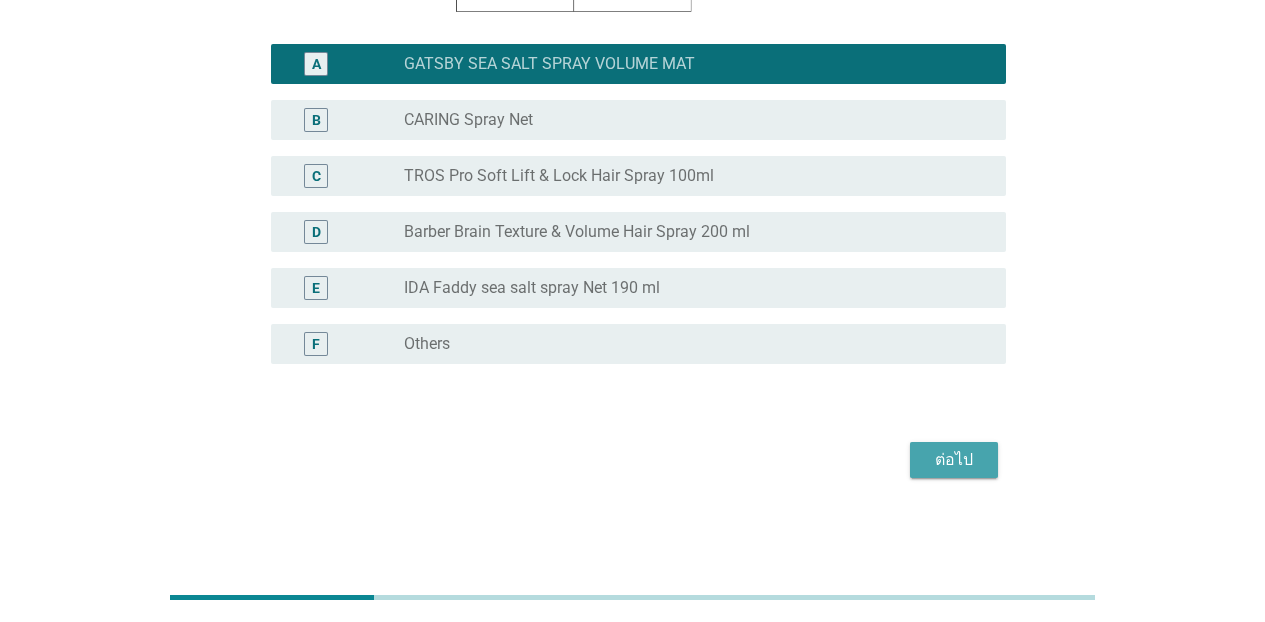 click on "ต่อไป" at bounding box center [954, 460] 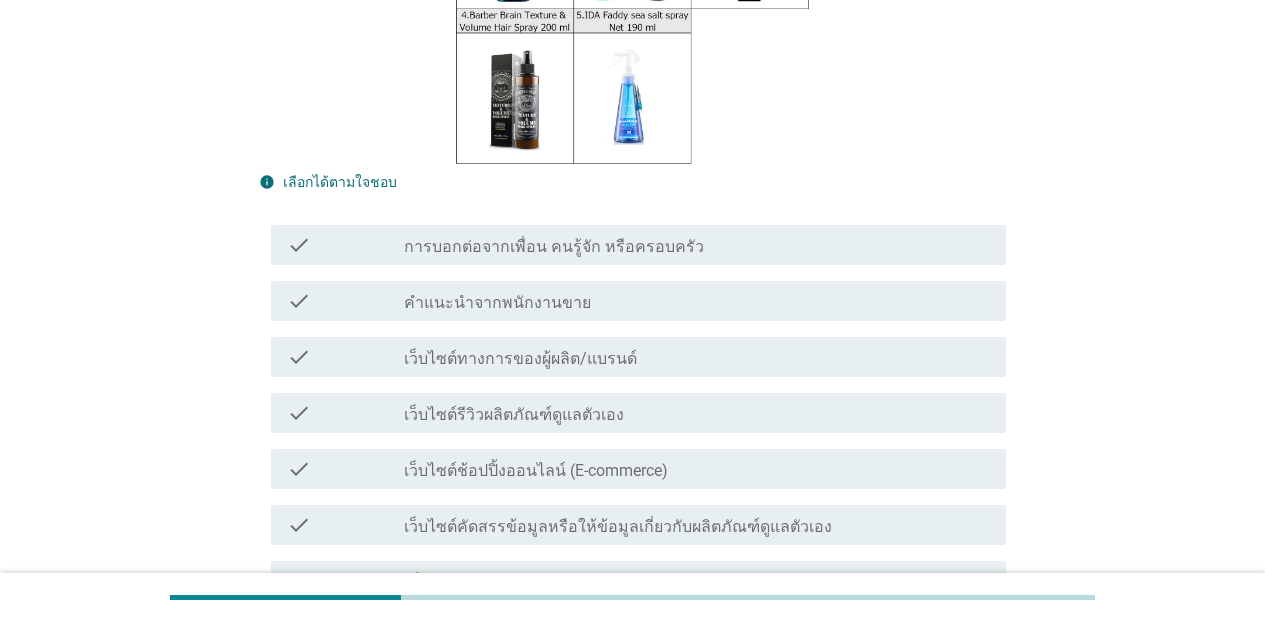 scroll, scrollTop: 486, scrollLeft: 0, axis: vertical 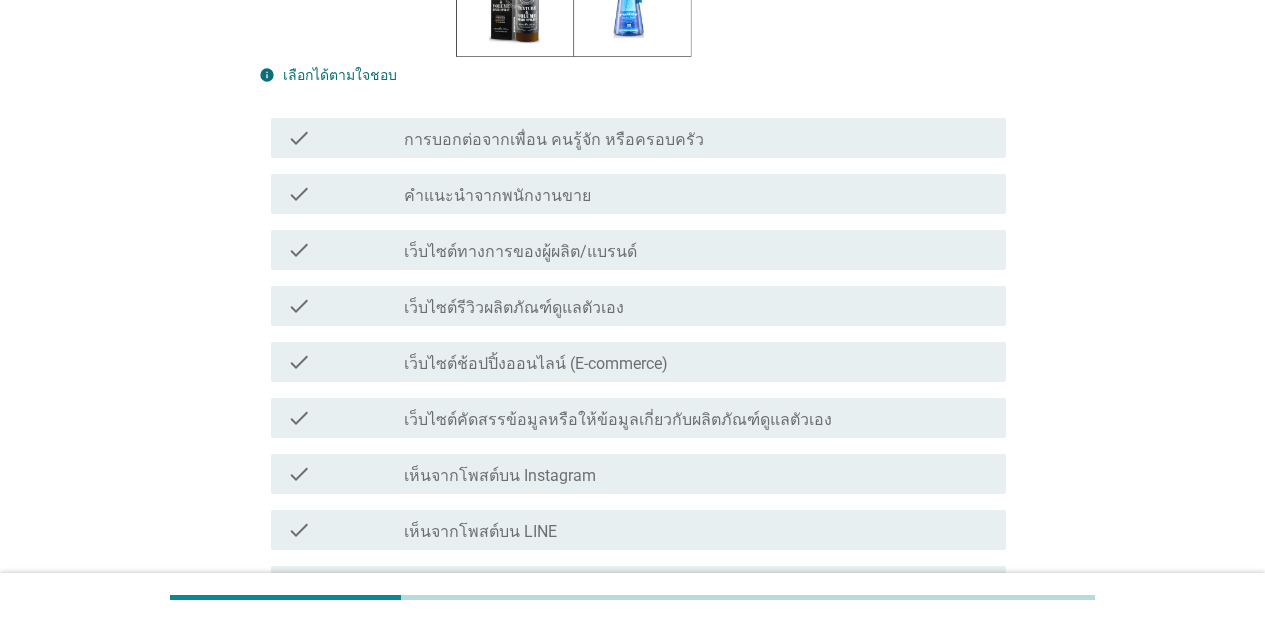click on "การบอกต่อจากเพื่อน คนรู้จัก หรือครอบครัว" at bounding box center (554, 140) 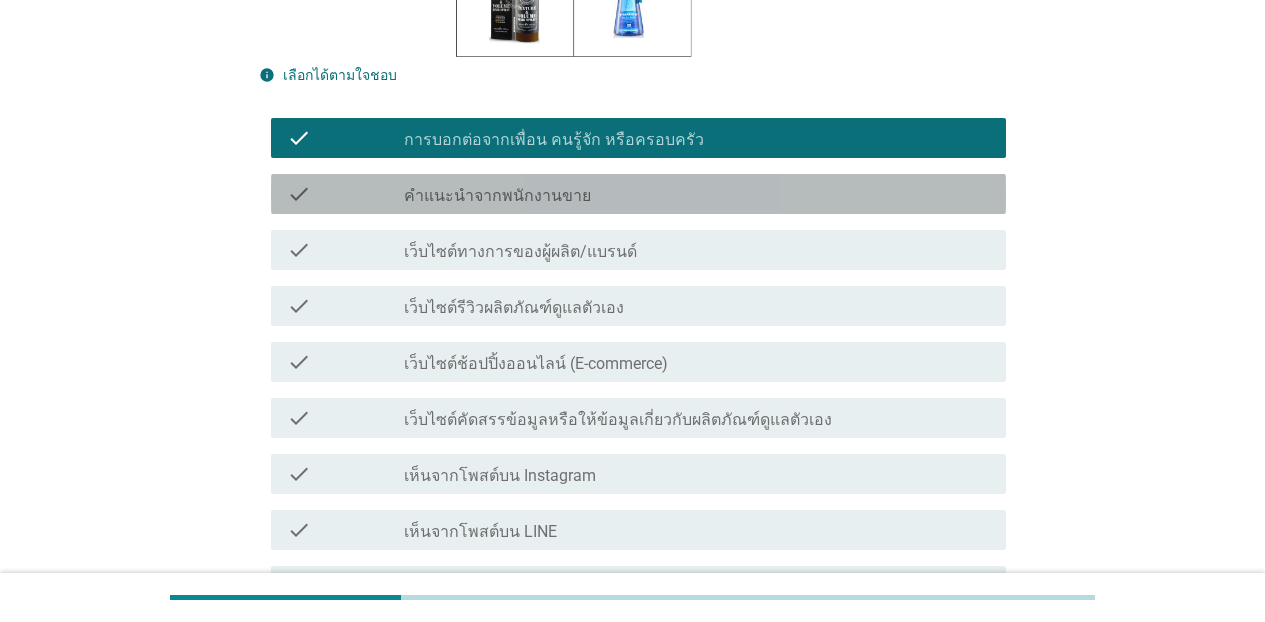 click on "check     check_box_outline_blank คำแนะนำจากพนักงานขาย" at bounding box center [638, 194] 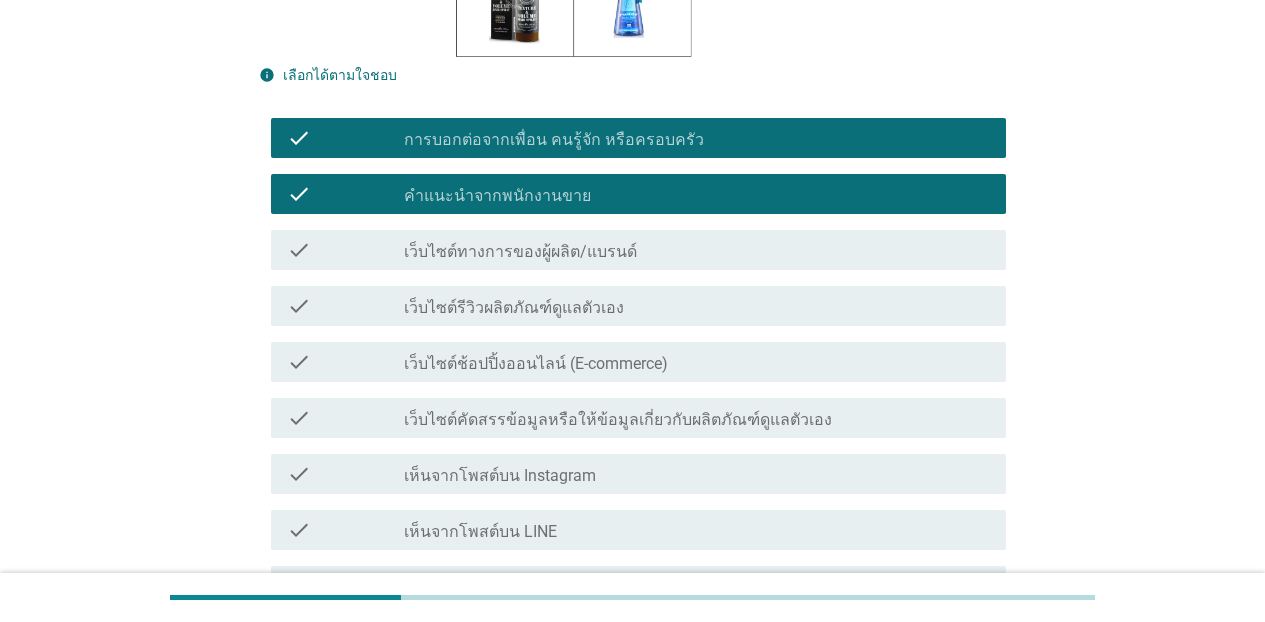 click on "เว็บไซต์ทางการของผู้ผลิต/แบรนด์" at bounding box center (520, 252) 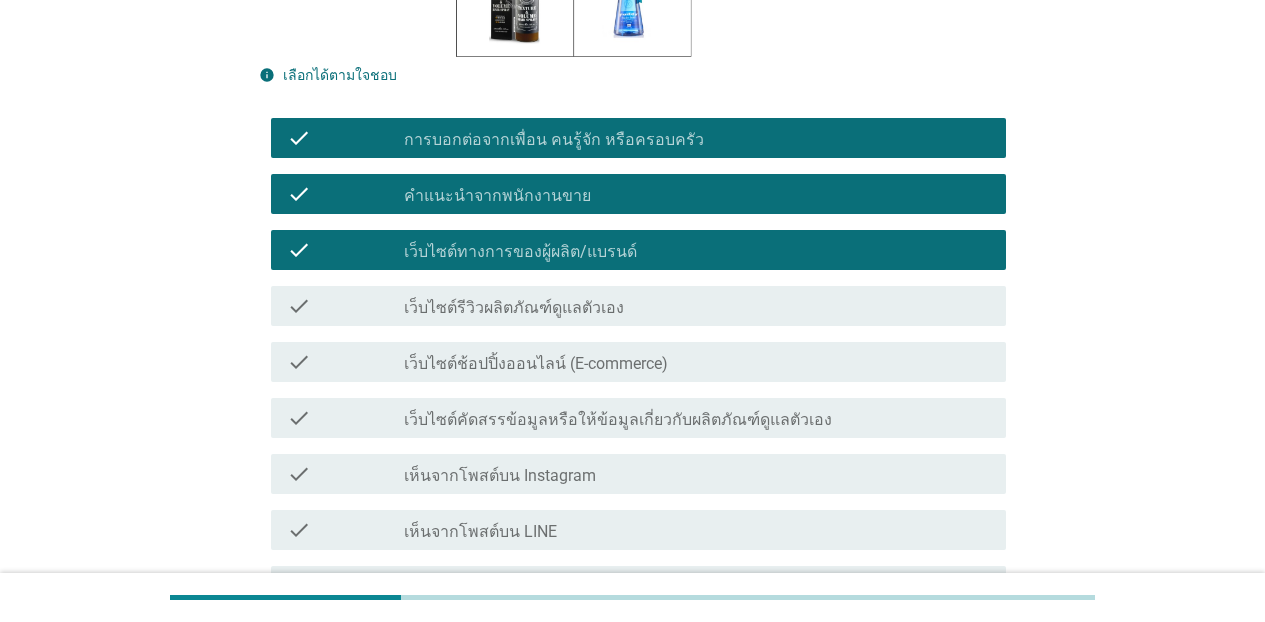 click on "check_box_outline_blank เว็บไซต์รีวิวผลิตภัณฑ์ดูแลตัวเอง" at bounding box center (697, 306) 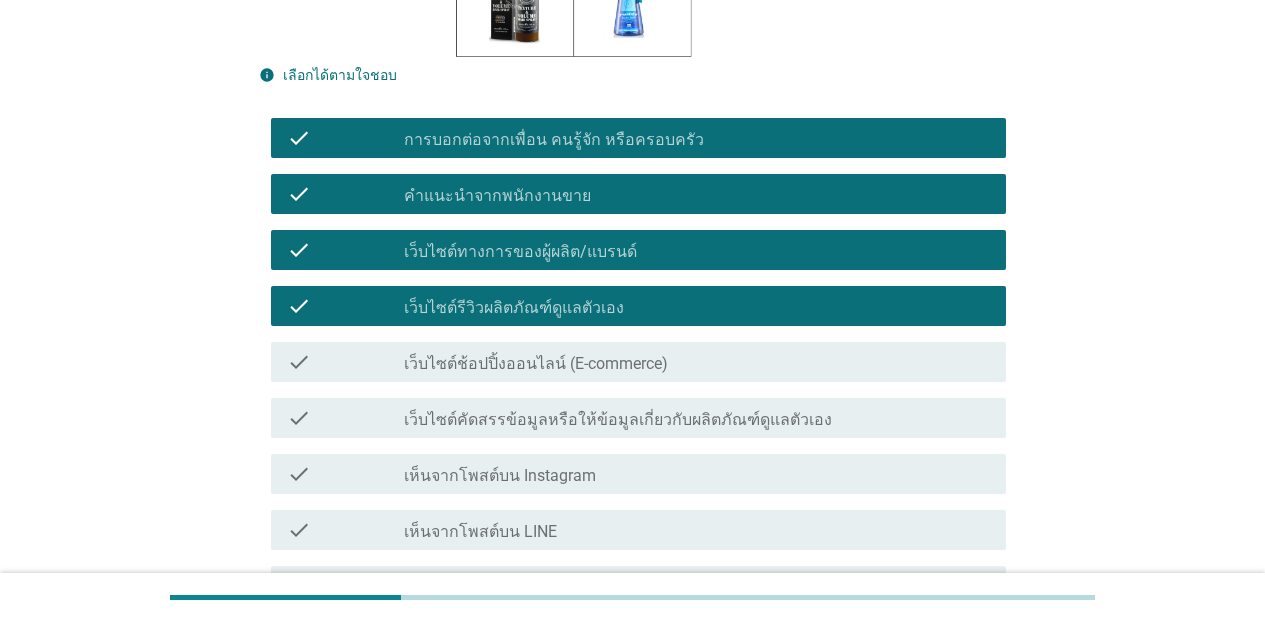 click on "เว็บไซต์ช้อปปิ้งออนไลน์ (E-commerce)" at bounding box center [536, 364] 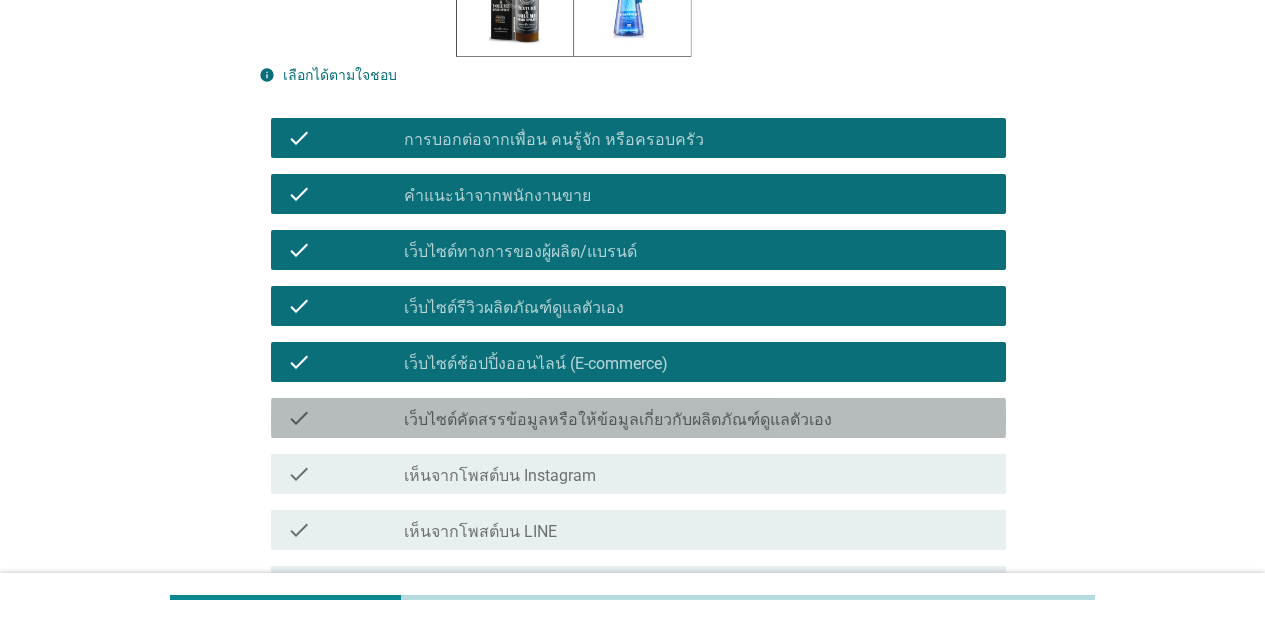 drag, startPoint x: 769, startPoint y: 407, endPoint x: 750, endPoint y: 431, distance: 30.610456 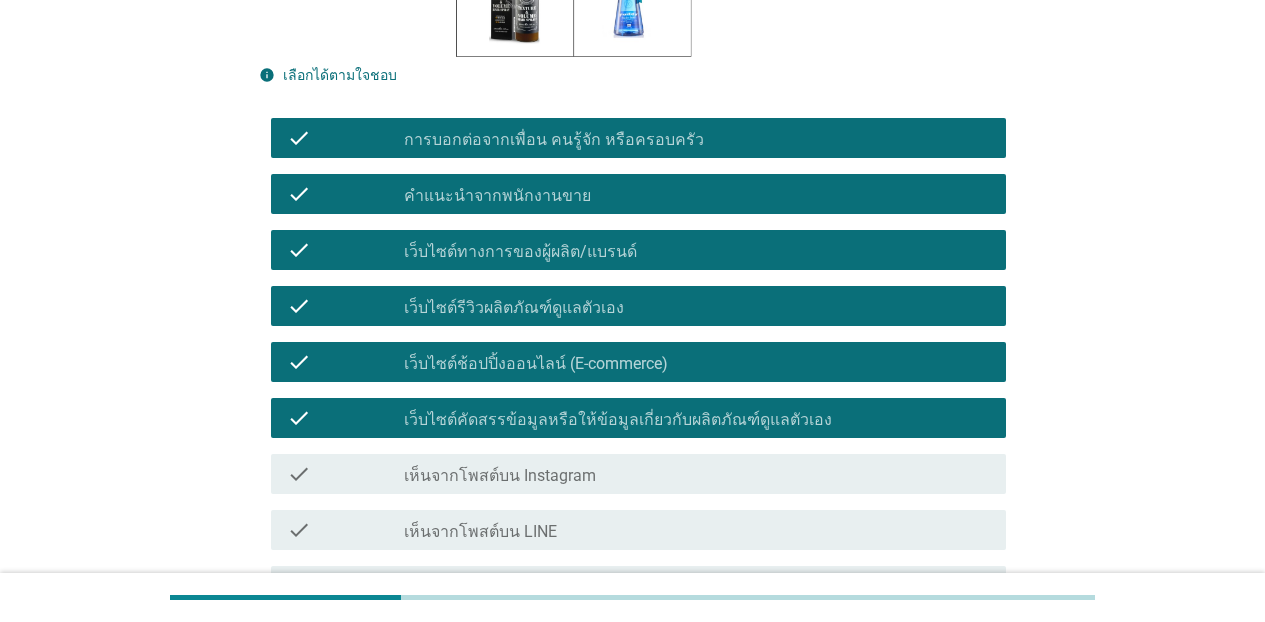 click on "check_box_outline_blank เห็นจากโพสต์บน Instagram" at bounding box center (697, 474) 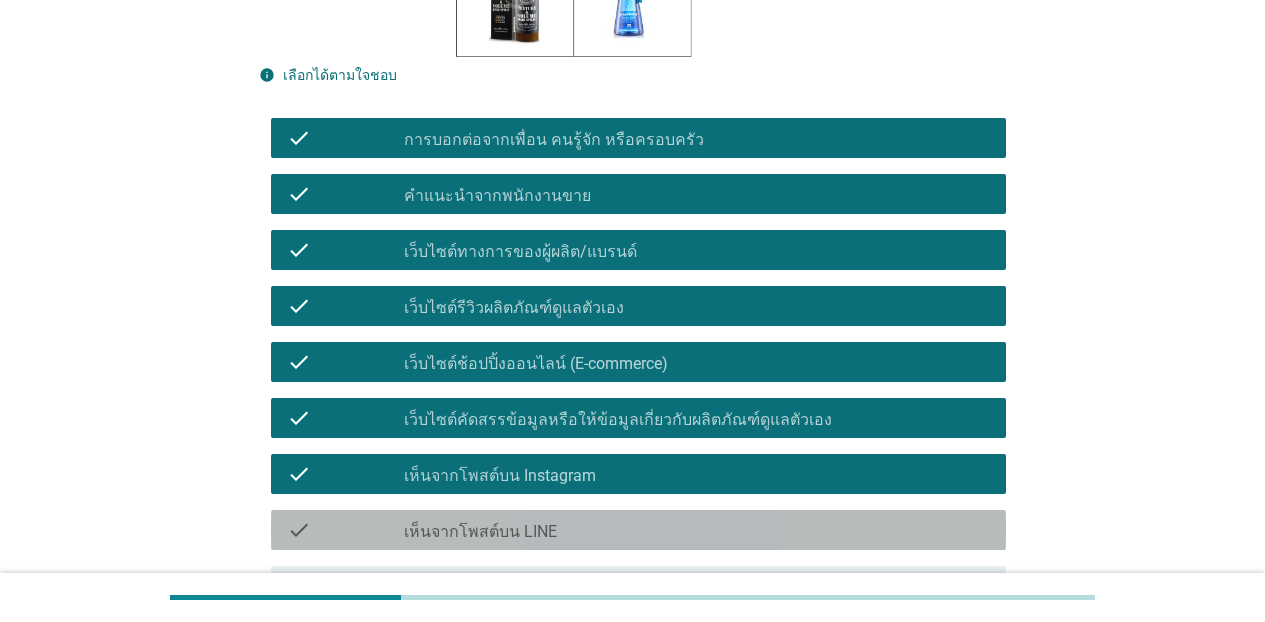 click on "check_box_outline_blank เห็นจากโพสต์บน LINE" at bounding box center [697, 530] 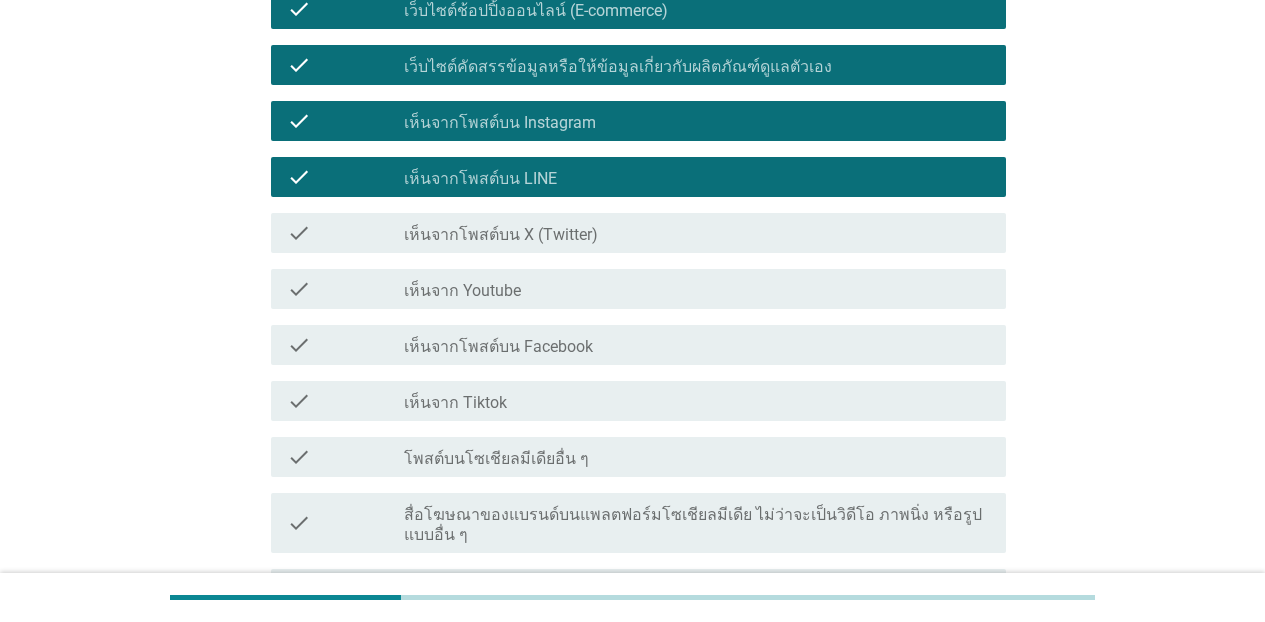 scroll, scrollTop: 869, scrollLeft: 0, axis: vertical 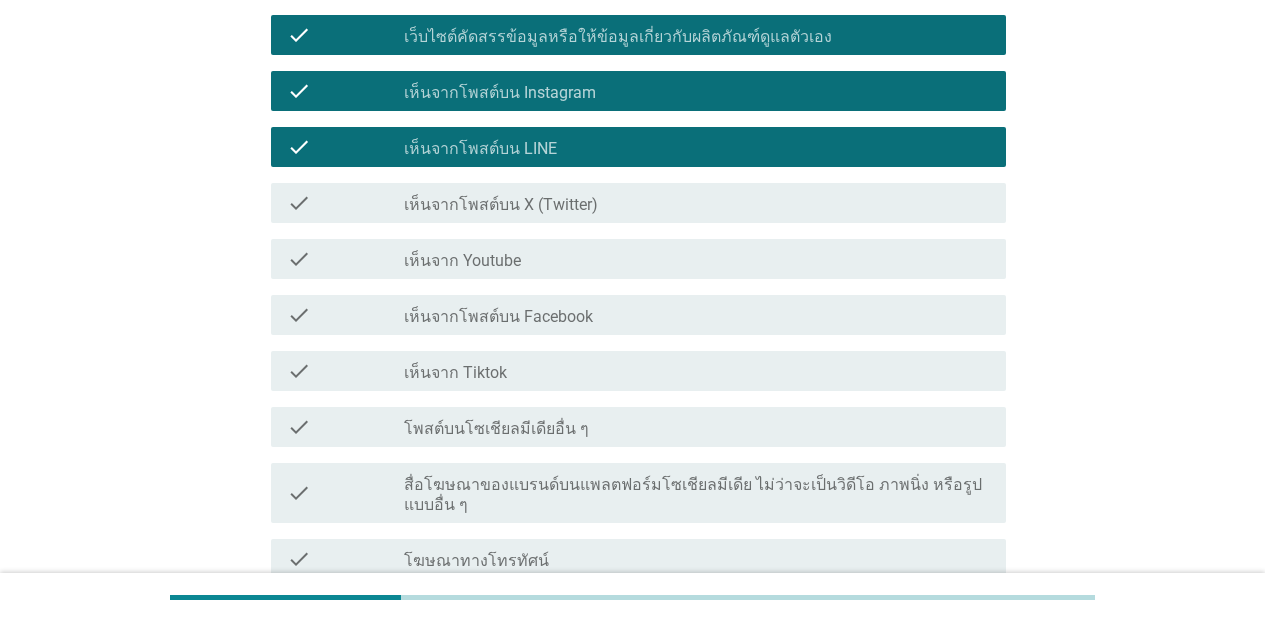 click on "check_box_outline_blank เห็นจากโพสต์บน X (Twitter)" at bounding box center (697, 203) 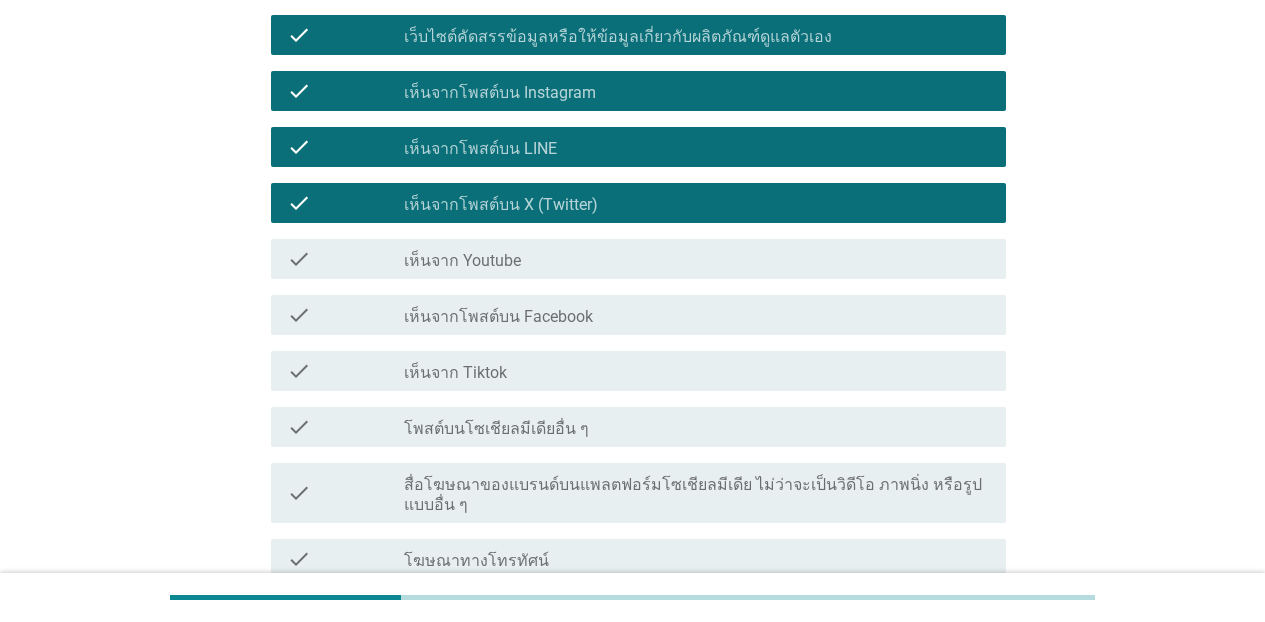 click on "check_box_outline_blank เห็นจาก Youtube" at bounding box center [697, 259] 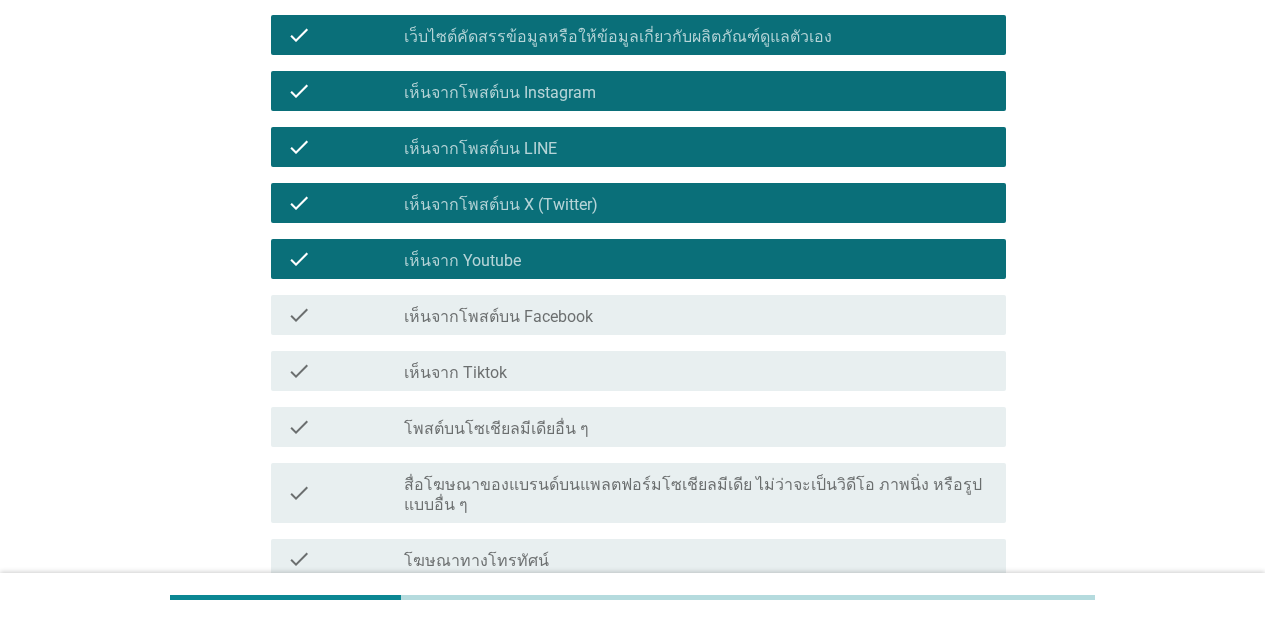 click on "เห็นจากโพสต์บน Facebook" at bounding box center (498, 317) 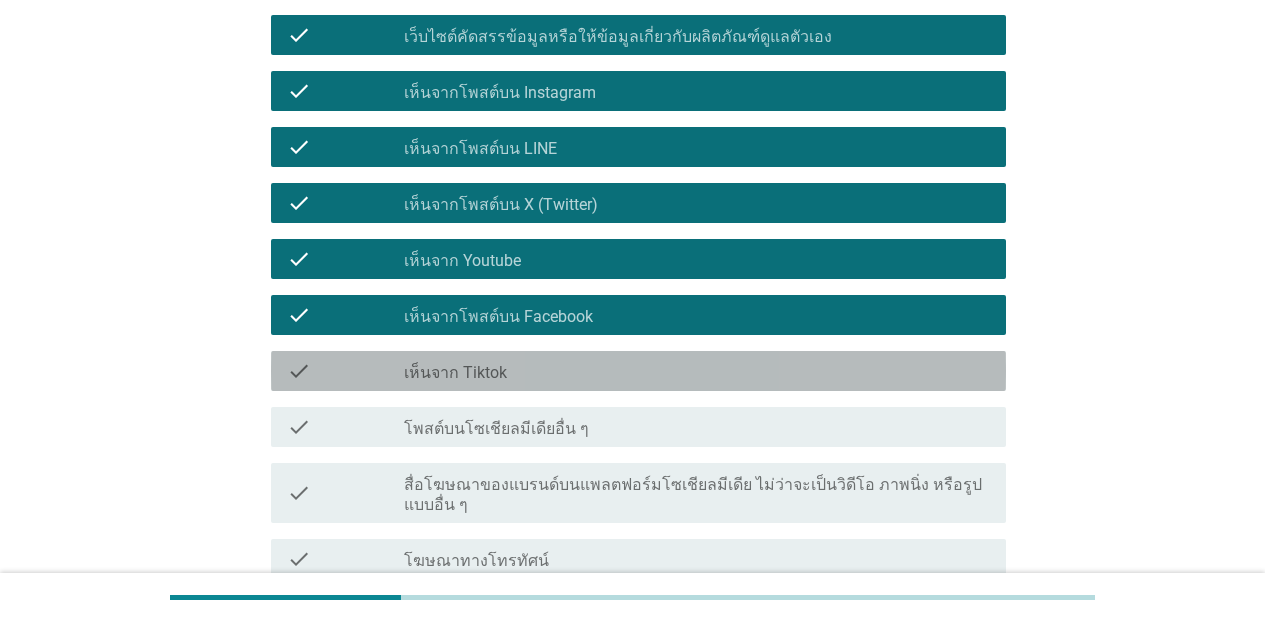 drag, startPoint x: 584, startPoint y: 370, endPoint x: 587, endPoint y: 440, distance: 70.064255 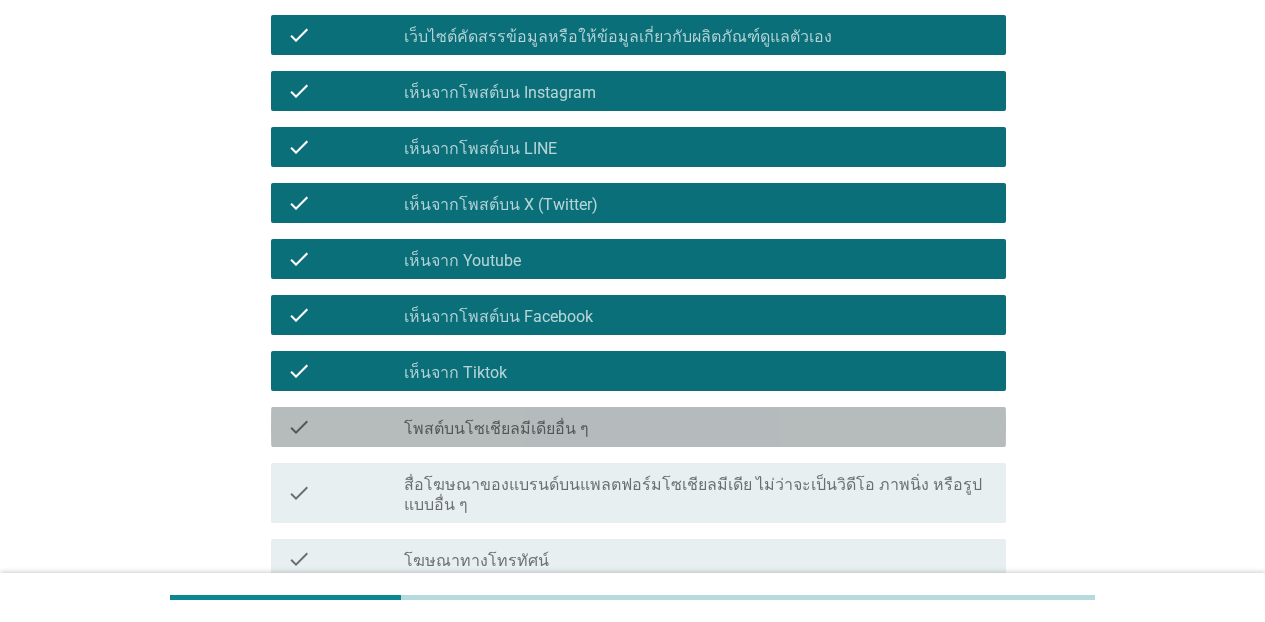 drag, startPoint x: 587, startPoint y: 440, endPoint x: 587, endPoint y: 497, distance: 57 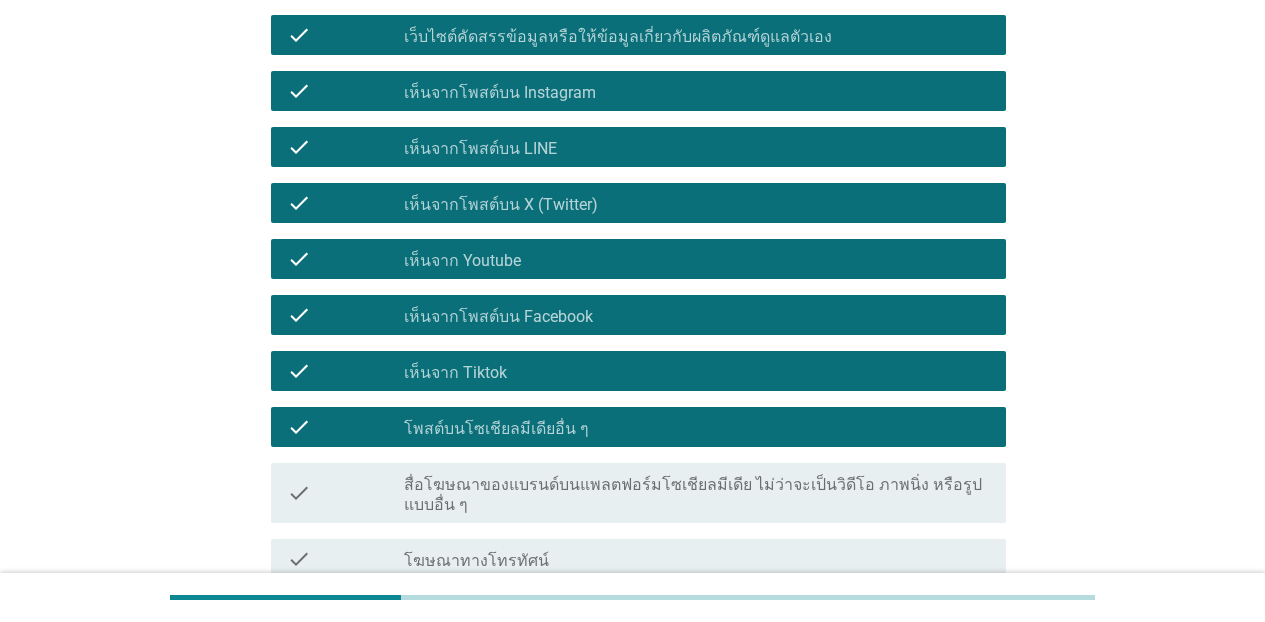click on "สื่อโฆษณาของแบรนด์บนแพลตฟอร์มโซเชียลมีเดีย ไม่ว่าจะเป็นวิดีโอ ภาพนิ่ง หรือรูปแบบอื่น ๆ" at bounding box center (697, 495) 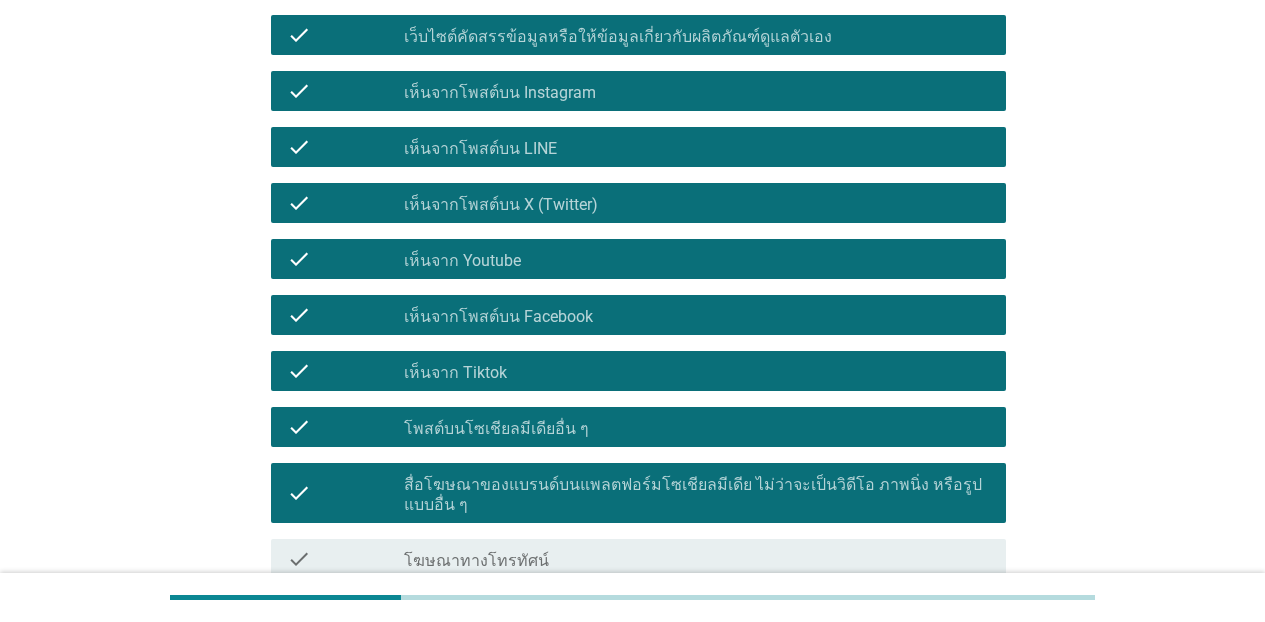 click on "check_box_outline_blank โฆษณาทางโทรทัศน์" at bounding box center [697, 559] 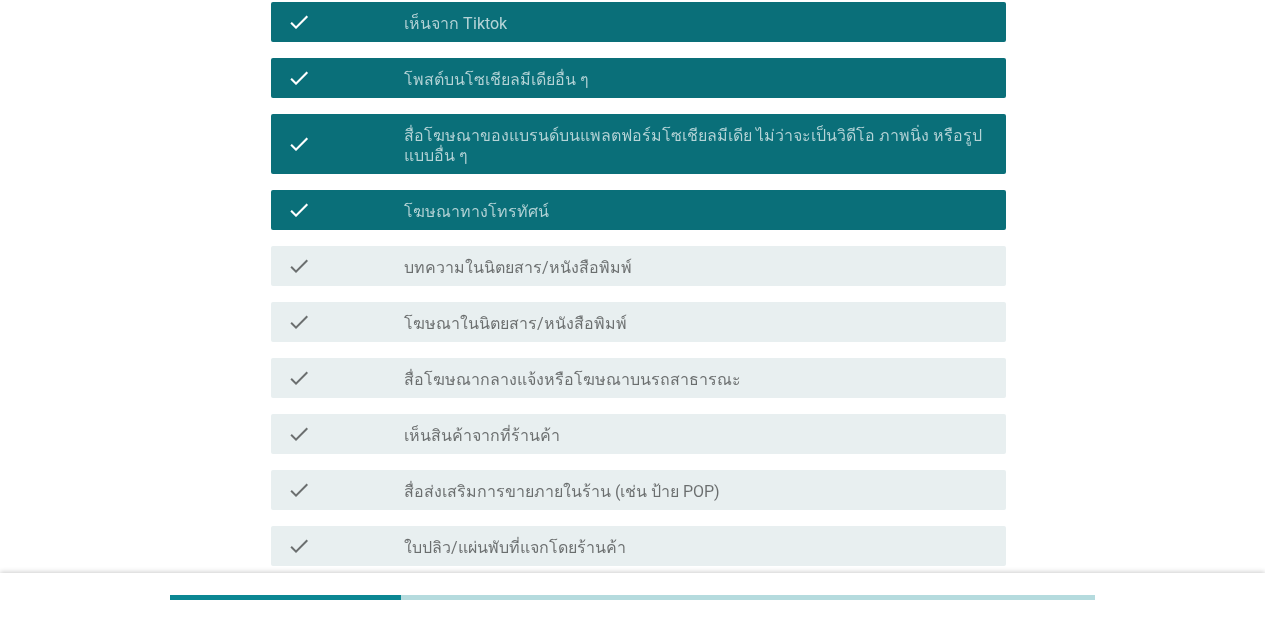 scroll, scrollTop: 1271, scrollLeft: 0, axis: vertical 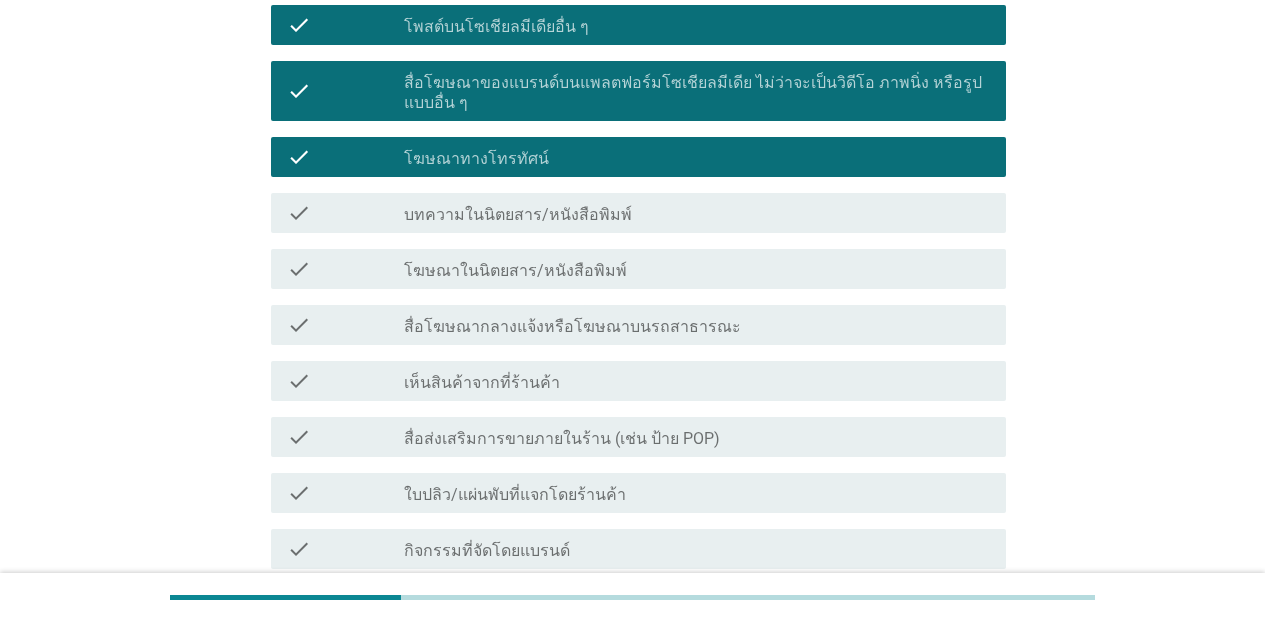 drag, startPoint x: 532, startPoint y: 224, endPoint x: 535, endPoint y: 261, distance: 37.12142 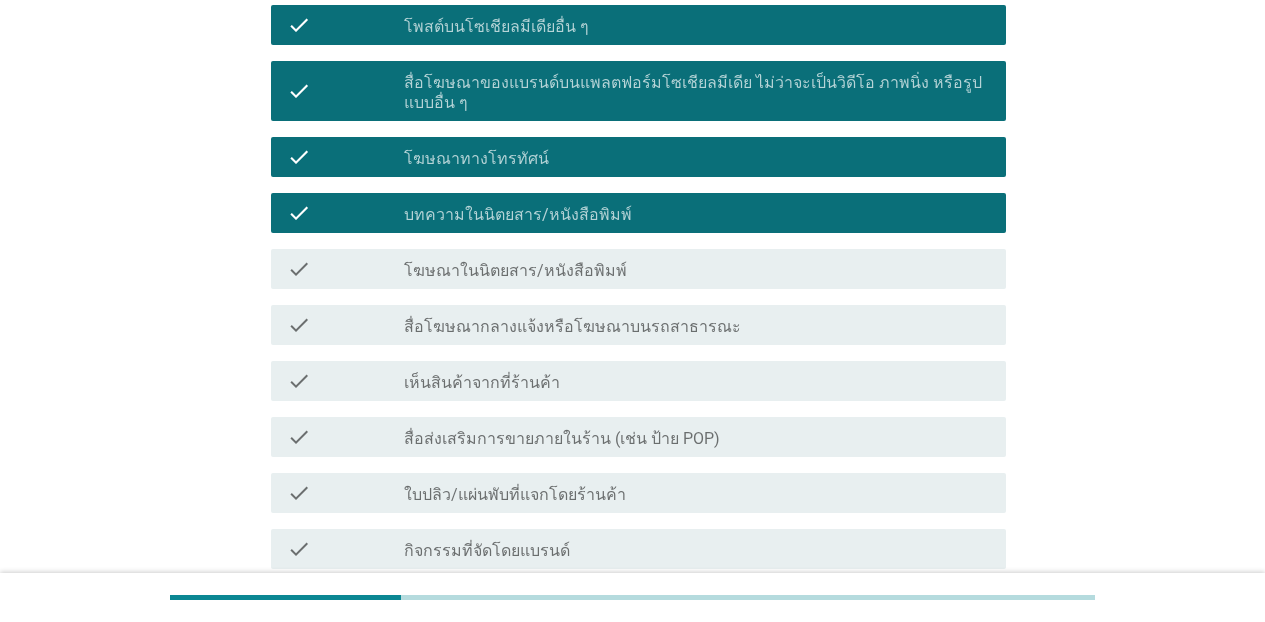 drag, startPoint x: 535, startPoint y: 263, endPoint x: 527, endPoint y: 318, distance: 55.578773 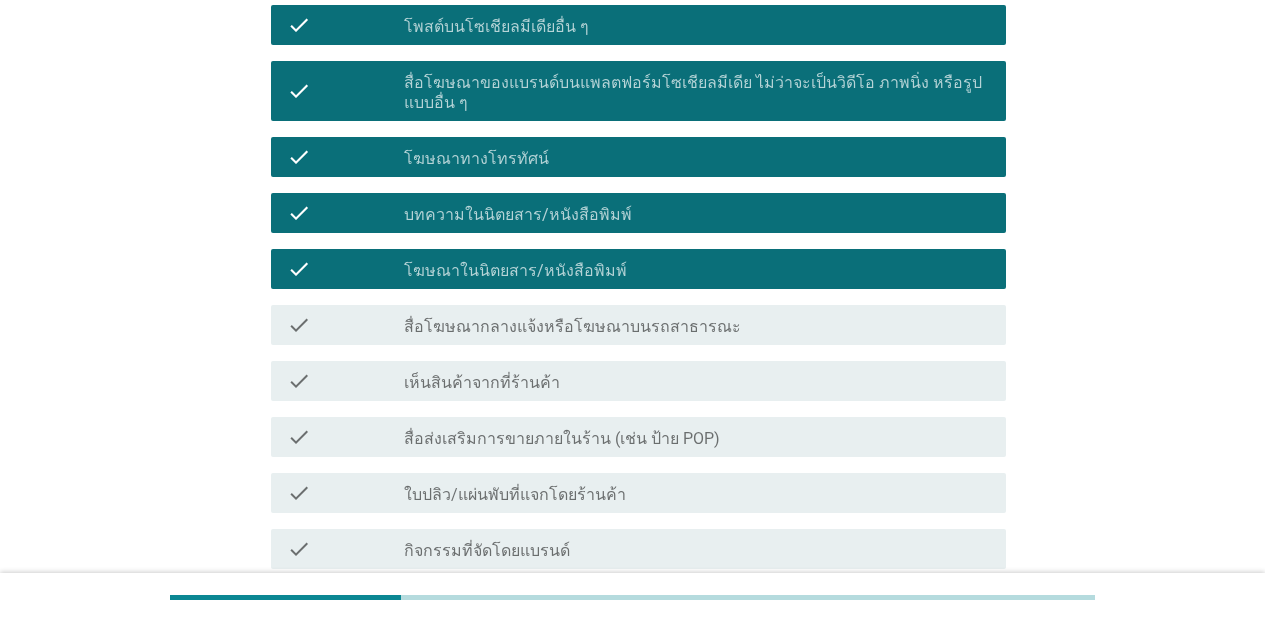 click on "check     check_box_outline_blank สื่อโฆษณากลางแจ้งหรือโฆษณาบนรถสาธารณะ" at bounding box center (638, 325) 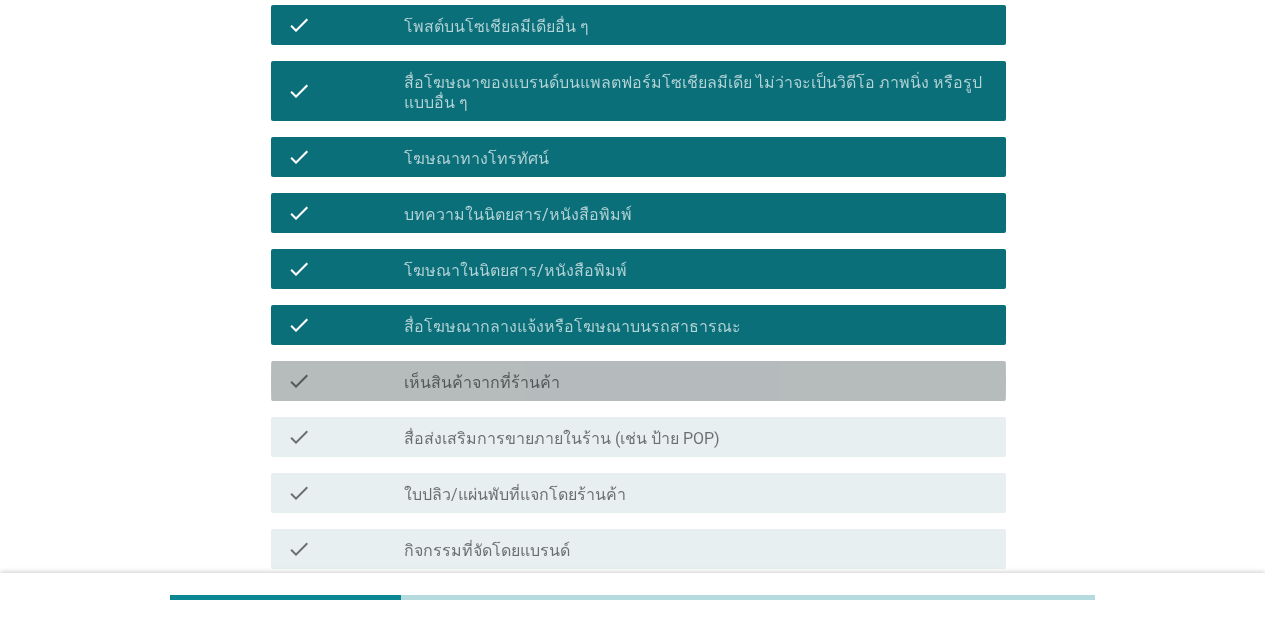 click on "check     check_box_outline_blank เห็นสินค้าจากที่ร้านค้า" at bounding box center (638, 381) 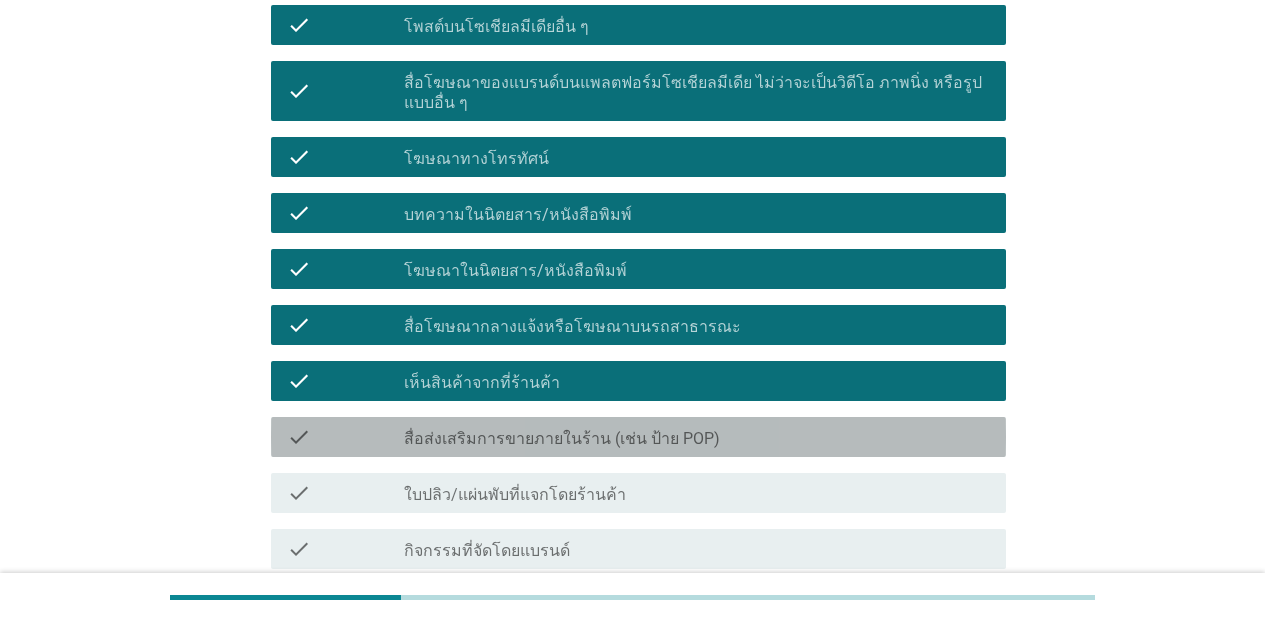 click on "สื่อส่งเสริมการขายภายในร้าน (เช่น ป้าย POP)" at bounding box center [562, 439] 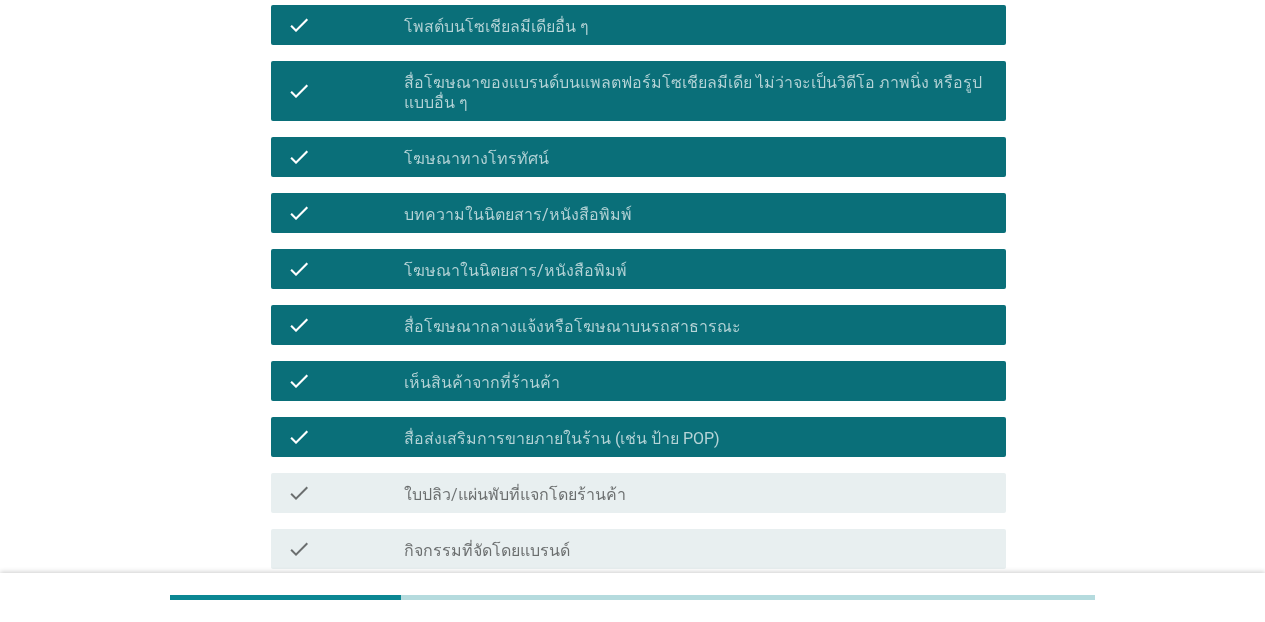 click on "ใบปลิว/แผ่นพับที่แจกโดยร้านค้า" at bounding box center [515, 495] 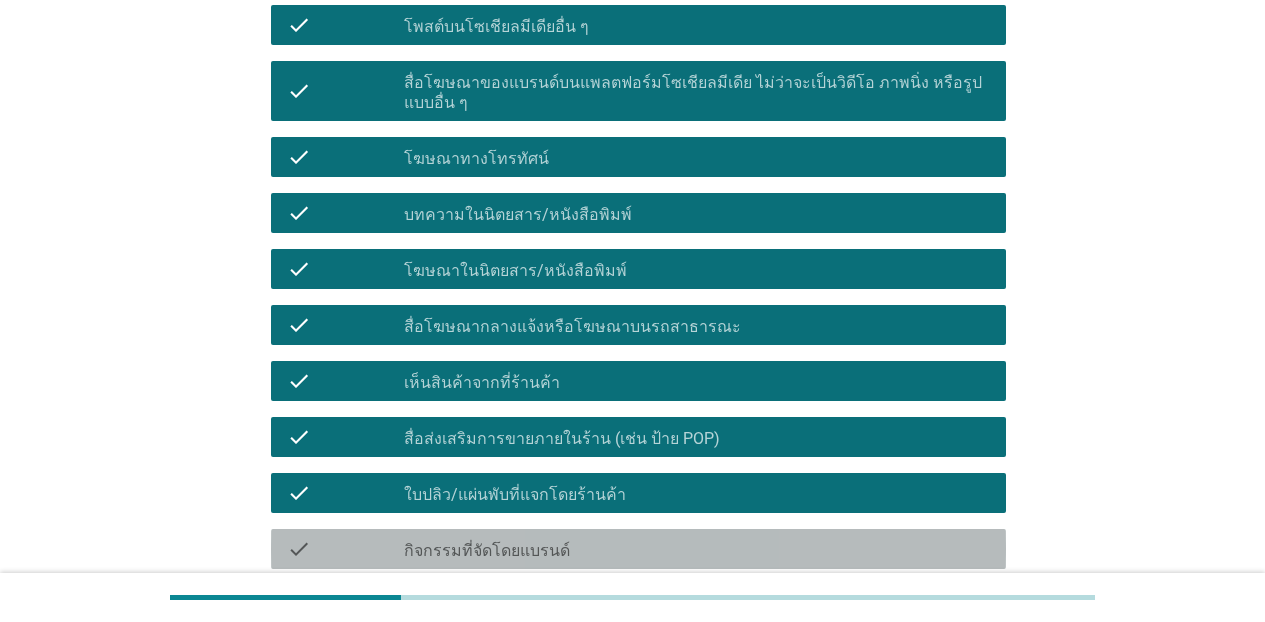 click on "กิจกรรมที่จัดโดยแบรนด์" at bounding box center [487, 551] 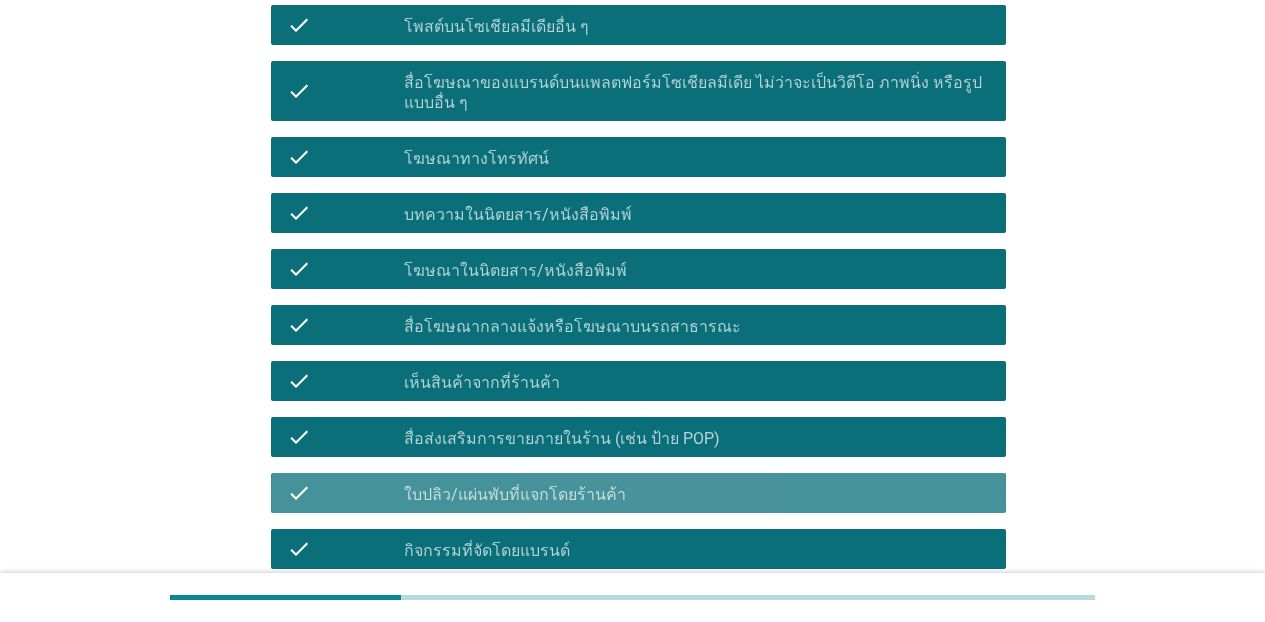 click on "ใบปลิว/แผ่นพับที่แจกโดยร้านค้า" at bounding box center [515, 495] 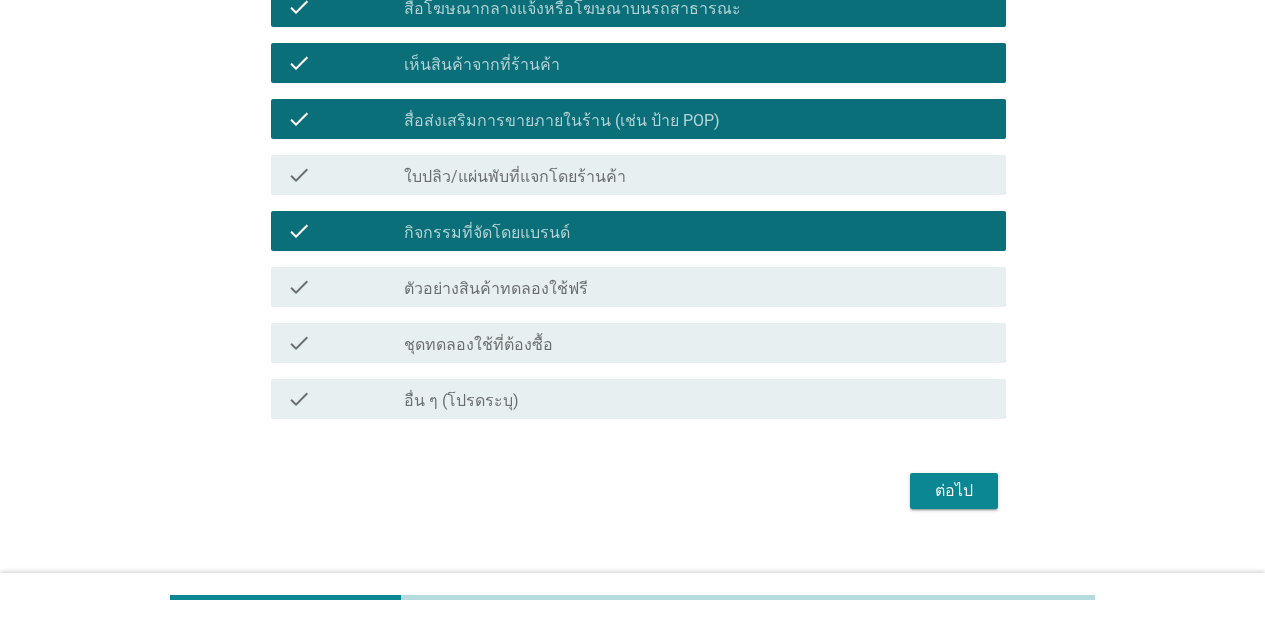 scroll, scrollTop: 1593, scrollLeft: 0, axis: vertical 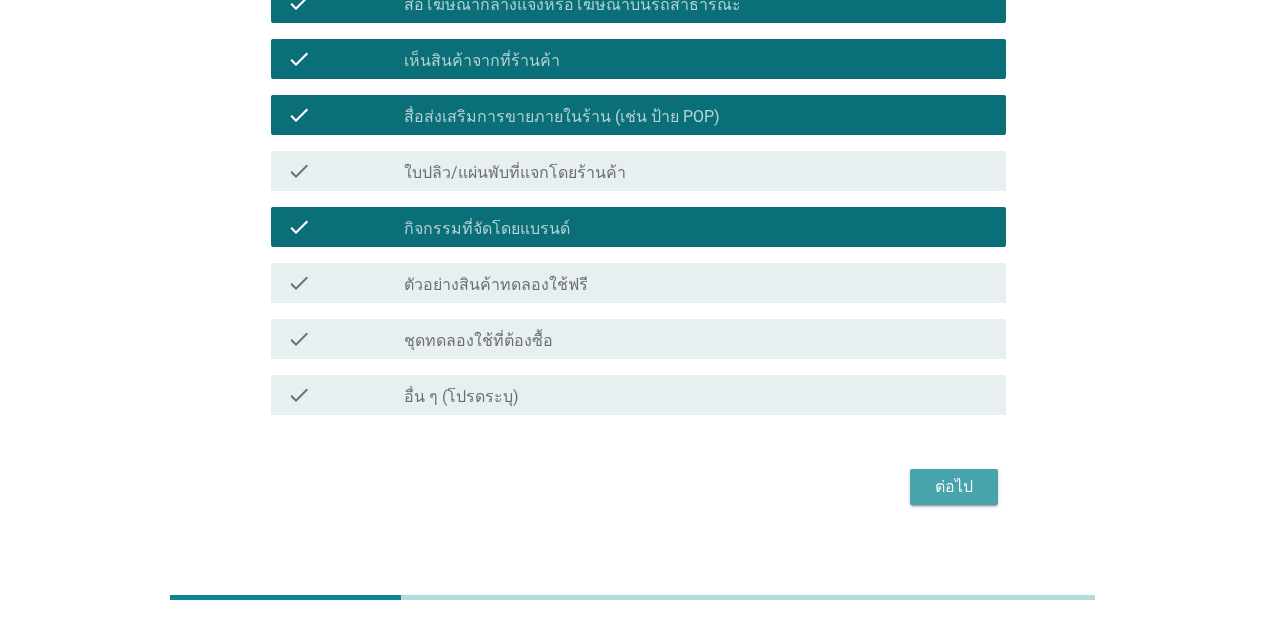 click on "ต่อไป" at bounding box center (954, 487) 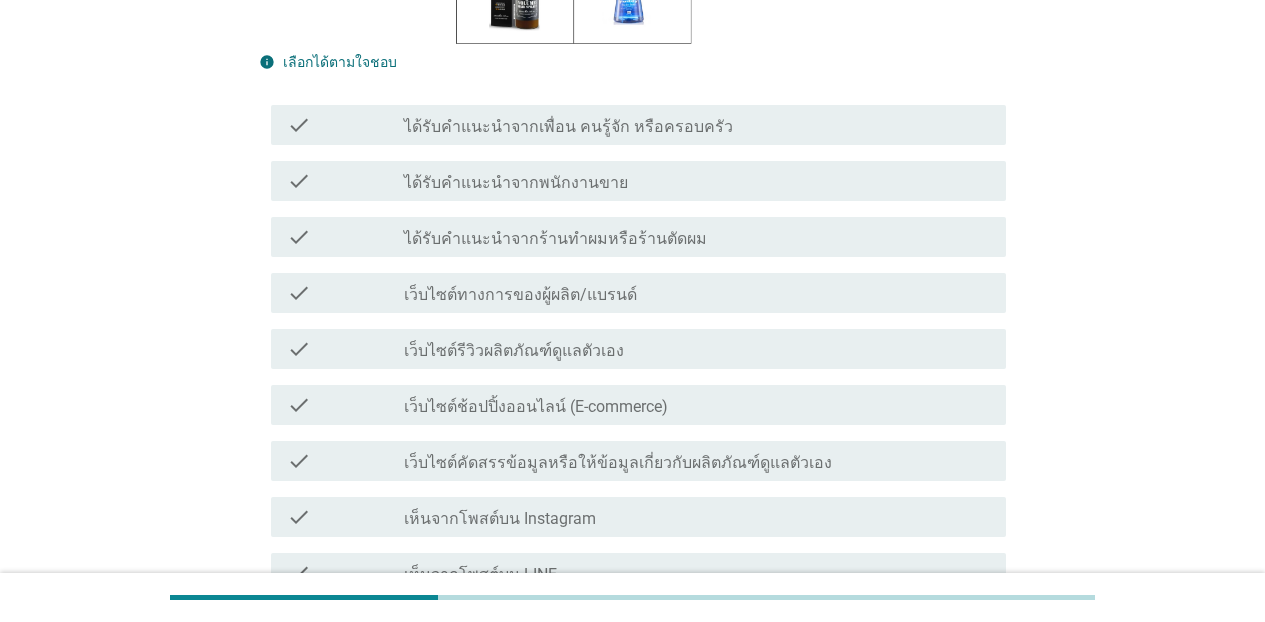 scroll, scrollTop: 471, scrollLeft: 0, axis: vertical 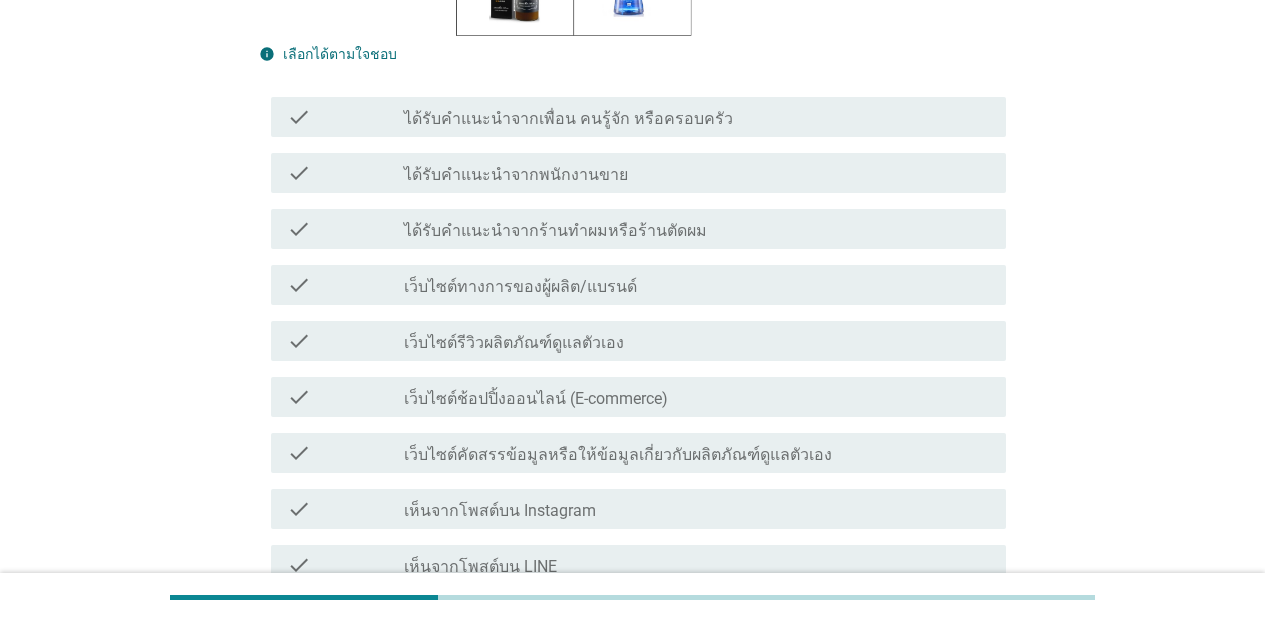 click on "ได้รับคำแนะนำจากเพื่อน คนรู้จัก หรือครอบครัว" at bounding box center (568, 119) 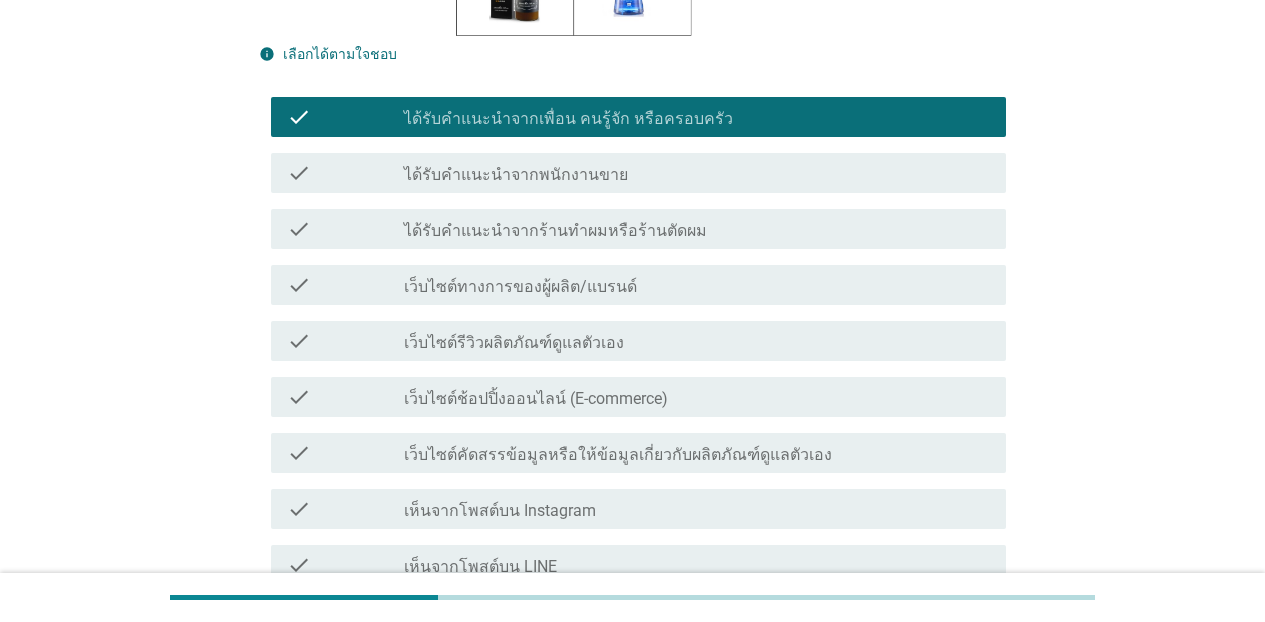 click on "check_box_outline_blank ได้รับคำแนะนำจากพนักงานขาย" at bounding box center [697, 173] 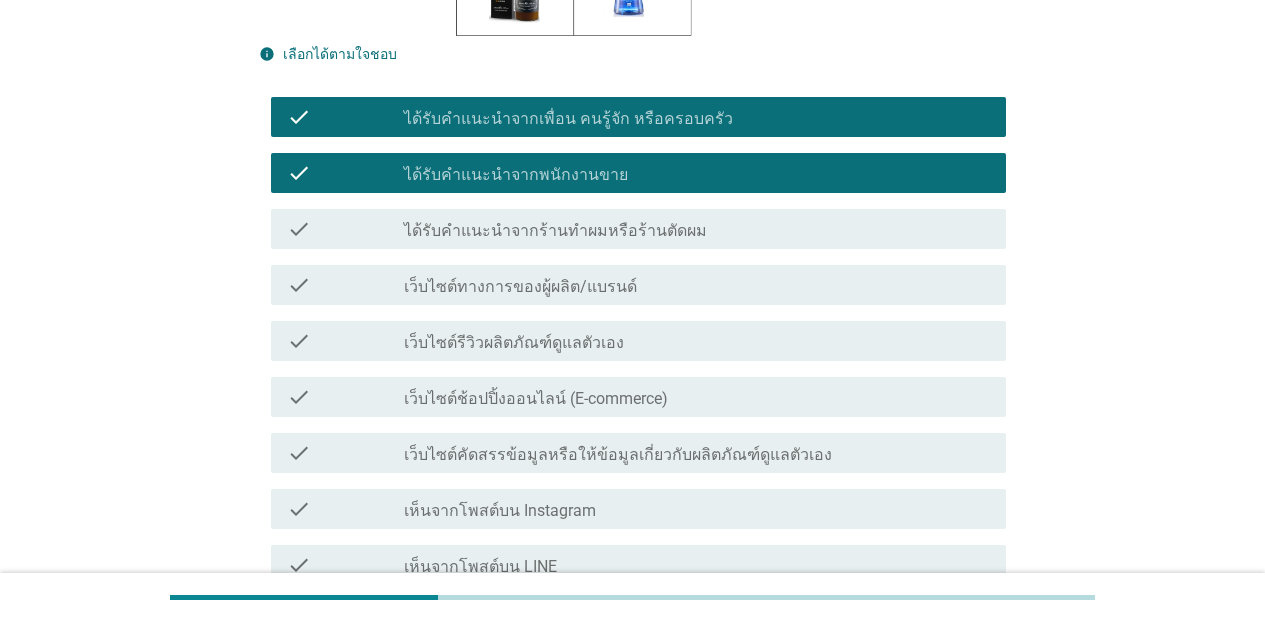 click on "check     check_box_outline_blank ได้รับคำแนะนำจากร้านทำผมหรือร้านตัดผม" at bounding box center (632, 229) 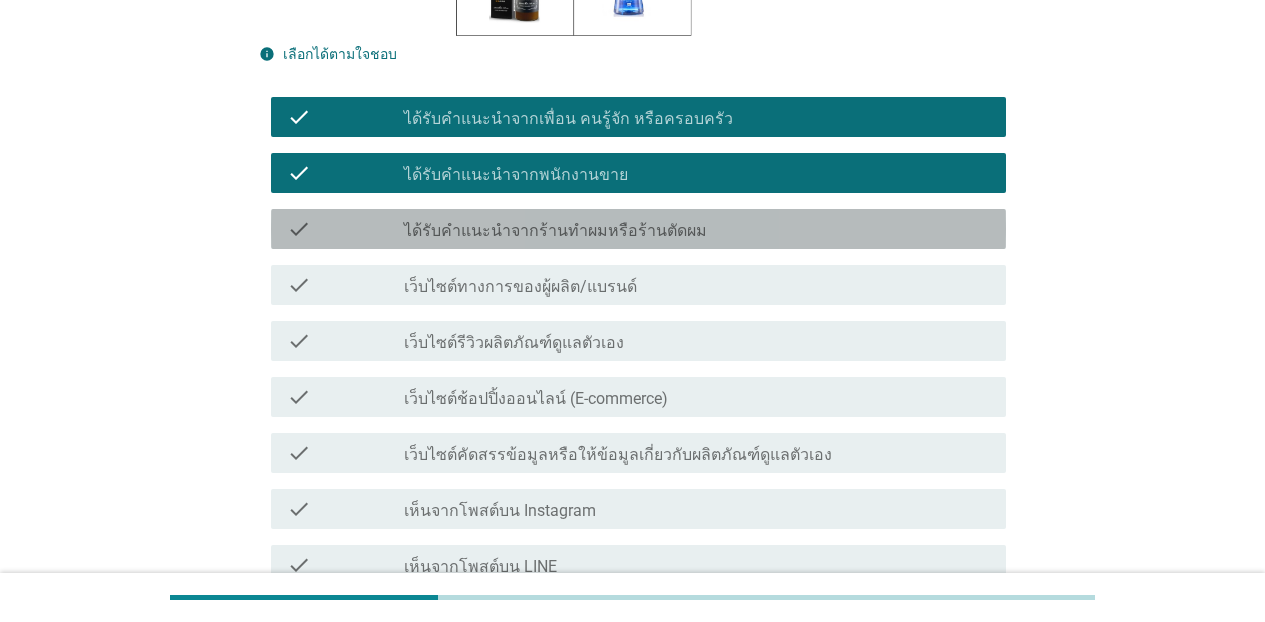 click on "check_box_outline_blank ได้รับคำแนะนำจากร้านทำผมหรือร้านตัดผม" at bounding box center [697, 229] 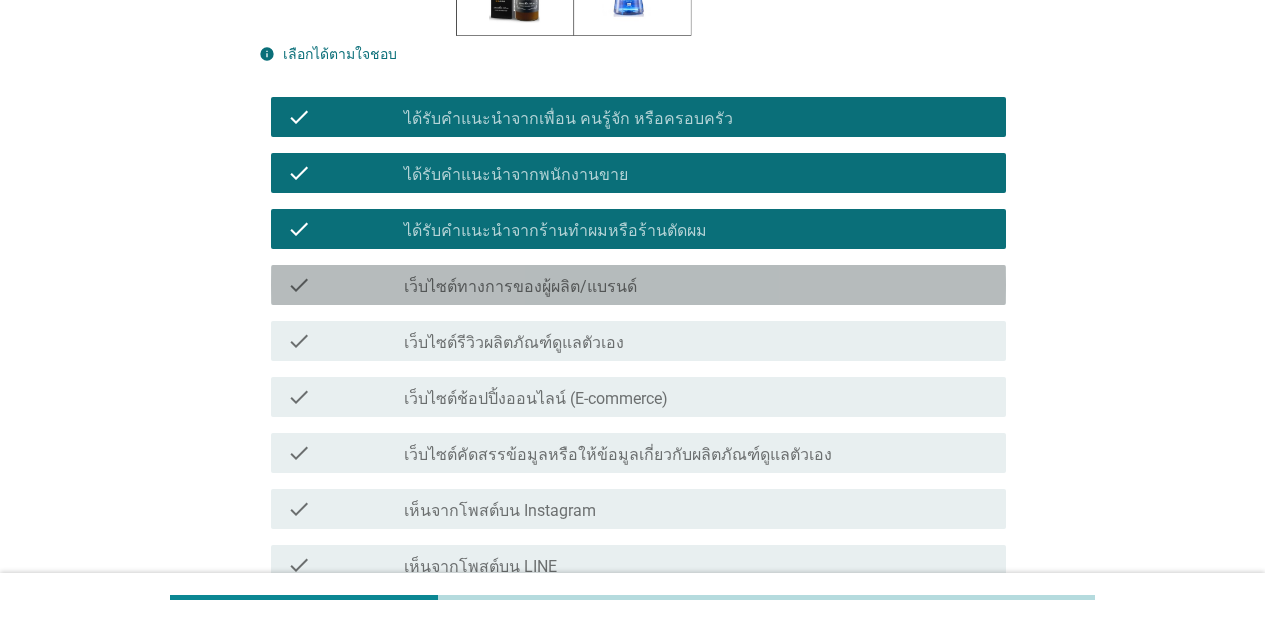 drag, startPoint x: 427, startPoint y: 290, endPoint x: 427, endPoint y: 326, distance: 36 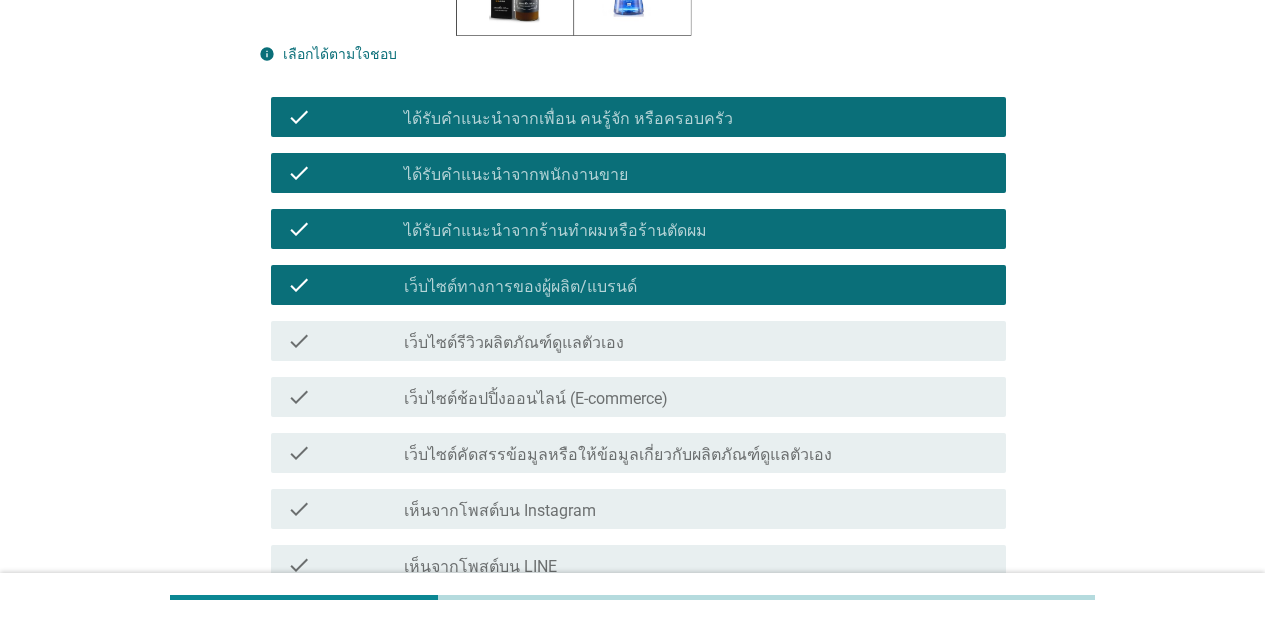 drag, startPoint x: 427, startPoint y: 335, endPoint x: 427, endPoint y: 384, distance: 49 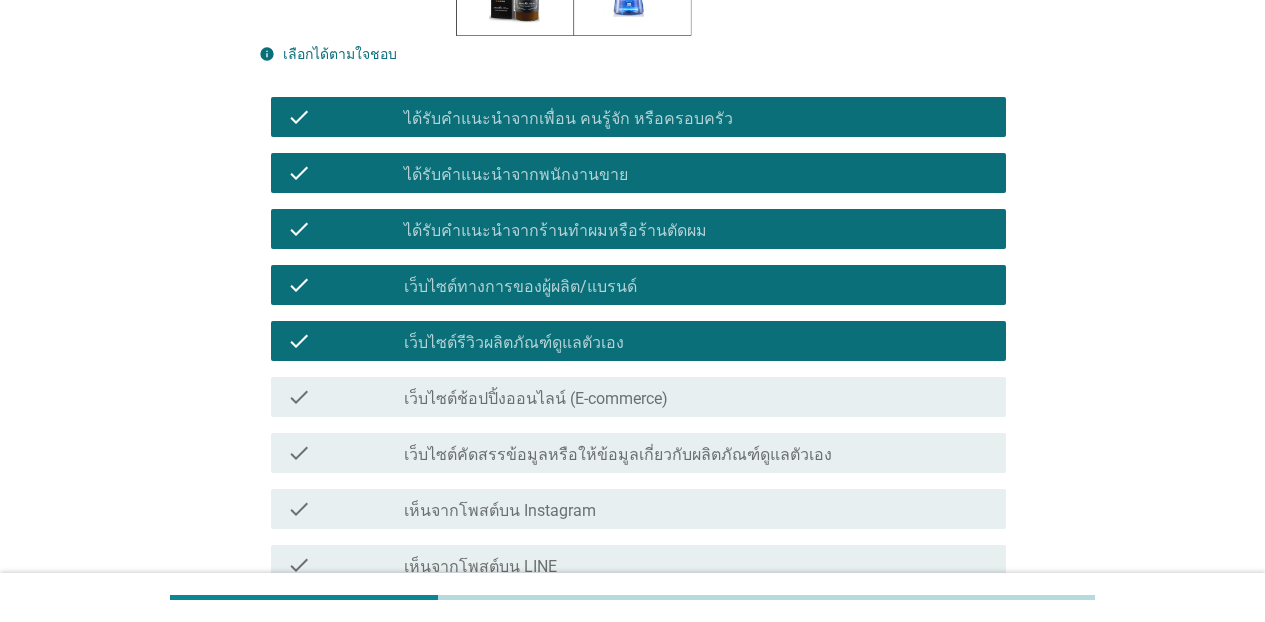 click on "เว็บไซต์ช้อปปิ้งออนไลน์ (E-commerce)" at bounding box center (536, 399) 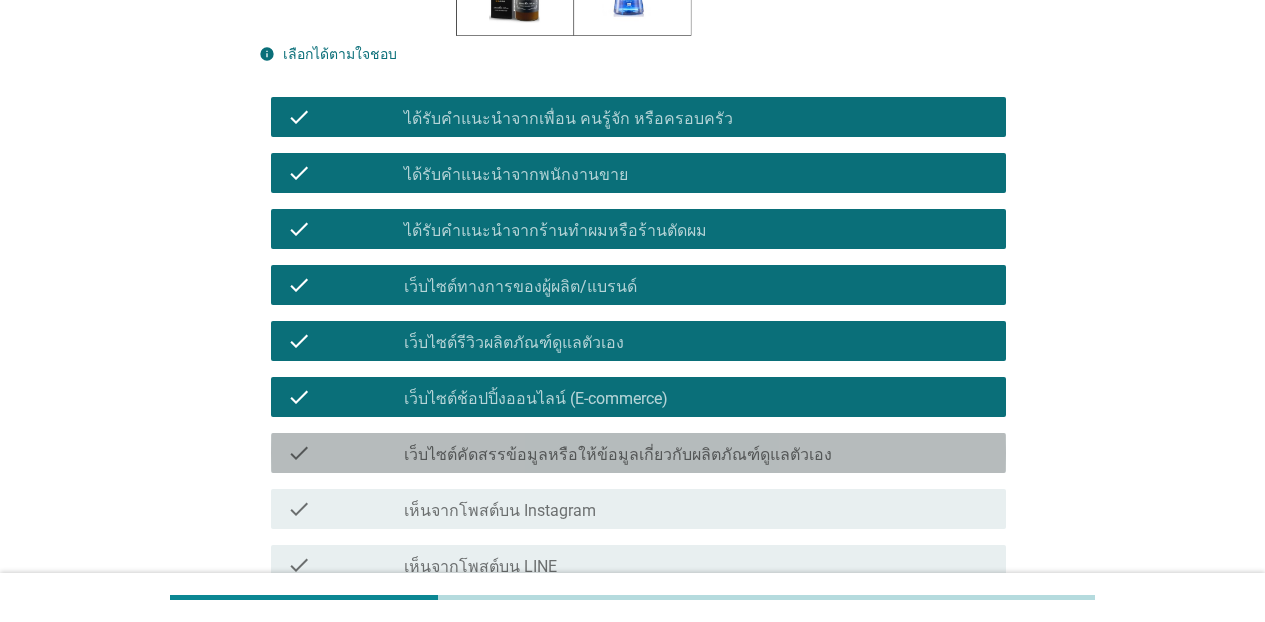 drag, startPoint x: 575, startPoint y: 448, endPoint x: 551, endPoint y: 490, distance: 48.373547 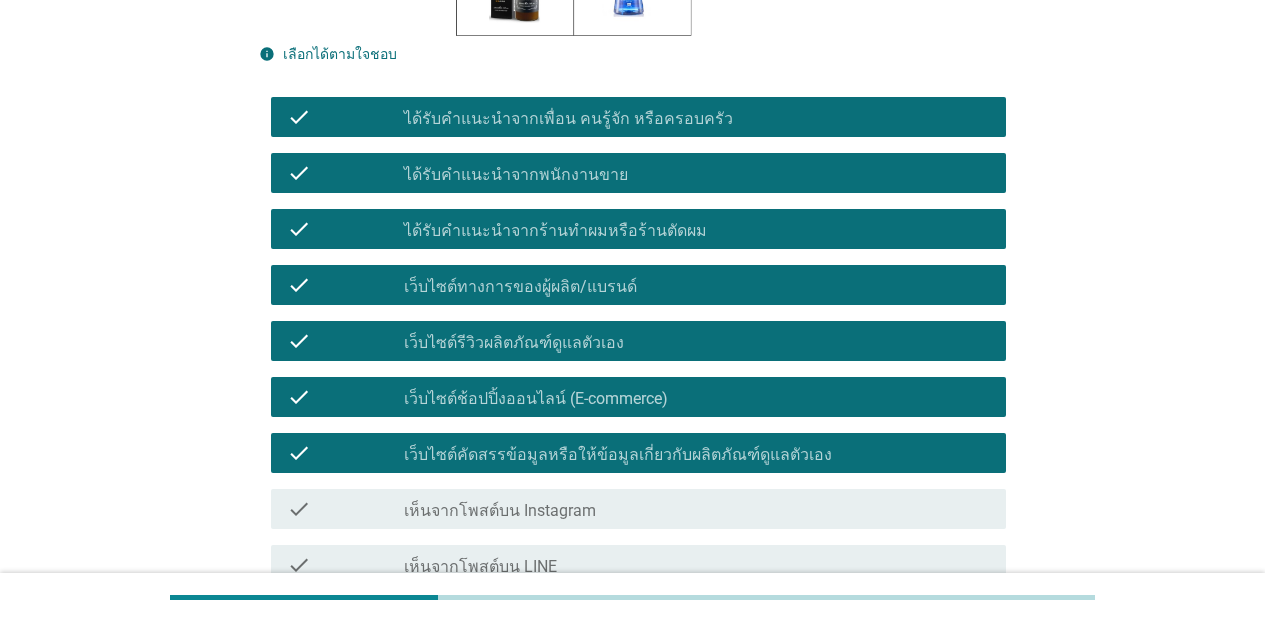 click on "check_box_outline_blank เห็นจากโพสต์บน Instagram" at bounding box center [697, 509] 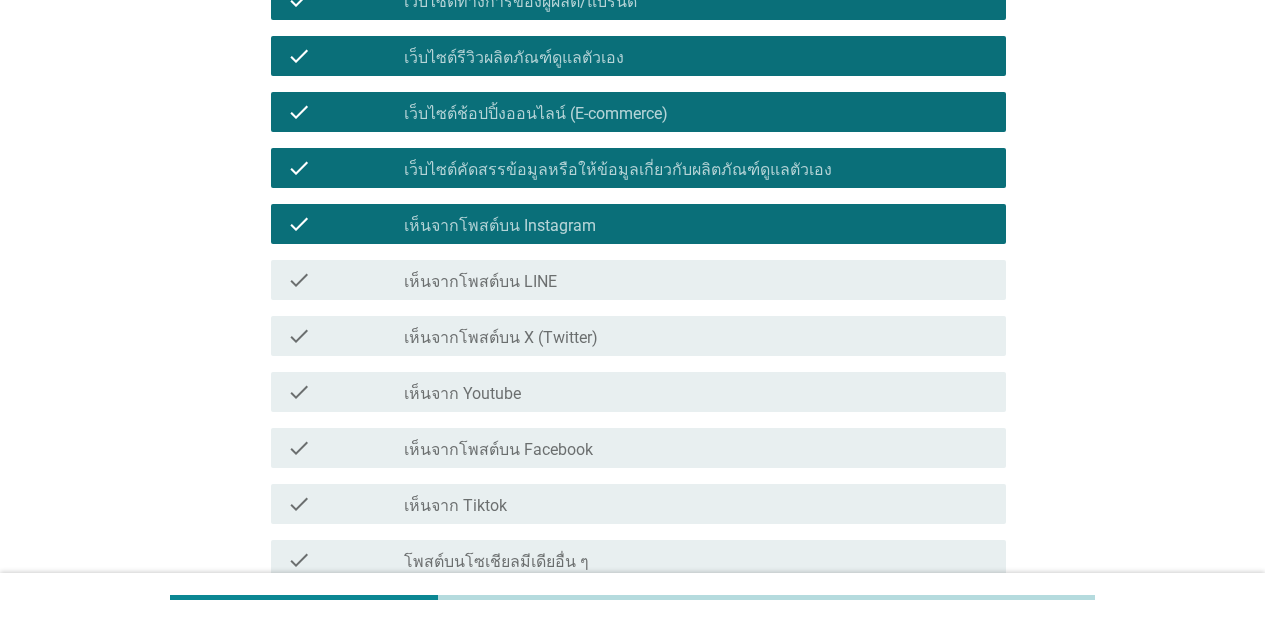 scroll, scrollTop: 783, scrollLeft: 0, axis: vertical 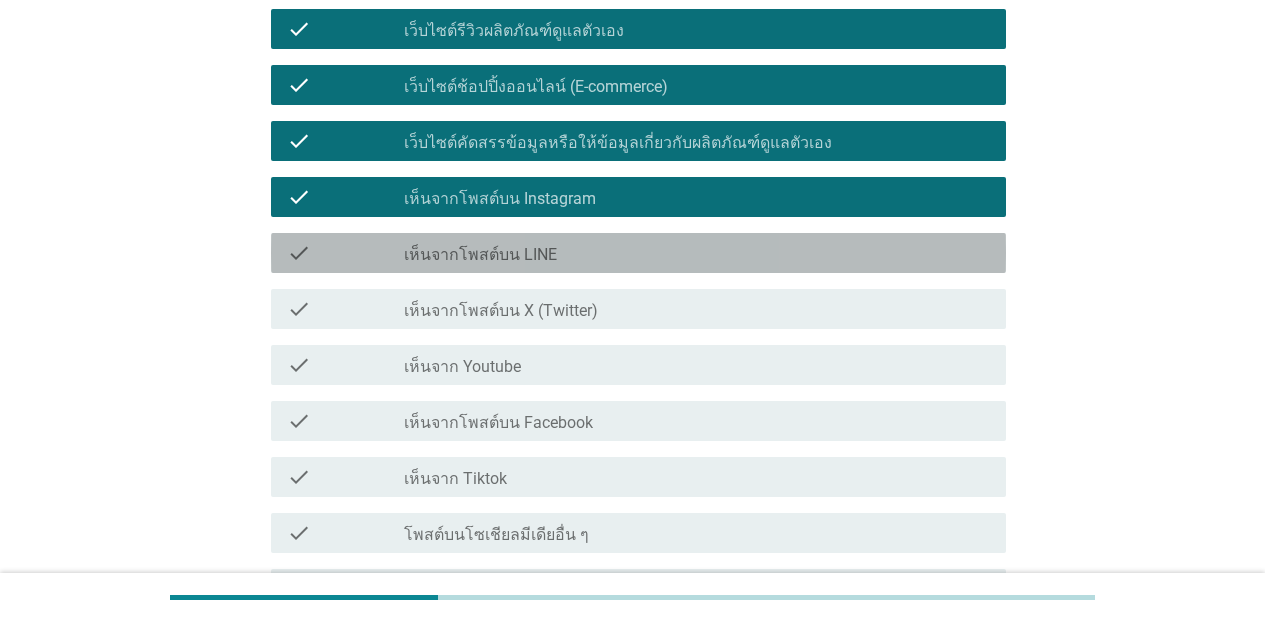 click on "check     check_box_outline_blank เห็นจากโพสต์บน LINE" at bounding box center [638, 253] 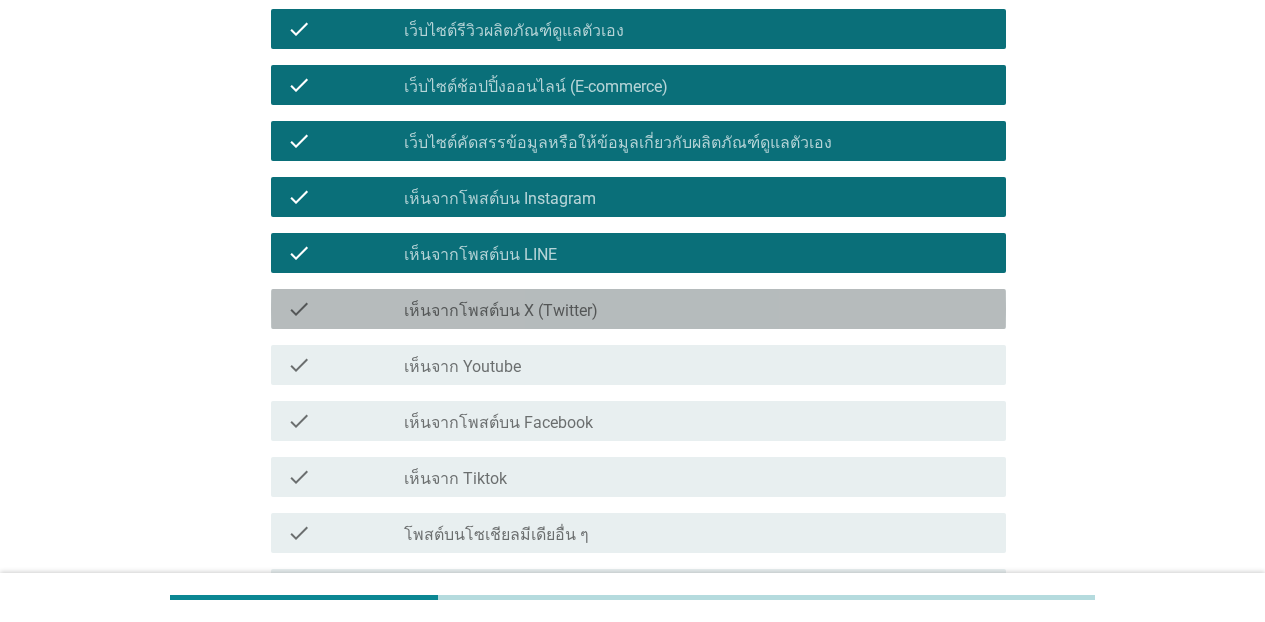 click on "เห็นจากโพสต์บน X (Twitter)" at bounding box center [501, 311] 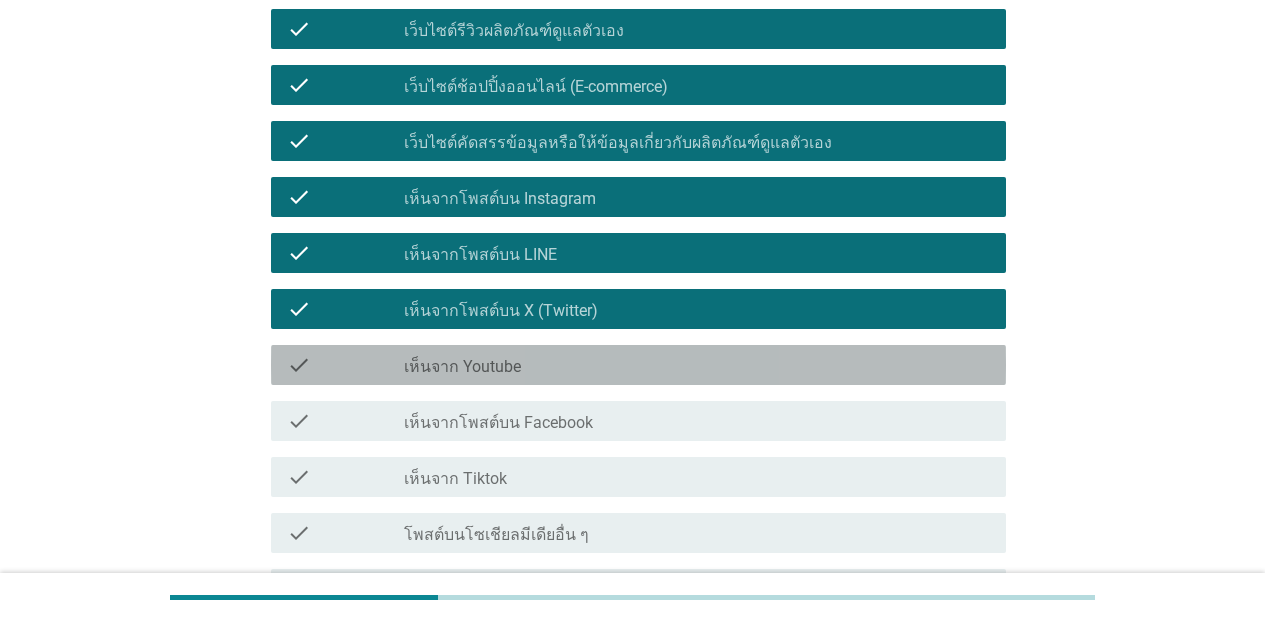 click on "เห็นจาก Youtube" at bounding box center (462, 367) 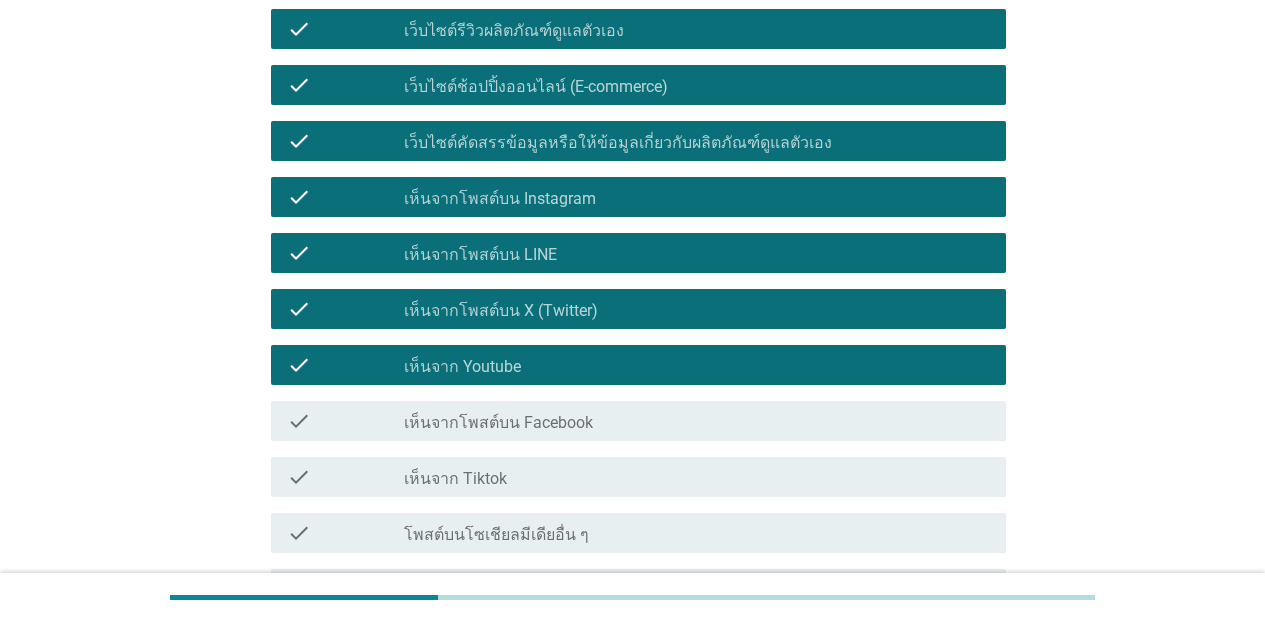 drag, startPoint x: 436, startPoint y: 413, endPoint x: 432, endPoint y: 443, distance: 30.265491 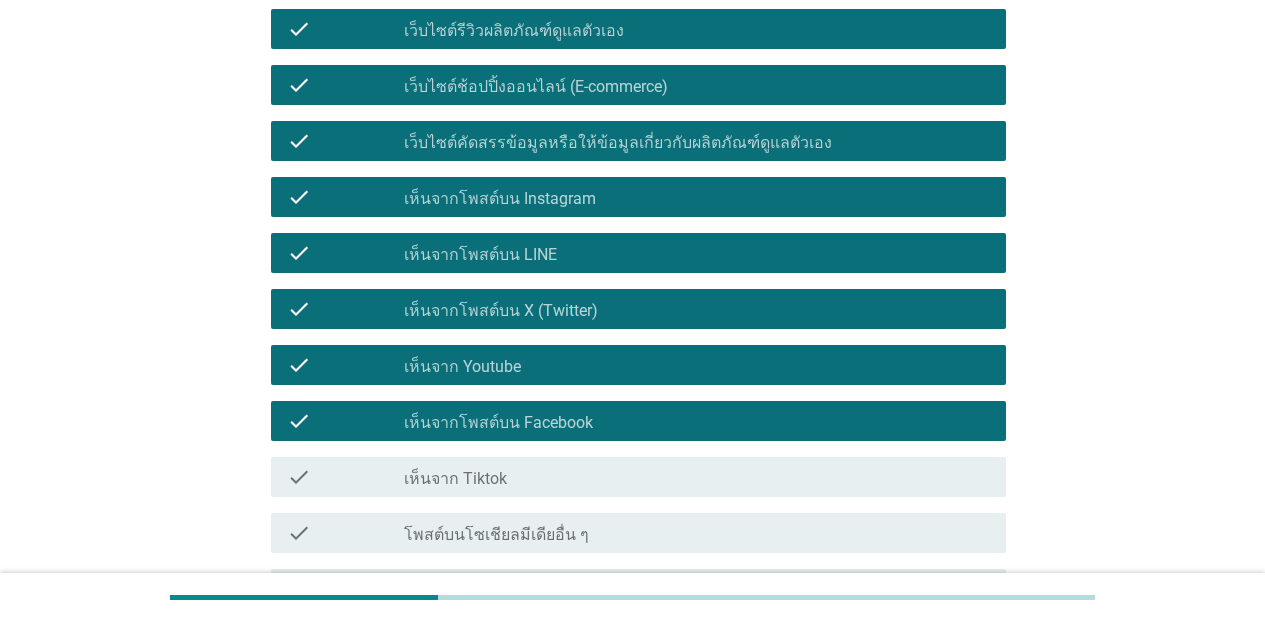 click on "เห็นจาก Tiktok" at bounding box center (455, 479) 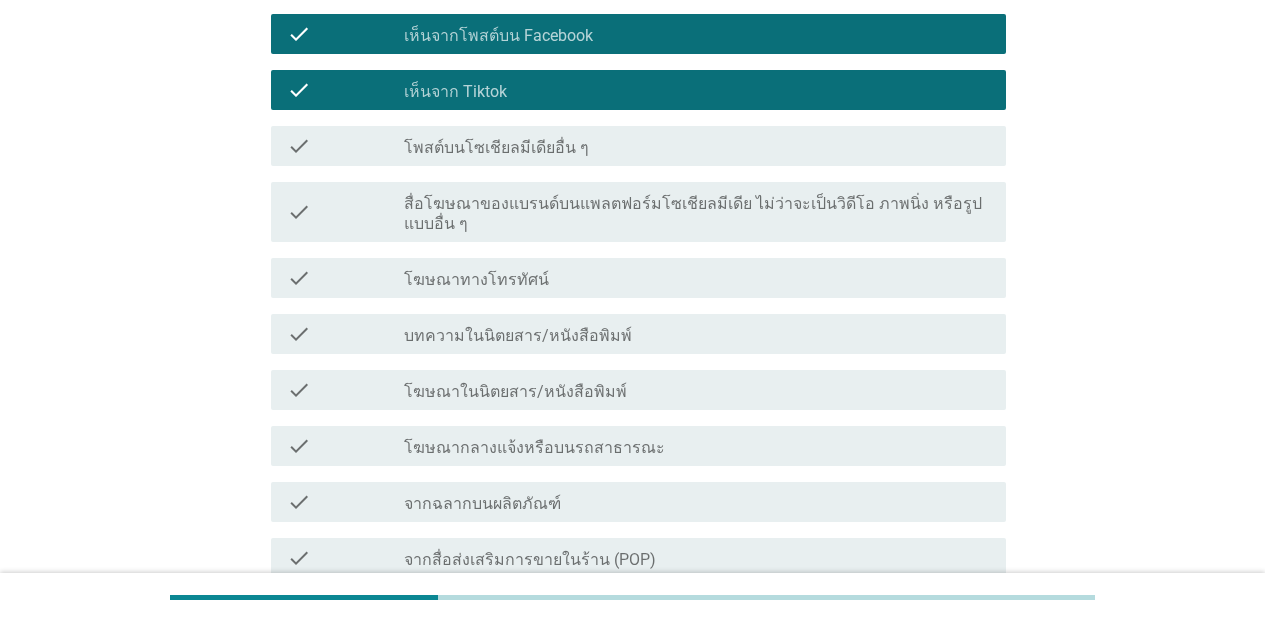 scroll, scrollTop: 1174, scrollLeft: 0, axis: vertical 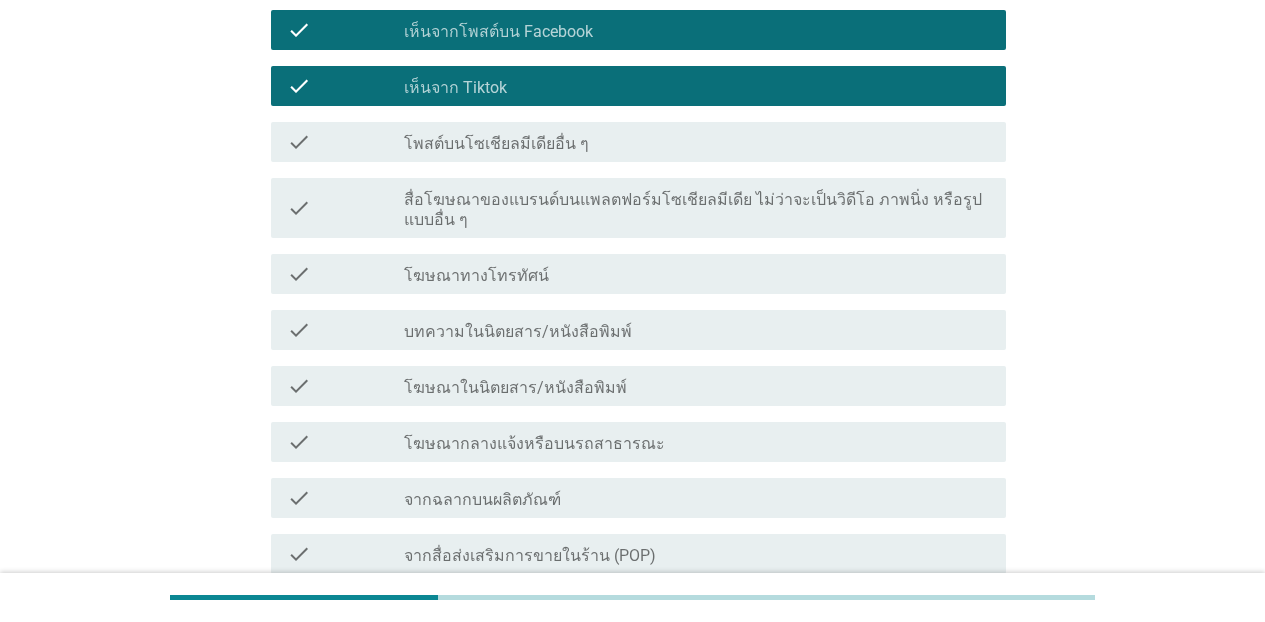 click on "สื่อโฆษณาของแบรนด์บนแพลตฟอร์มโซเชียลมีเดีย ไม่ว่าจะเป็นวิดีโอ ภาพนิ่ง หรือรูปแบบอื่น ๆ" at bounding box center (697, 210) 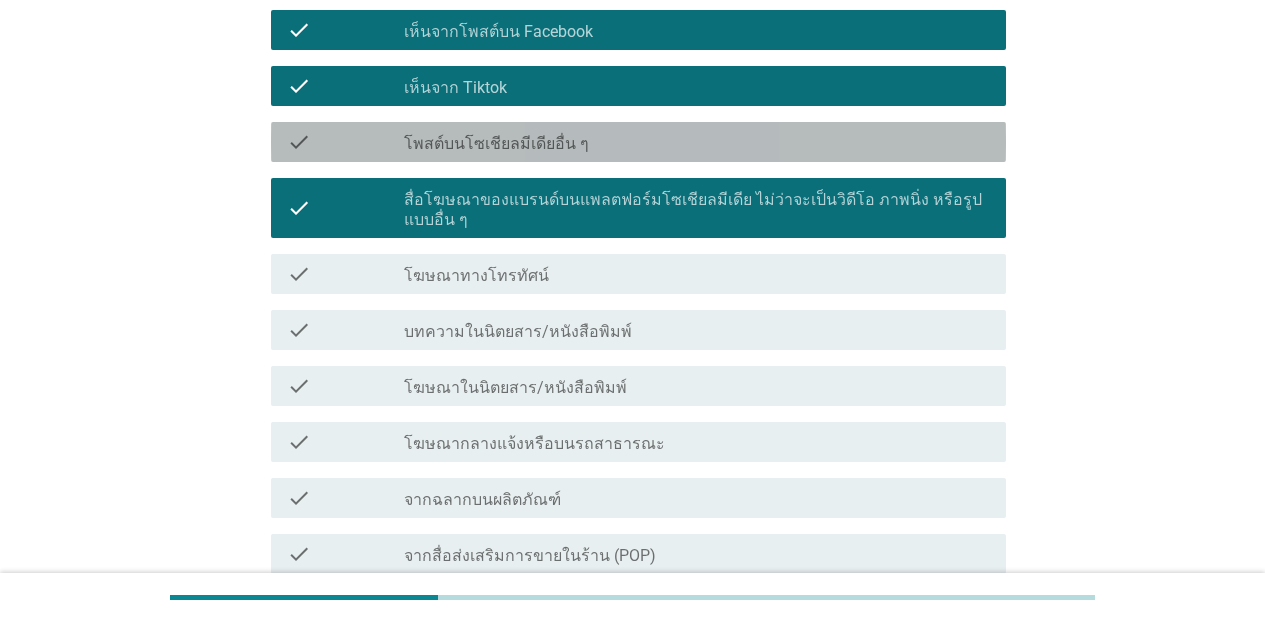 drag, startPoint x: 486, startPoint y: 143, endPoint x: 467, endPoint y: 200, distance: 60.083275 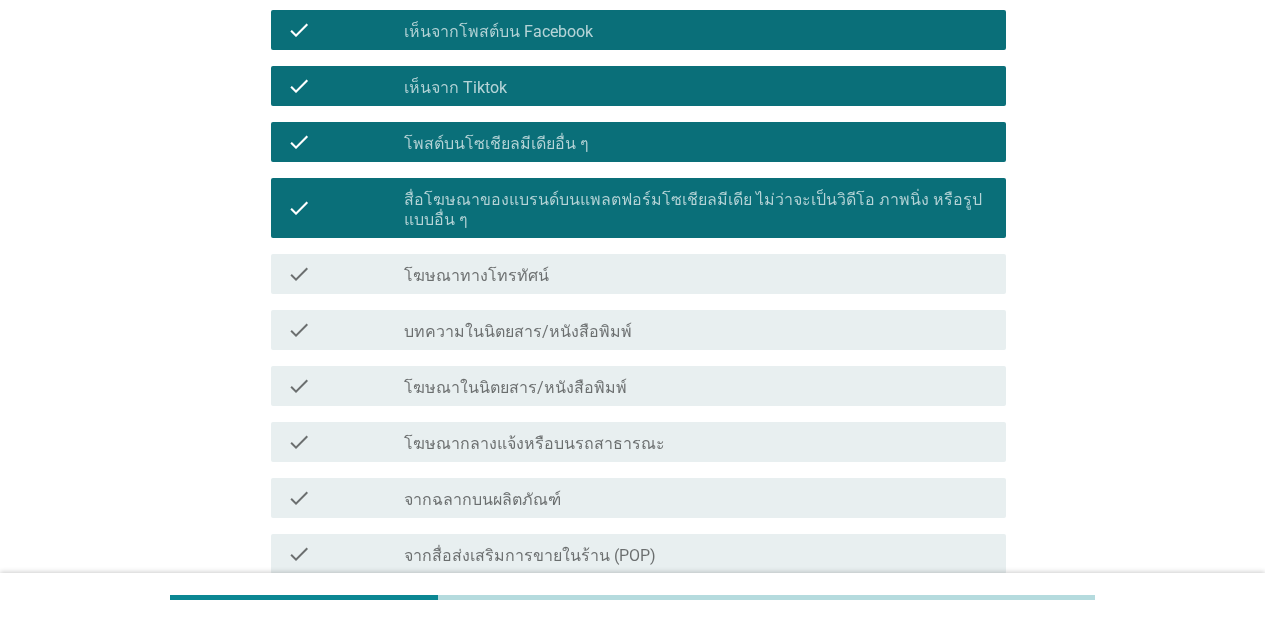 click on "check     check_box_outline_blank โฆษณาทางโทรทัศน์" at bounding box center [638, 274] 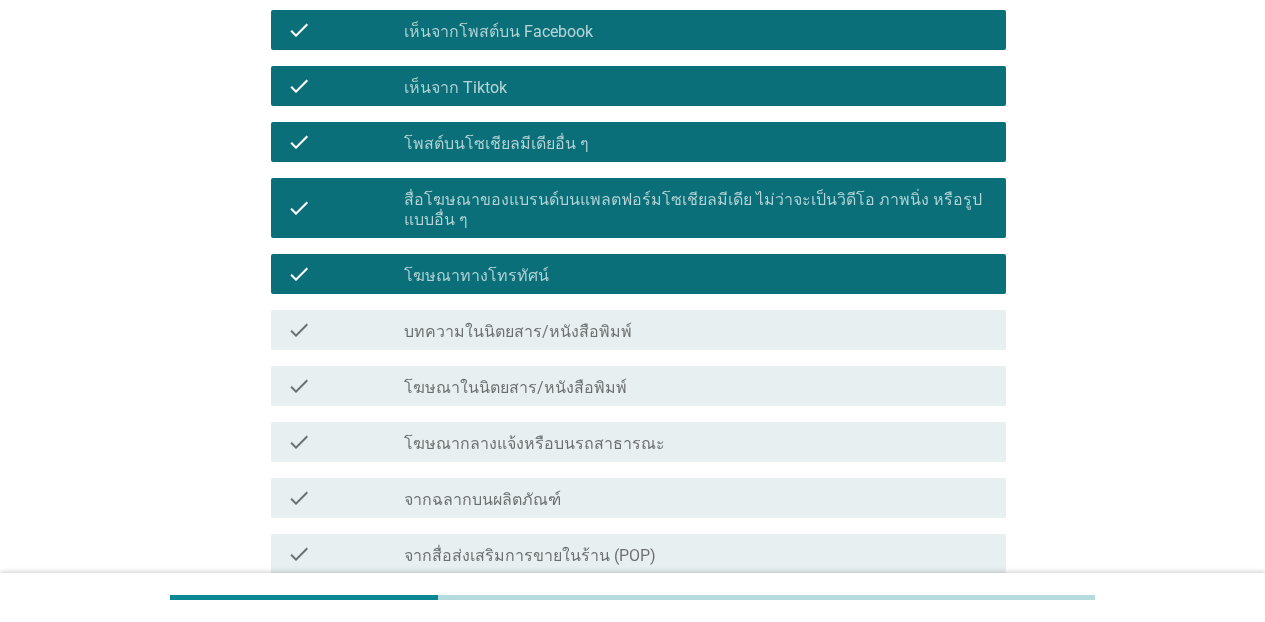 click on "บทความในนิตยสาร/หนังสือพิมพ์" at bounding box center (518, 332) 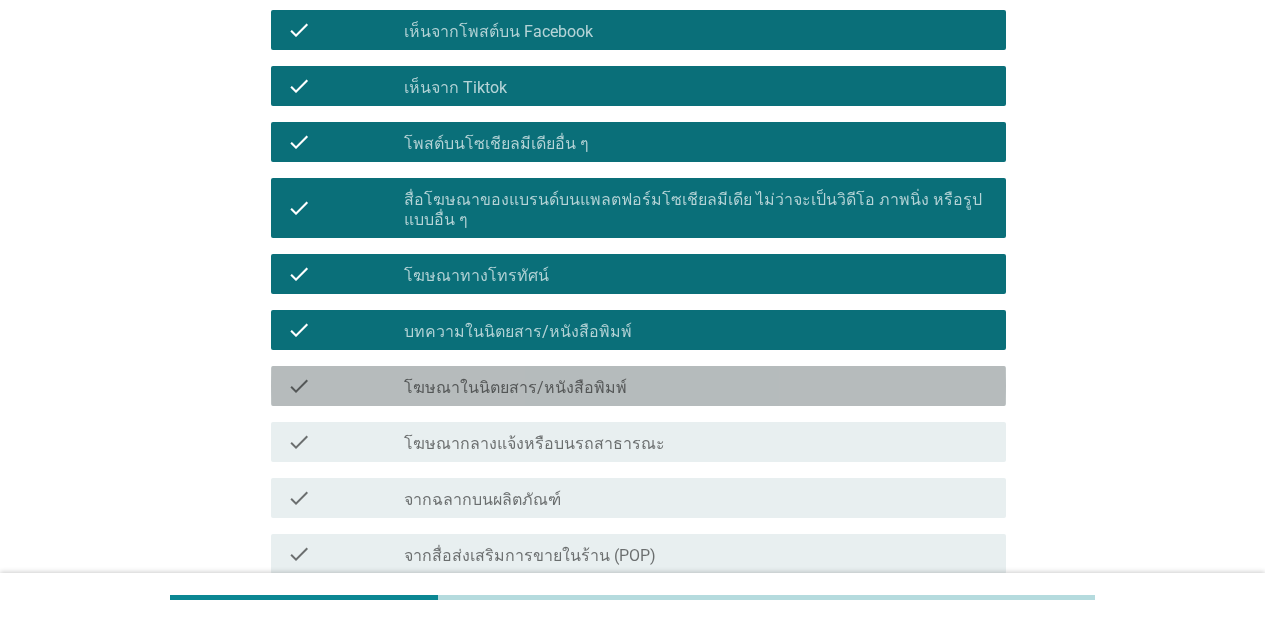 click on "check_box_outline_blank โฆษณาในนิตยสาร/หนังสือพิมพ์" at bounding box center [697, 386] 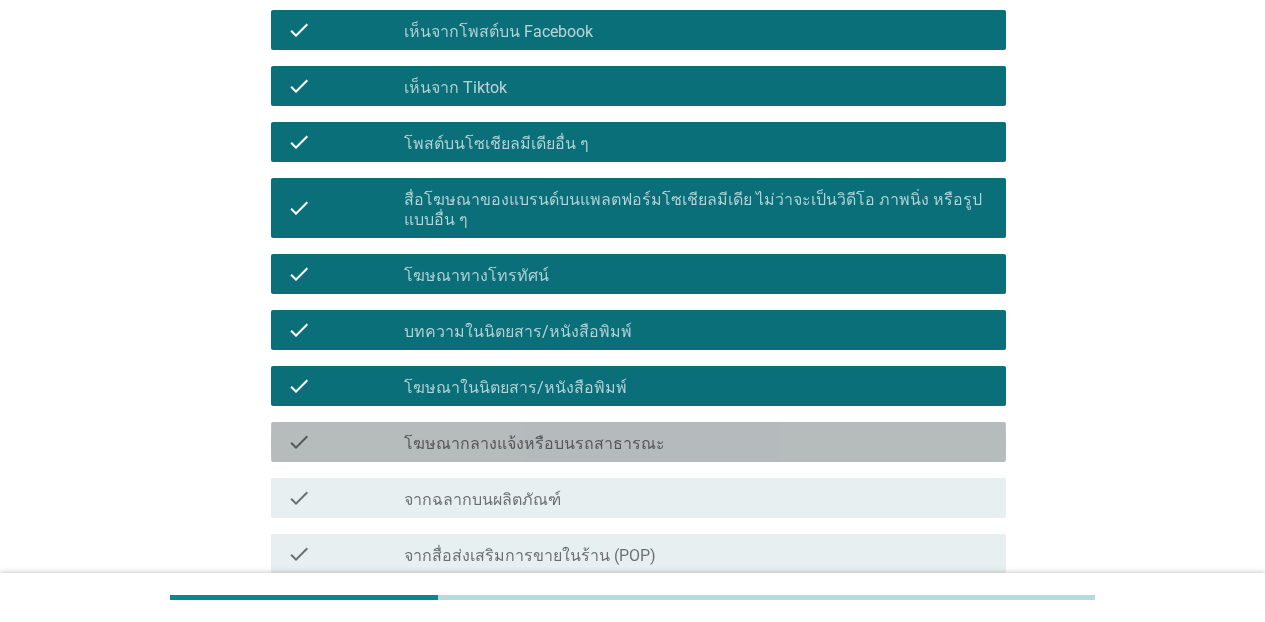 click on "check_box_outline_blank โฆษณากลางแจ้งหรือบนรถสาธารณะ" at bounding box center [697, 442] 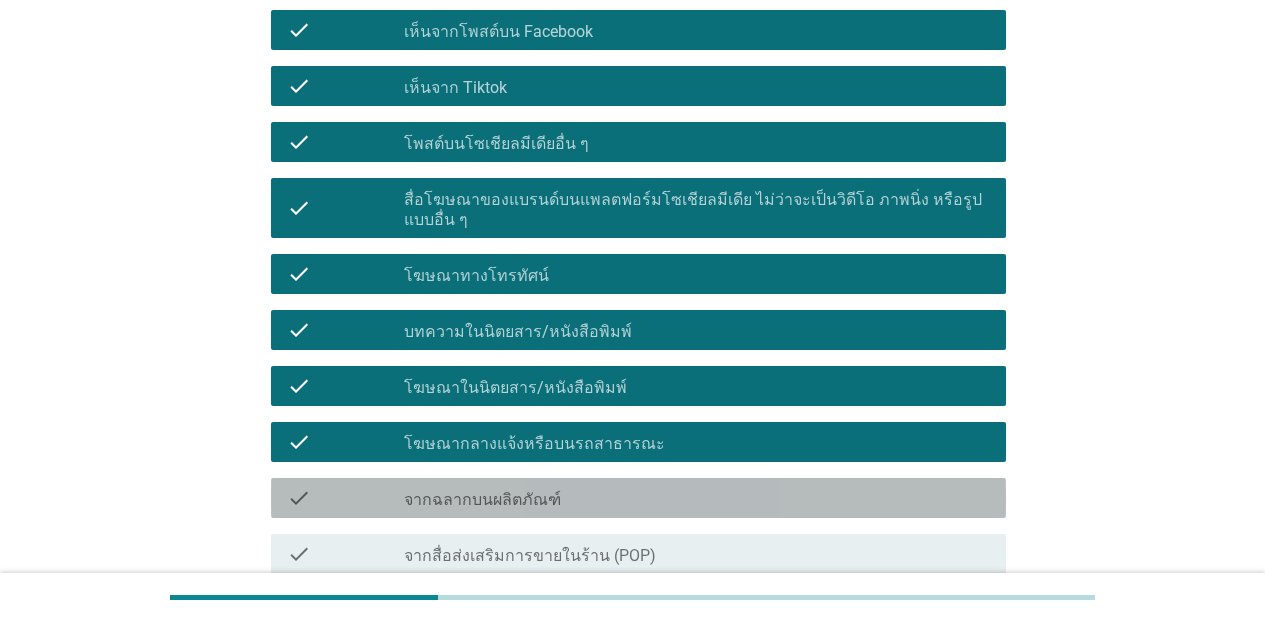 click on "check_box_outline_blank จากฉลากบนผลิตภัณฑ์" at bounding box center (697, 498) 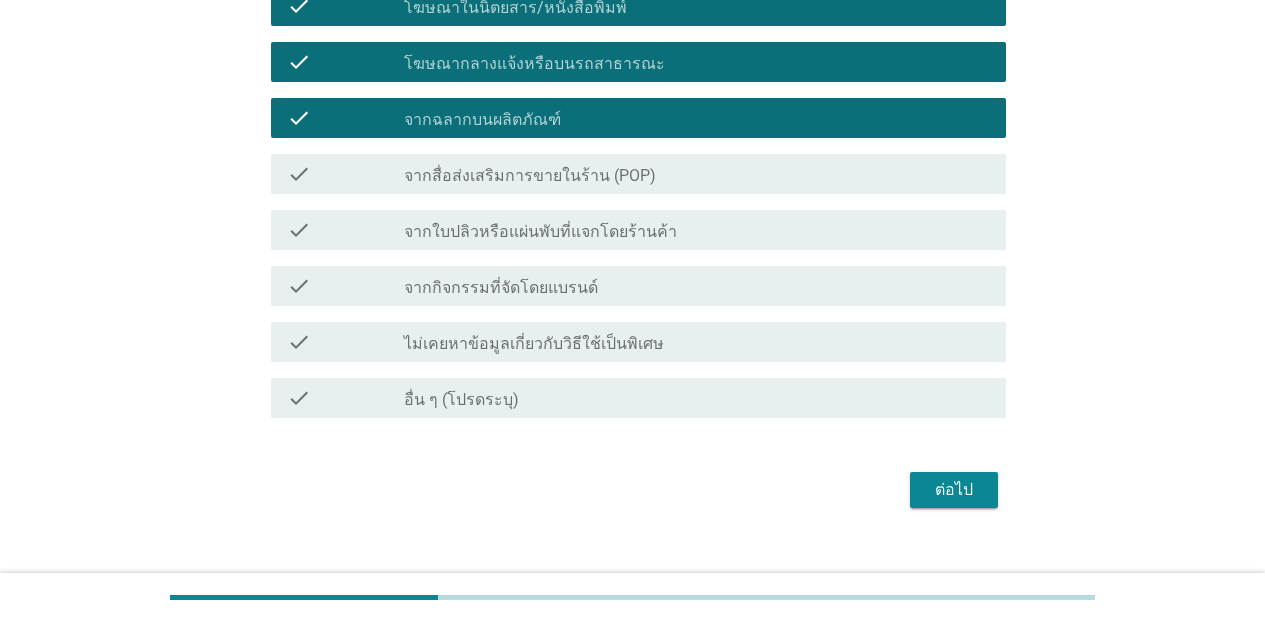 scroll, scrollTop: 1584, scrollLeft: 0, axis: vertical 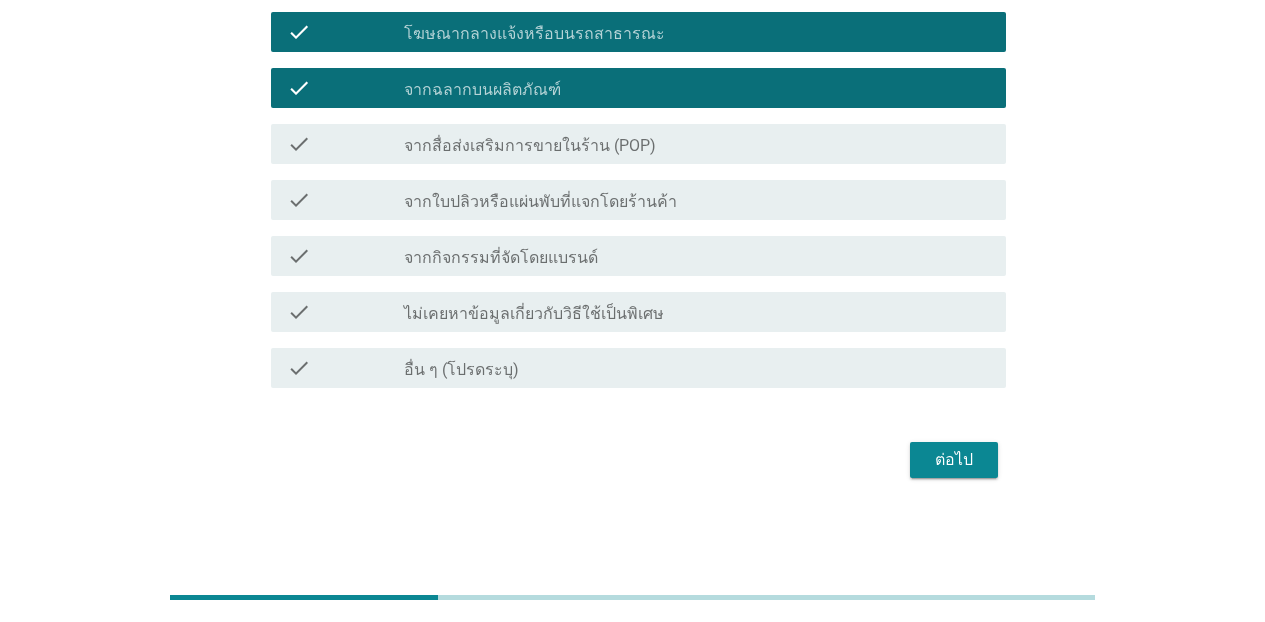 click on "จากสื่อส่งเสริมการขายในร้าน (POP)" at bounding box center (530, 146) 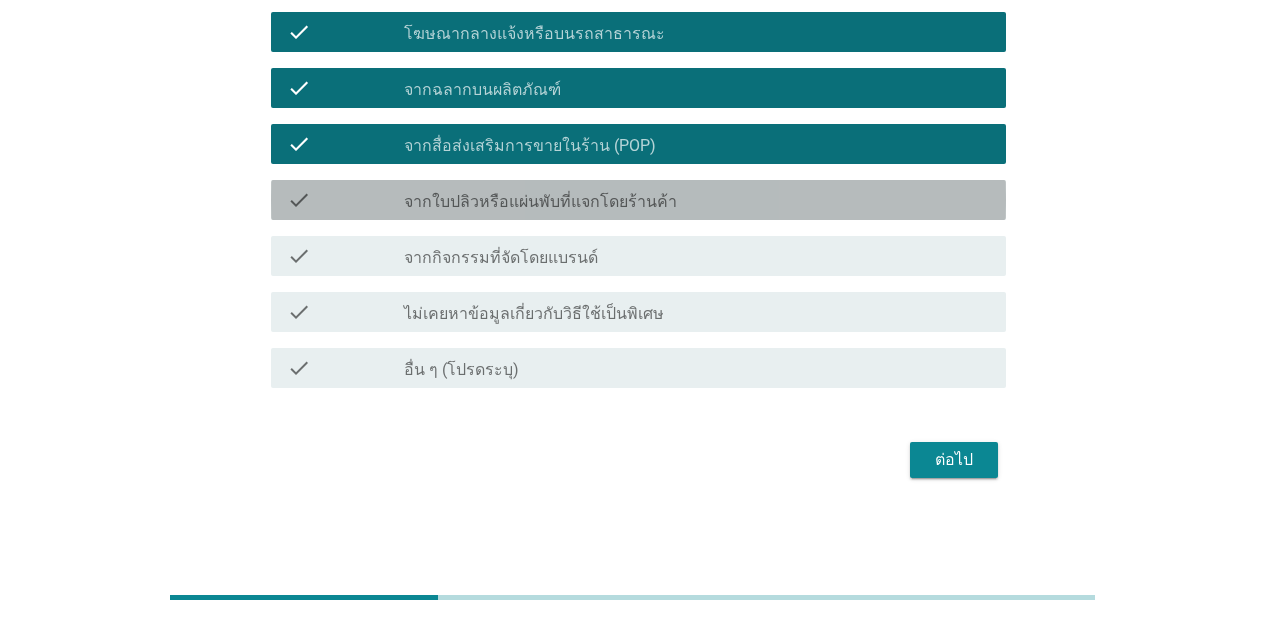 click on "จากใบปลิวหรือแผ่นพับที่แจกโดยร้านค้า" at bounding box center (540, 202) 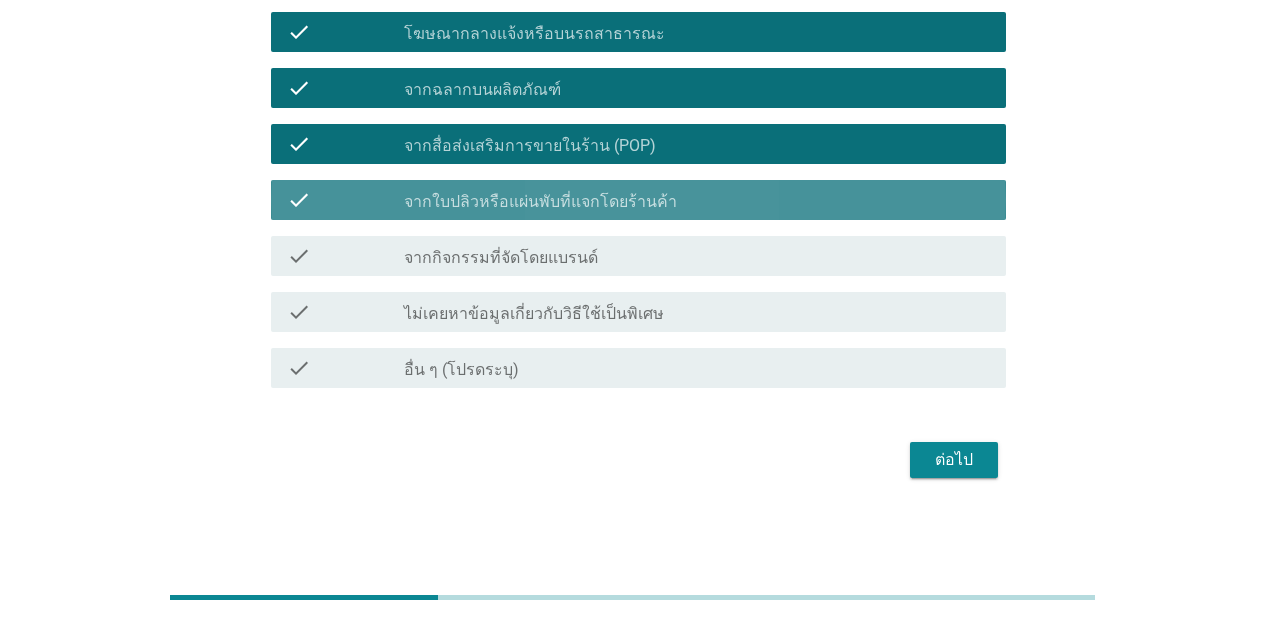 click on "จากใบปลิวหรือแผ่นพับที่แจกโดยร้านค้า" at bounding box center (540, 202) 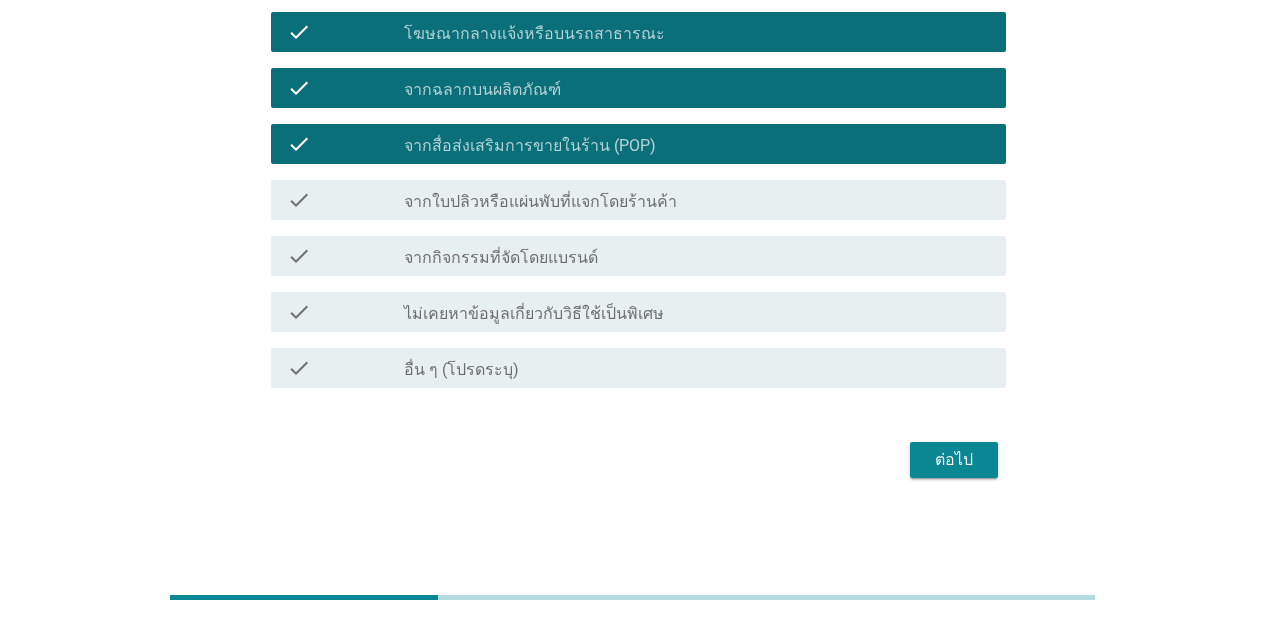 click on "ต่อไป" at bounding box center (954, 460) 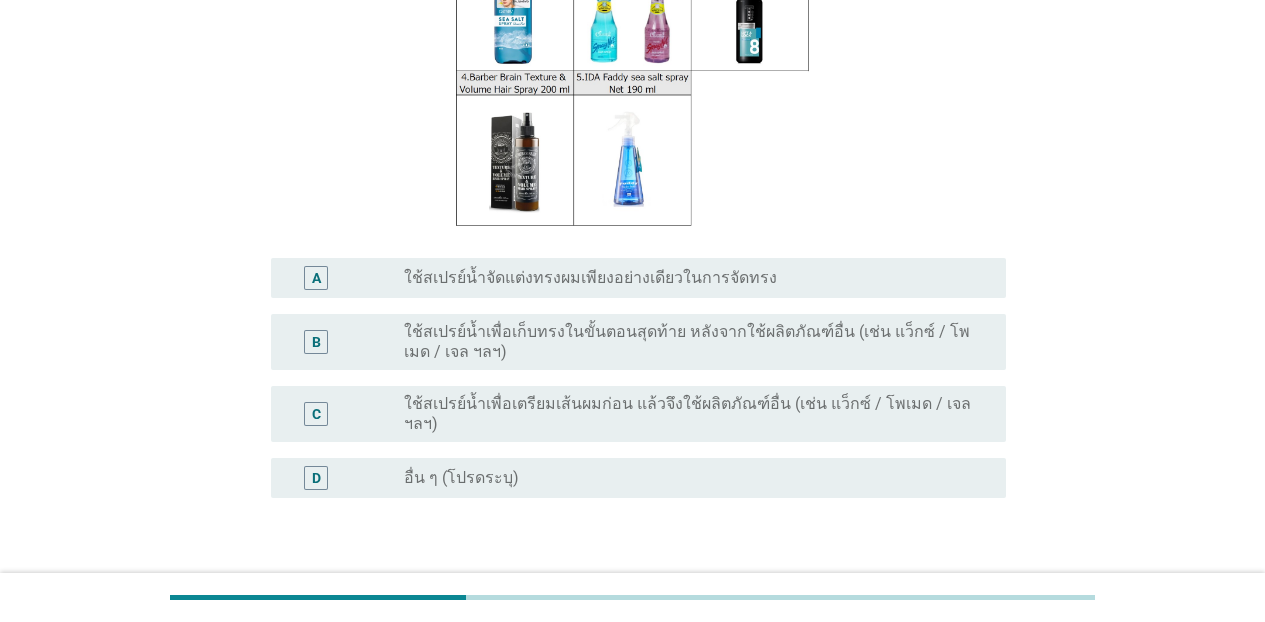 scroll, scrollTop: 288, scrollLeft: 0, axis: vertical 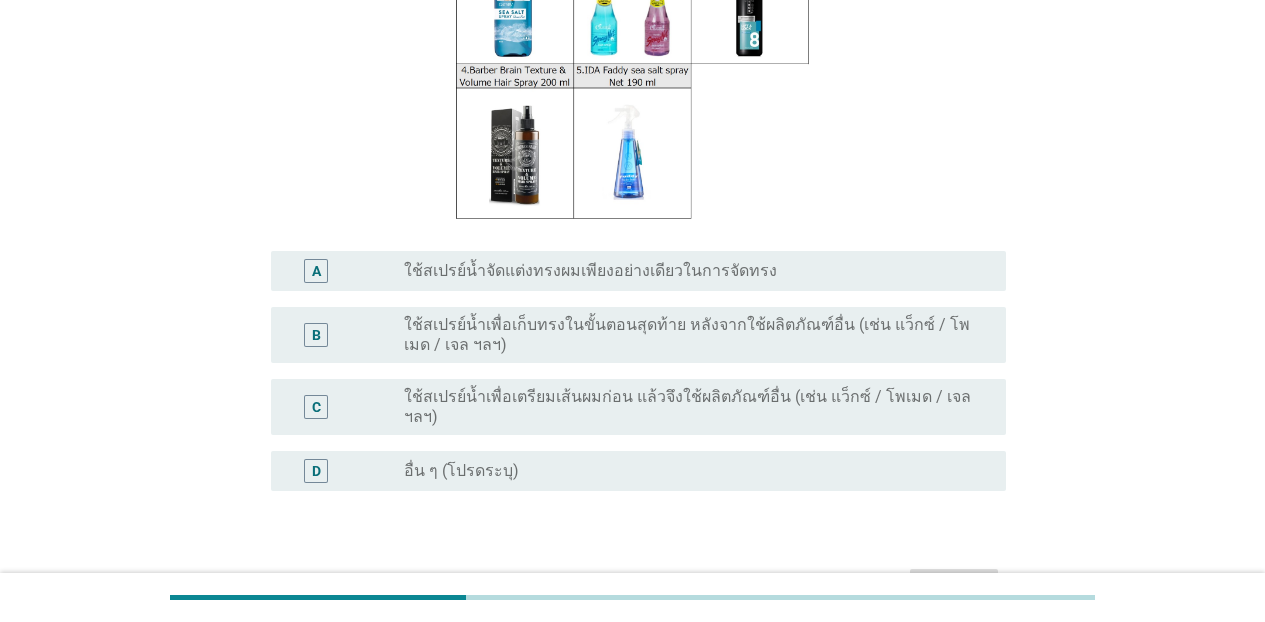 click on "ใช้สเปรย์น้ำเพื่อเก็บทรงในขั้นตอนสุดท้าย หลังจากใช้ผลิตภัณฑ์อื่น (เช่น แว็กซ์ / โพเมด / เจล ฯลฯ)" at bounding box center [689, 335] 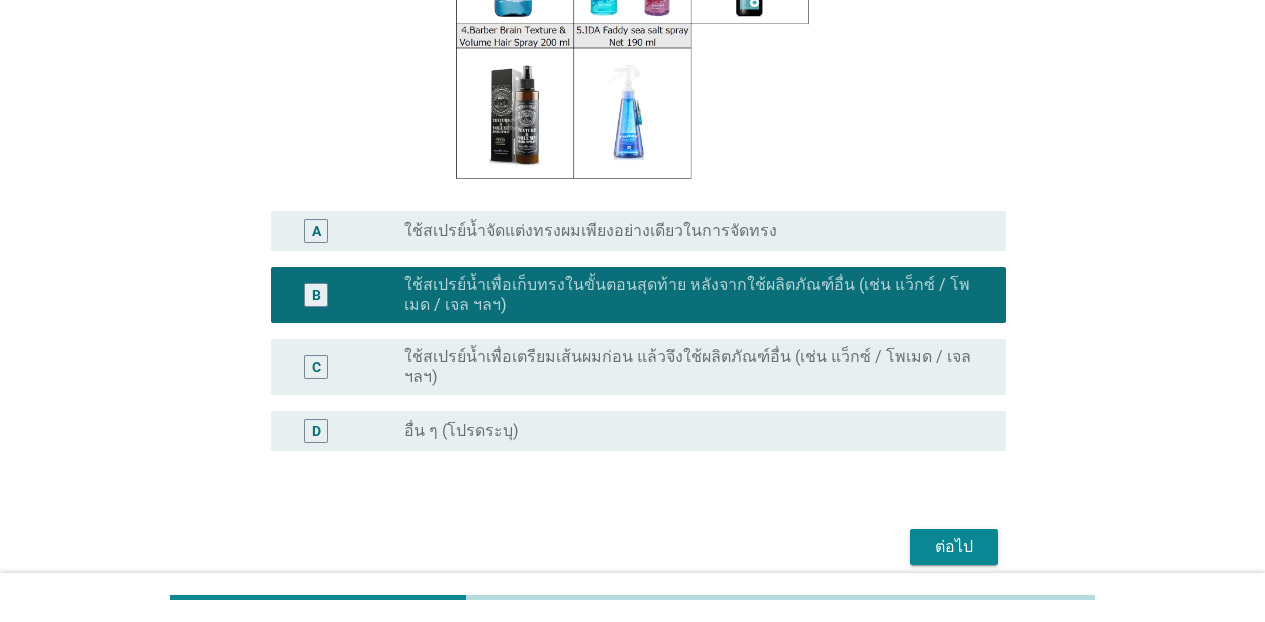 scroll, scrollTop: 415, scrollLeft: 0, axis: vertical 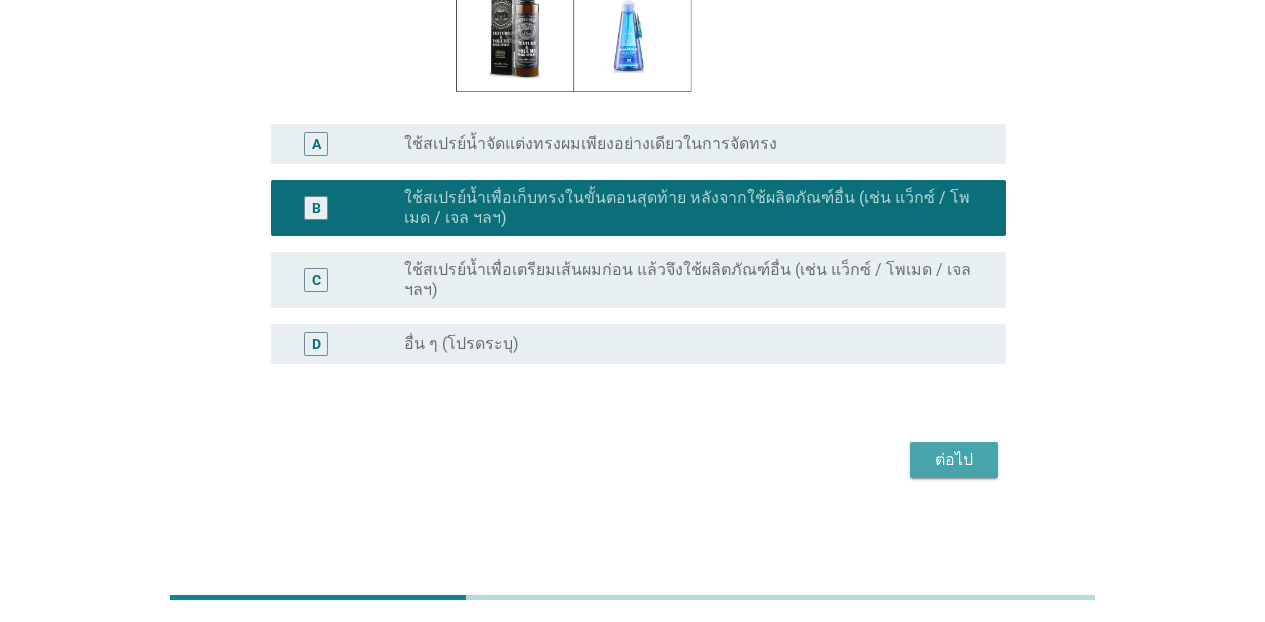 click on "ต่อไป" at bounding box center (954, 460) 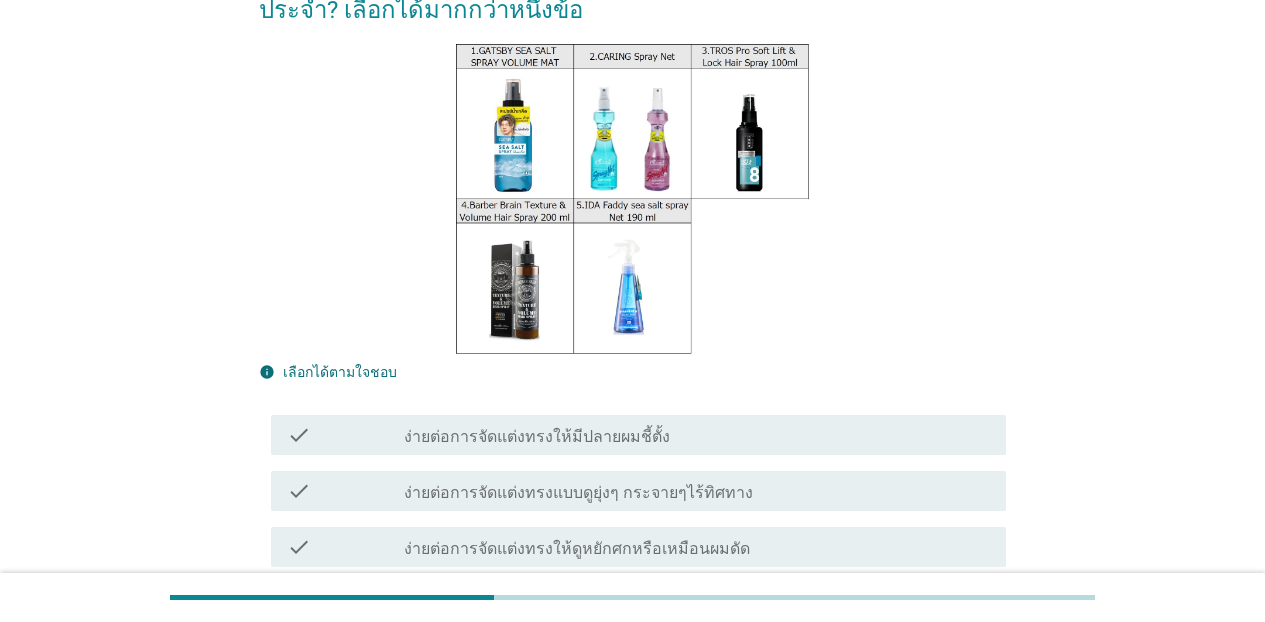 scroll, scrollTop: 157, scrollLeft: 0, axis: vertical 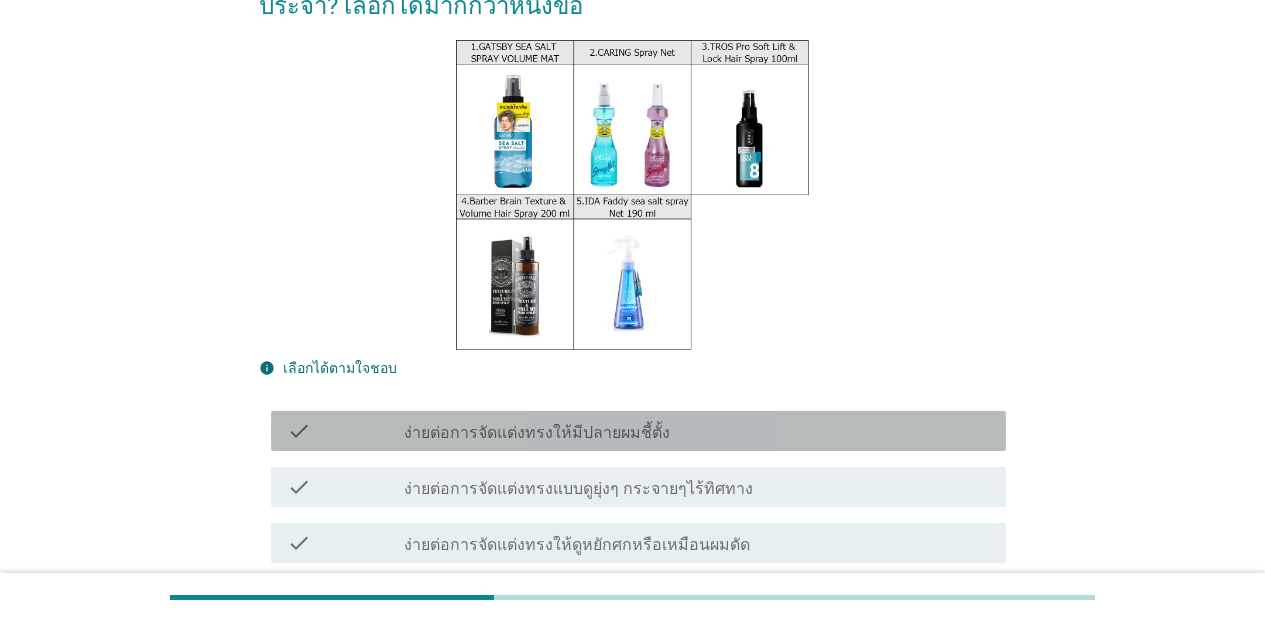 drag, startPoint x: 503, startPoint y: 423, endPoint x: 491, endPoint y: 474, distance: 52.392746 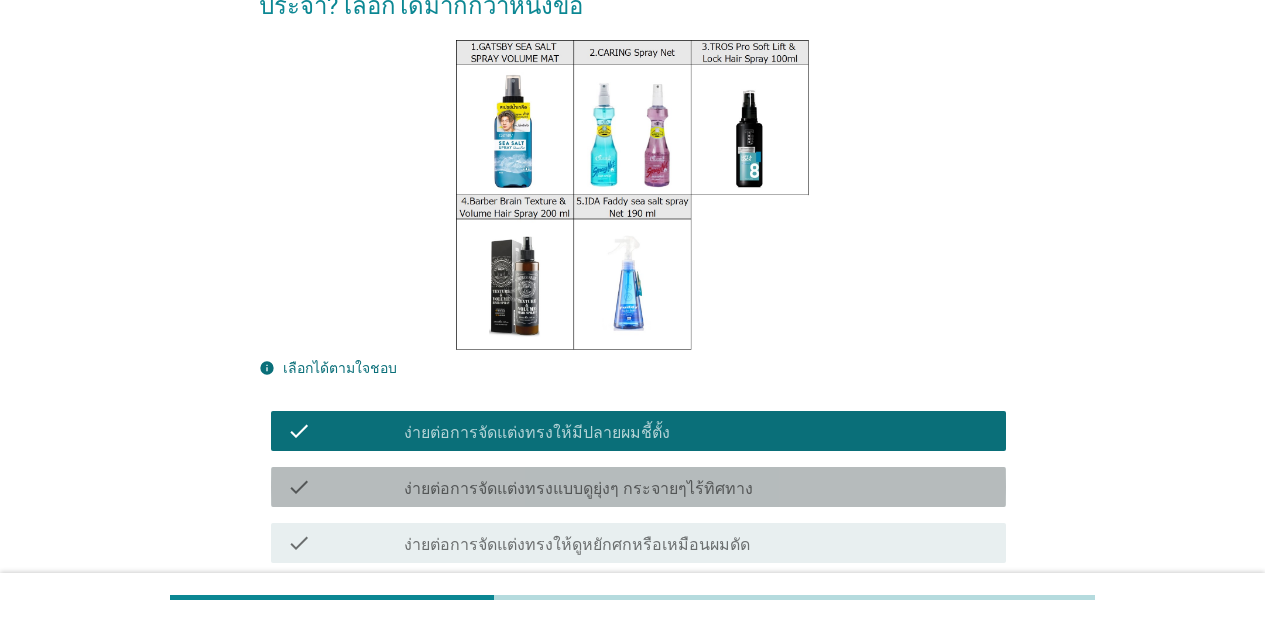 drag, startPoint x: 486, startPoint y: 490, endPoint x: 481, endPoint y: 539, distance: 49.25444 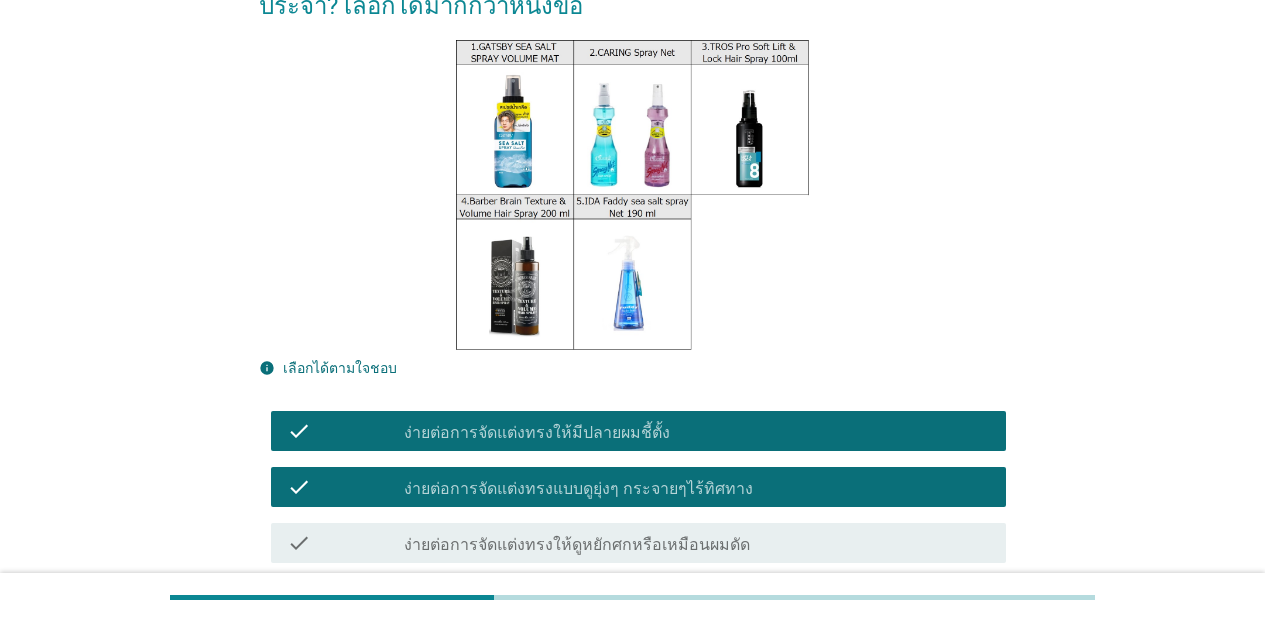 click on "ง่ายต่อการจัดแต่งทรงให้ดูหยักศกหรือเหมือนผมดัด" at bounding box center [577, 545] 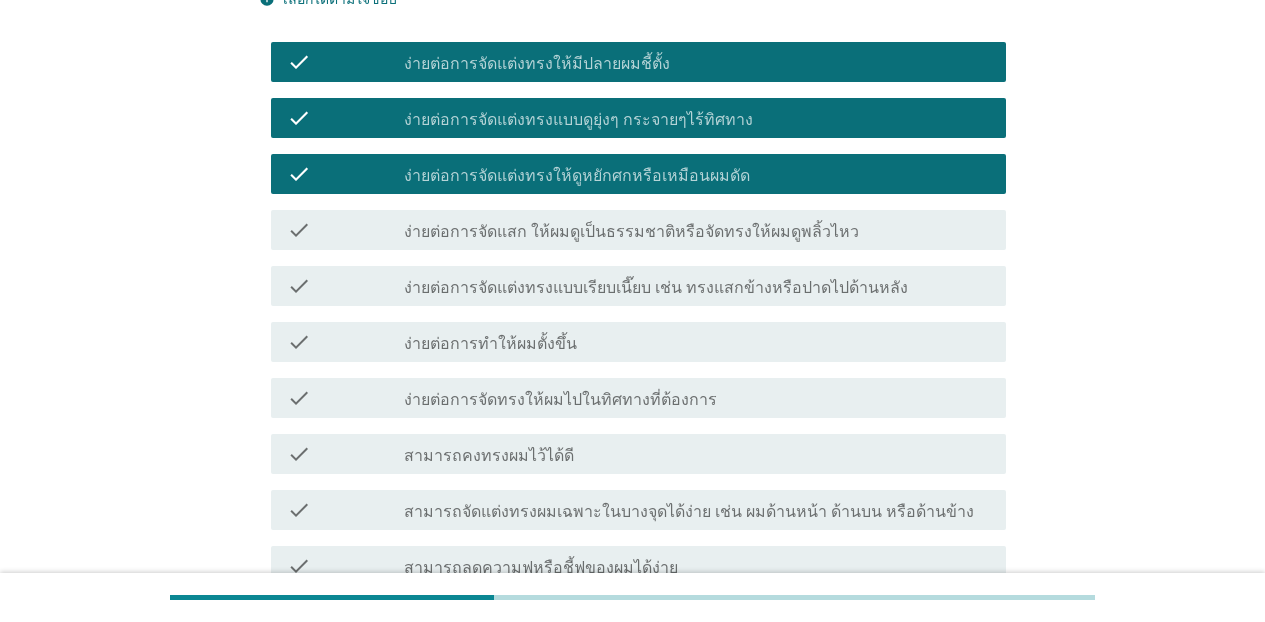 scroll, scrollTop: 542, scrollLeft: 0, axis: vertical 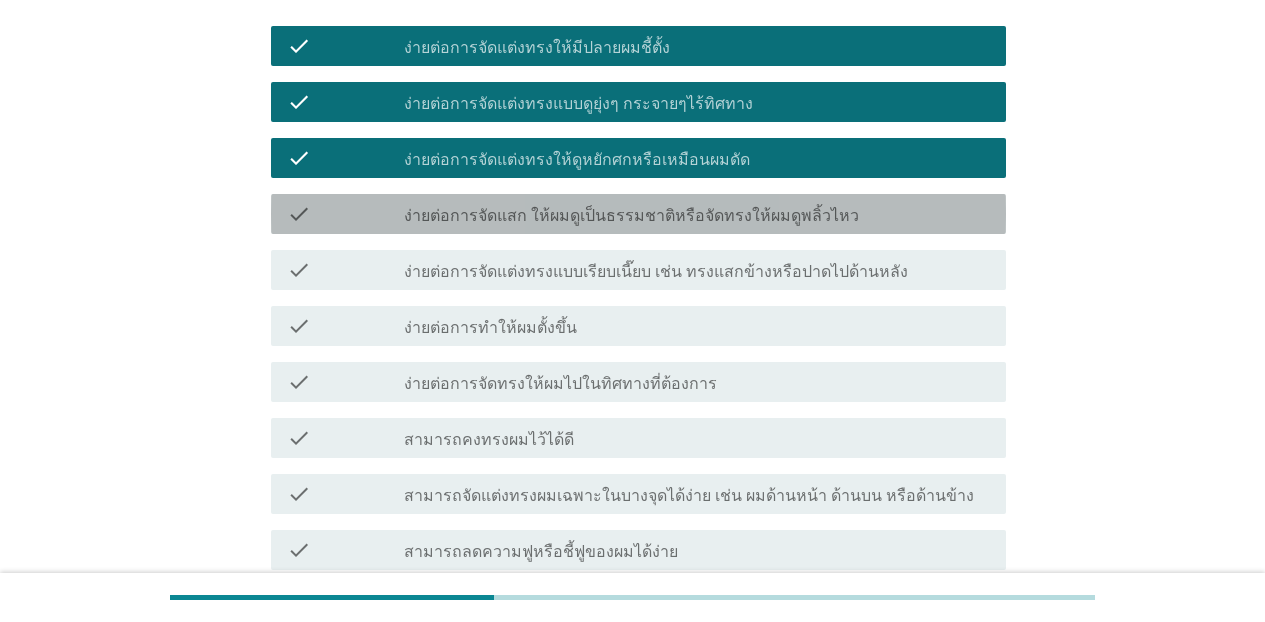 click on "ง่ายต่อการจัดแสก ให้ผมดูเป็นธรรมชาติหรือจัดทรงให้ผมดูพลิ้วไหว" at bounding box center [631, 216] 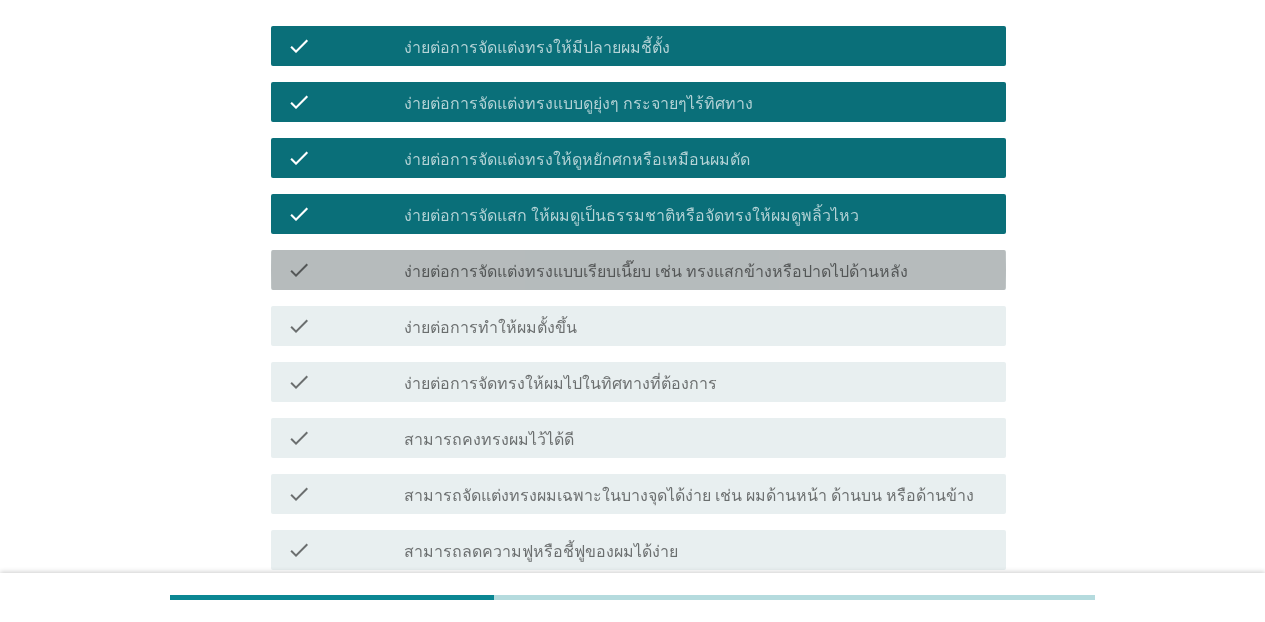 click on "ง่ายต่อการจัดแต่งทรงแบบเรียบเนี๊ยบ เช่น ทรงแสกข้างหรือปาดไปด้านหลัง" at bounding box center (656, 272) 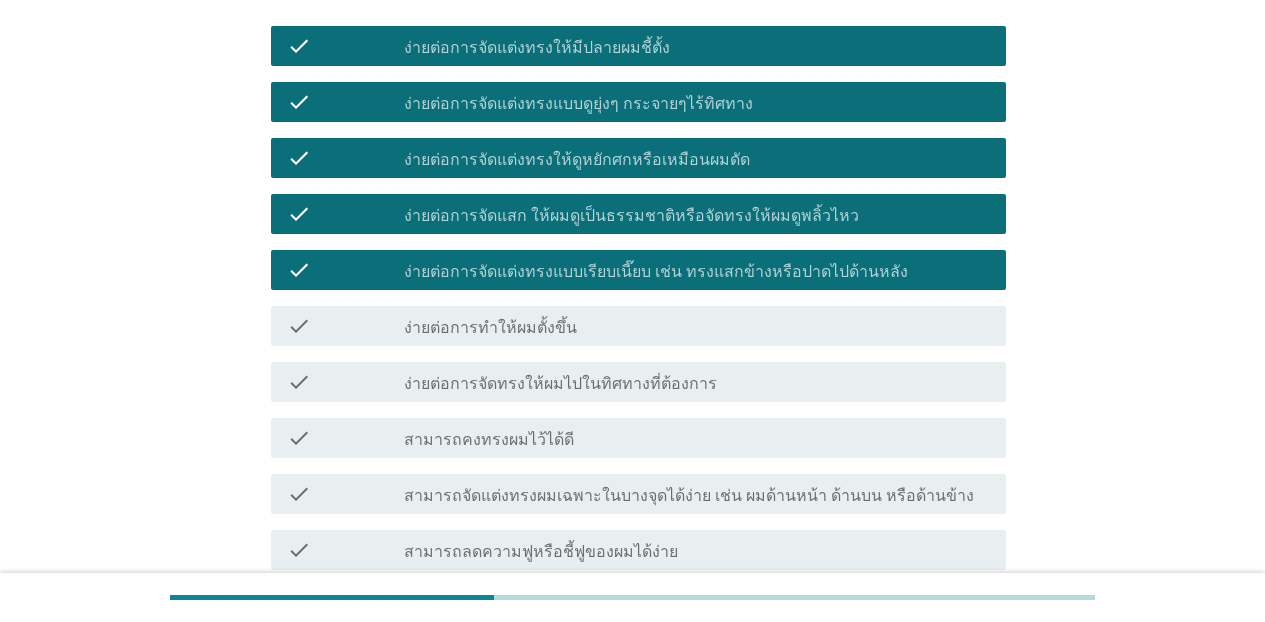 click on "check_box_outline_blank ง่ายต่อการทำให้ผมตั้งขึ้น" at bounding box center [697, 326] 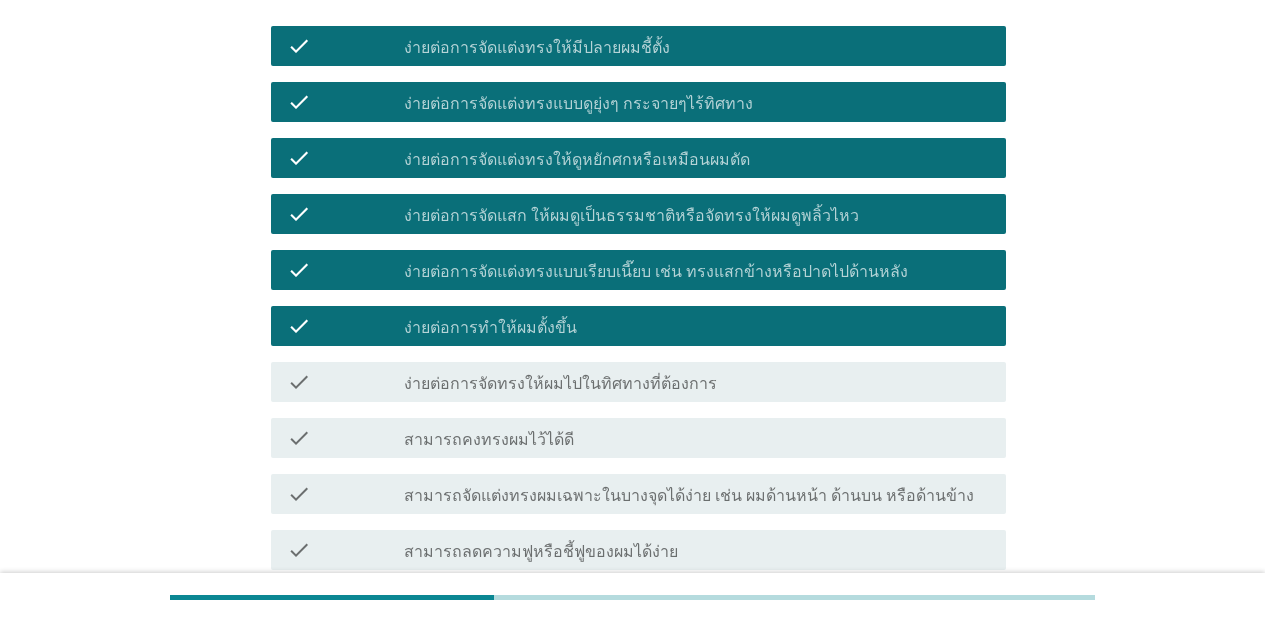 click on "check_box_outline_blank ง่ายต่อการจัดทรงให้ผมไปในทิศทางที่ต้องการ" at bounding box center [697, 382] 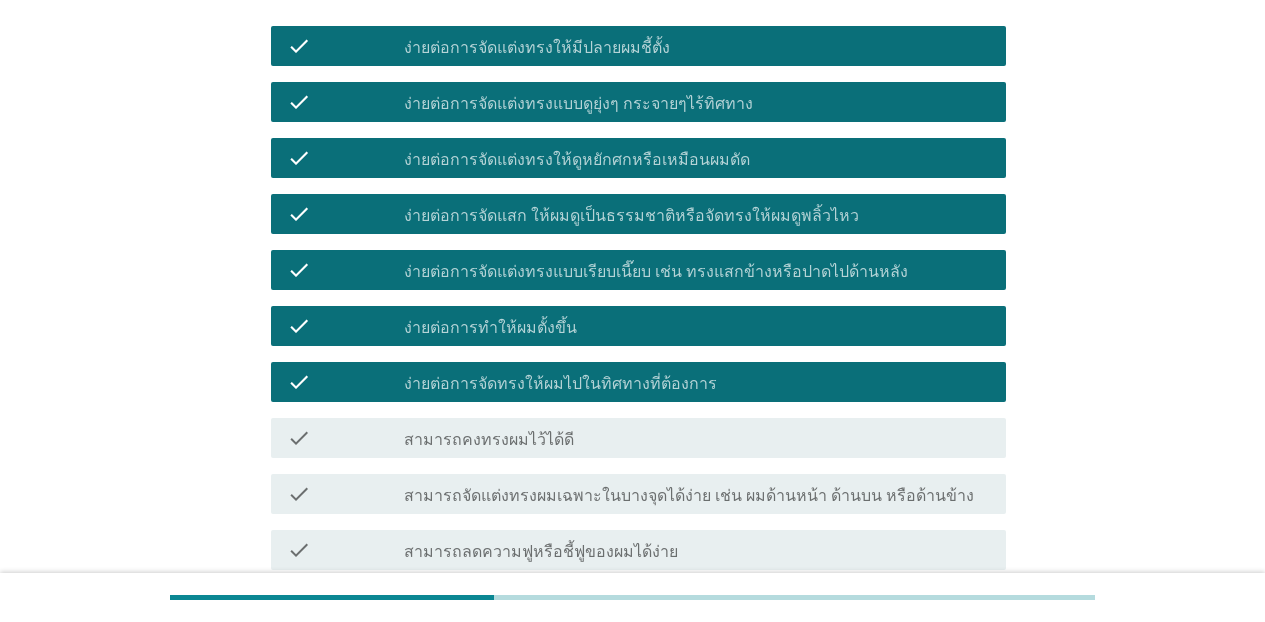 click on "check_box_outline_blank สามารถคงทรงผมไว้ได้ดี" at bounding box center [697, 438] 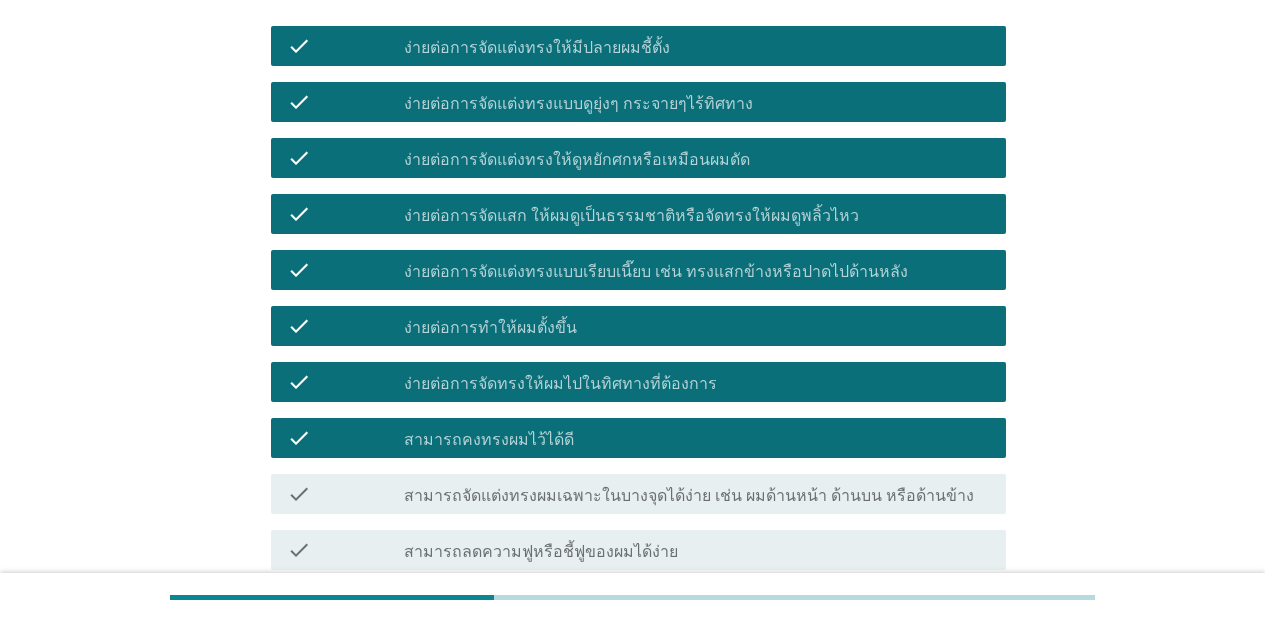 click on "สามารถจัดแต่งทรงผมเฉพาะในบางจุดได้ง่าย เช่น ผมด้านหน้า ด้านบน หรือด้านข้าง" at bounding box center [689, 496] 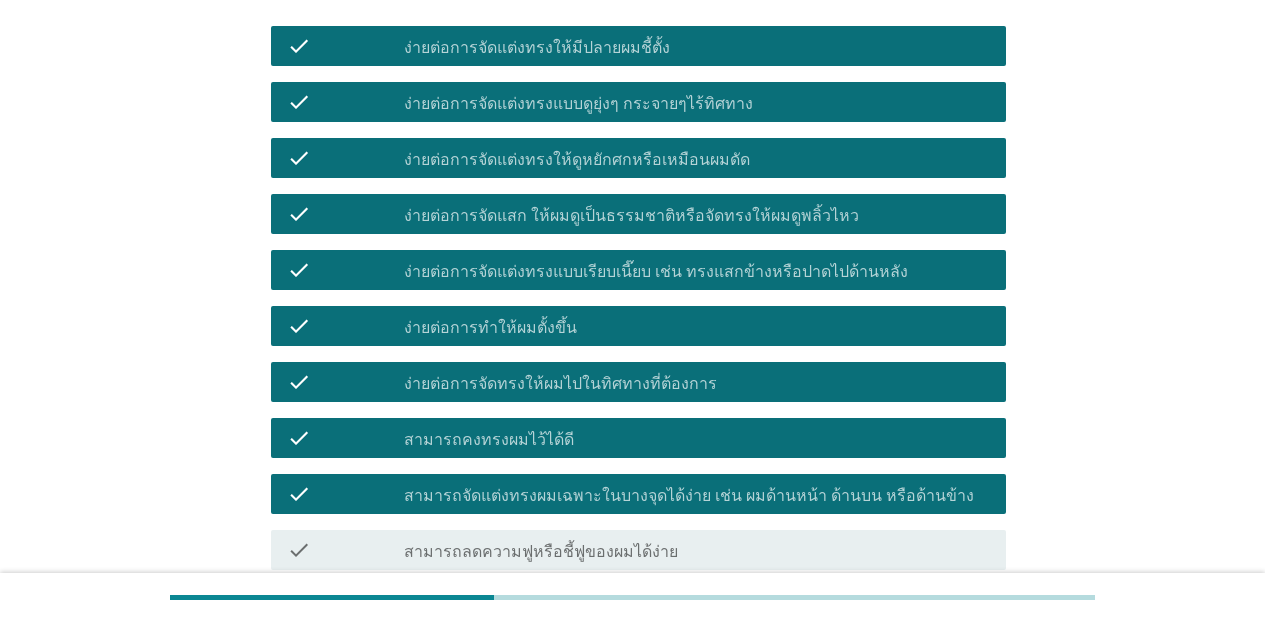 drag, startPoint x: 599, startPoint y: 545, endPoint x: 516, endPoint y: 506, distance: 91.706055 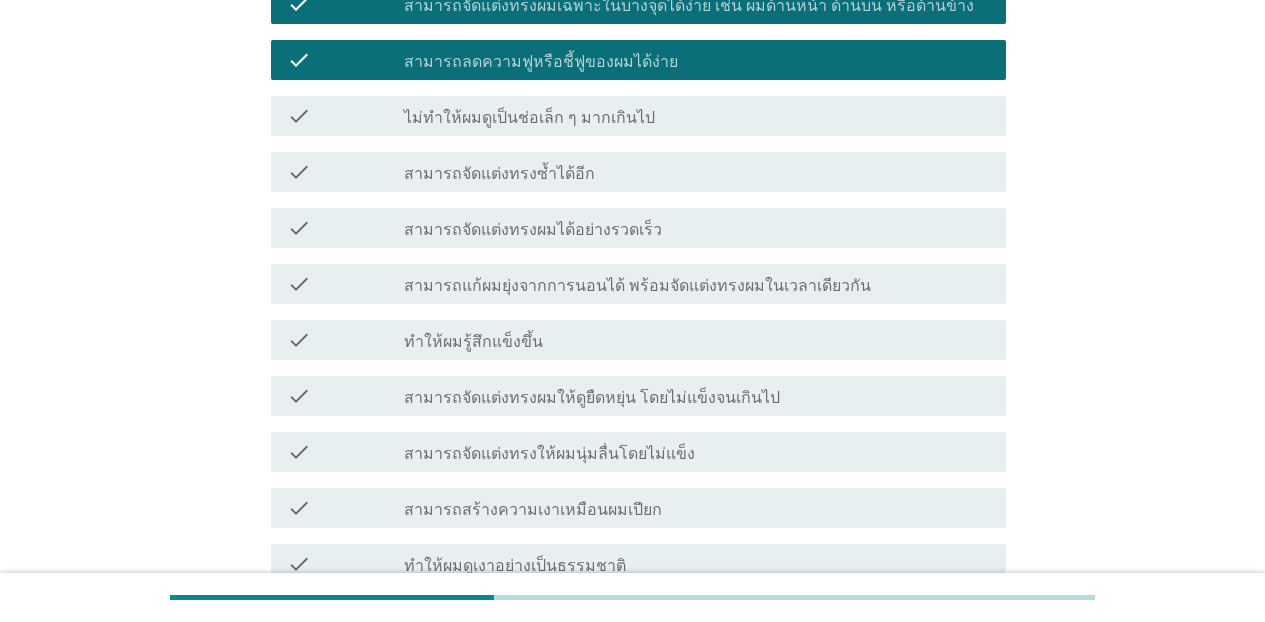 scroll, scrollTop: 1036, scrollLeft: 0, axis: vertical 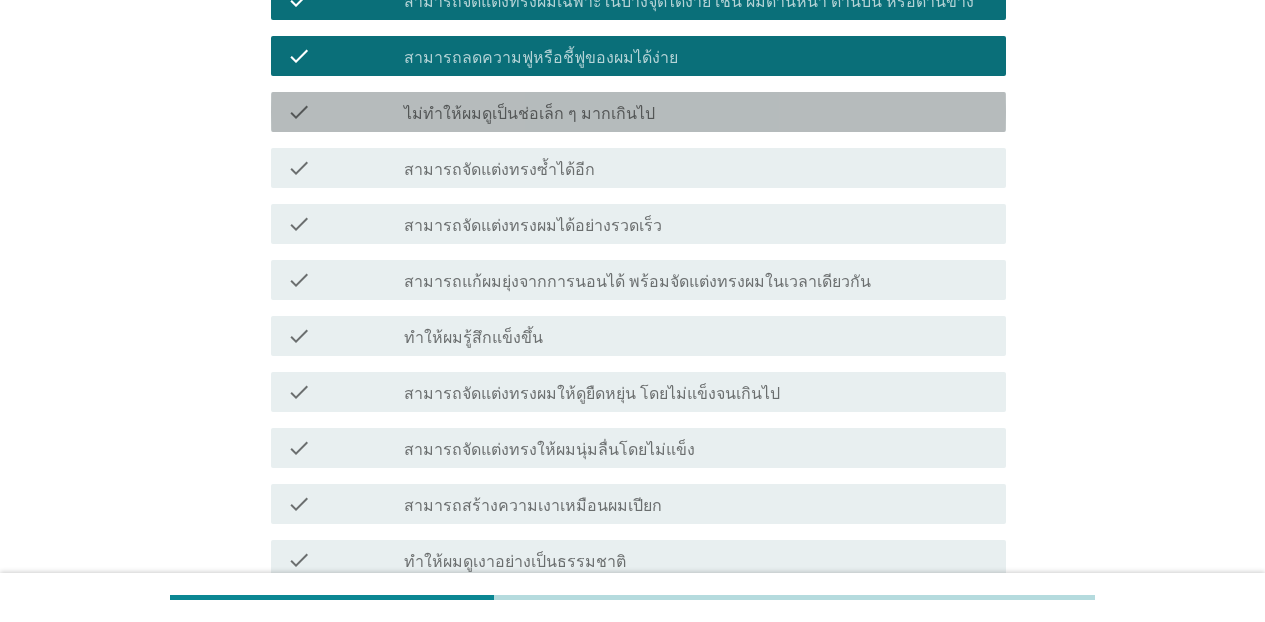 click on "check_box_outline_blank ไม่ทำให้ผมดูเป็นช่อเล็ก ๆ มากเกินไป" at bounding box center (697, 112) 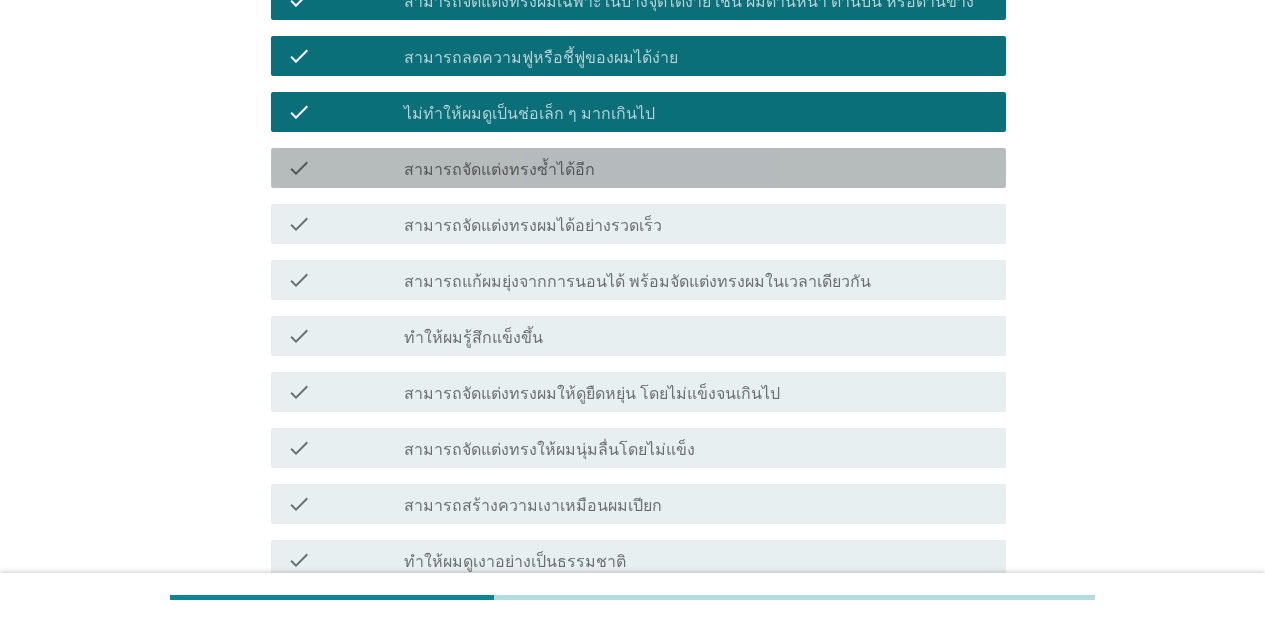 click on "check_box_outline_blank สามารถจัดแต่งทรงซ้ำได้อีก" at bounding box center (697, 168) 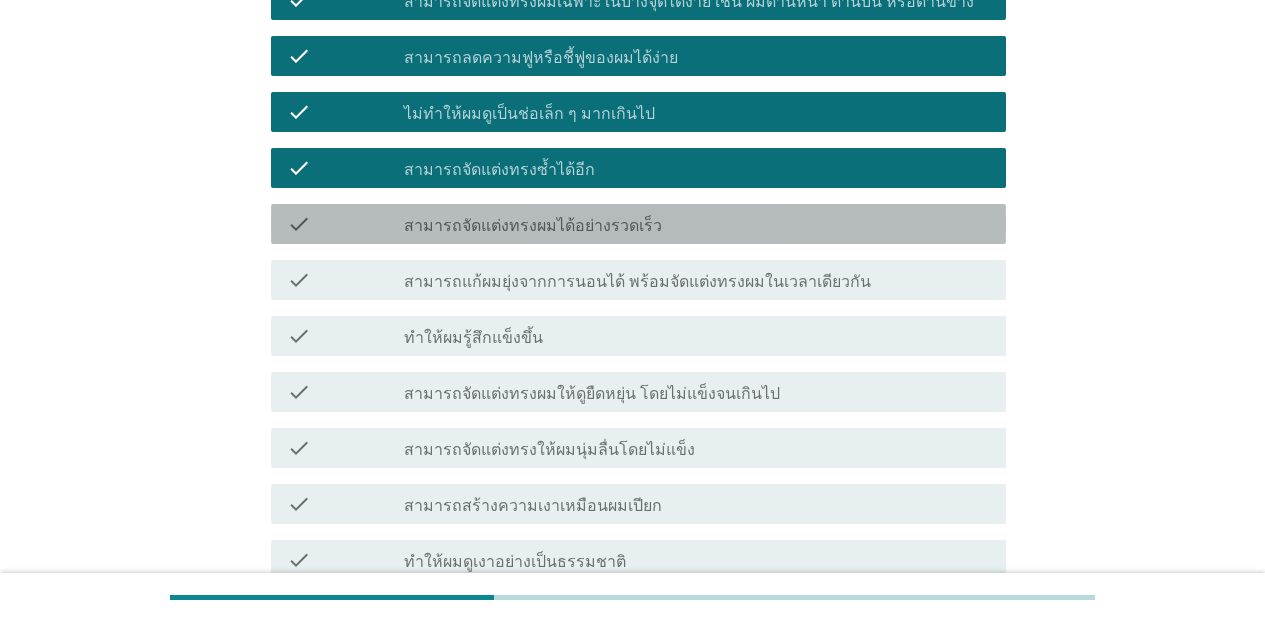 click on "สามารถจัดแต่งทรงผมได้อย่างรวดเร็ว" at bounding box center [533, 226] 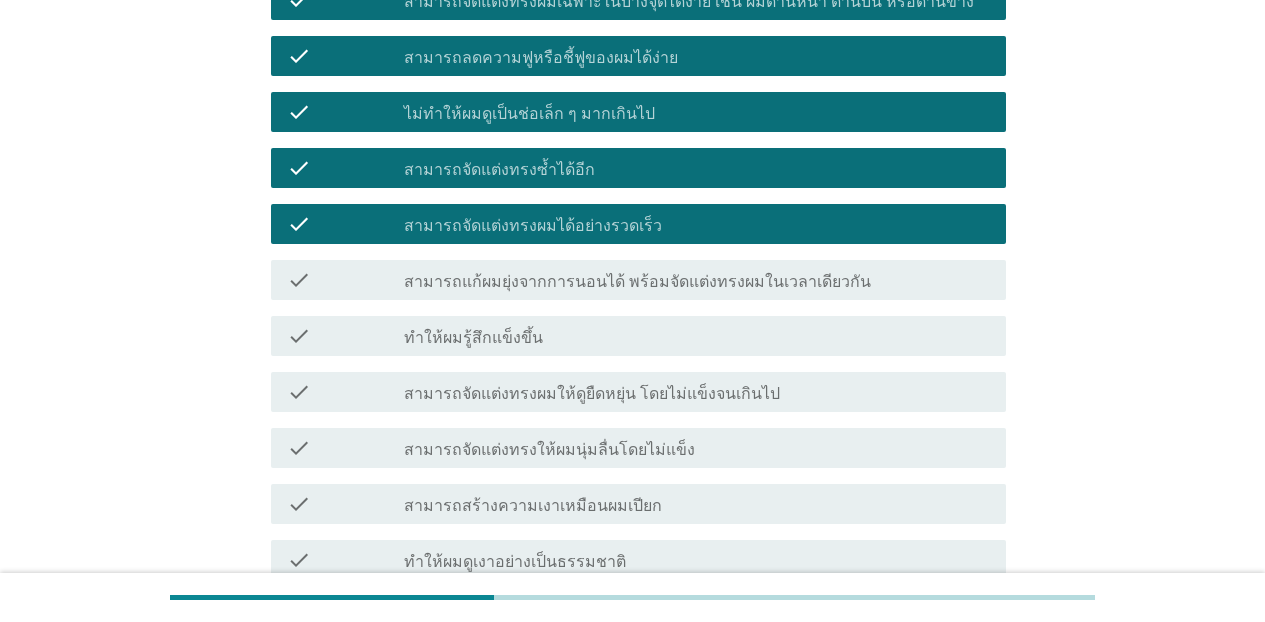 click on "สามารถแก้ผมยุ่งจากการนอนได้ พร้อมจัดแต่งทรงผมในเวลาเดียวกัน" at bounding box center [637, 282] 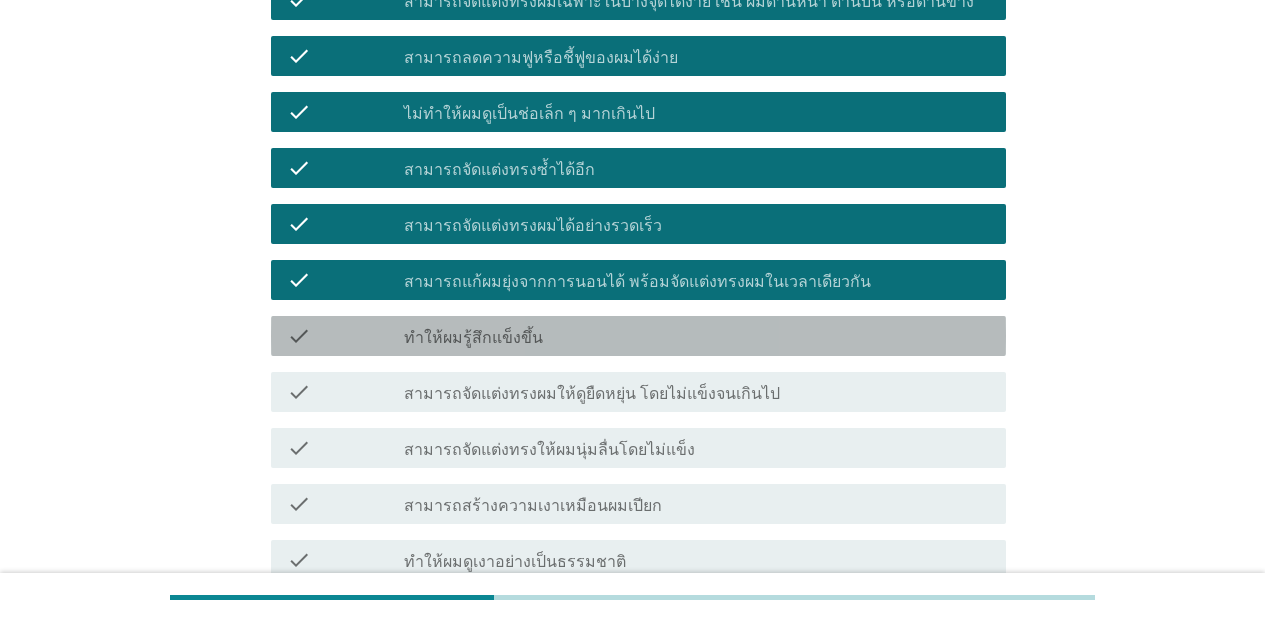 click on "check_box_outline_blank ทำให้ผมรู้สึกแข็งขึ้น" at bounding box center (697, 336) 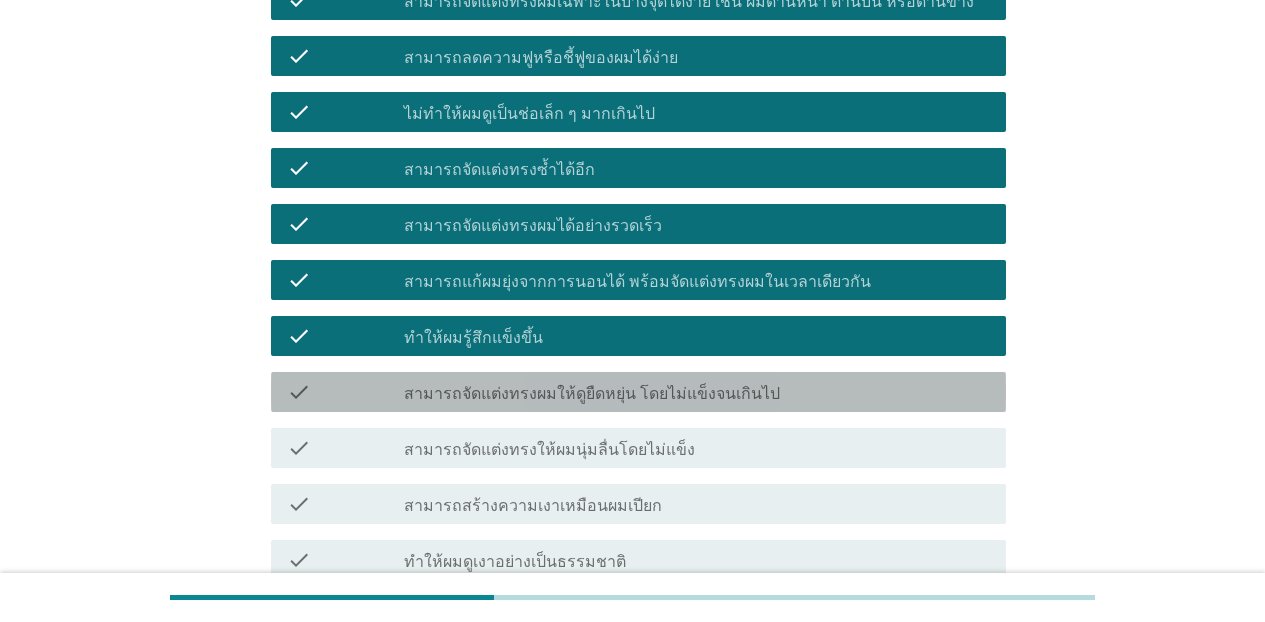 click on "สามารถจัดแต่งทรงผมให้ดูยืดหยุ่น โดยไม่แข็งจนเกินไป" at bounding box center [592, 394] 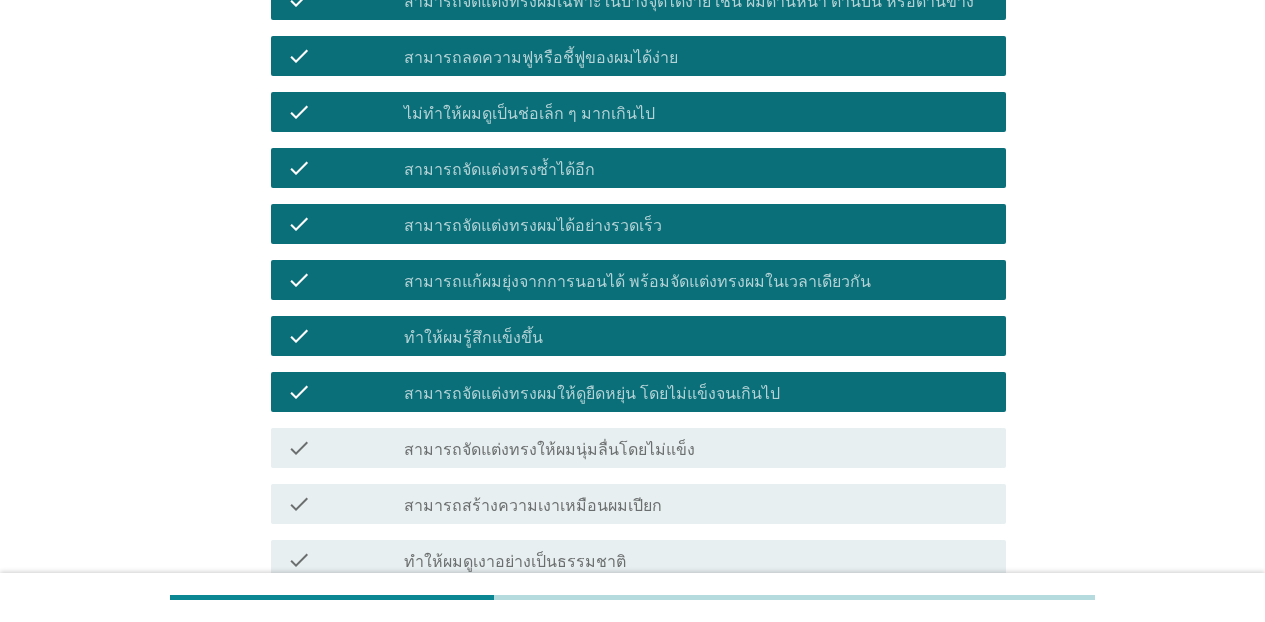 click on "สามารถจัดแต่งทรงให้ผมนุ่มลื่นโดยไม่แข็ง" at bounding box center (549, 450) 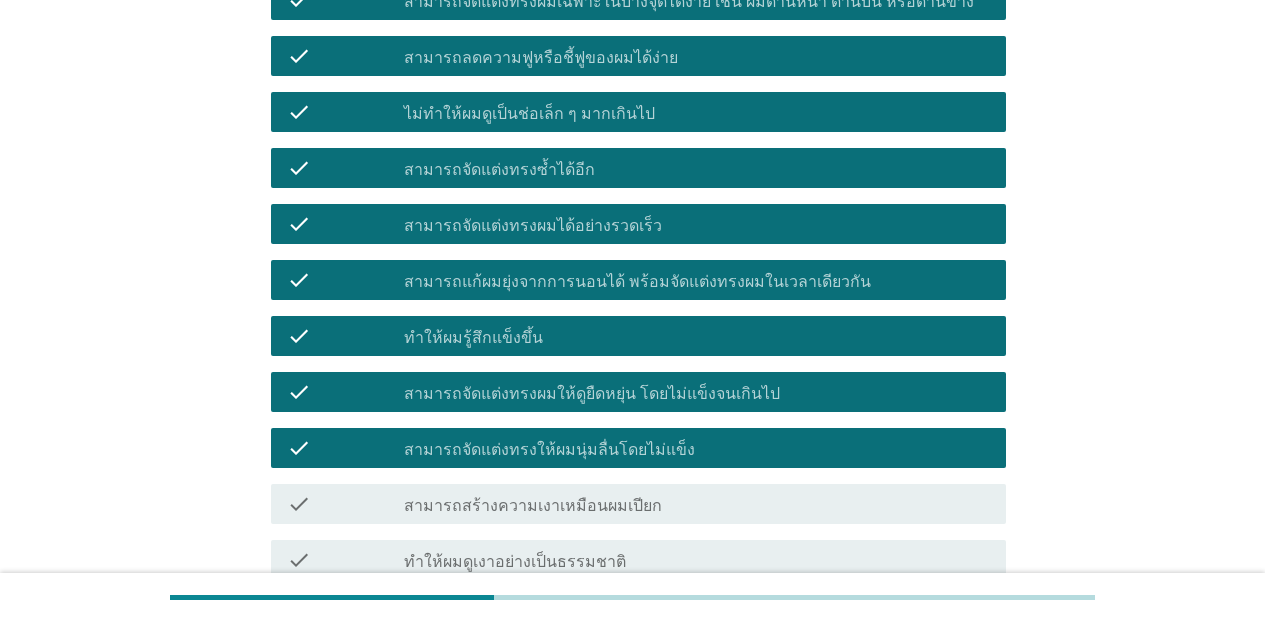 click on "check     check_box_outline_blank สามารถสร้างความเงาเหมือนผมเปียก" at bounding box center [638, 504] 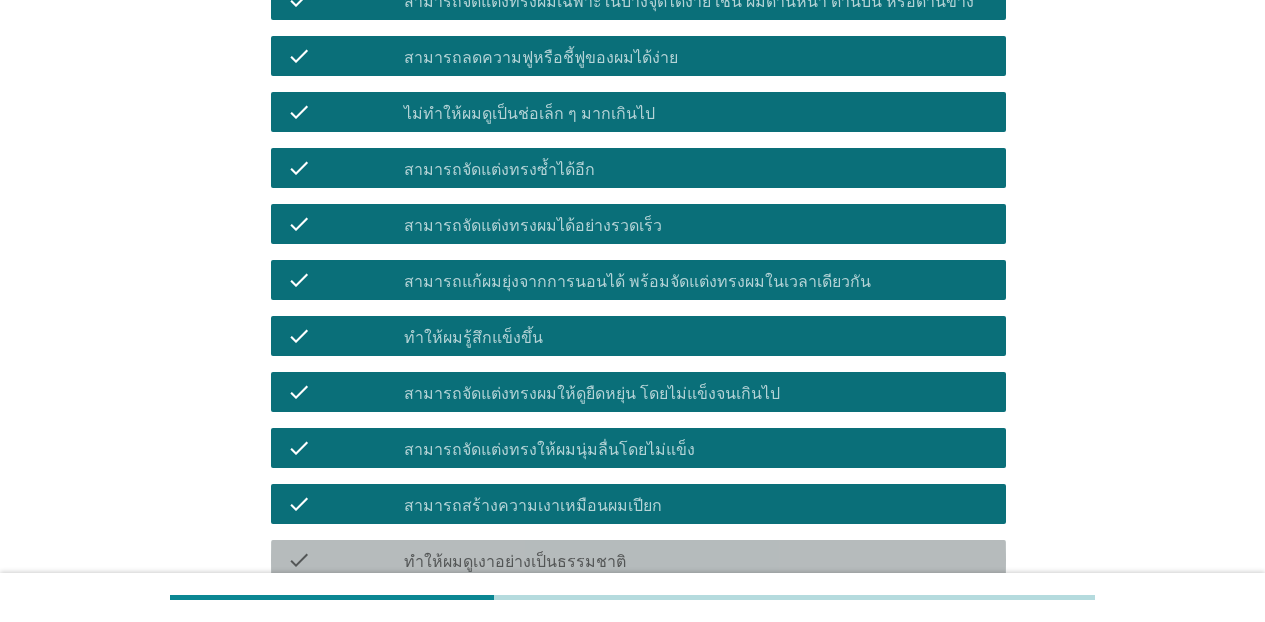 click on "ทำให้ผมดูเงาอย่างเป็นธรรมชาติ" at bounding box center [515, 562] 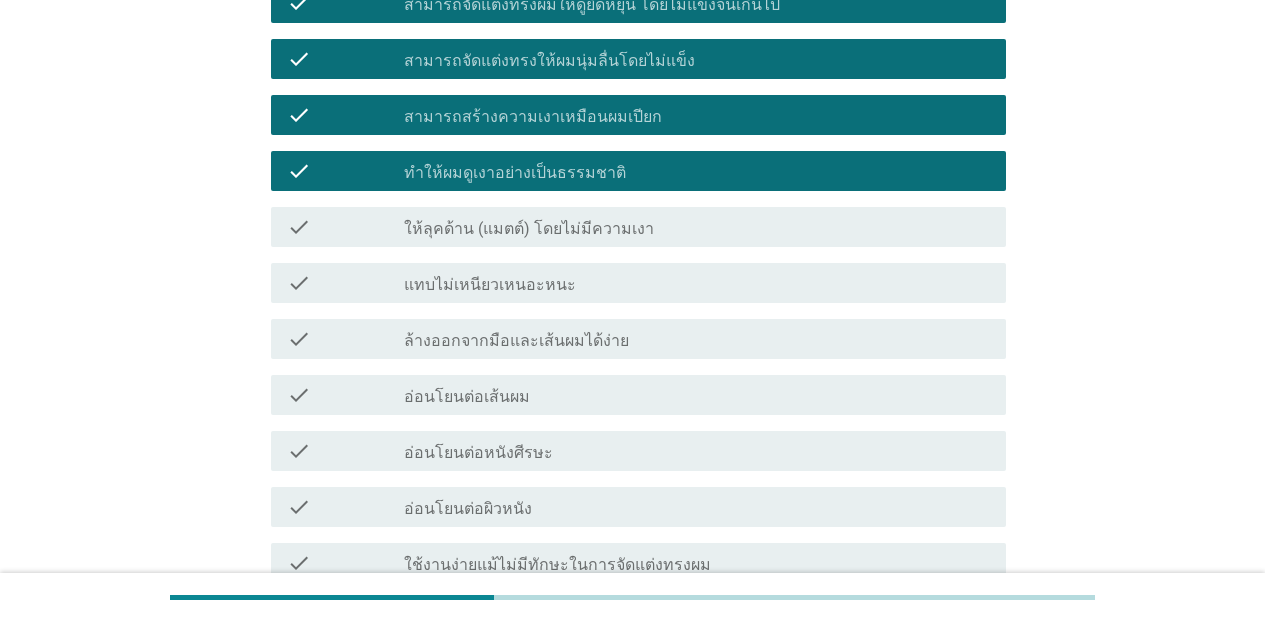 scroll, scrollTop: 1429, scrollLeft: 0, axis: vertical 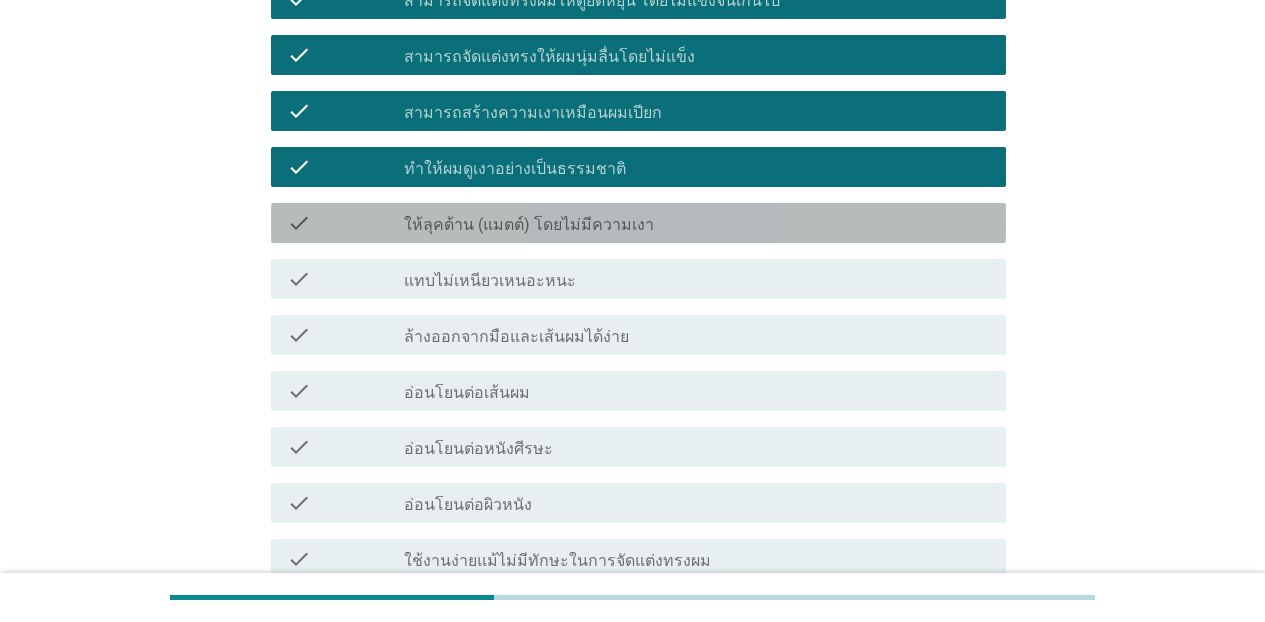 click on "ให้ลุคด้าน (แมตต์) โดยไม่มีความเงา" at bounding box center [529, 225] 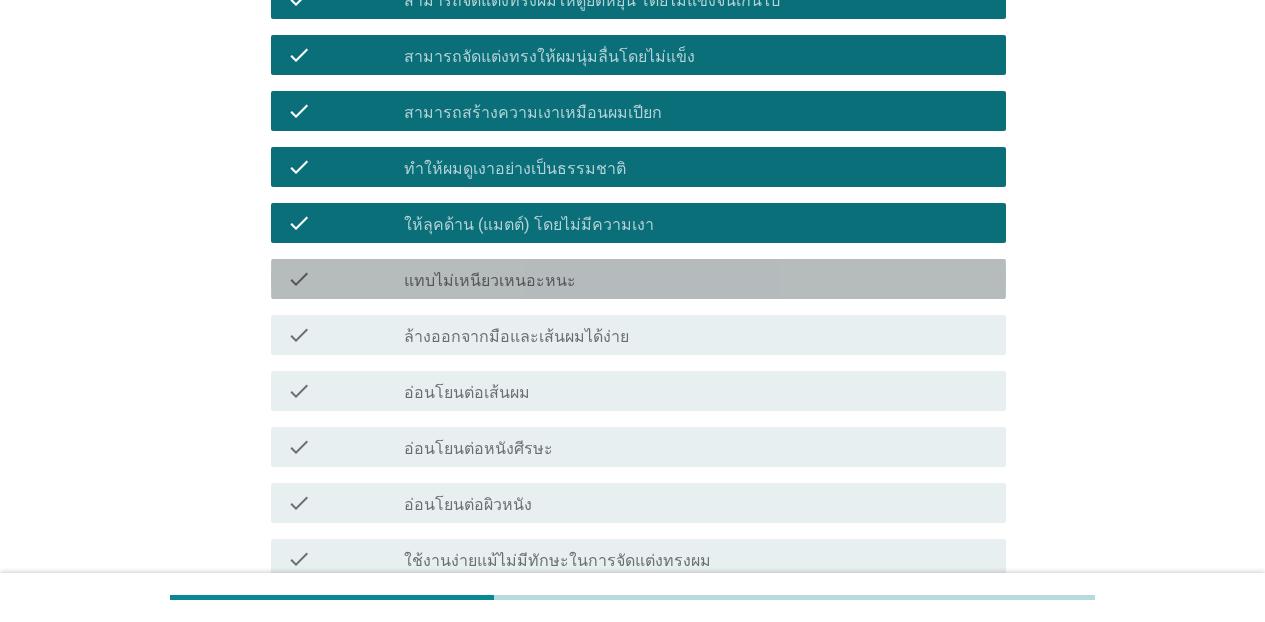 click on "check_box_outline_blank แทบไม่เหนียวเหนอะหนะ" at bounding box center (697, 279) 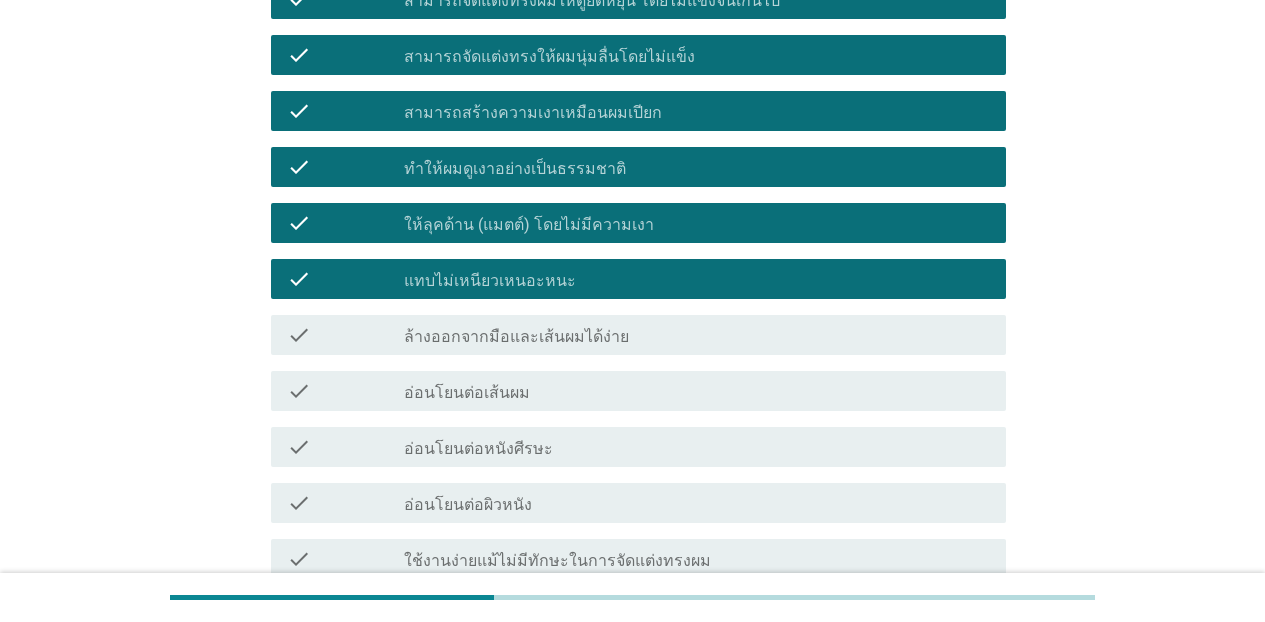click on "check_box ให้ลุคด้าน (แมตต์) โดยไม่มีความเงา" at bounding box center (697, 223) 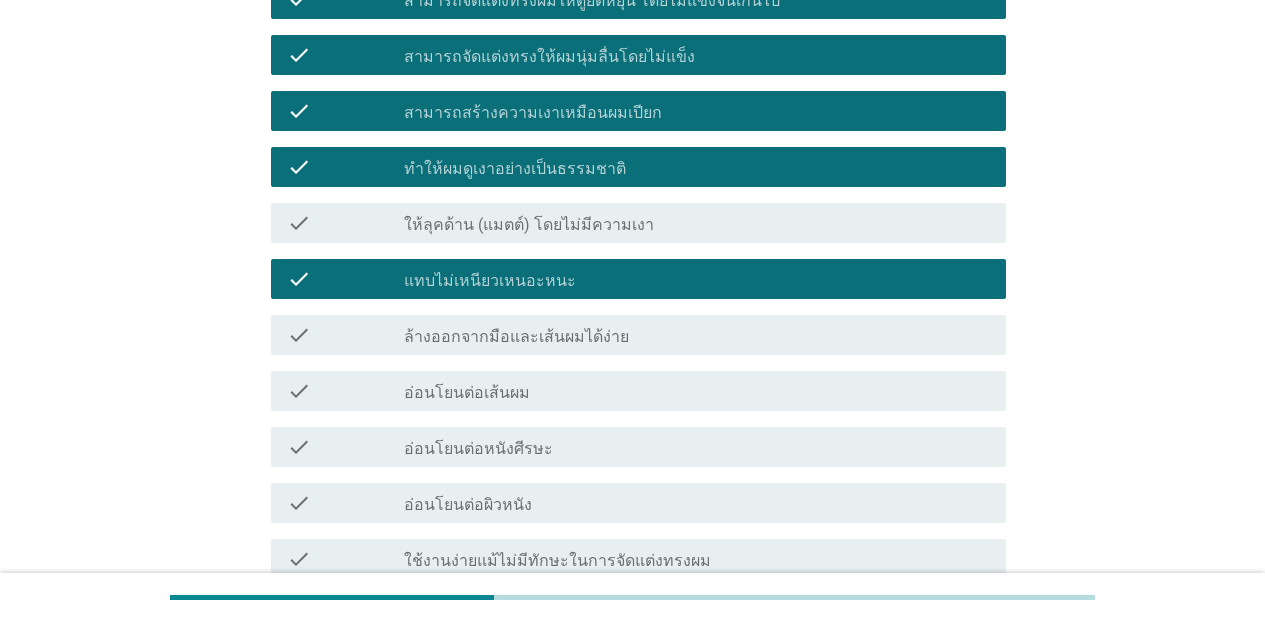 click on "ล้างออกจากมือและเส้นผมได้ง่าย" at bounding box center [516, 337] 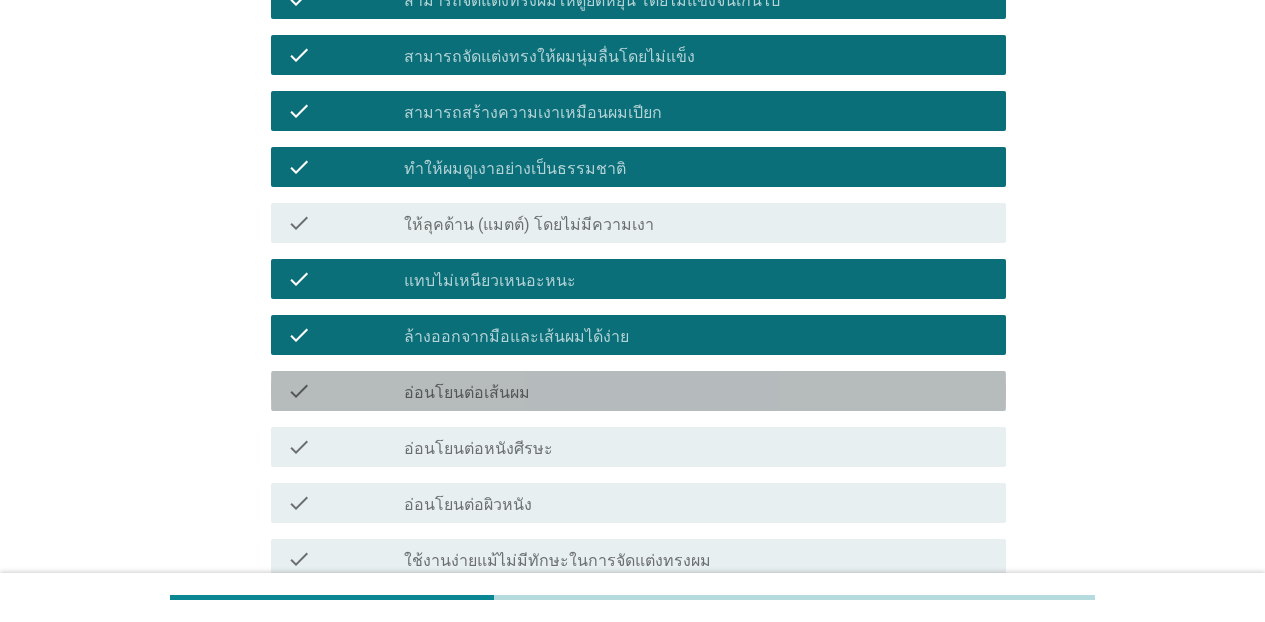 drag, startPoint x: 520, startPoint y: 397, endPoint x: 522, endPoint y: 422, distance: 25.079872 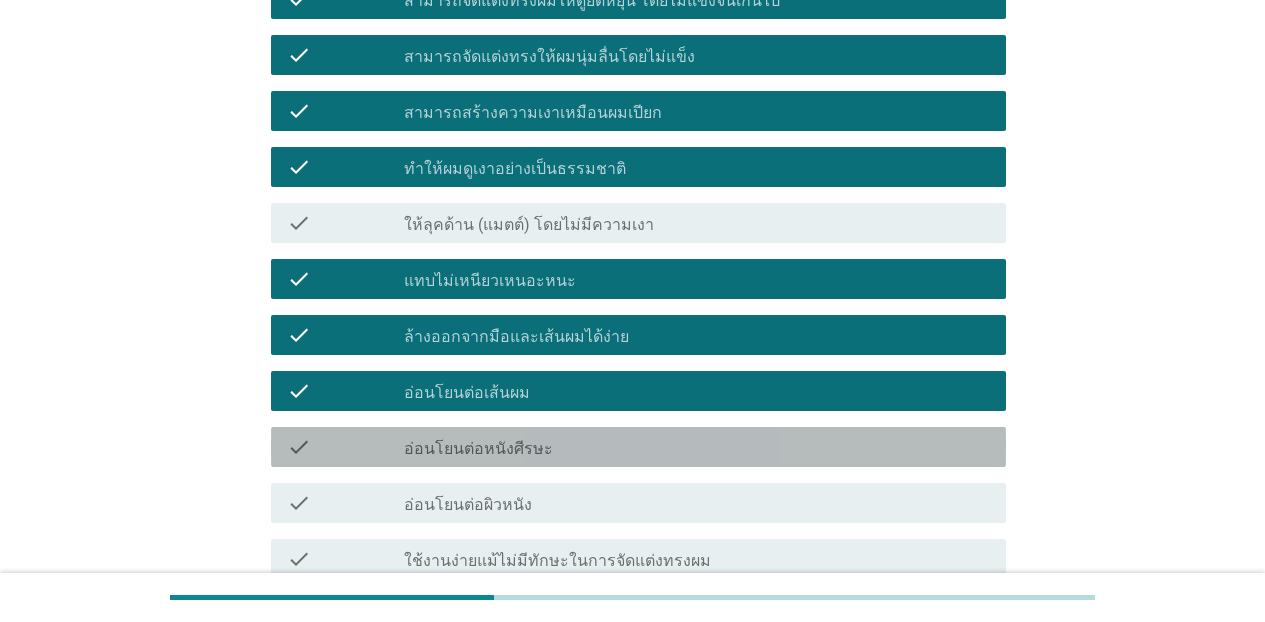 click on "อ่อนโยนต่อหนังศีรษะ" at bounding box center (478, 449) 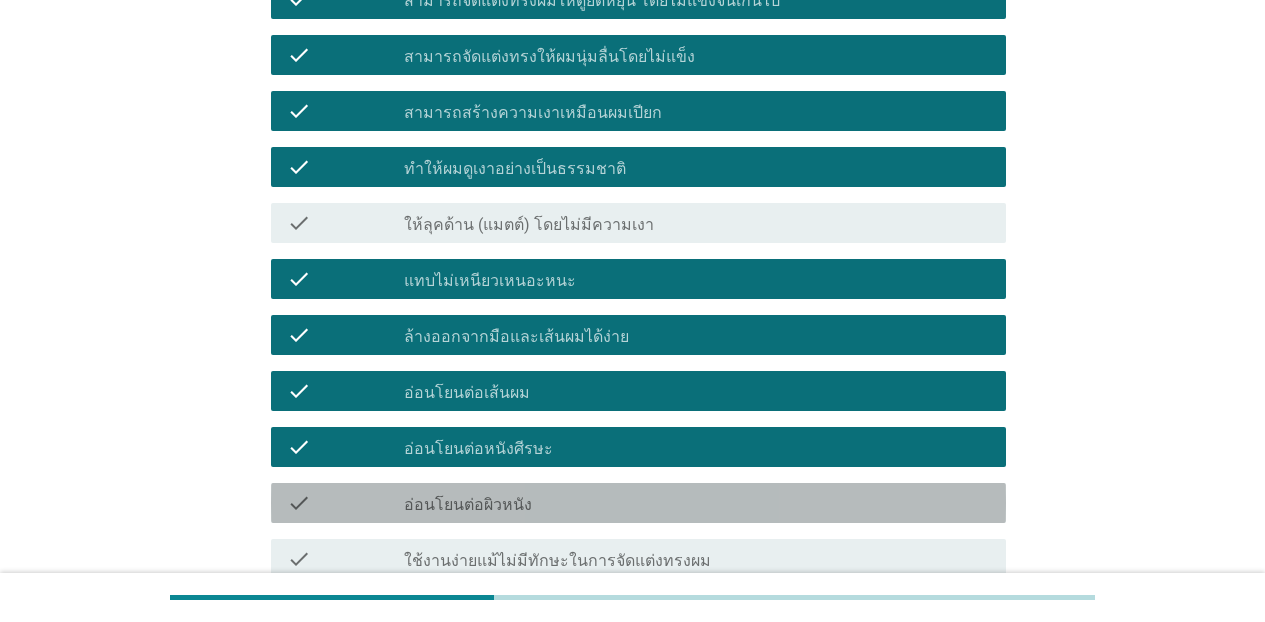 click on "อ่อนโยนต่อผิวหนัง" at bounding box center [468, 505] 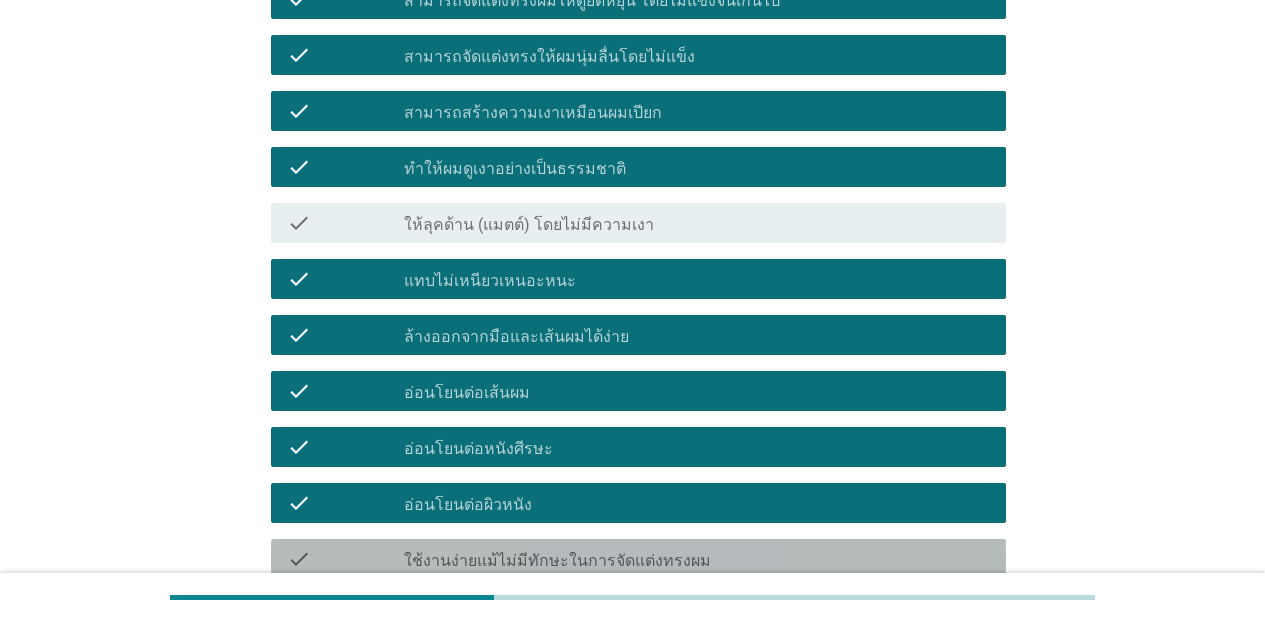 drag, startPoint x: 514, startPoint y: 552, endPoint x: 711, endPoint y: 508, distance: 201.85391 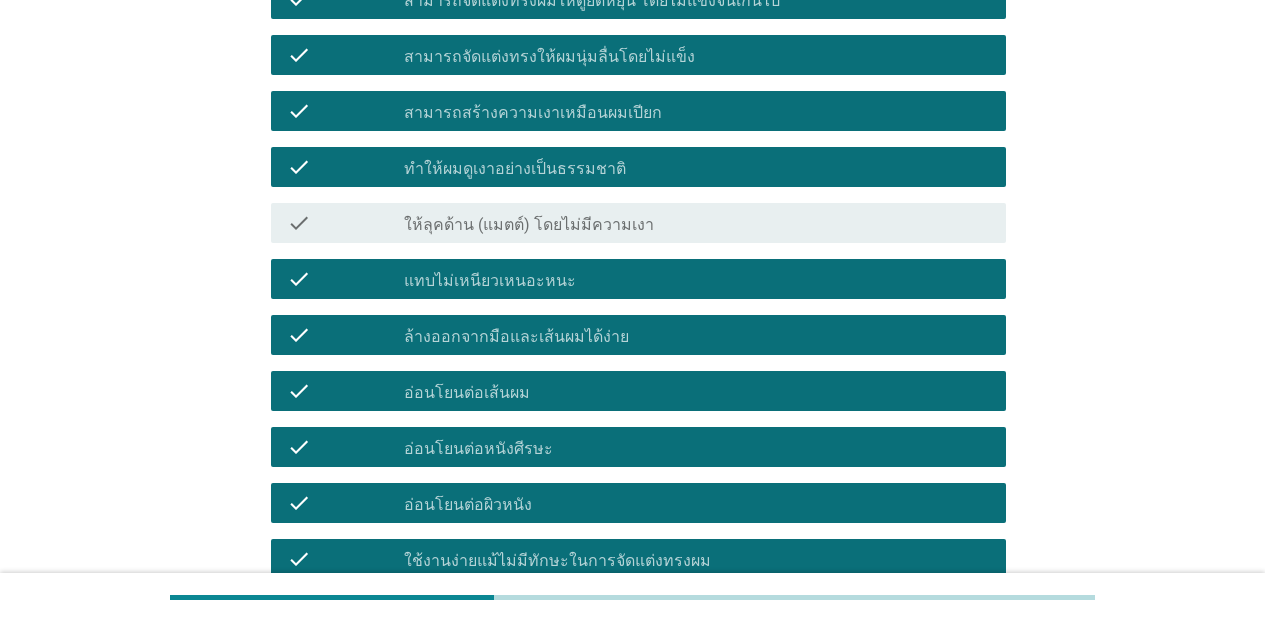 scroll, scrollTop: 1676, scrollLeft: 0, axis: vertical 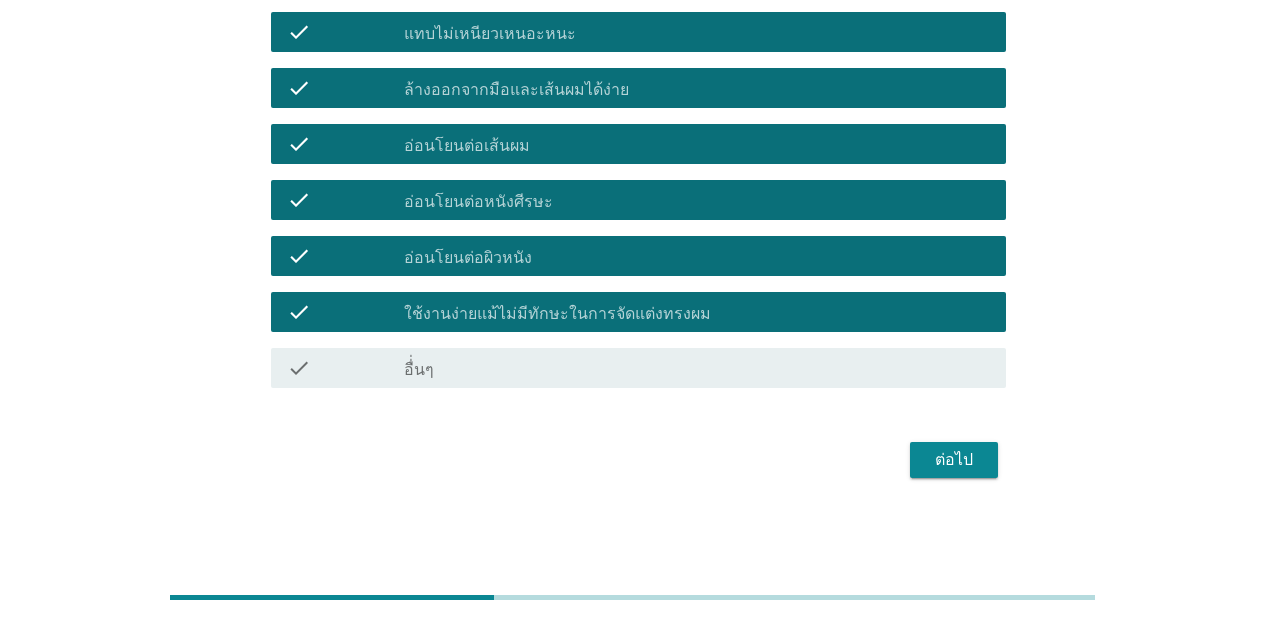 click on "ต่อไป" at bounding box center [954, 460] 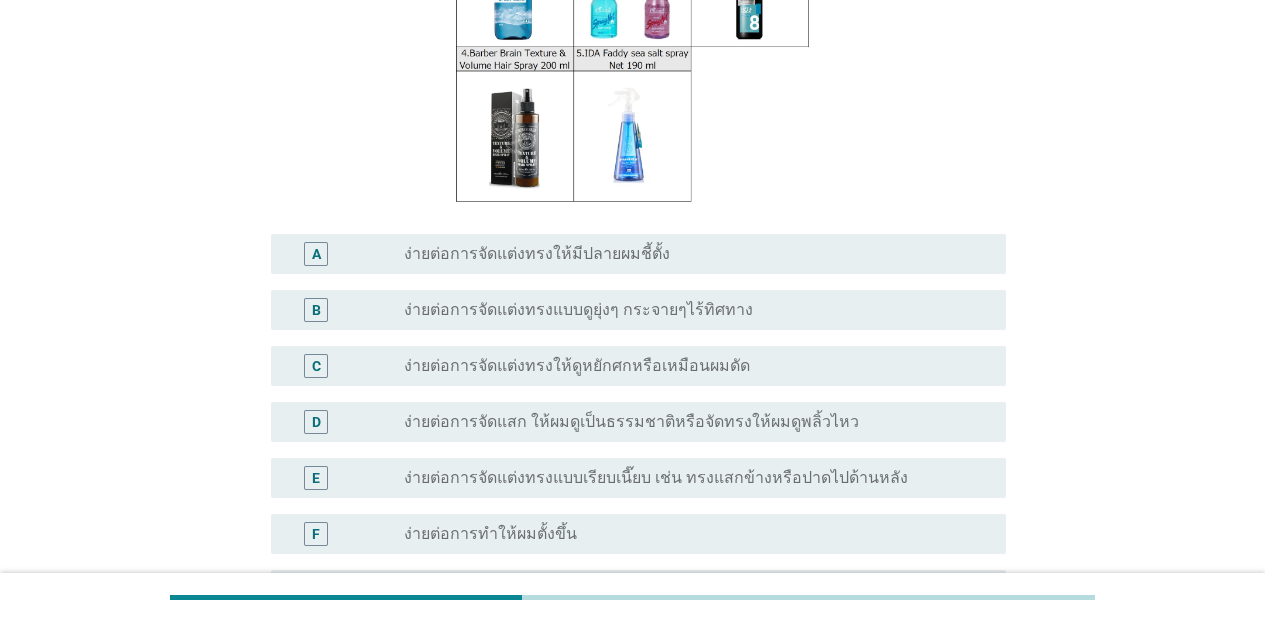 scroll, scrollTop: 411, scrollLeft: 0, axis: vertical 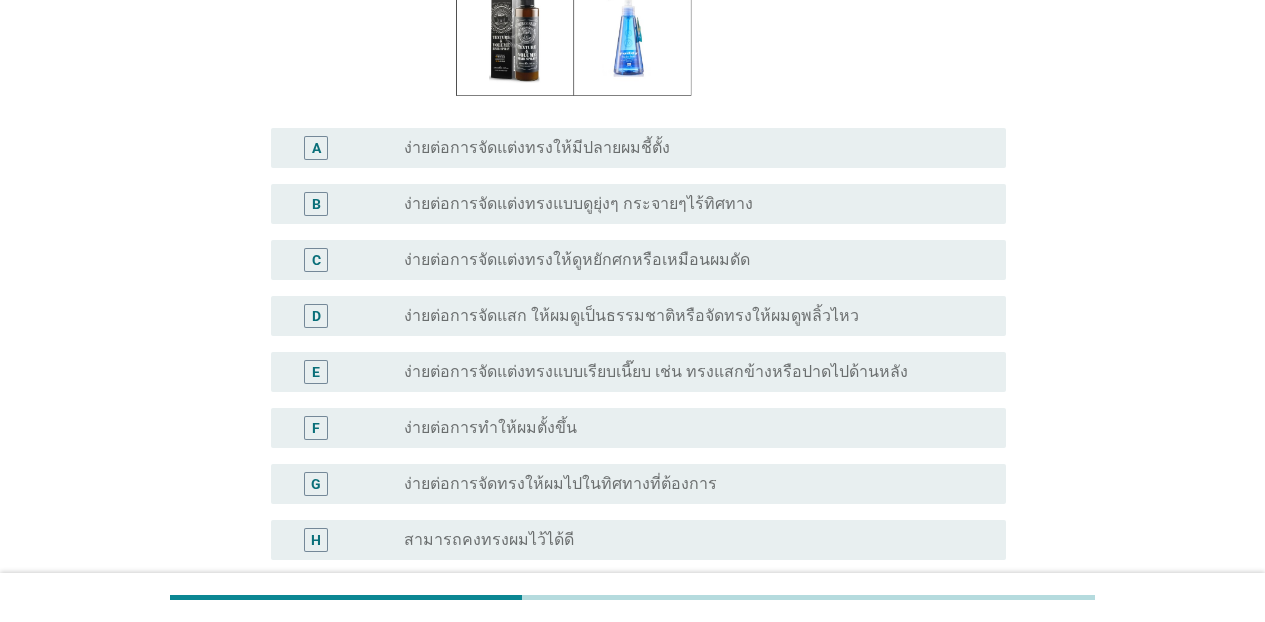 click on "radio_button_unchecked ง่ายต่อการจัดแต่งทรงให้มีปลายผมชี้ตั้ง" at bounding box center (689, 148) 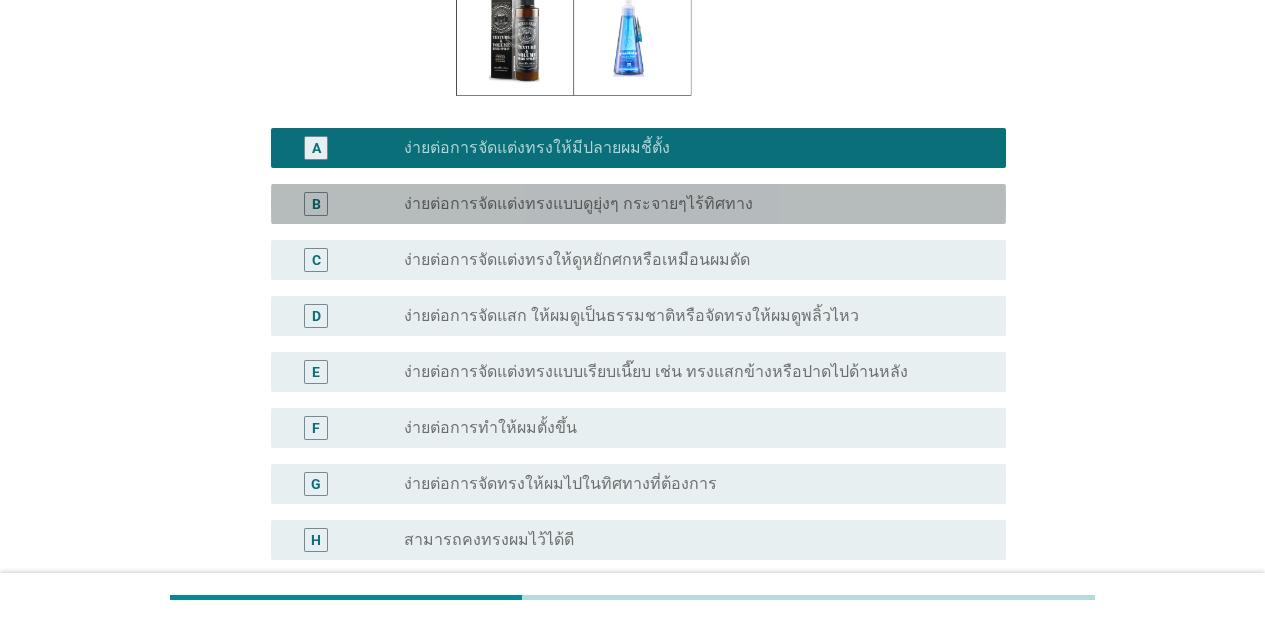 click on "ง่ายต่อการจัดแต่งทรงแบบดูยุ่งๆ กระจายๆไร้ทิศทาง" at bounding box center [578, 204] 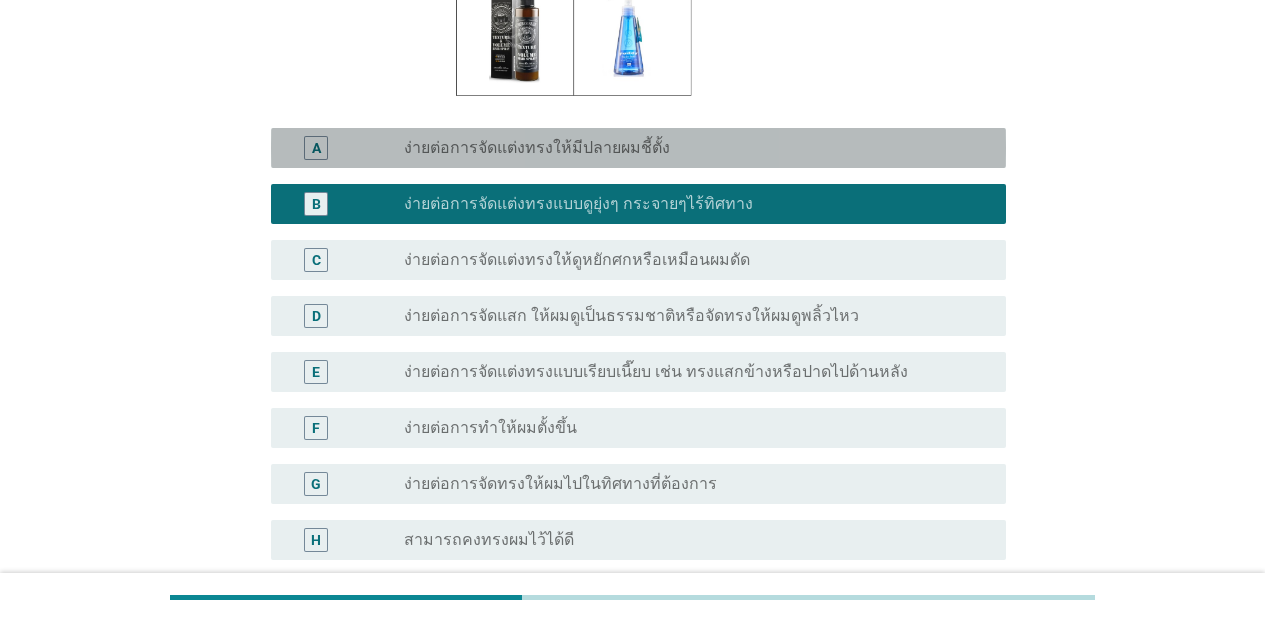 click on "radio_button_unchecked ง่ายต่อการจัดแต่งทรงให้มีปลายผมชี้ตั้ง" at bounding box center (689, 148) 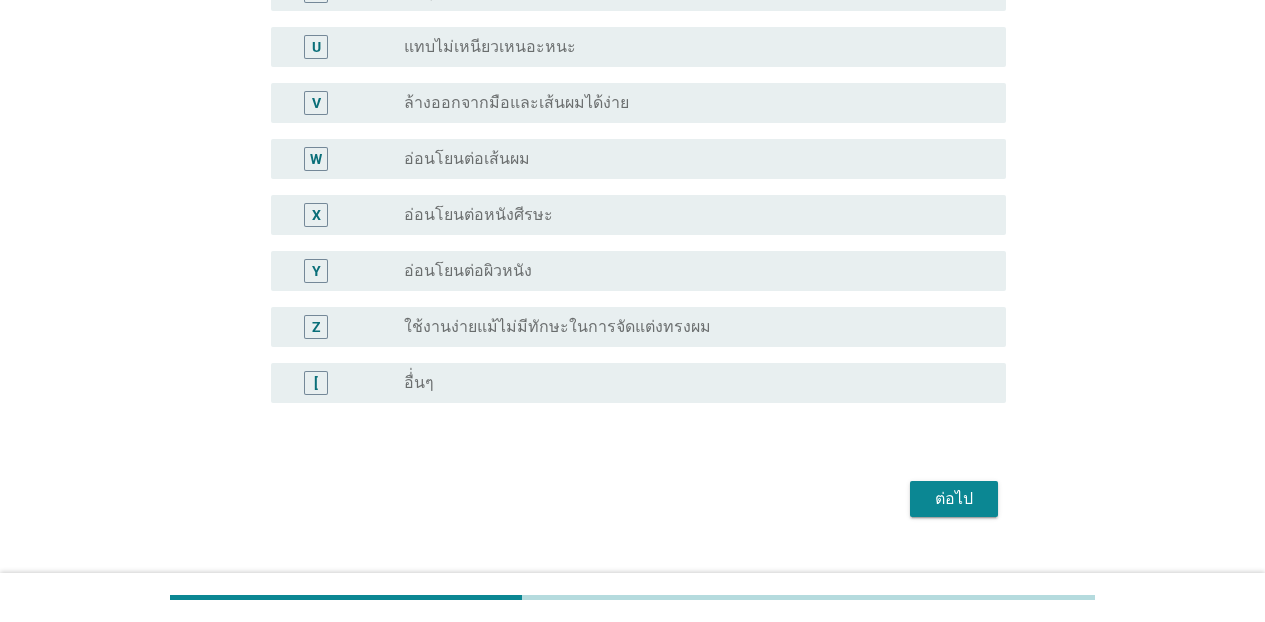 scroll, scrollTop: 1671, scrollLeft: 0, axis: vertical 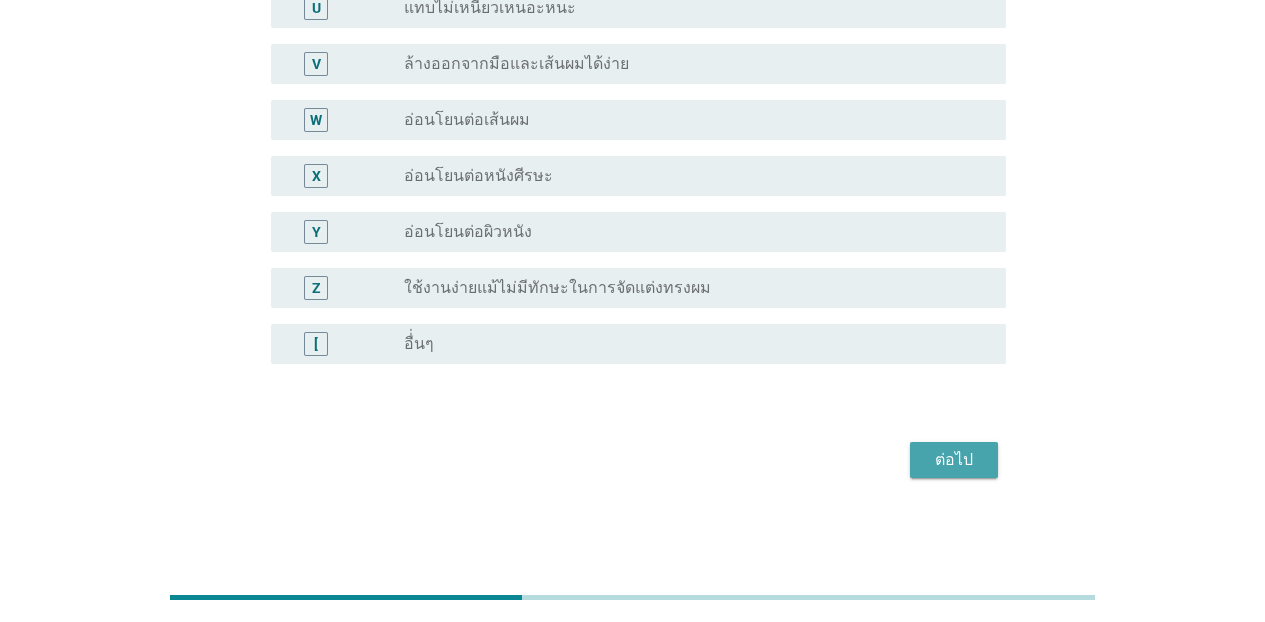 click on "ต่อไป" at bounding box center [954, 460] 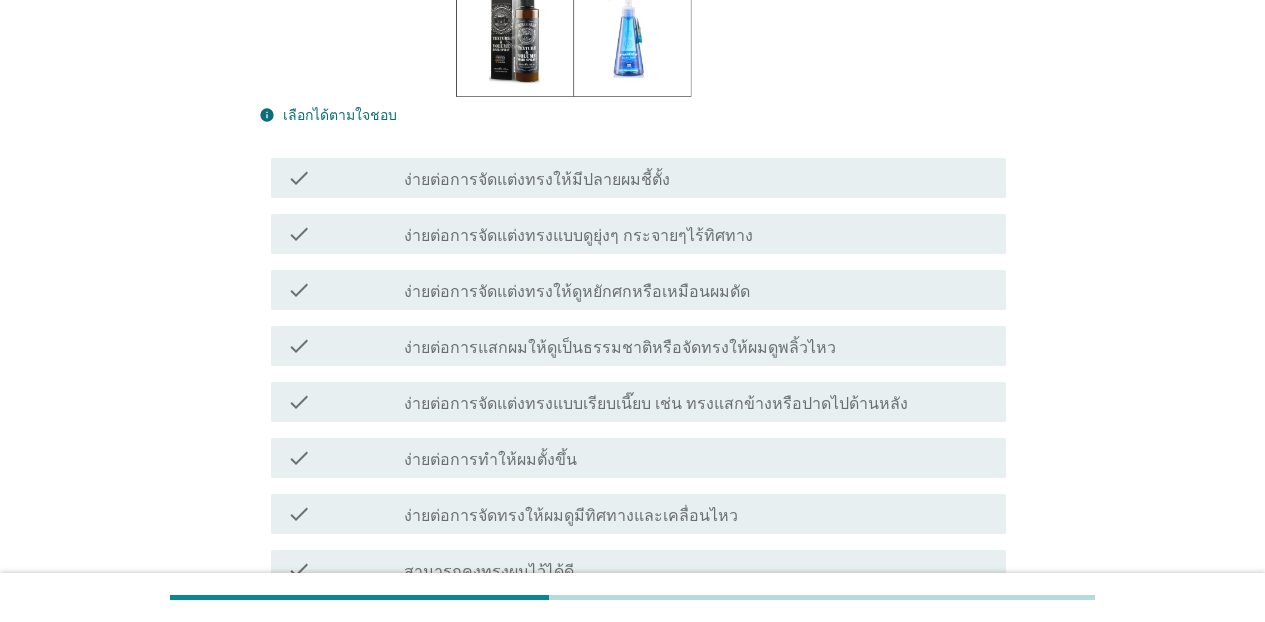 scroll, scrollTop: 429, scrollLeft: 0, axis: vertical 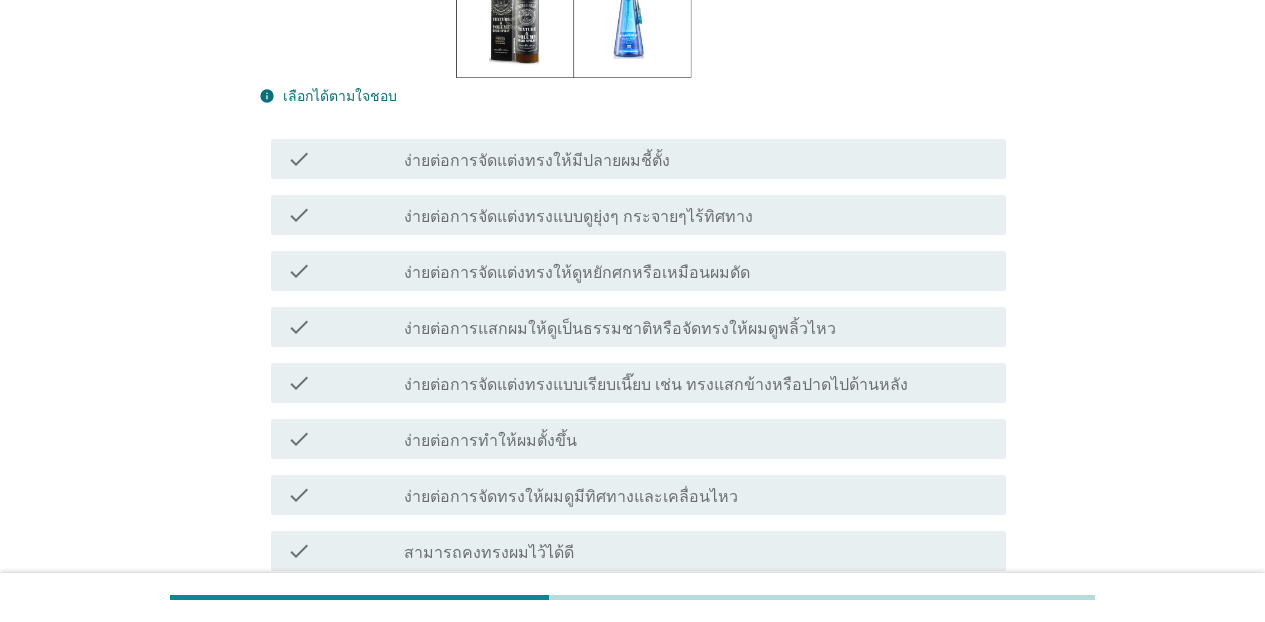 click on "ง่ายต่อการจัดแต่งทรงให้มีปลายผมชี้ตั้ง" at bounding box center [537, 161] 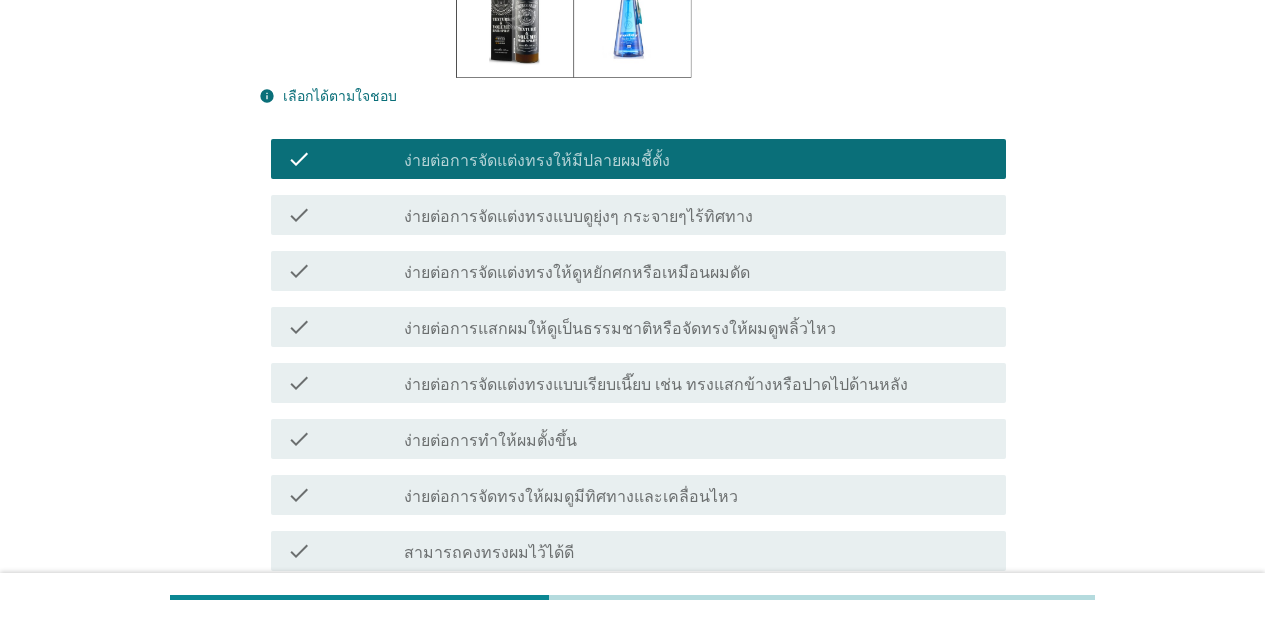 click on "ง่ายต่อการจัดแต่งทรงแบบดูยุ่งๆ กระจายๆไร้ทิศทาง" at bounding box center (578, 217) 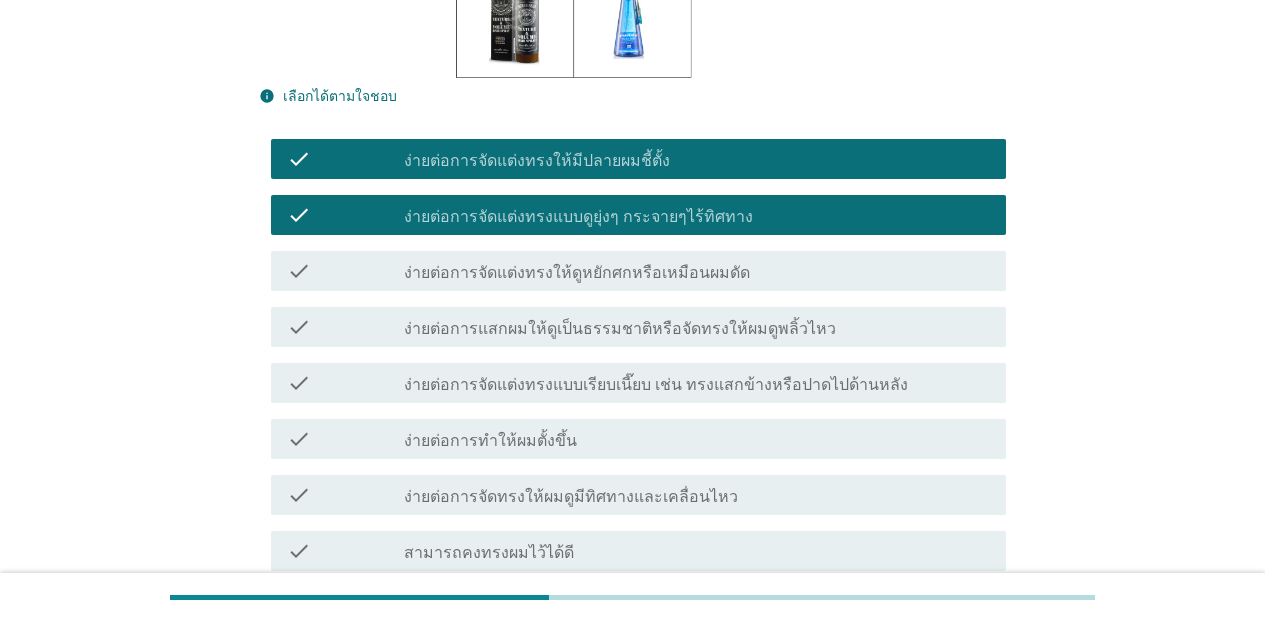 click on "check_box_outline_blank ง่ายต่อการจัดแต่งทรงให้ดูหยักศกหรือเหมือนผมดัด" at bounding box center [697, 271] 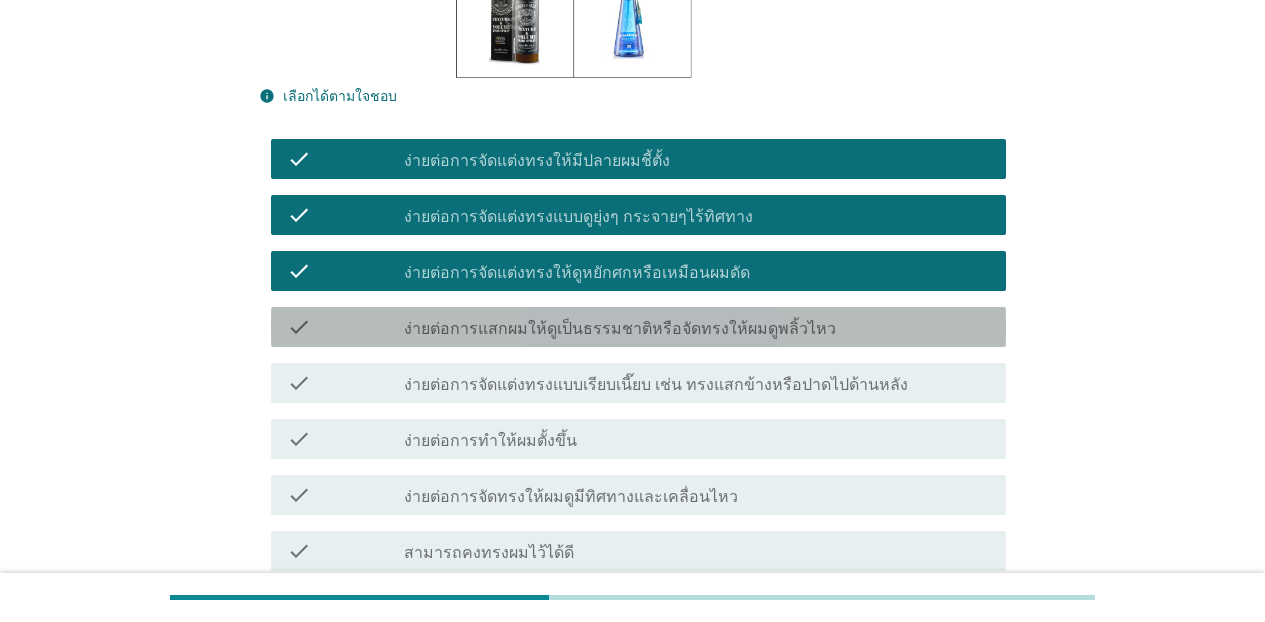 click on "ง่ายต่อการแสกผมให้ดูเป็นธรรมชาติหรือจัดทรงให้ผมดูพลิ้วไหว" at bounding box center [620, 329] 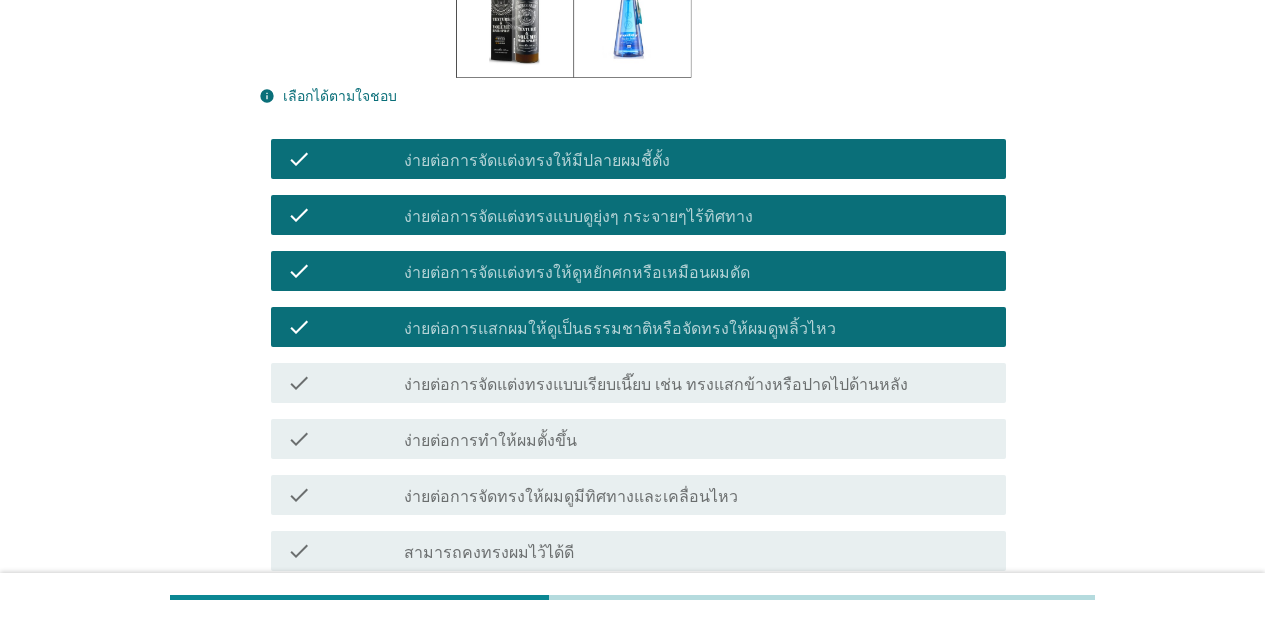 click on "ง่ายต่อการจัดแต่งทรงแบบเรียบเนี๊ยบ เช่น ทรงแสกข้างหรือปาดไปด้านหลัง" at bounding box center (656, 385) 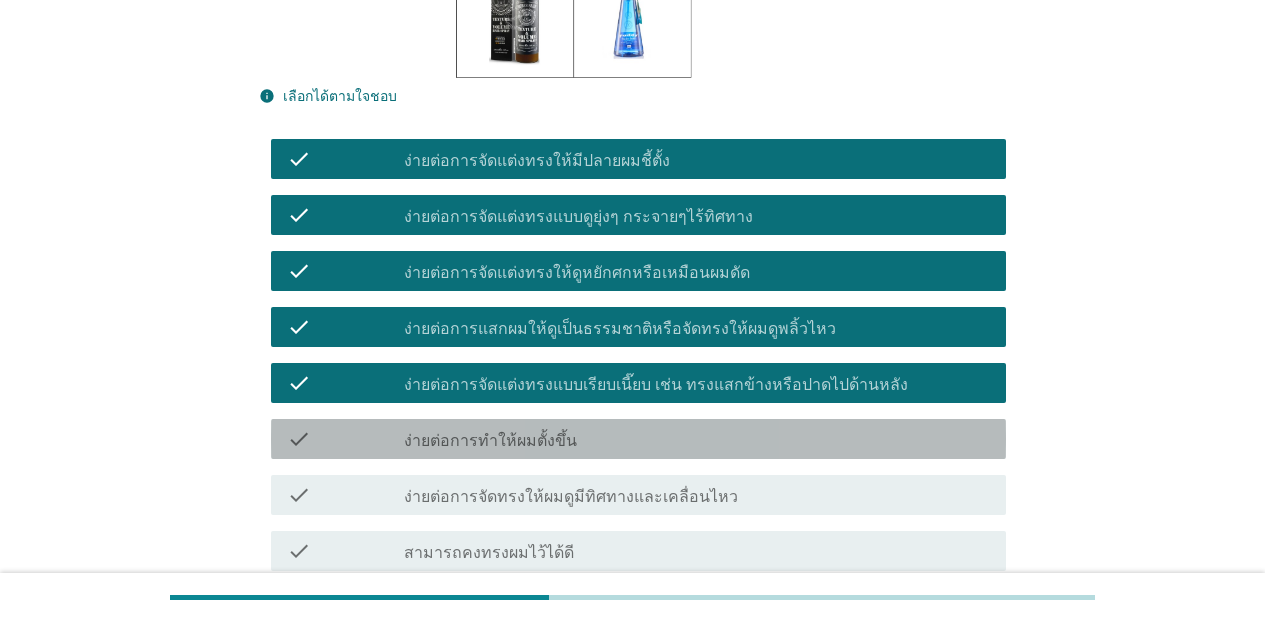 click on "check_box_outline_blank ง่ายต่อการทำให้ผมตั้งขึ้น" at bounding box center (697, 439) 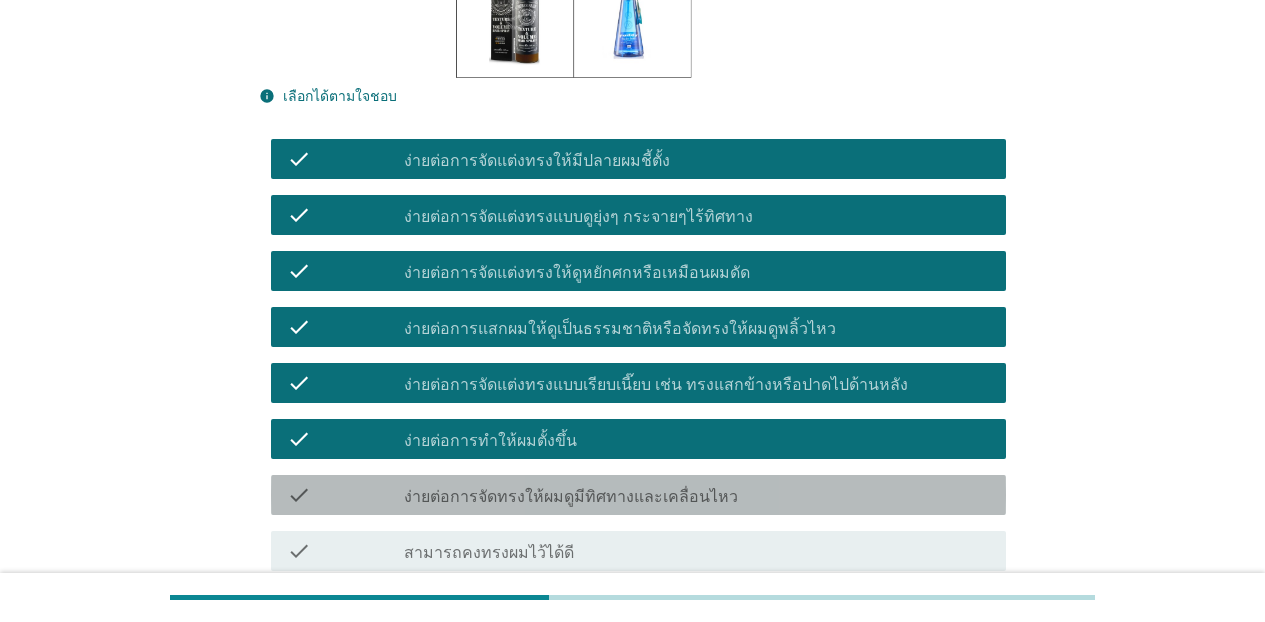 click on "ง่ายต่อการจัดทรงให้ผมดูมีทิศทางและเคลื่อนไหว" at bounding box center [571, 497] 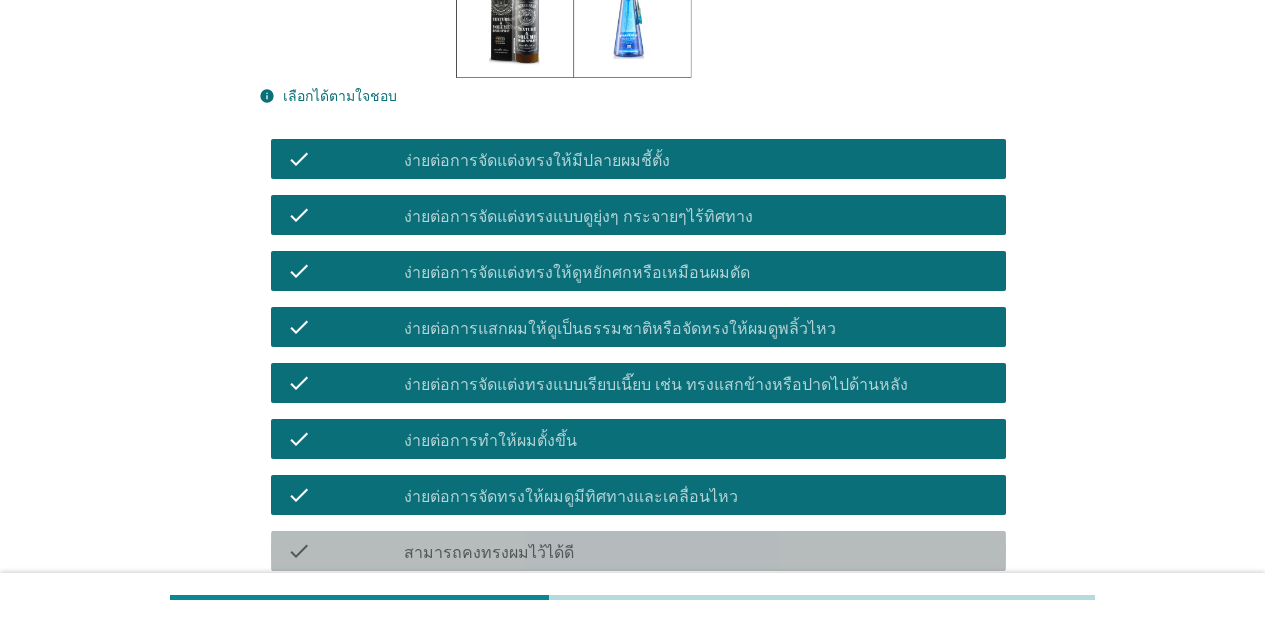 click on "check_box_outline_blank สามารถคงทรงผมไว้ได้ดี" at bounding box center (697, 551) 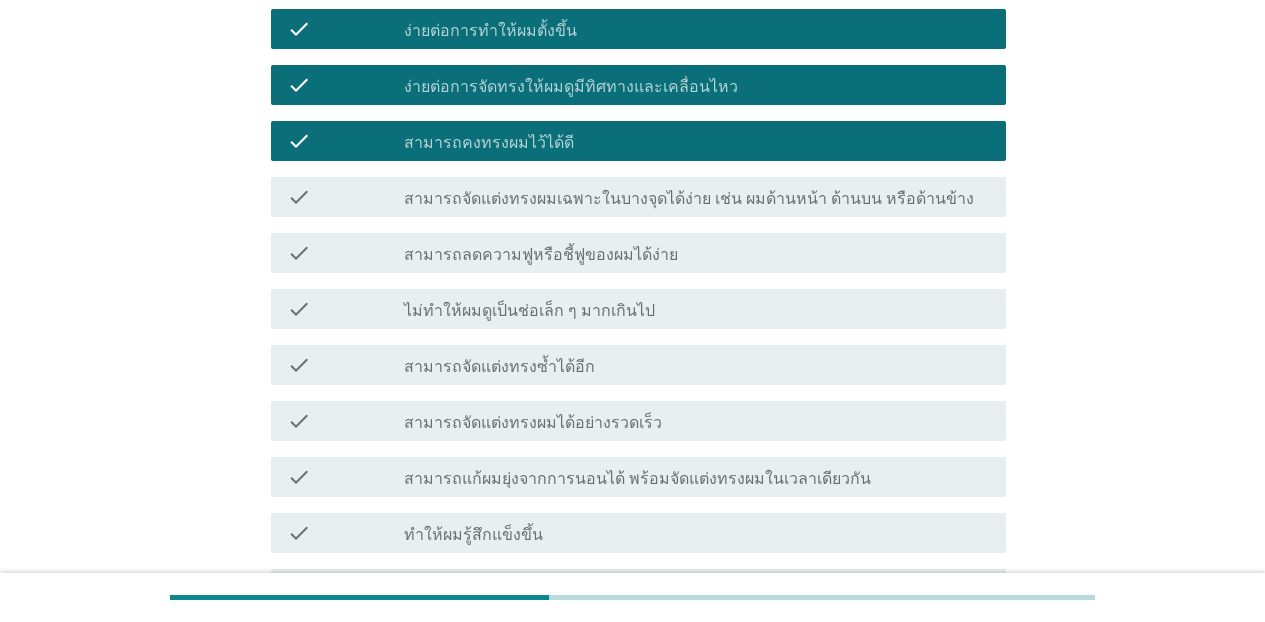 scroll, scrollTop: 850, scrollLeft: 0, axis: vertical 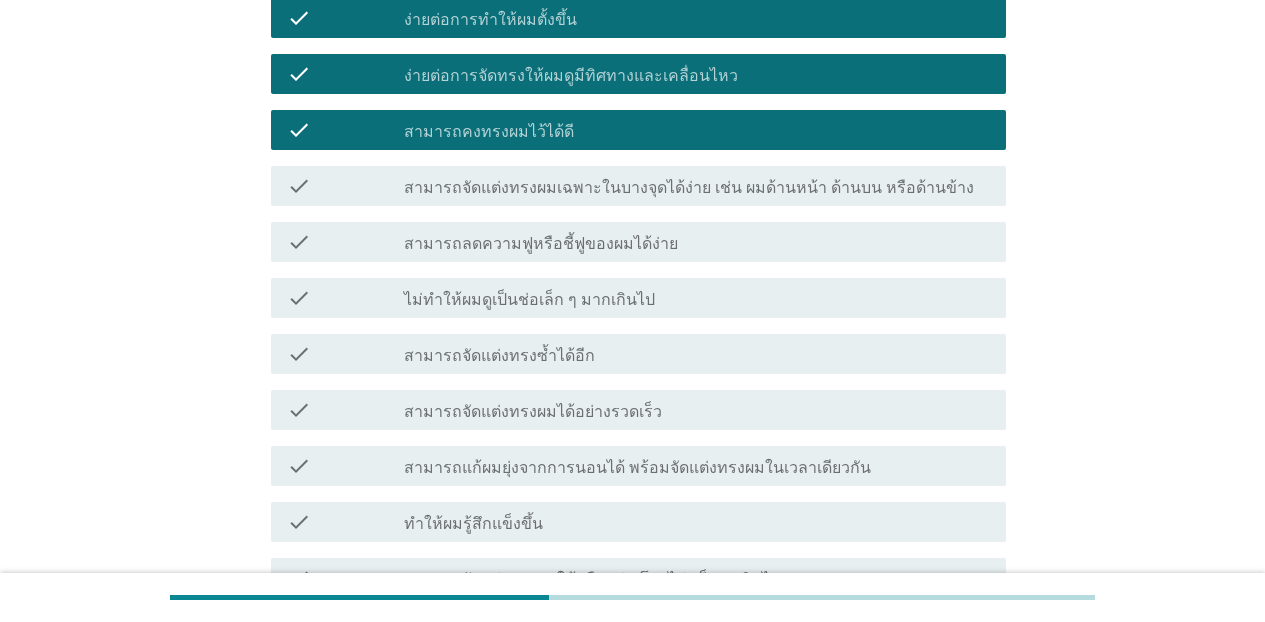 click on "สามารถจัดแต่งทรงผมเฉพาะในบางจุดได้ง่าย เช่น ผมด้านหน้า ด้านบน หรือด้านข้าง" at bounding box center [689, 188] 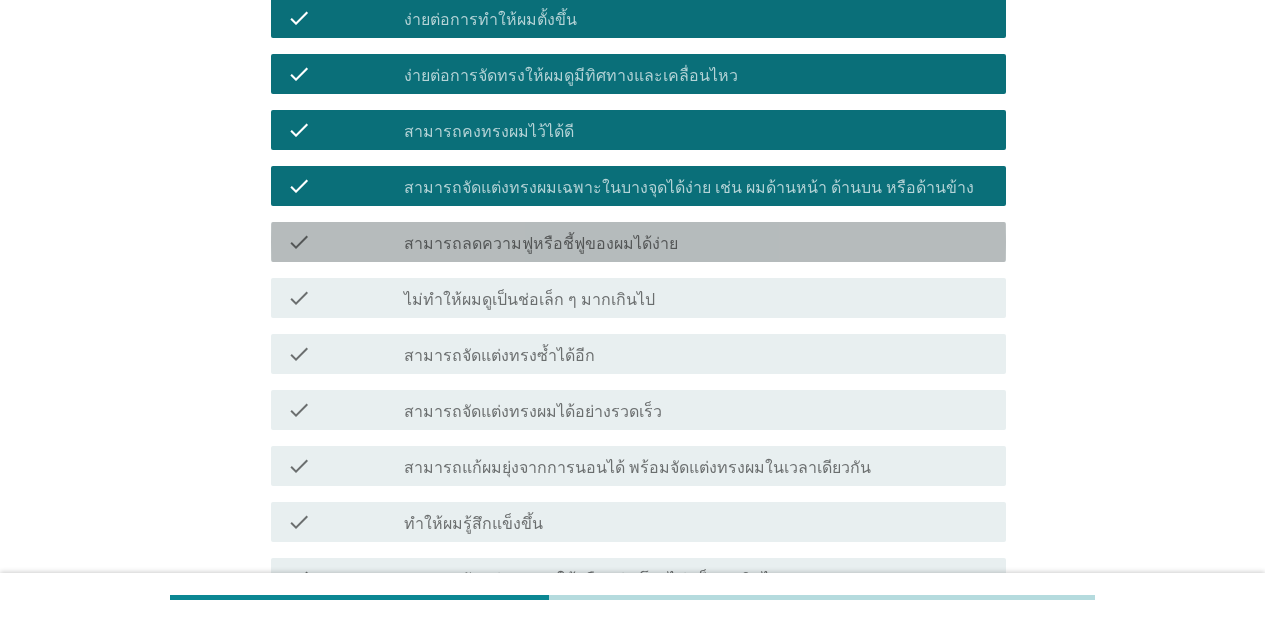 click on "check_box_outline_blank สามารถลดความฟูหรือชี้ฟูของผมได้ง่าย" at bounding box center (697, 242) 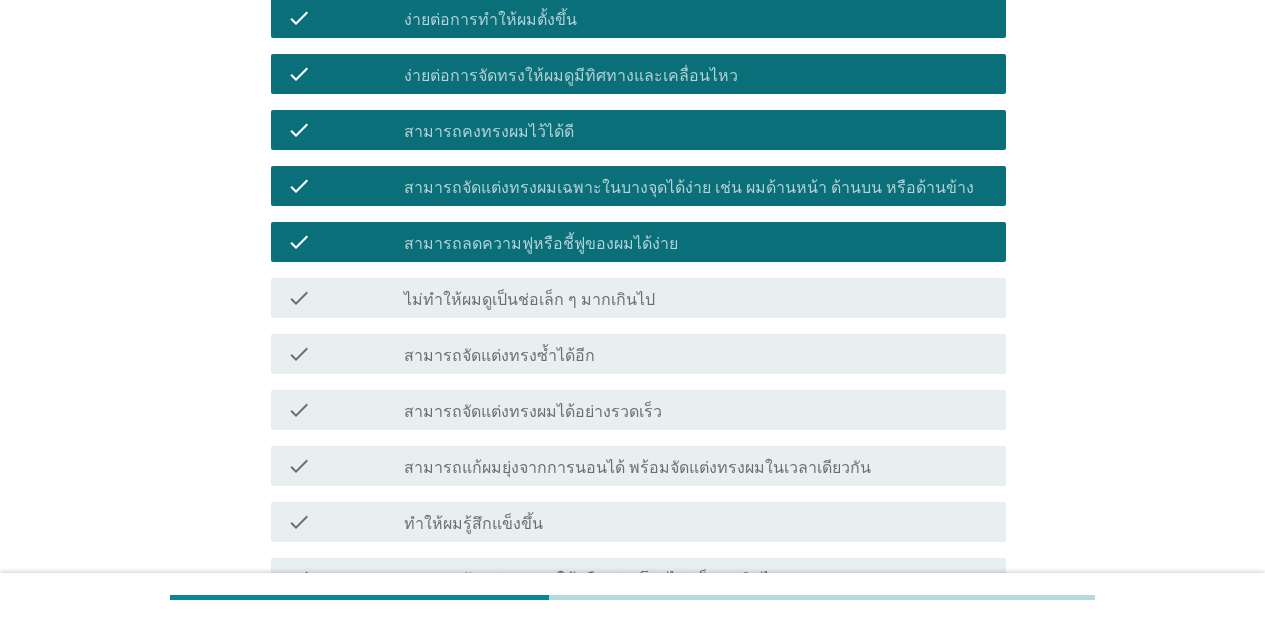 click on "check     check_box_outline_blank ไม่ทำให้ผมดูเป็นช่อเล็ก ๆ มากเกินไป" at bounding box center [638, 298] 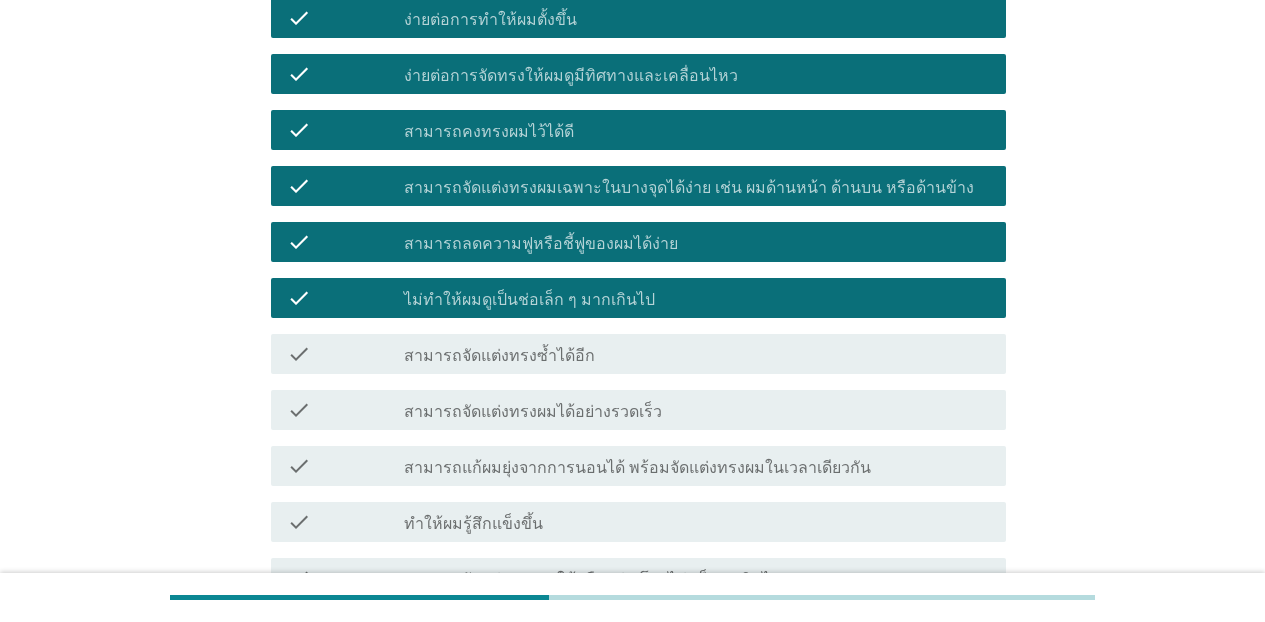 click on "check_box_outline_blank สามารถจัดแต่งทรงซ้ำได้อีก" at bounding box center [697, 354] 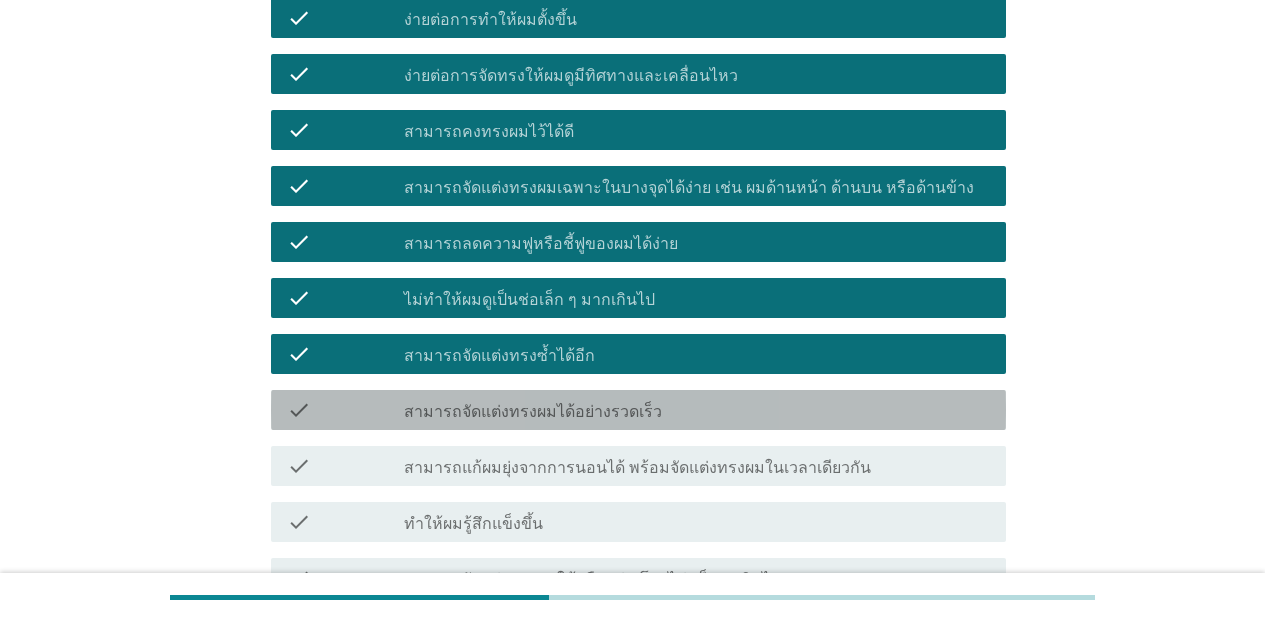 click on "สามารถจัดแต่งทรงผมได้อย่างรวดเร็ว" at bounding box center [533, 412] 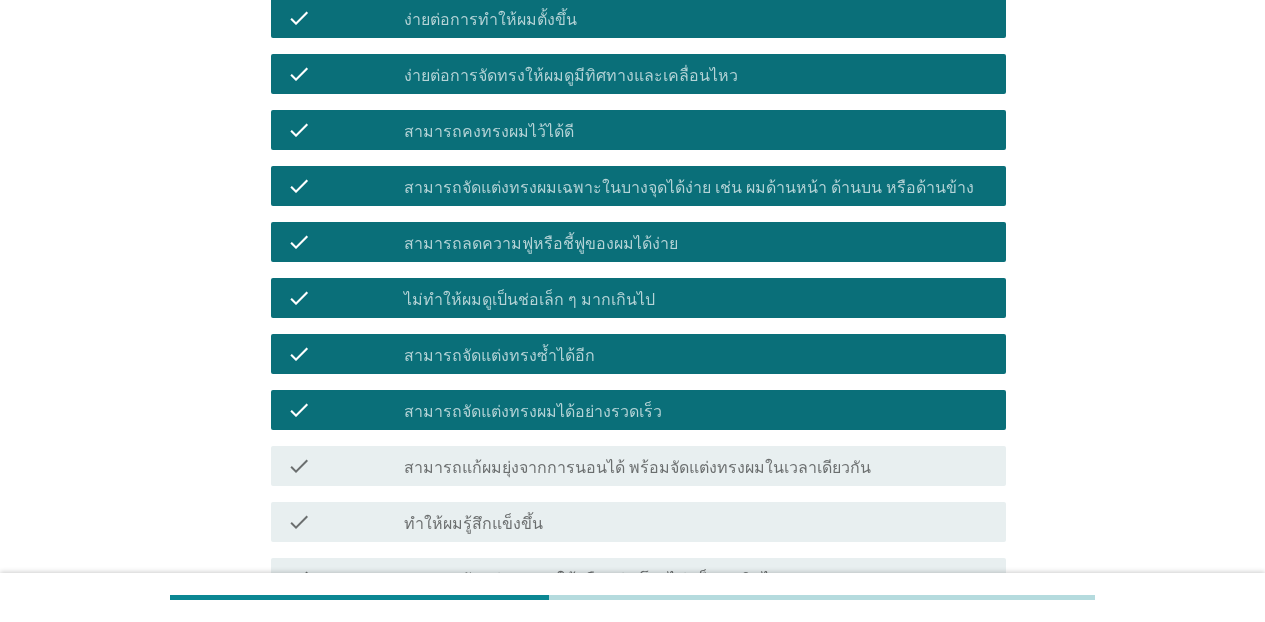 click on "สามารถแก้ผมยุ่งจากการนอนได้ พร้อมจัดแต่งทรงผมในเวลาเดียวกัน" at bounding box center [637, 468] 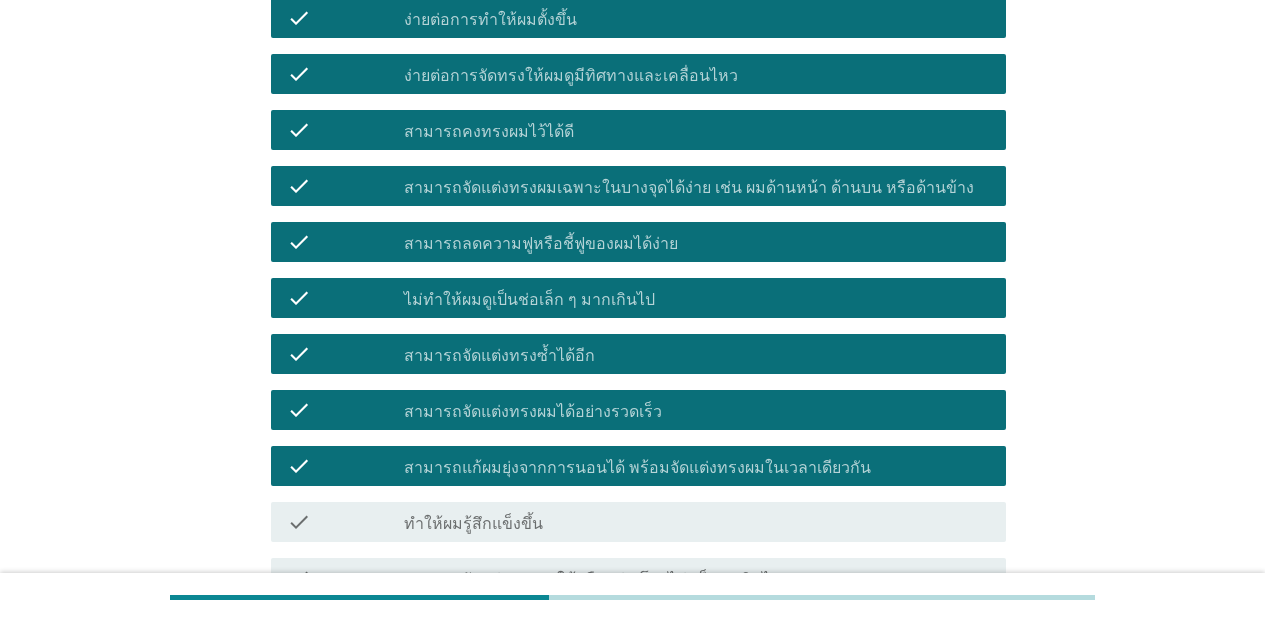 click on "ทำให้ผมรู้สึกแข็งขึ้น" at bounding box center (473, 524) 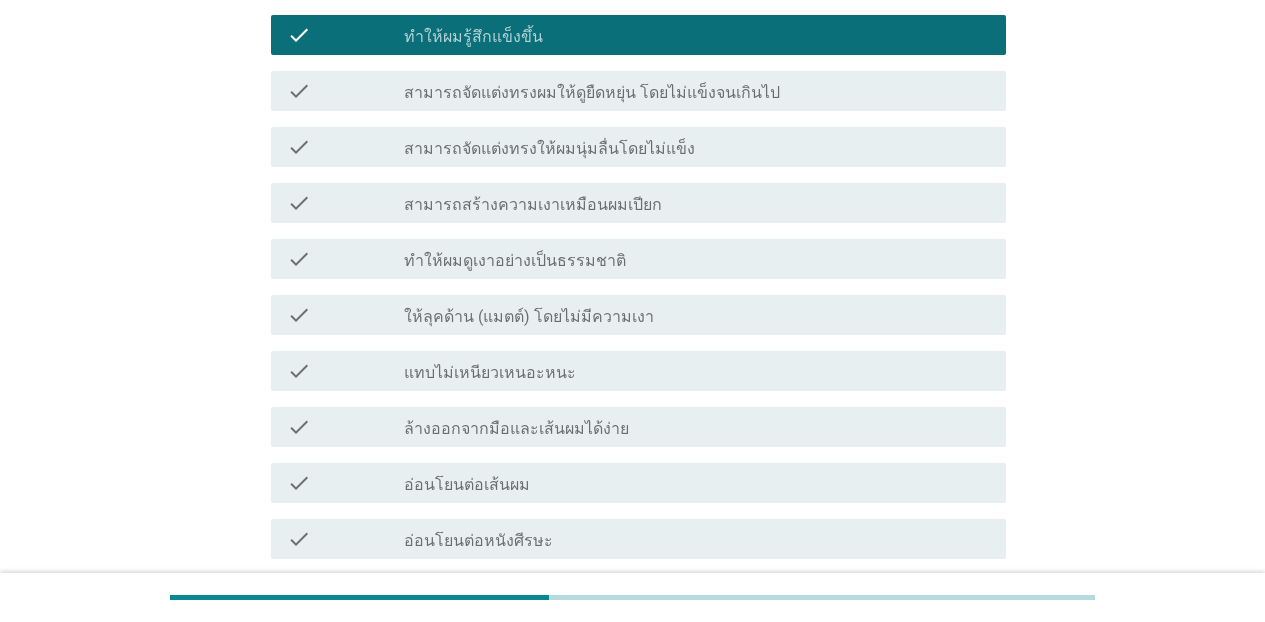 scroll, scrollTop: 1348, scrollLeft: 0, axis: vertical 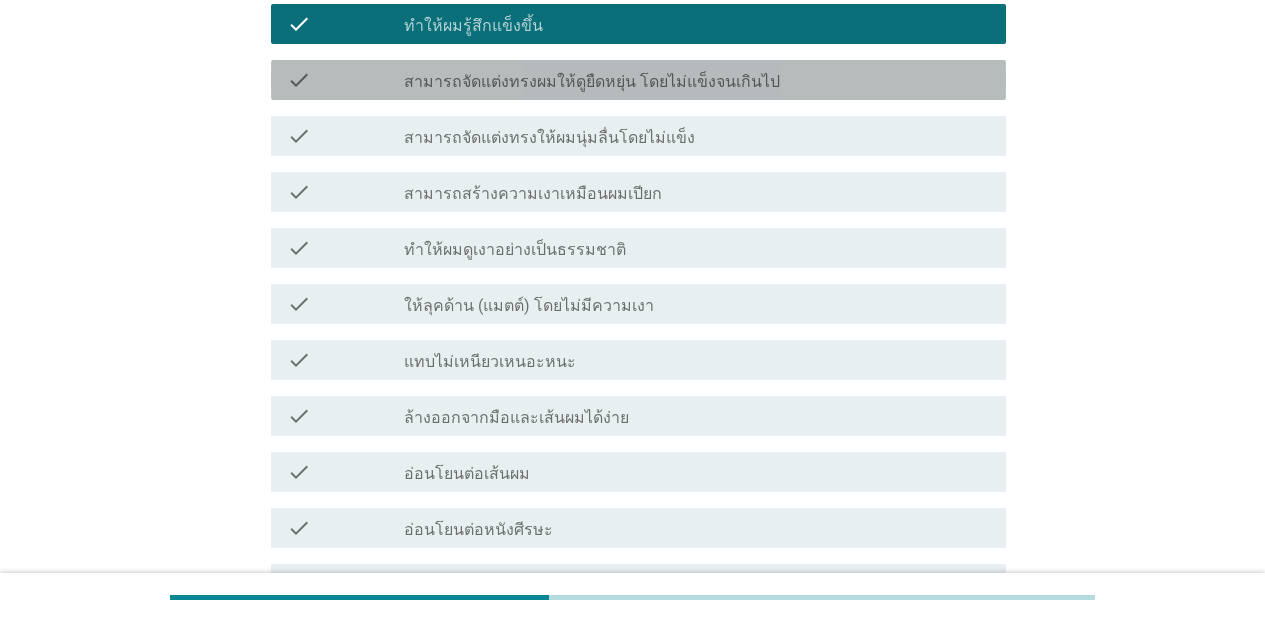click on "check     check_box_outline_blank สามารถจัดแต่งทรงผมให้ดูยืดหยุ่น โดยไม่แข็งจนเกินไป" at bounding box center (638, 80) 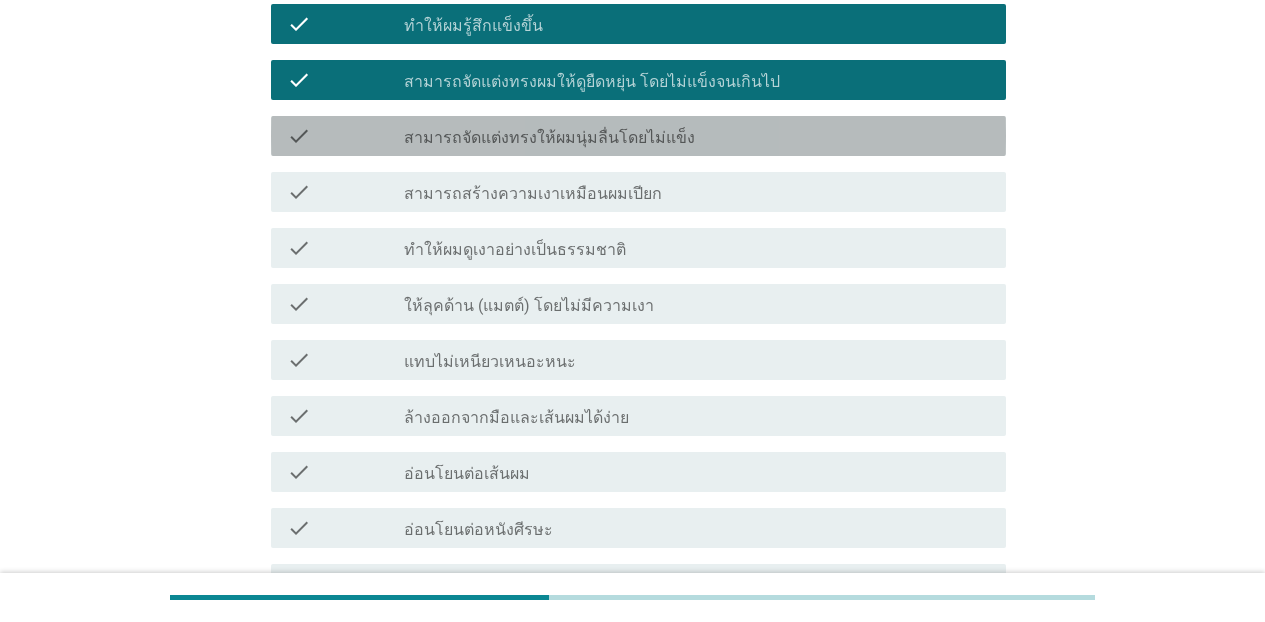 click on "สามารถจัดแต่งทรงให้ผมนุ่มลื่นโดยไม่แข็ง" at bounding box center [549, 138] 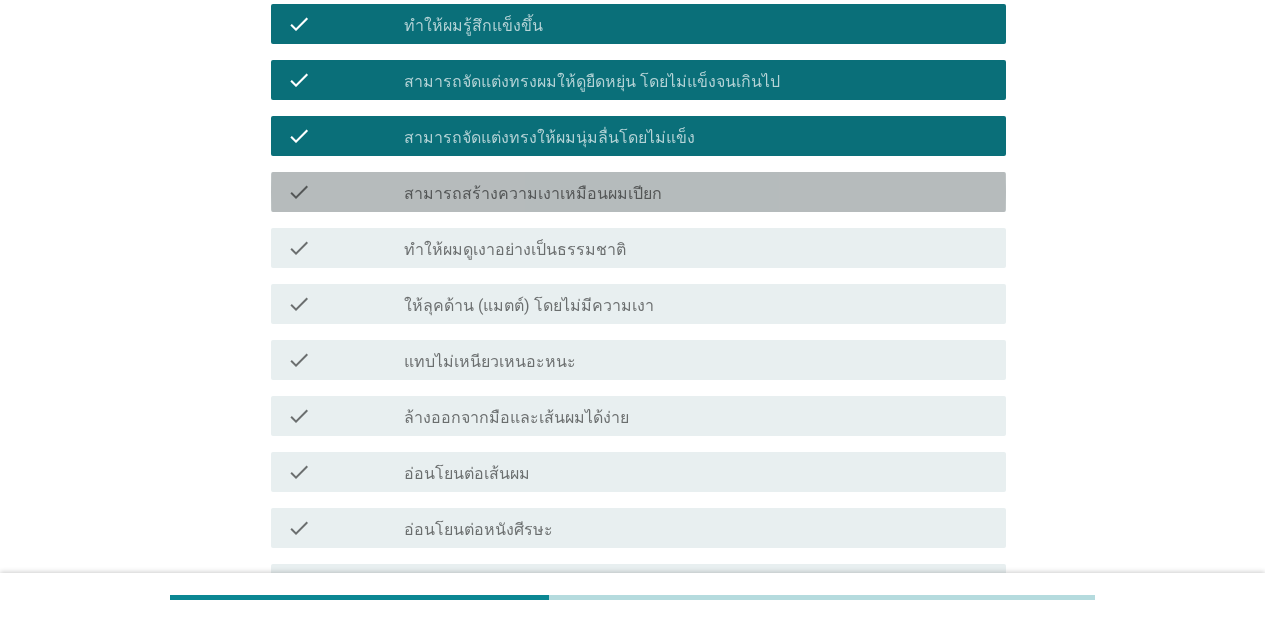click on "สามารถสร้างความเงาเหมือนผมเปียก" at bounding box center (533, 194) 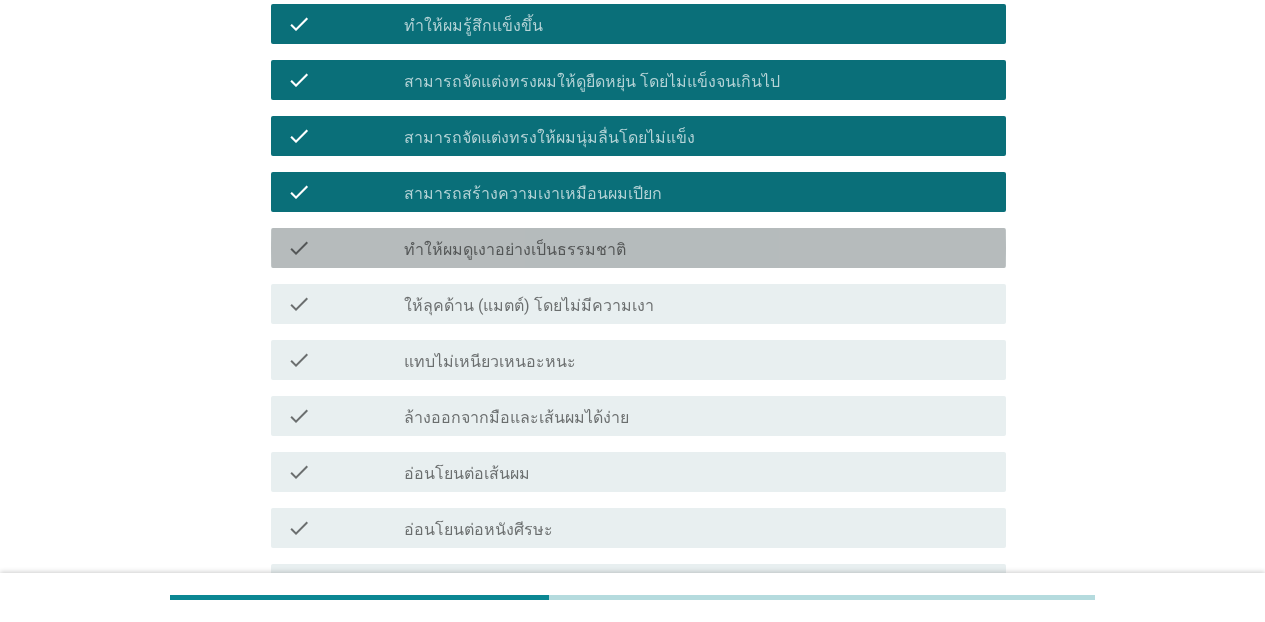 click on "ทำให้ผมดูเงาอย่างเป็นธรรมชาติ" at bounding box center [515, 250] 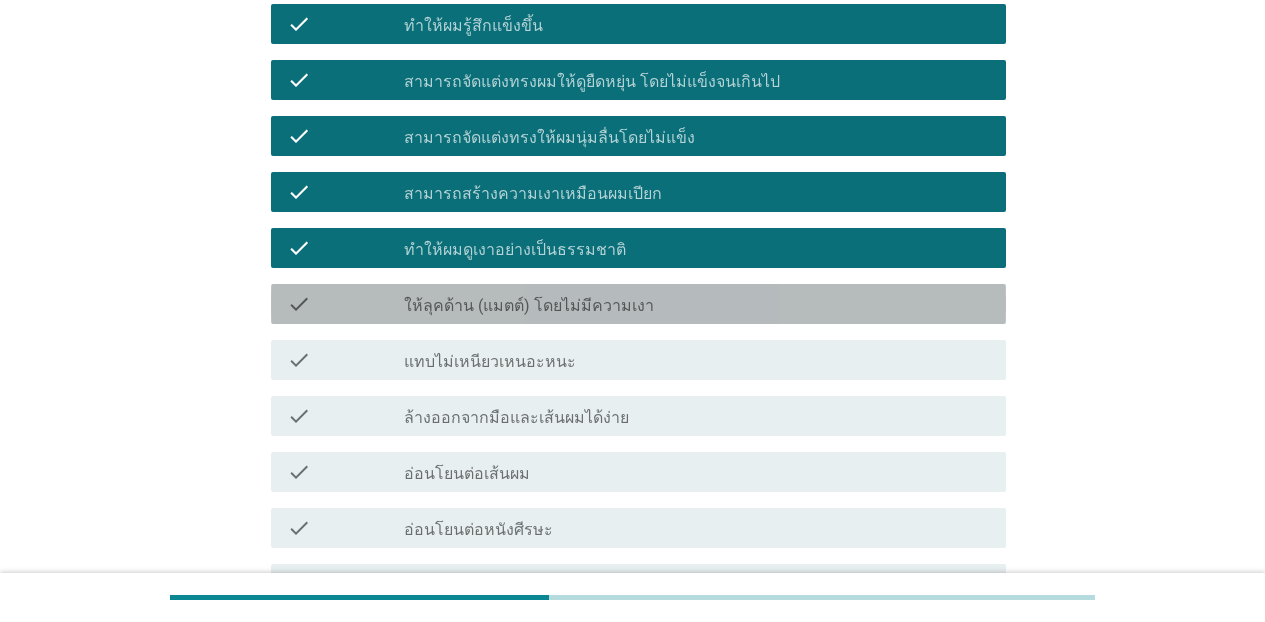 click on "ให้ลุคด้าน (แมตต์) โดยไม่มีความเงา" at bounding box center [529, 306] 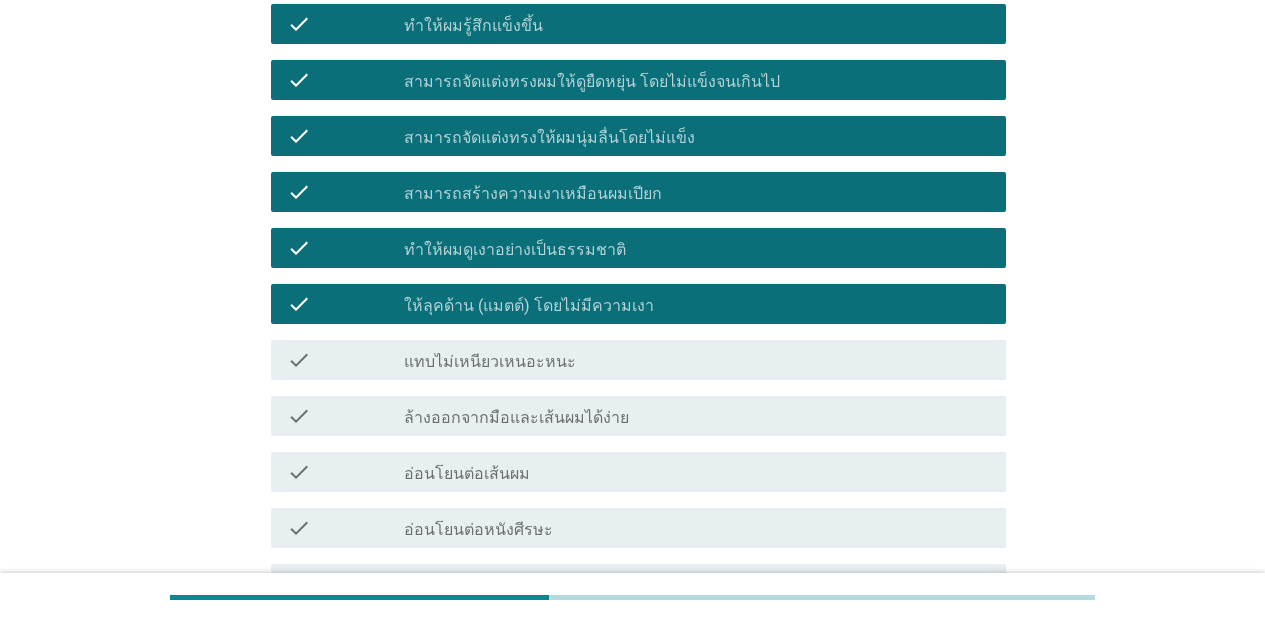 click on "check_box_outline_blank แทบไม่เหนียวเหนอะหนะ" at bounding box center [697, 360] 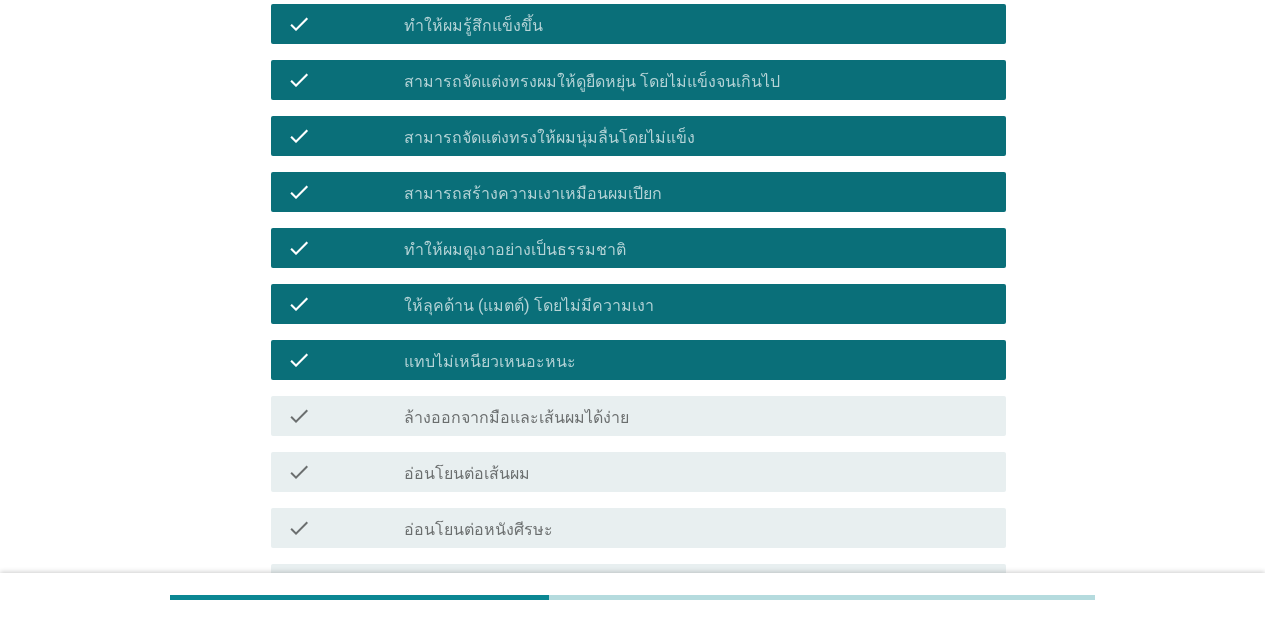 click on "ล้างออกจากมือและเส้นผมได้ง่าย" at bounding box center (516, 418) 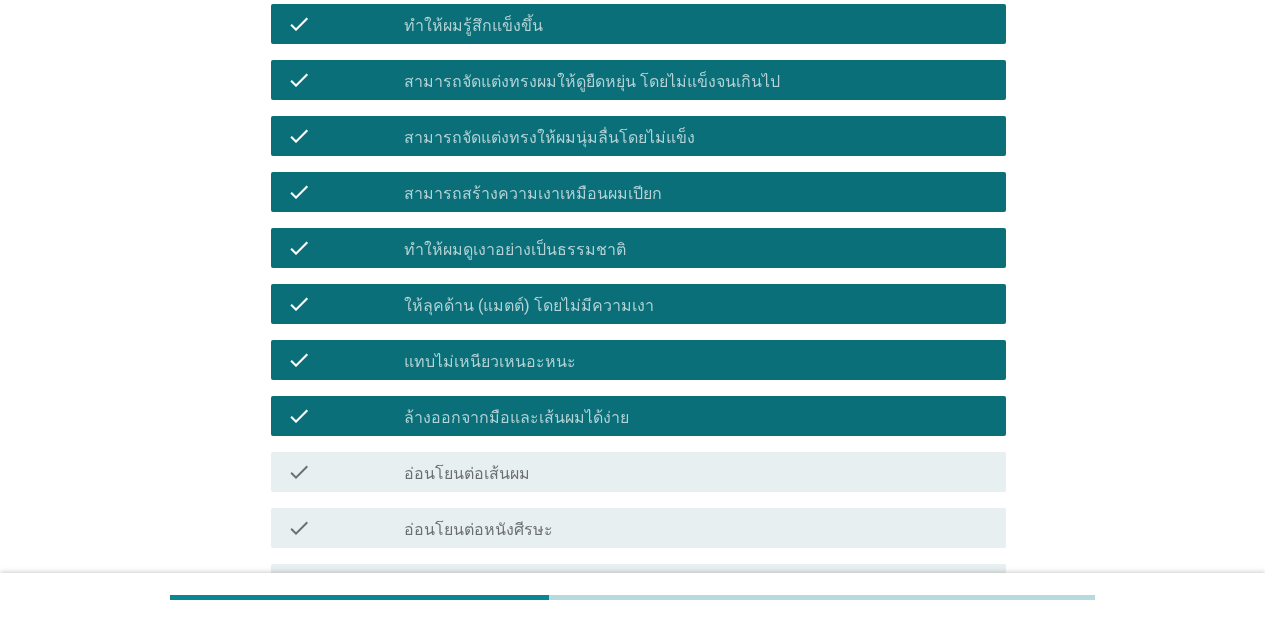 click on "check_box_outline_blank อ่อนโยนต่อเส้นผม" at bounding box center (697, 472) 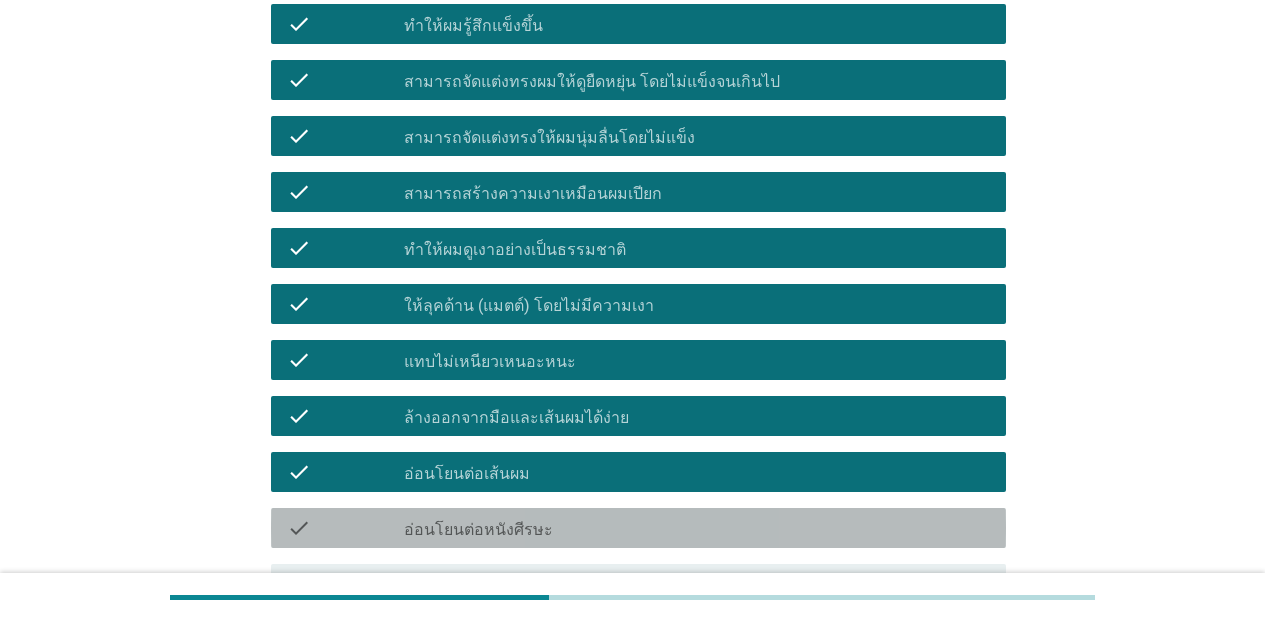 click on "อ่อนโยนต่อหนังศีรษะ" at bounding box center [478, 530] 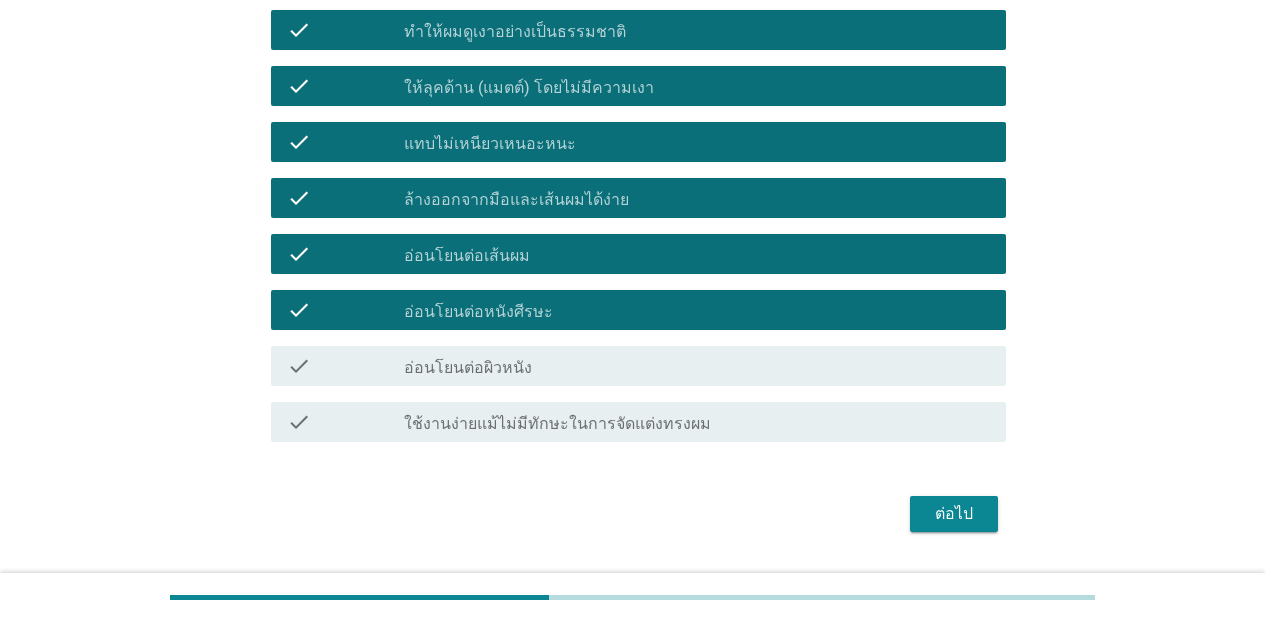 scroll, scrollTop: 1597, scrollLeft: 0, axis: vertical 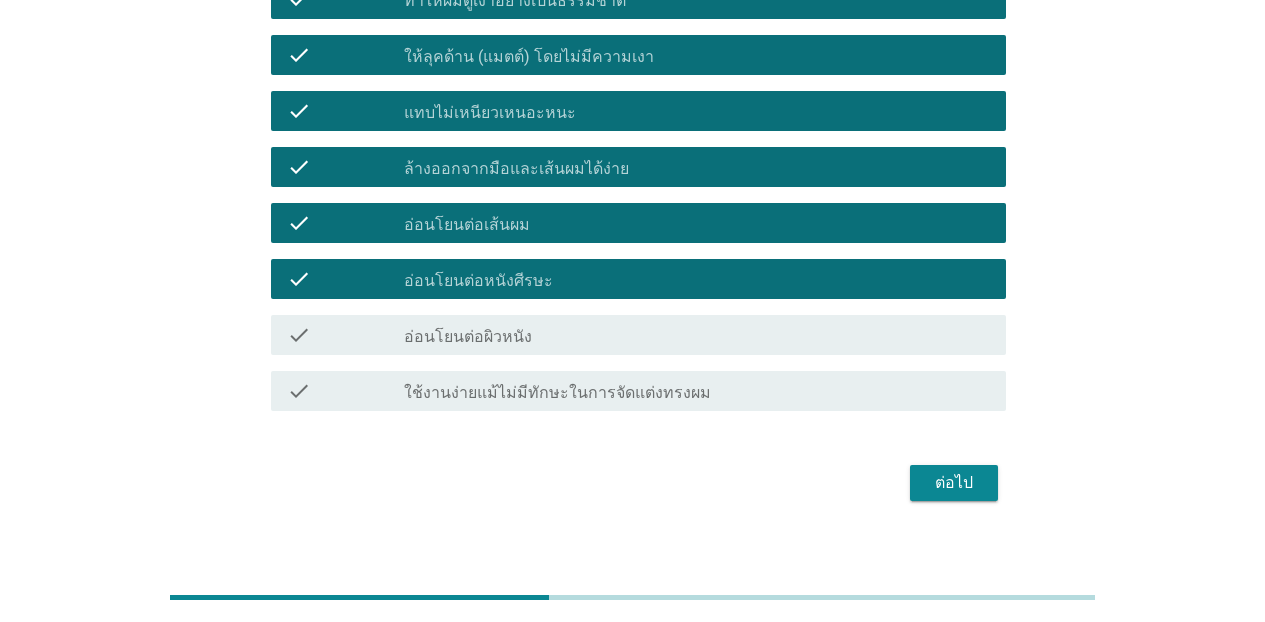 click on "อ่อนโยนต่อผิวหนัง" at bounding box center [468, 337] 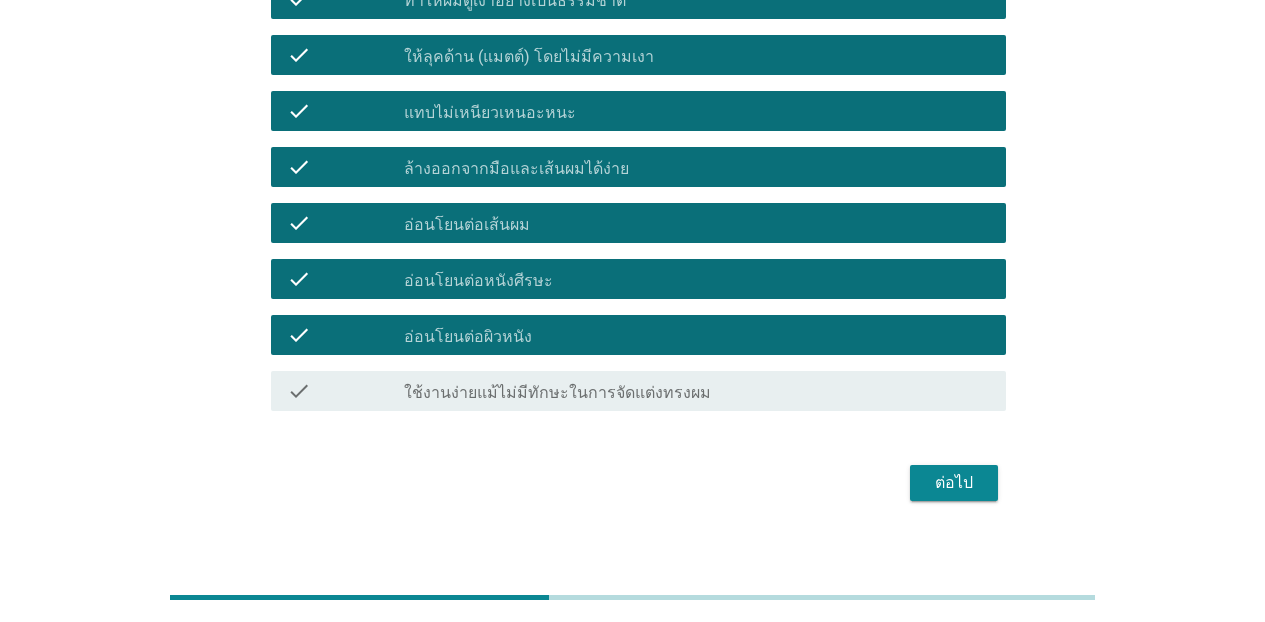 click on "ใช้งานง่ายแม้ไม่มีทักษะในการจัดแต่งทรงผม" at bounding box center (557, 393) 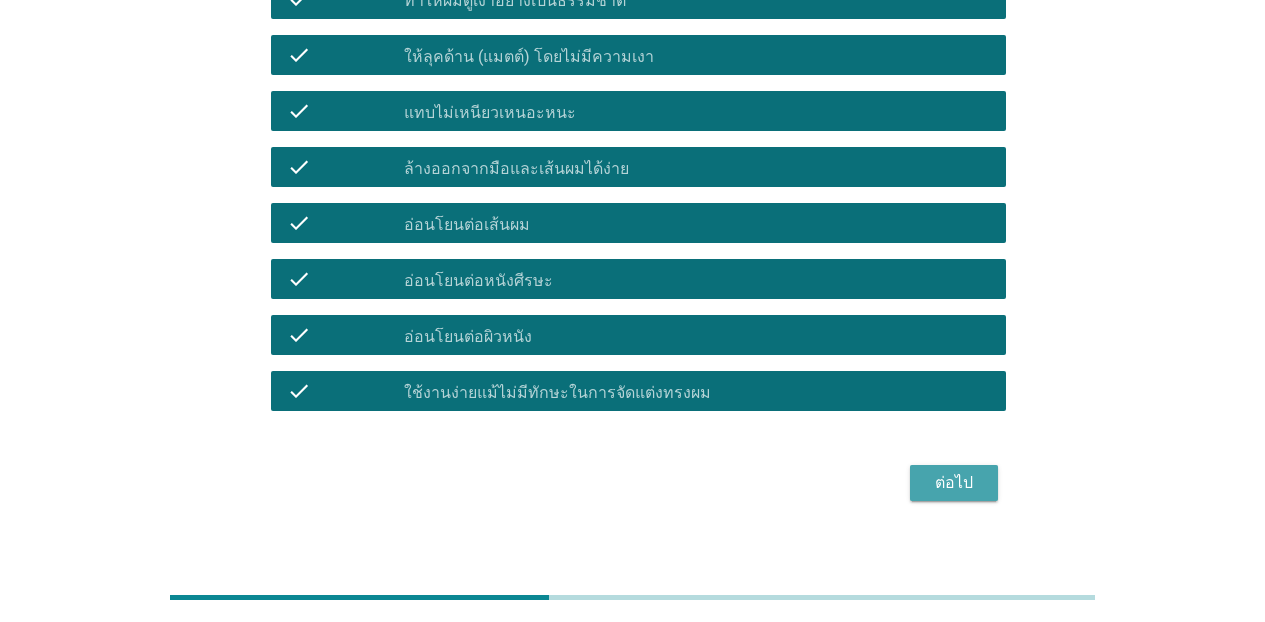 click on "ต่อไป" at bounding box center (954, 483) 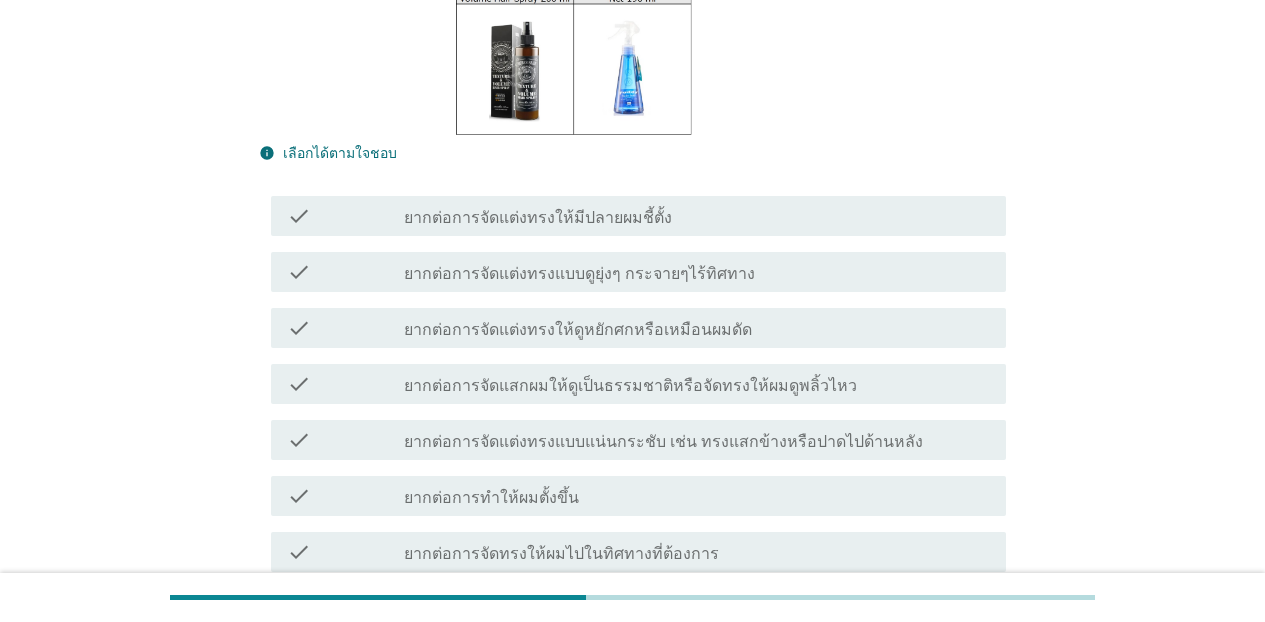 scroll, scrollTop: 387, scrollLeft: 0, axis: vertical 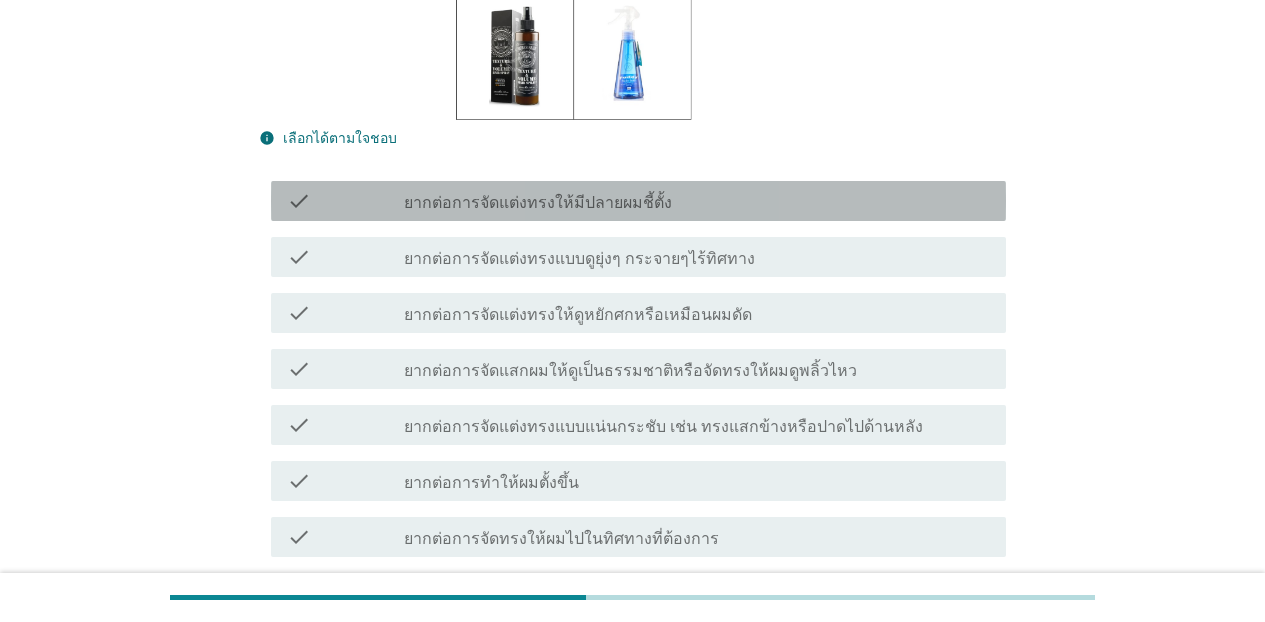 drag, startPoint x: 634, startPoint y: 190, endPoint x: 625, endPoint y: 252, distance: 62.649822 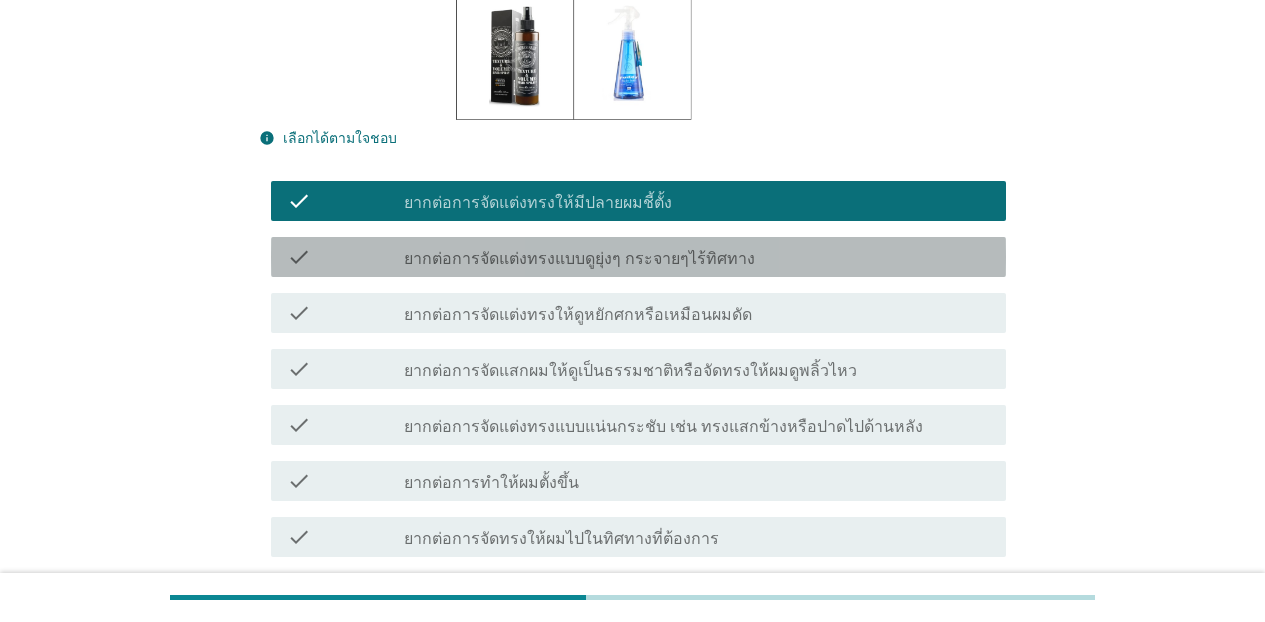 click on "ยากต่อการจัดแต่งทรงแบบดูยุ่งๆ กระจายๆไร้ทิศทาง" at bounding box center [579, 259] 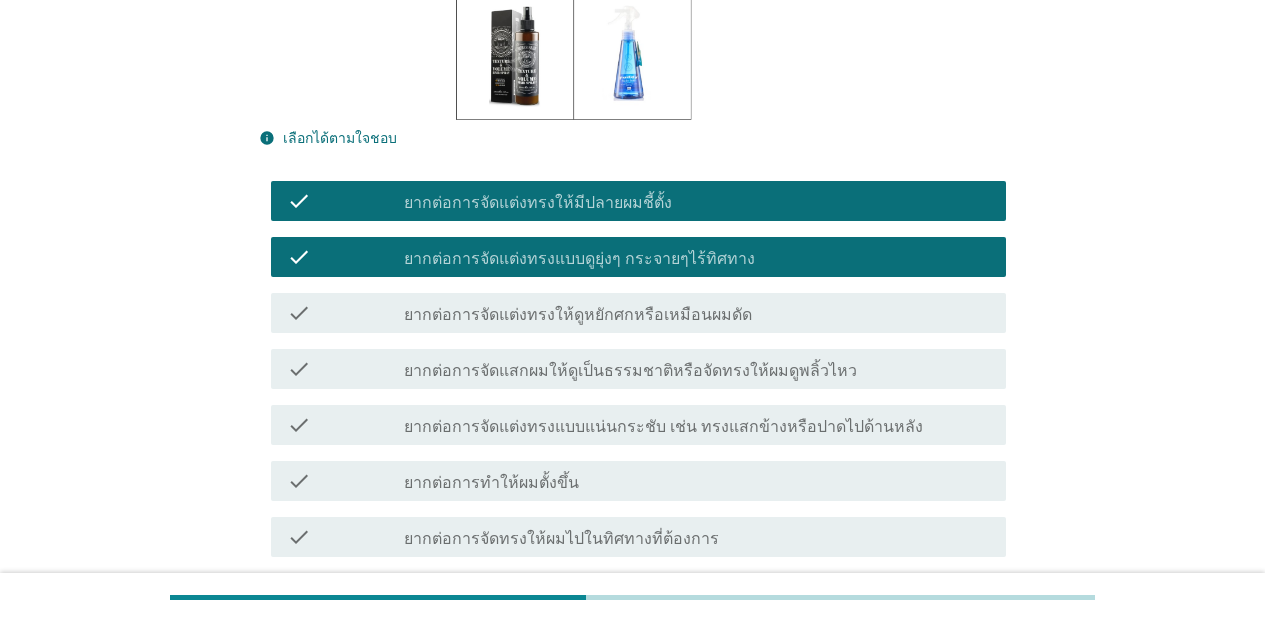 click on "ยากต่อการจัดแต่งทรงให้ดูหยักศกหรือเหมือนผมดัด" at bounding box center (578, 315) 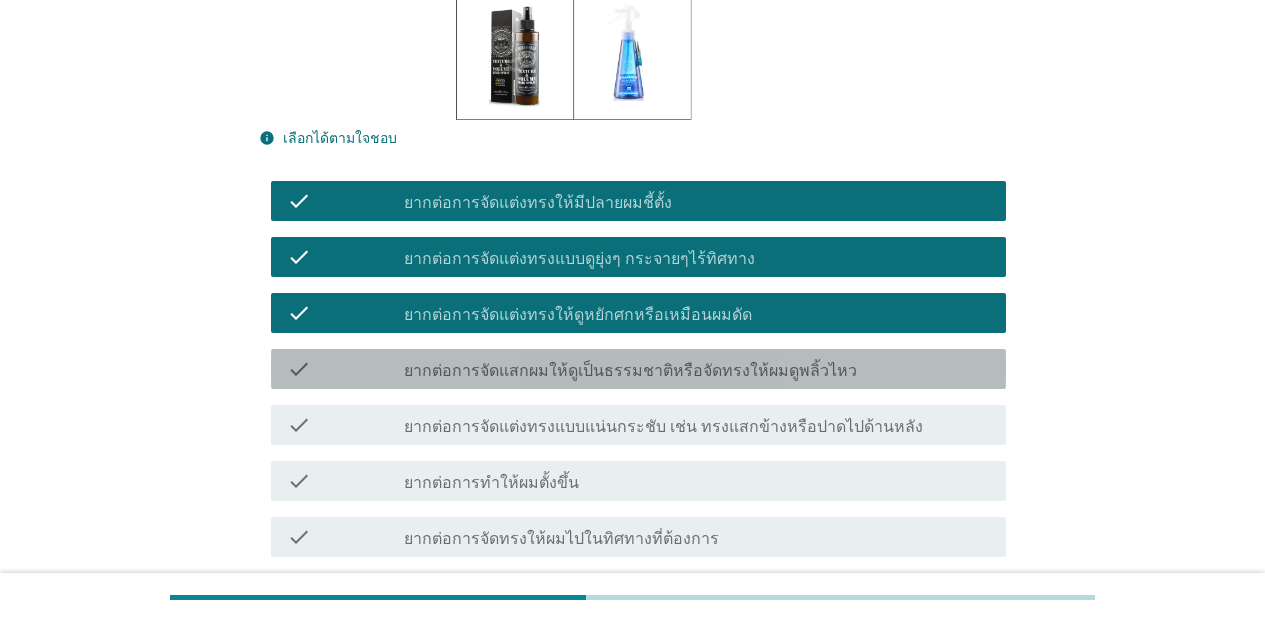 click on "check     check_box_outline_blank ยากต่อการจัดแสกผมให้ดูเป็นธรรมชาติหรือจัดทรงให้ผมดูพลิ้วไหว" at bounding box center (638, 369) 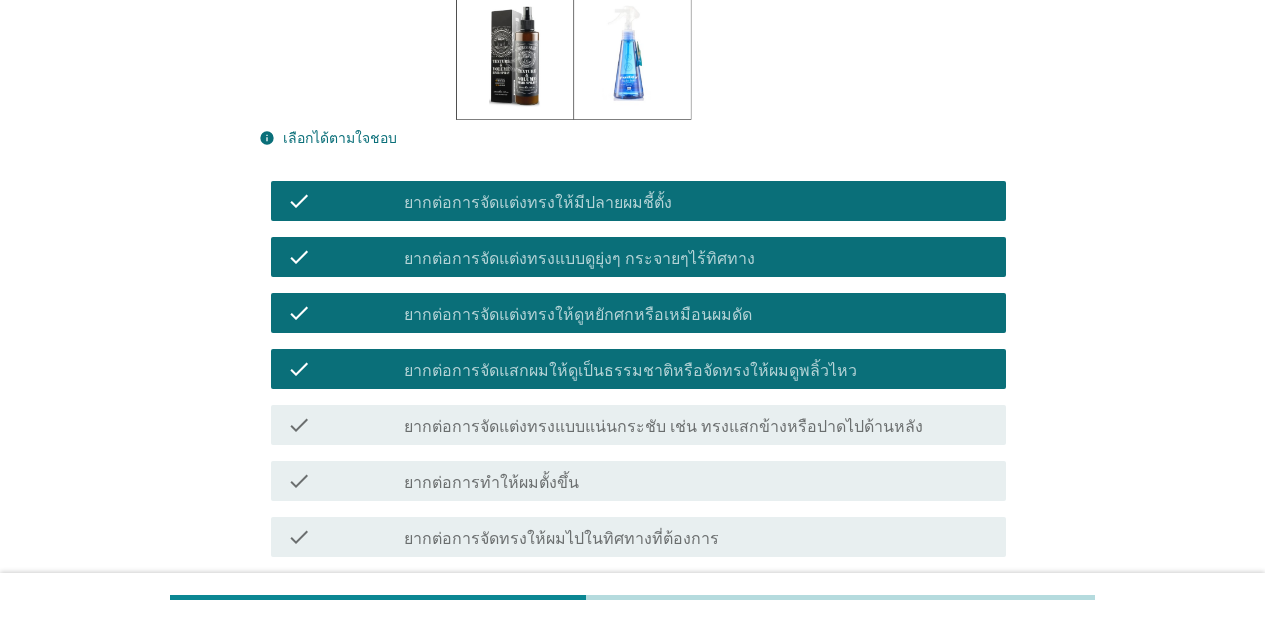 click on "check_box_outline_blank ยากต่อการจัดแต่งทรงแบบแน่นกระชับ เช่น ทรงแสกข้างหรือปาดไปด้านหลัง" at bounding box center [697, 425] 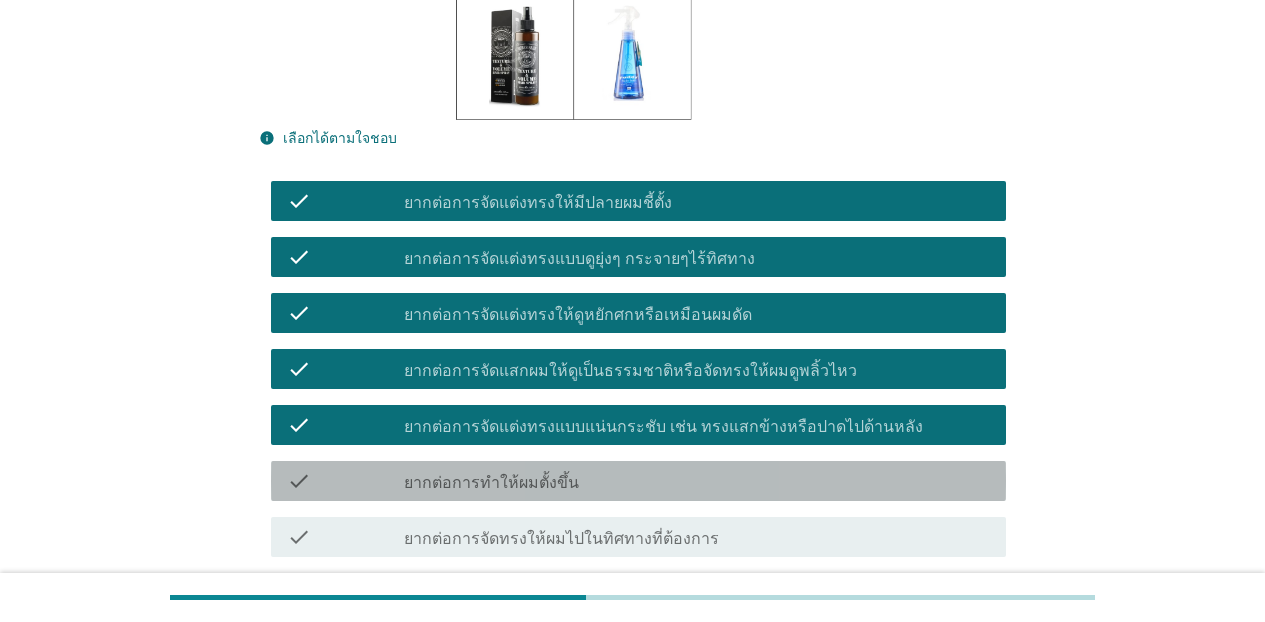 click on "check     check_box_outline_blank ยากต่อการทำให้ผมตั้งขึ้น" at bounding box center [638, 481] 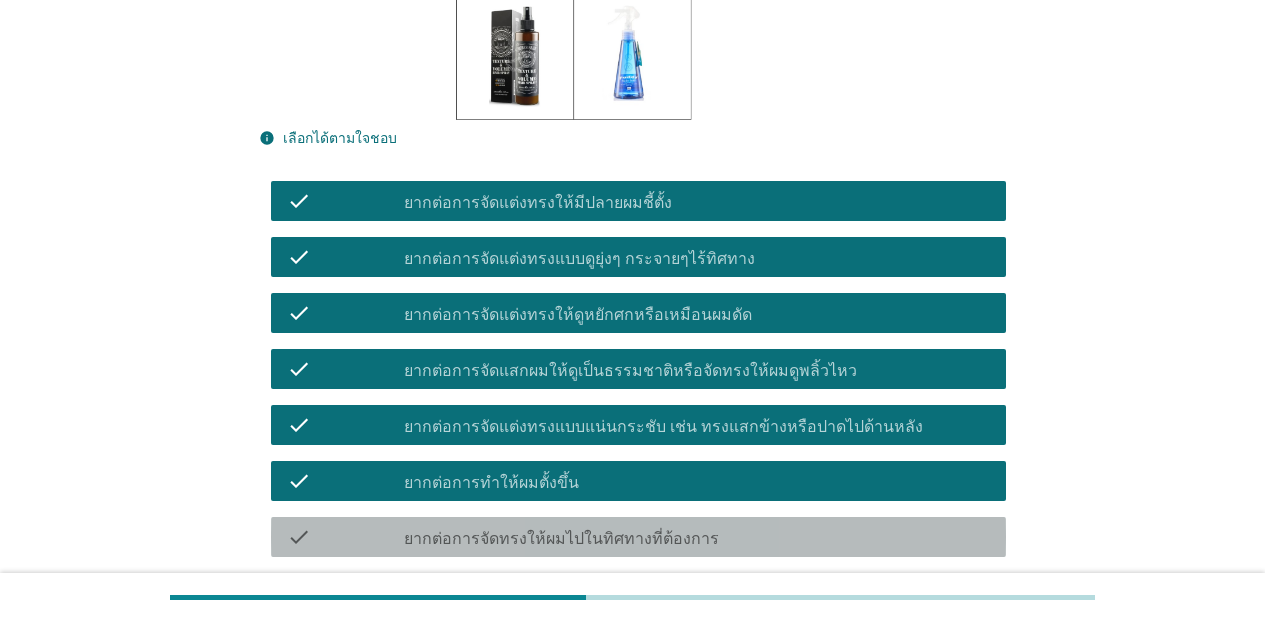 click on "check     check_box_outline_blank ยากต่อการจัดทรงให้ผมไปในทิศทางที่ต้องการ" at bounding box center (638, 537) 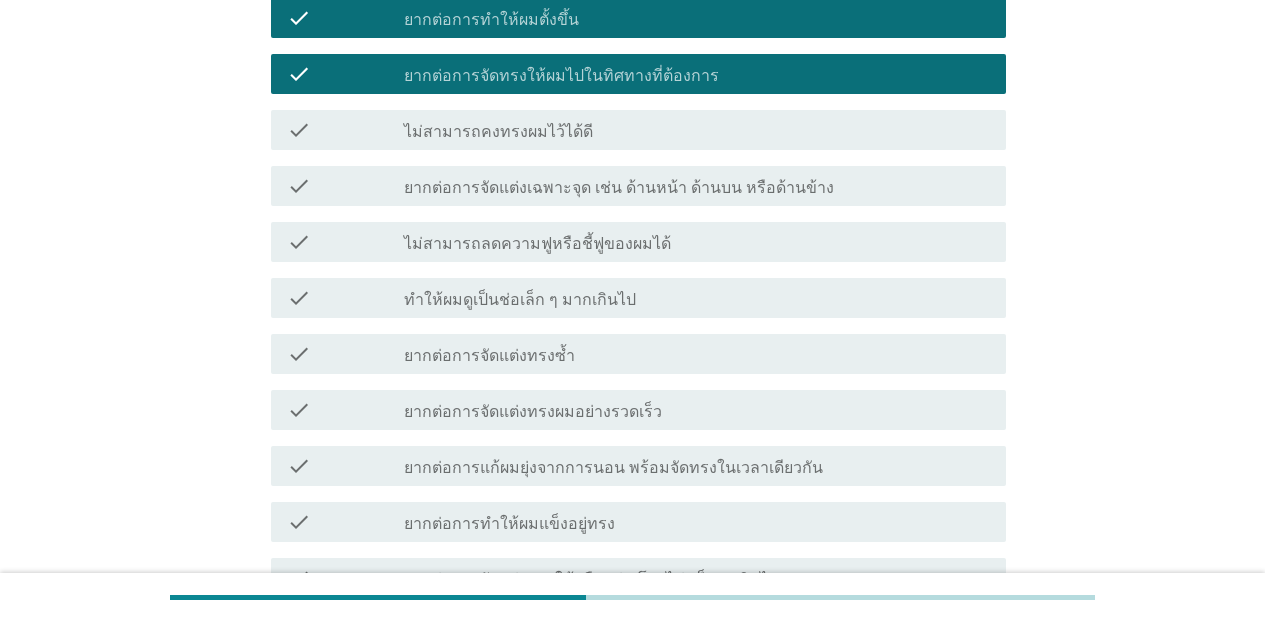 scroll, scrollTop: 877, scrollLeft: 0, axis: vertical 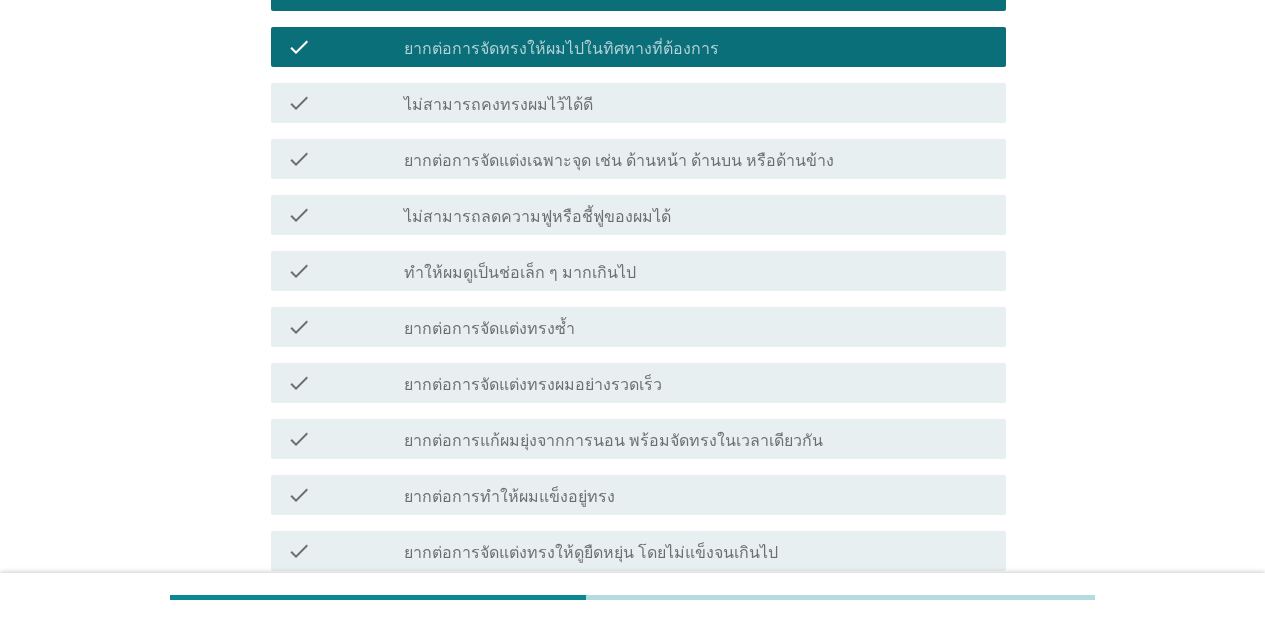 click on "check_box_outline_blank ไม่สามารถคงทรงผมไว้ได้ดี" at bounding box center (697, 103) 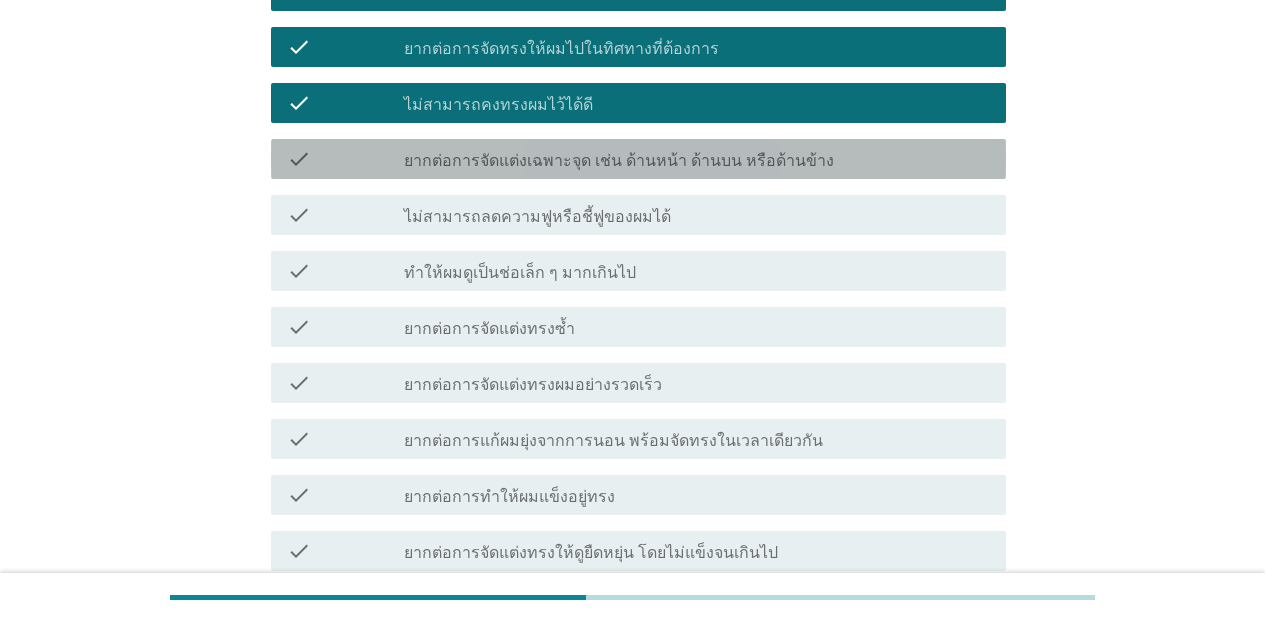 click on "ยากต่อการจัดแต่งเฉพาะจุด เช่น ด้านหน้า ด้านบน หรือด้านข้าง" at bounding box center (619, 161) 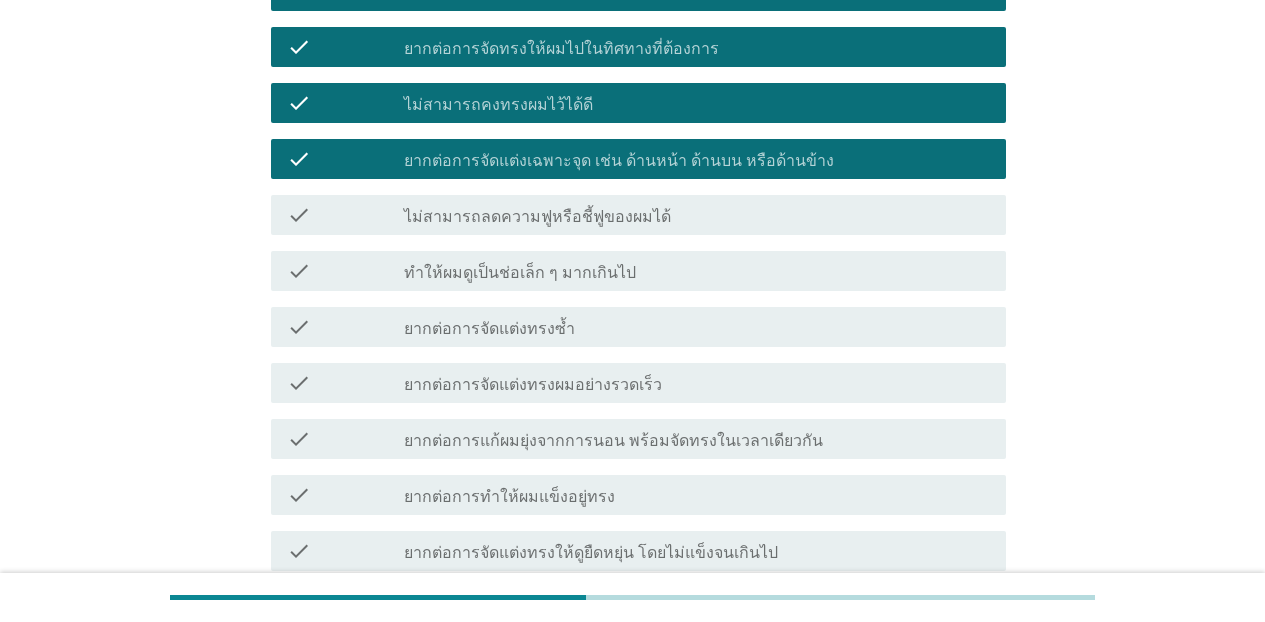 drag, startPoint x: 598, startPoint y: 211, endPoint x: 595, endPoint y: 239, distance: 28.160255 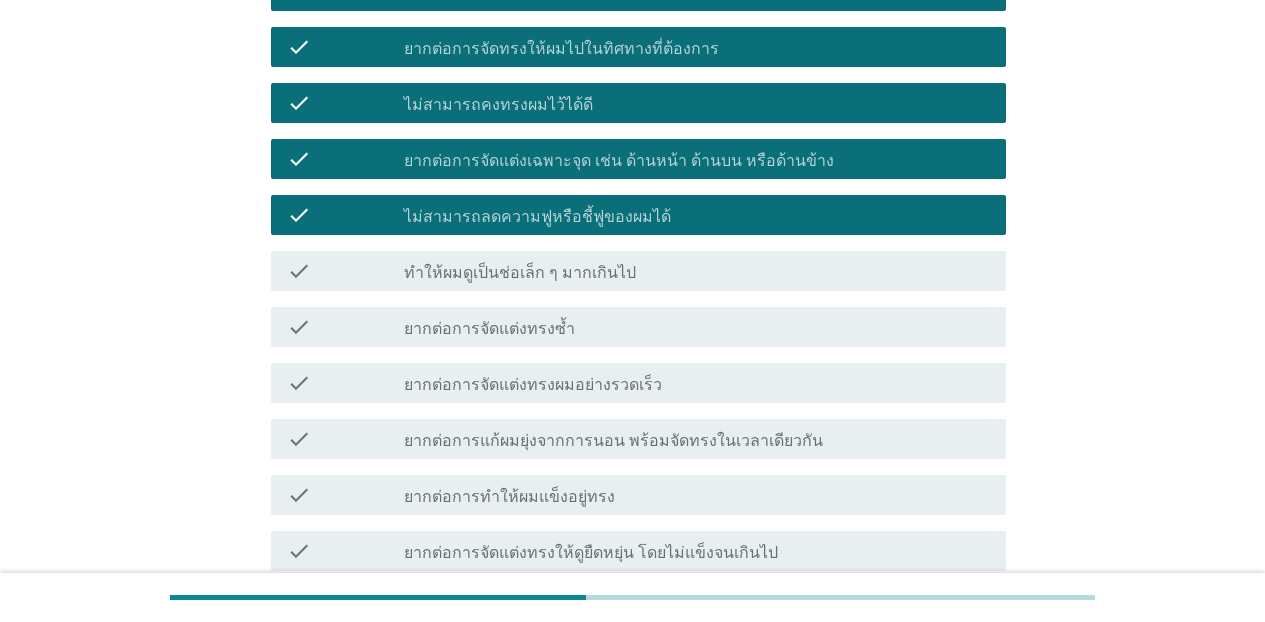 click on "ทำให้ผมดูเป็นช่อเล็ก ๆ มากเกินไป" at bounding box center [520, 273] 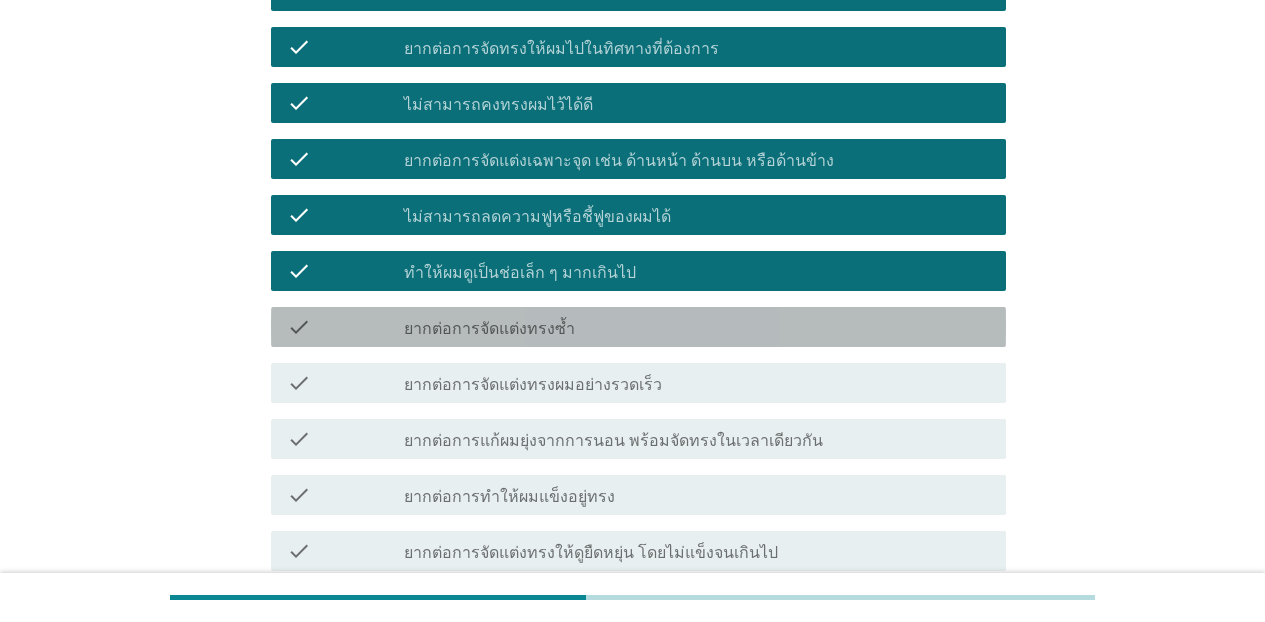click on "ยากต่อการจัดแต่งทรงซ้ำ" at bounding box center (489, 329) 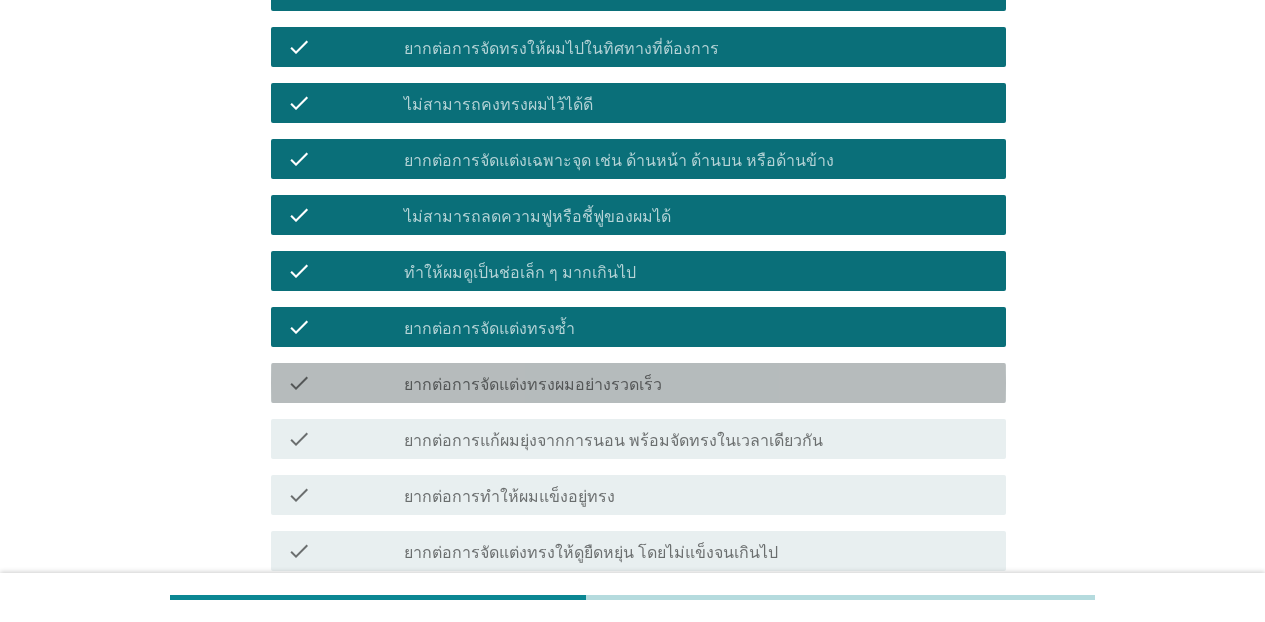 click on "ยากต่อการจัดแต่งทรงผมอย่างรวดเร็ว" at bounding box center (533, 385) 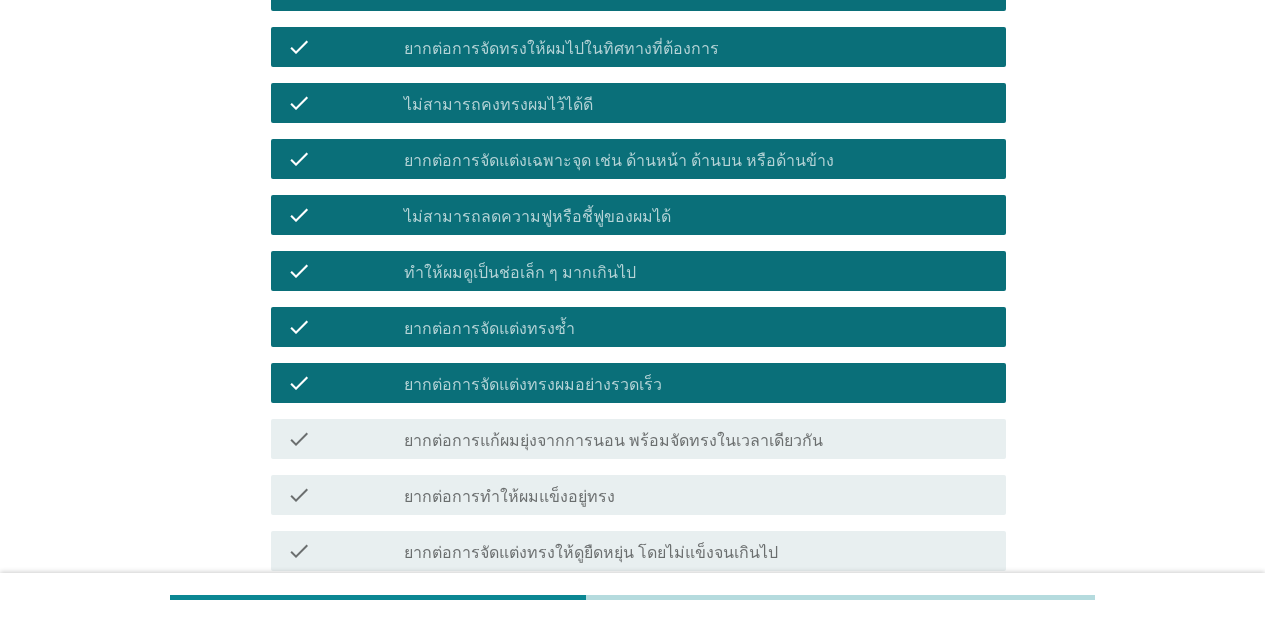 click on "ยากต่อการแก้ผมยุ่งจากการนอน พร้อมจัดทรงในเวลาเดียวกัน" at bounding box center [613, 441] 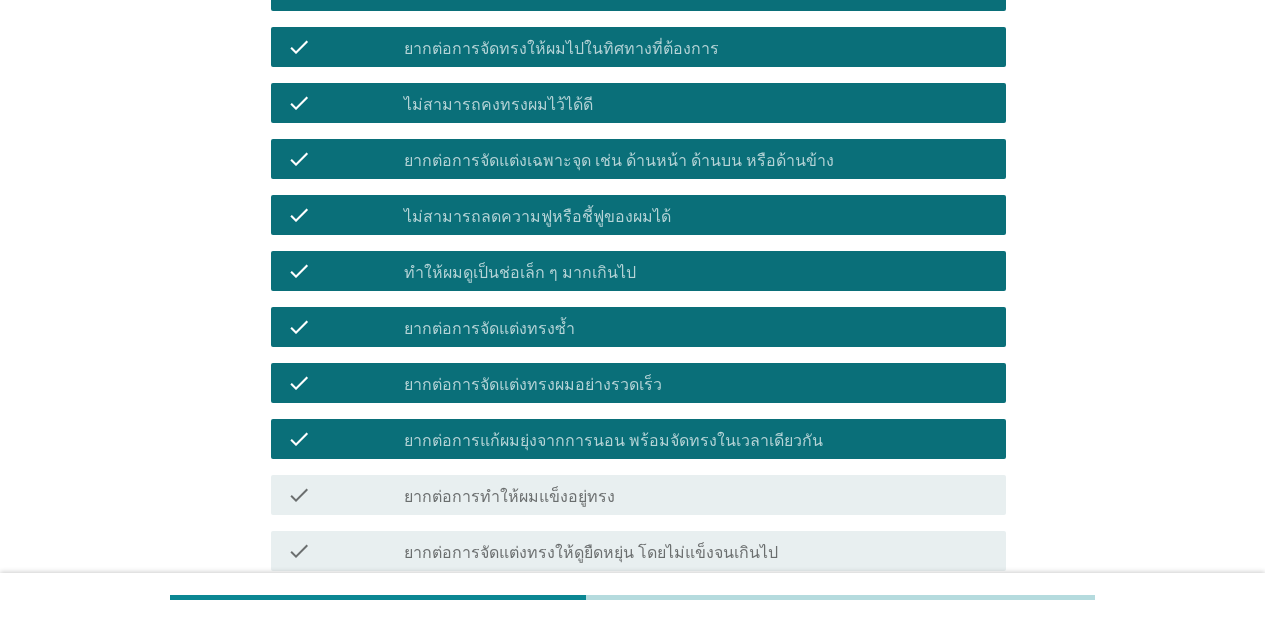 click on "check     check_box_outline_blank ยากต่อการทำให้ผมแข็งอยู่ทรง" at bounding box center [638, 495] 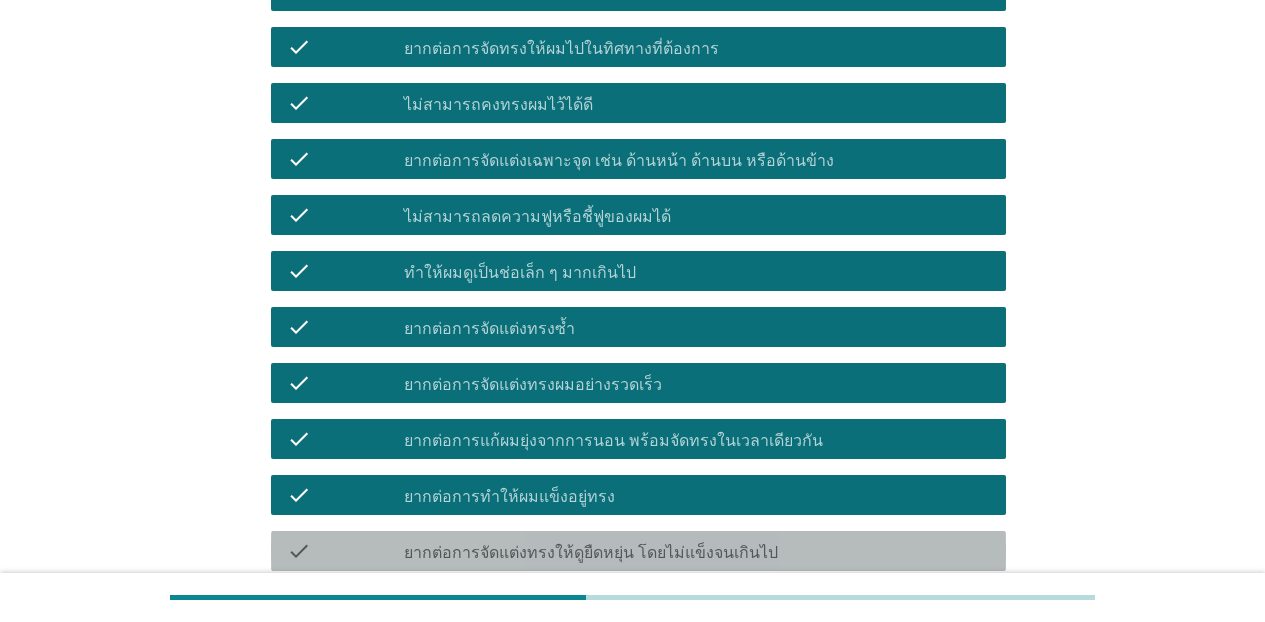 click on "ยากต่อการจัดแต่งทรงให้ดูยืดหยุ่น โดยไม่แข็งจนเกินไป" at bounding box center (591, 553) 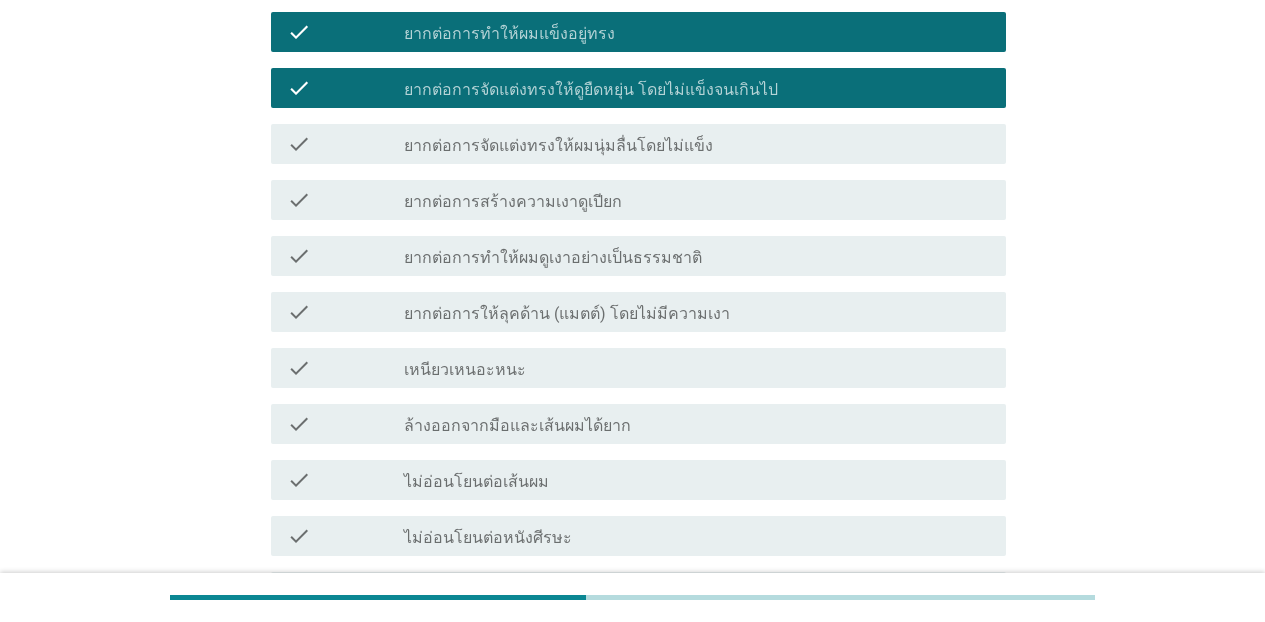 scroll, scrollTop: 1348, scrollLeft: 0, axis: vertical 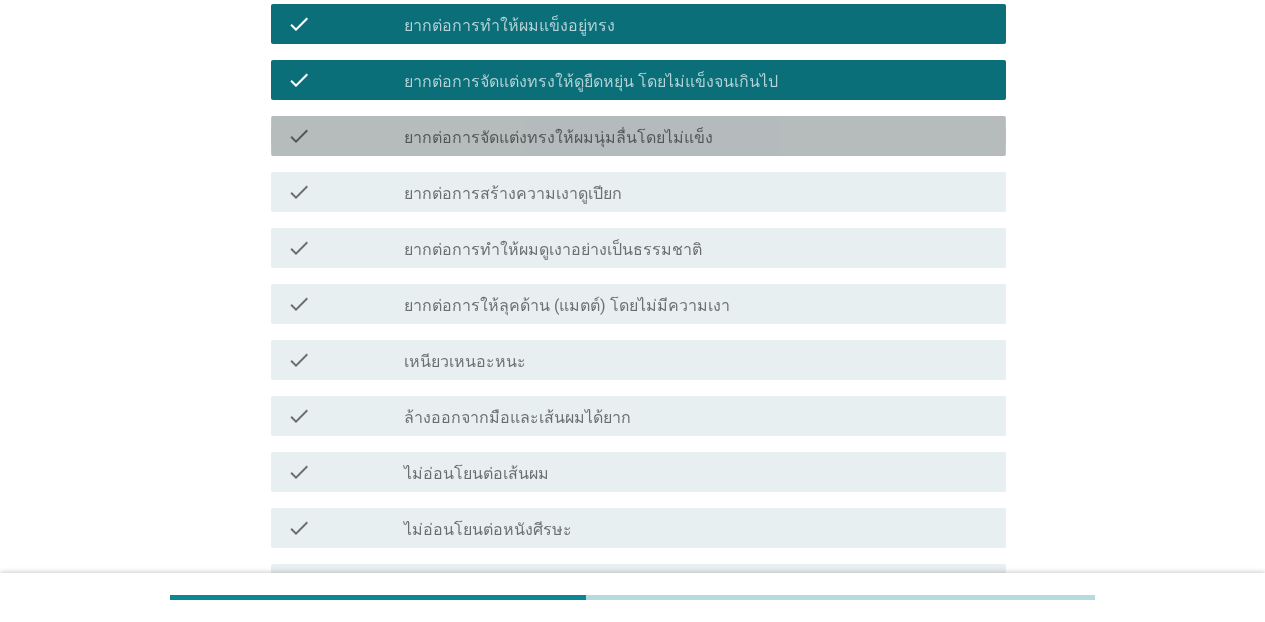 click on "ยากต่อการจัดแต่งทรงให้ผมนุ่มลื่นโดยไม่แข็ง" at bounding box center (558, 138) 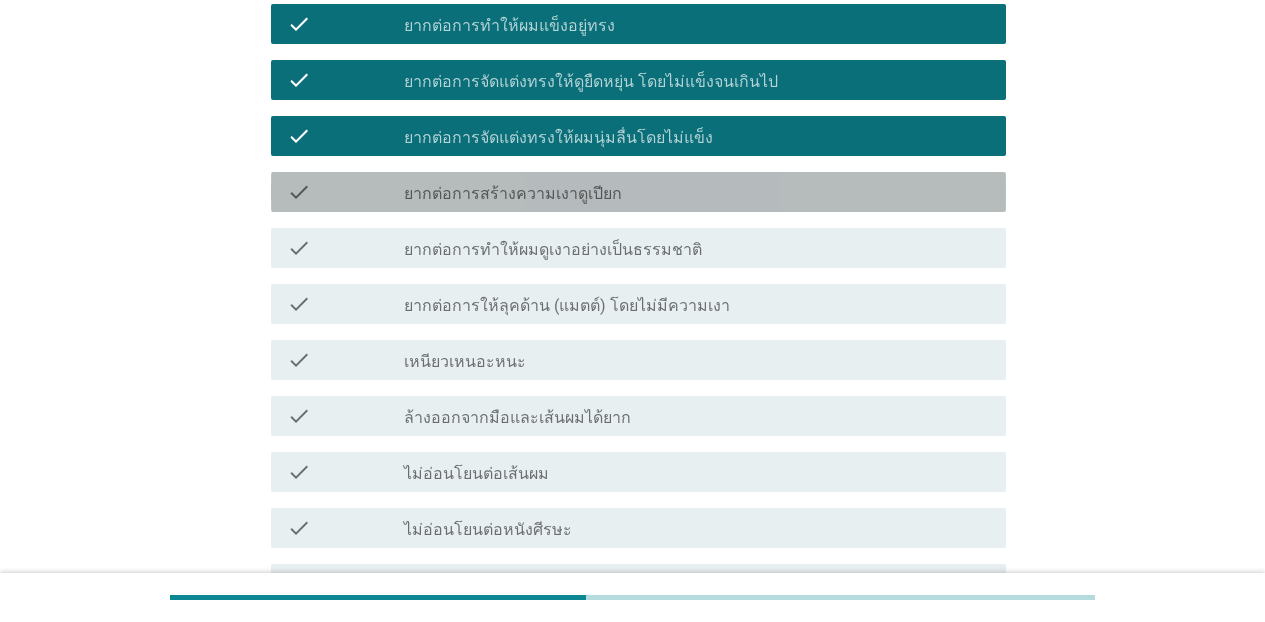 click on "ยากต่อการสร้างความเงาดูเปียก" at bounding box center (513, 194) 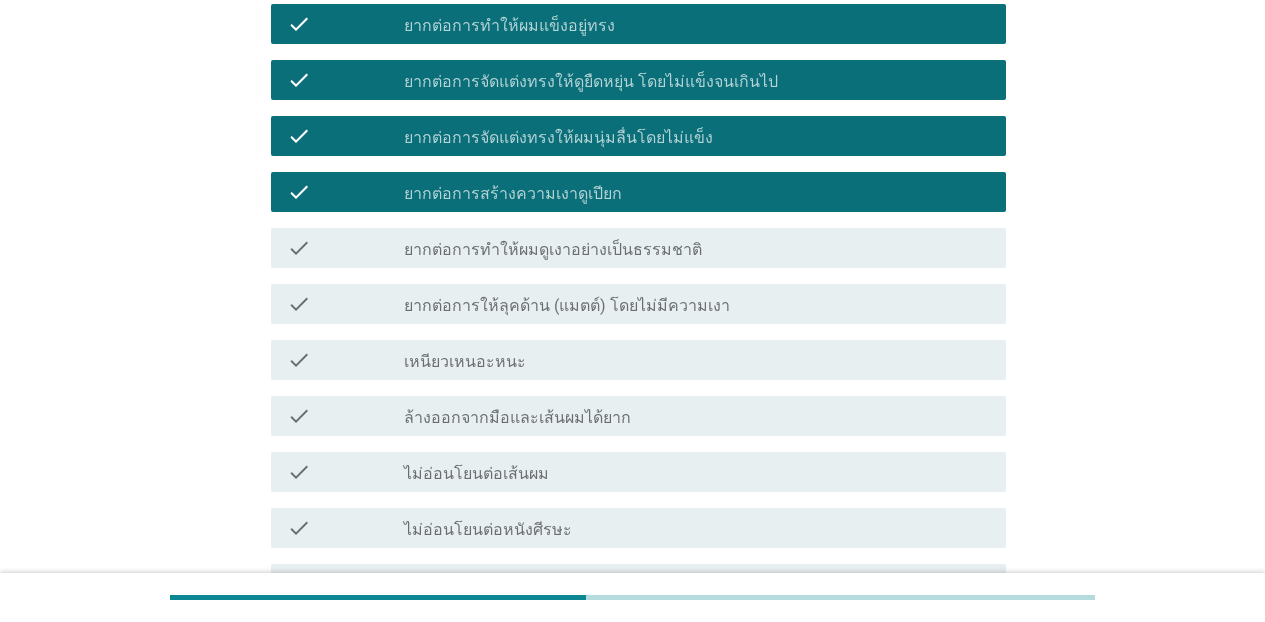 drag, startPoint x: 489, startPoint y: 246, endPoint x: 491, endPoint y: 291, distance: 45.044422 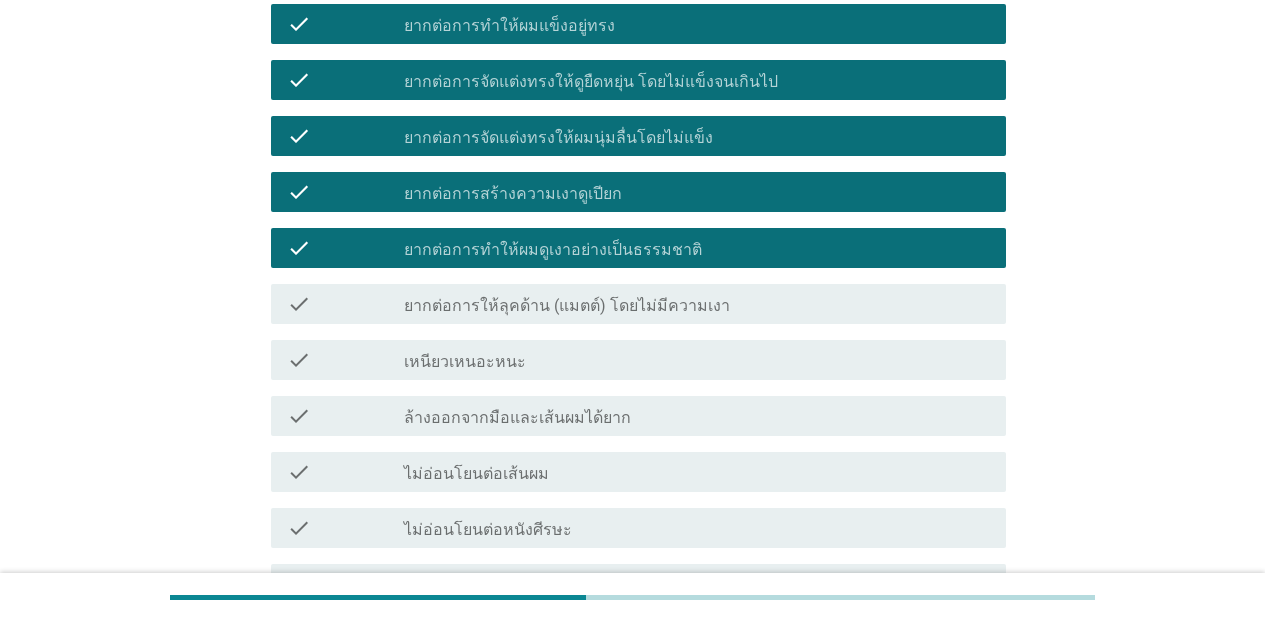click on "ยากต่อการให้ลุคด้าน (แมตต์) โดยไม่มีความเงา" at bounding box center (567, 306) 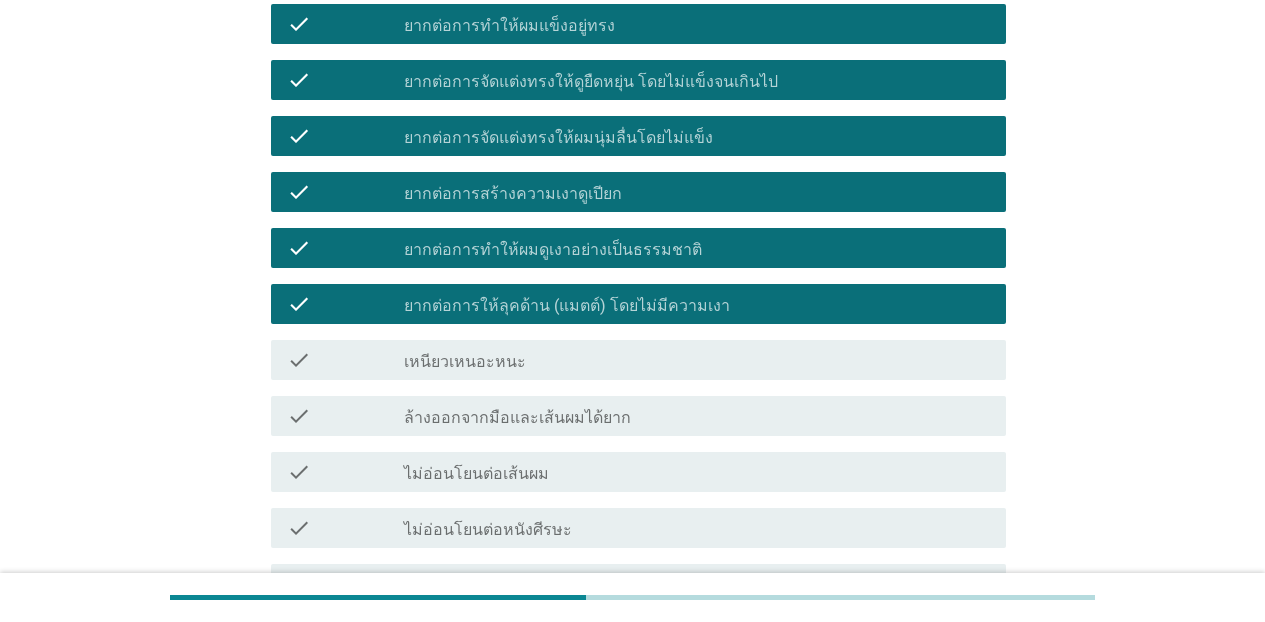 click on "เหนียวเหนอะหนะ" at bounding box center (465, 362) 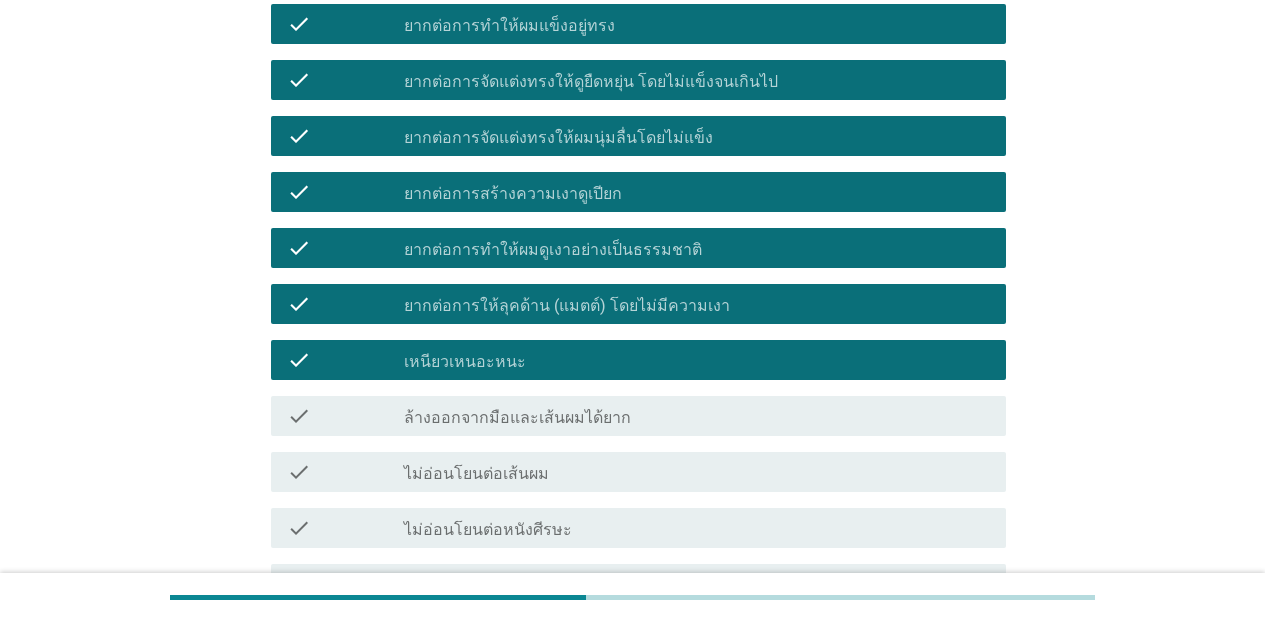 click on "ล้างออกจากมือและเส้นผมได้ยาก" at bounding box center [517, 418] 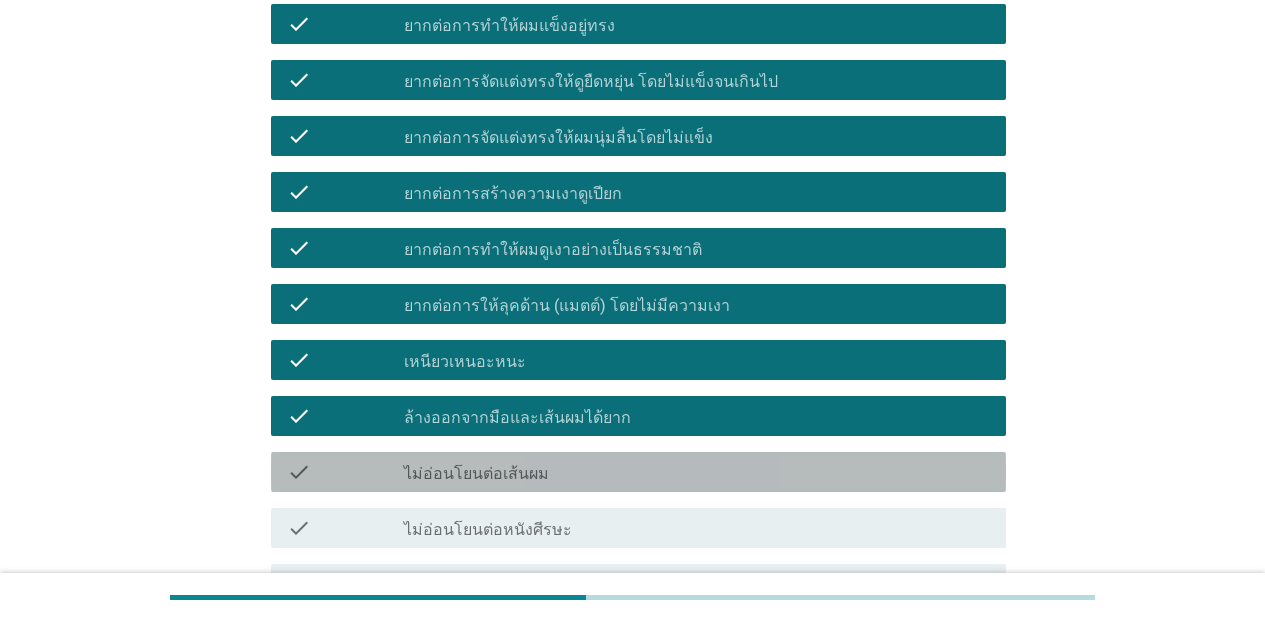 click on "ไม่อ่อนโยนต่อเส้นผม" at bounding box center (476, 474) 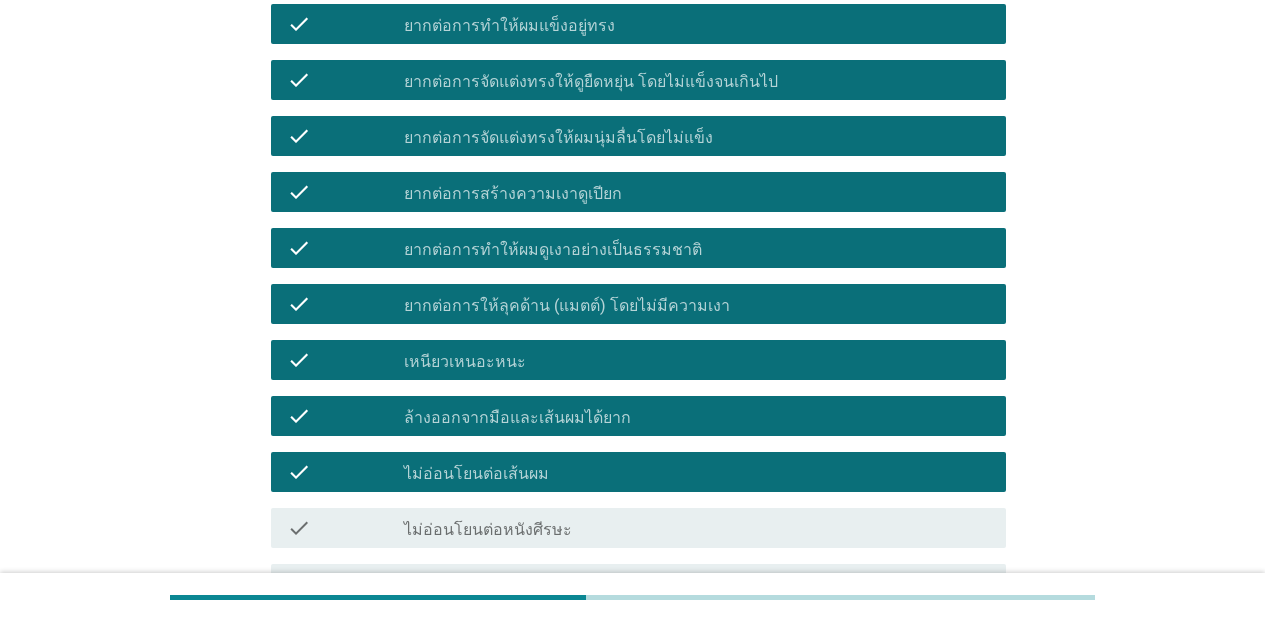 click on "ไม่อ่อนโยนต่อหนังศีรษะ" at bounding box center [488, 530] 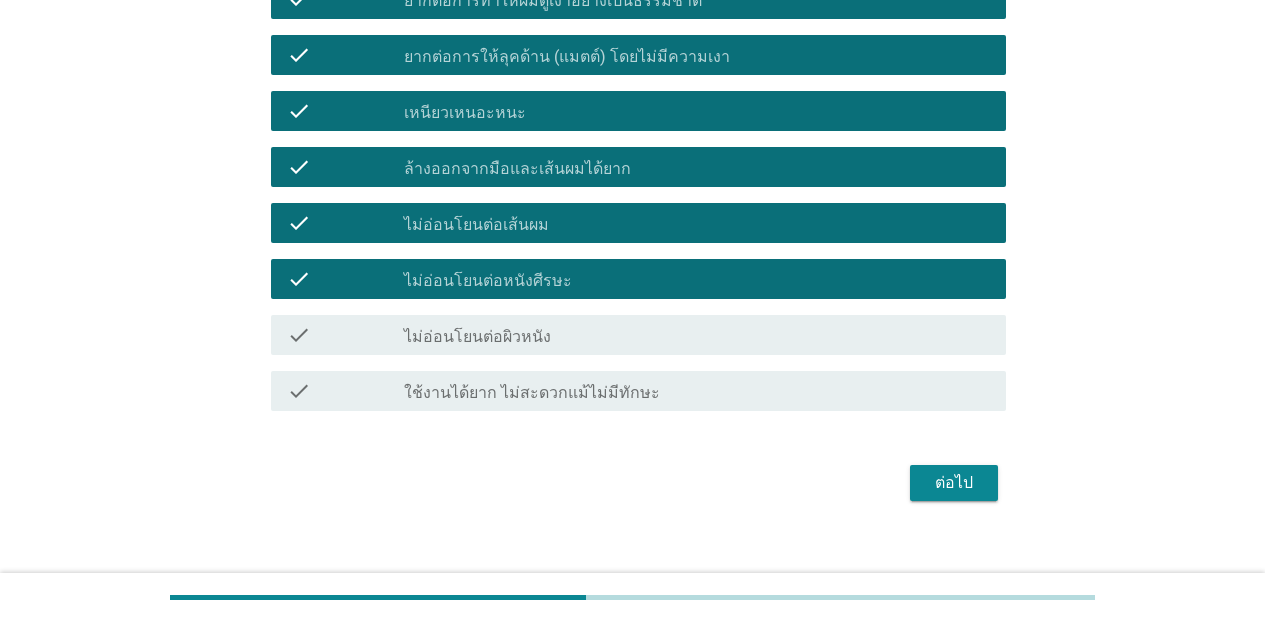 scroll, scrollTop: 1620, scrollLeft: 0, axis: vertical 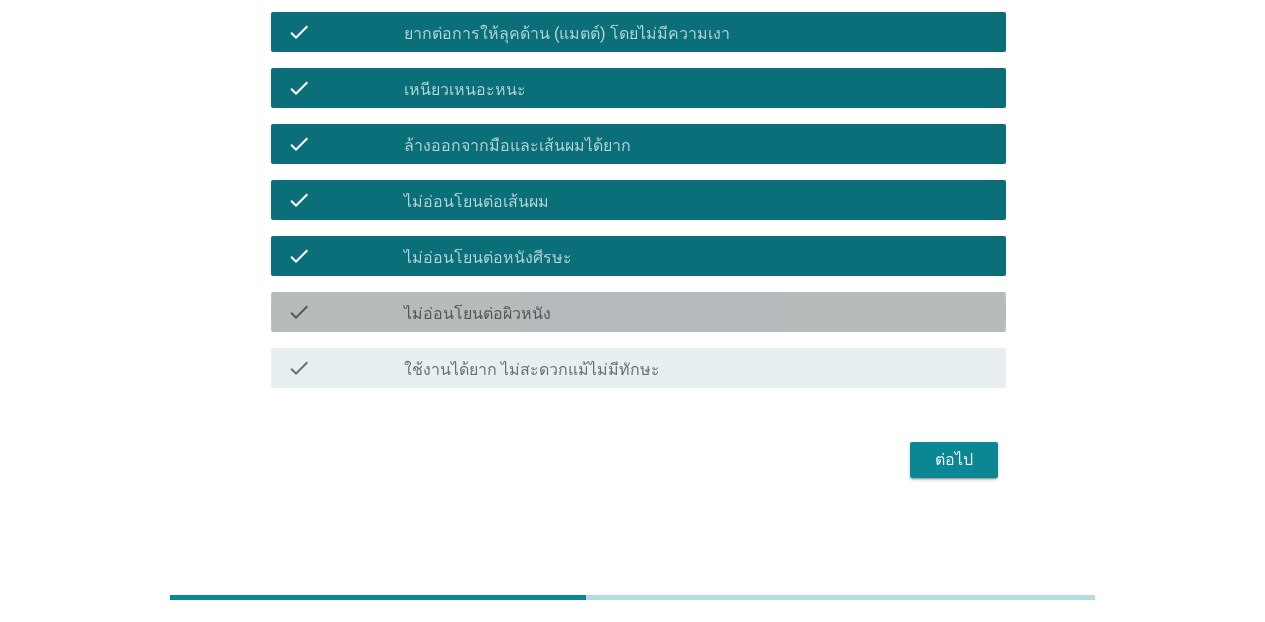 click on "check_box_outline_blank ไม่อ่อนโยนต่อผิวหนัง" at bounding box center [697, 312] 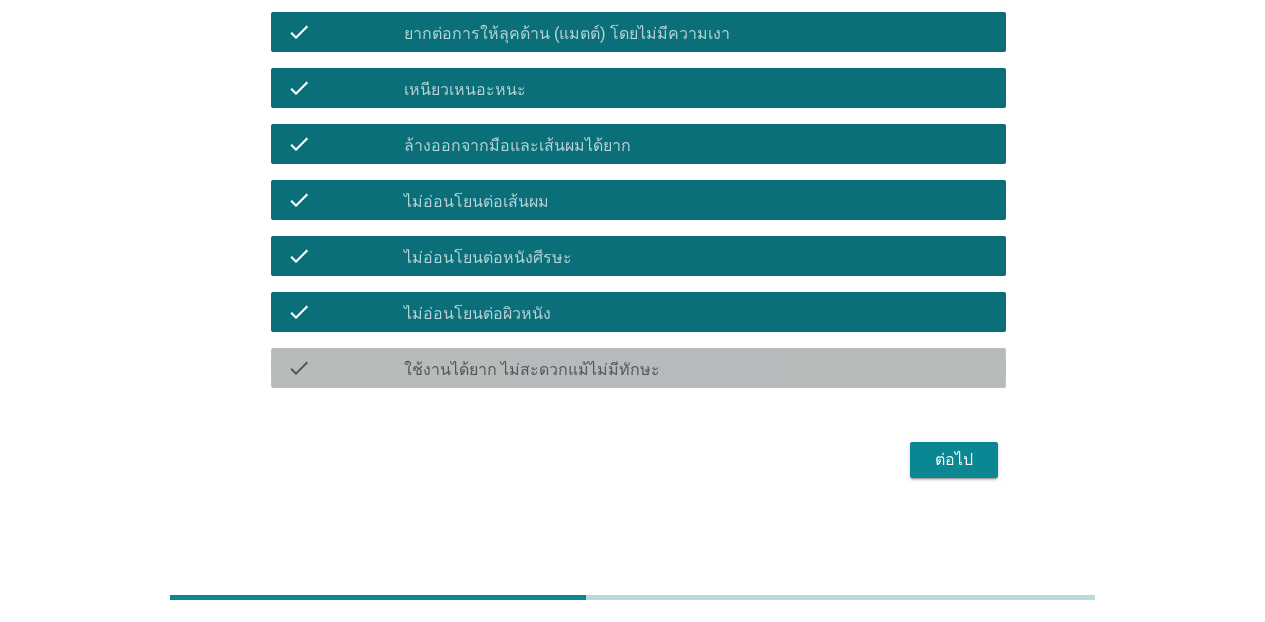 click on "ใช้งานได้ยาก ไม่สะดวกแม้ไม่มีทักษะ" at bounding box center [532, 370] 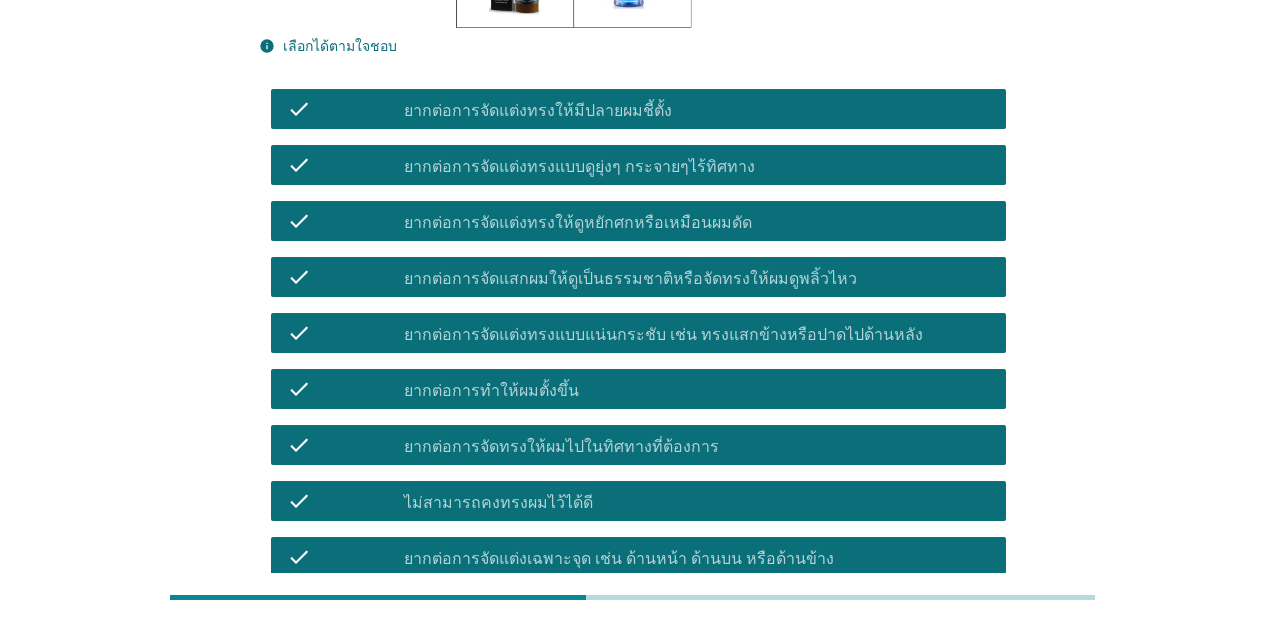 scroll, scrollTop: 333, scrollLeft: 0, axis: vertical 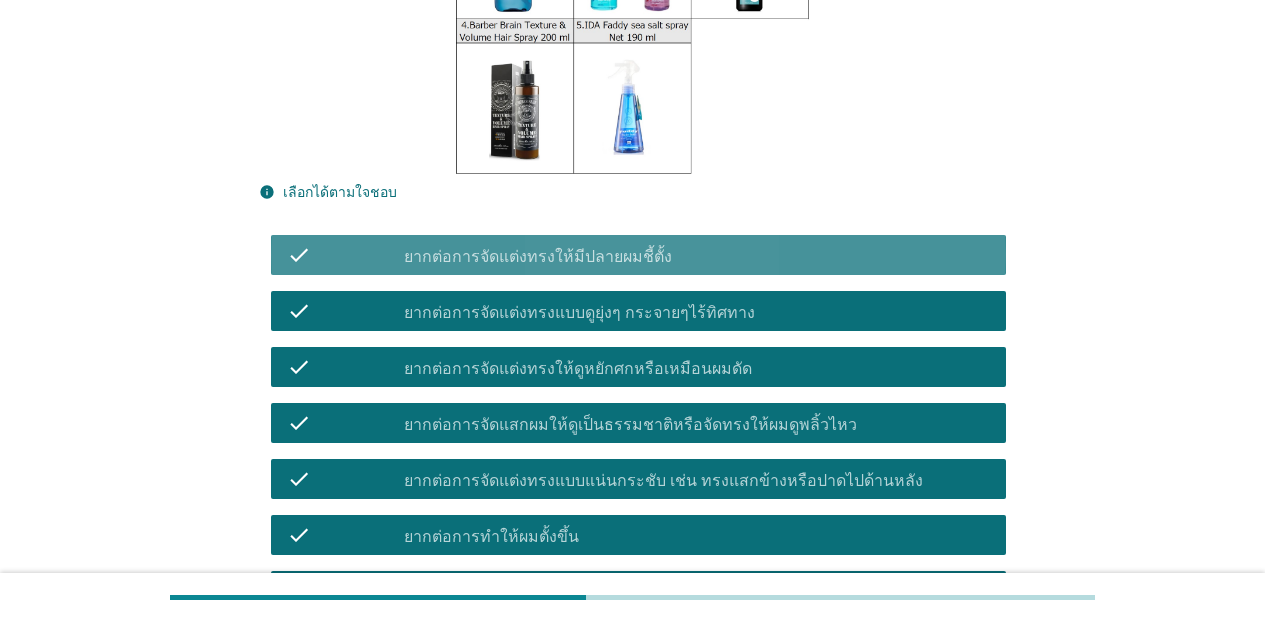 click on "check_box_outline_blank ยากต่อการจัดแต่งทรงให้มีปลายผมชี้ตั้ง" at bounding box center [697, 255] 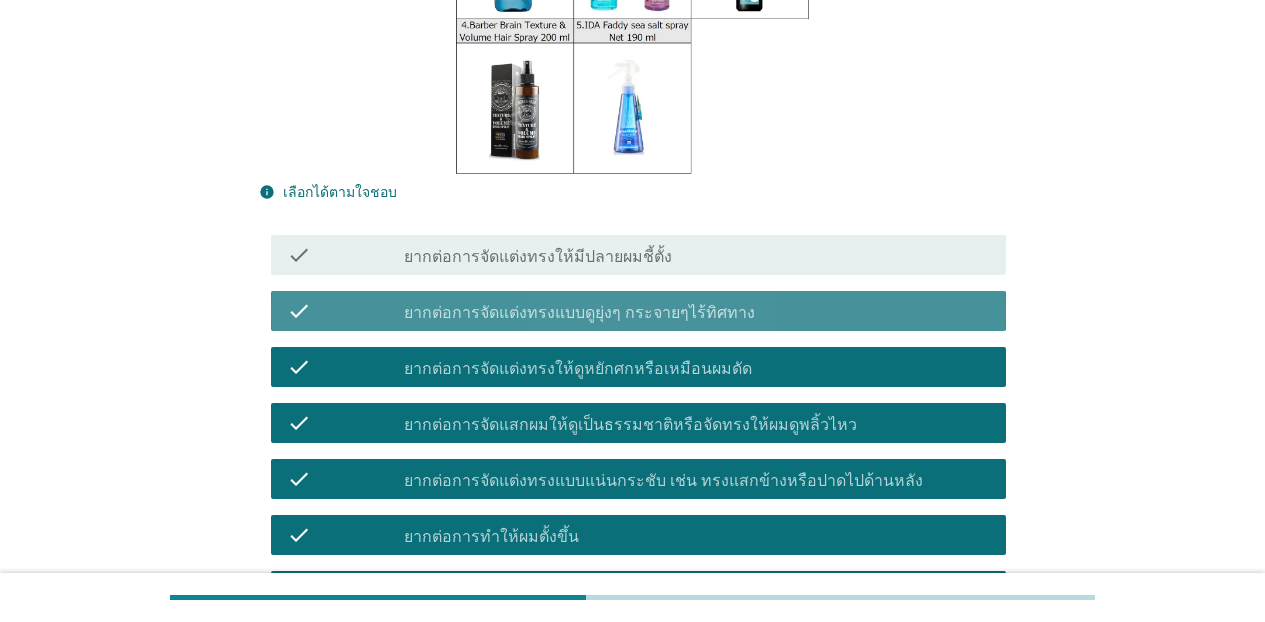 drag, startPoint x: 667, startPoint y: 322, endPoint x: 667, endPoint y: 349, distance: 27 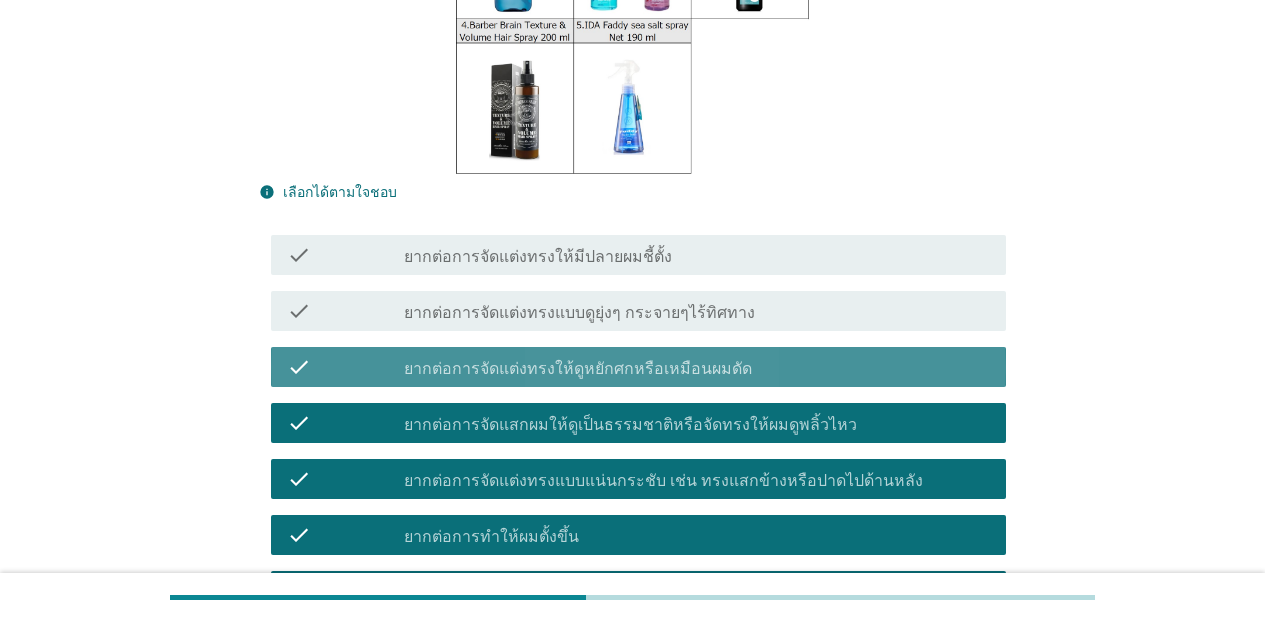drag, startPoint x: 661, startPoint y: 371, endPoint x: 654, endPoint y: 415, distance: 44.553337 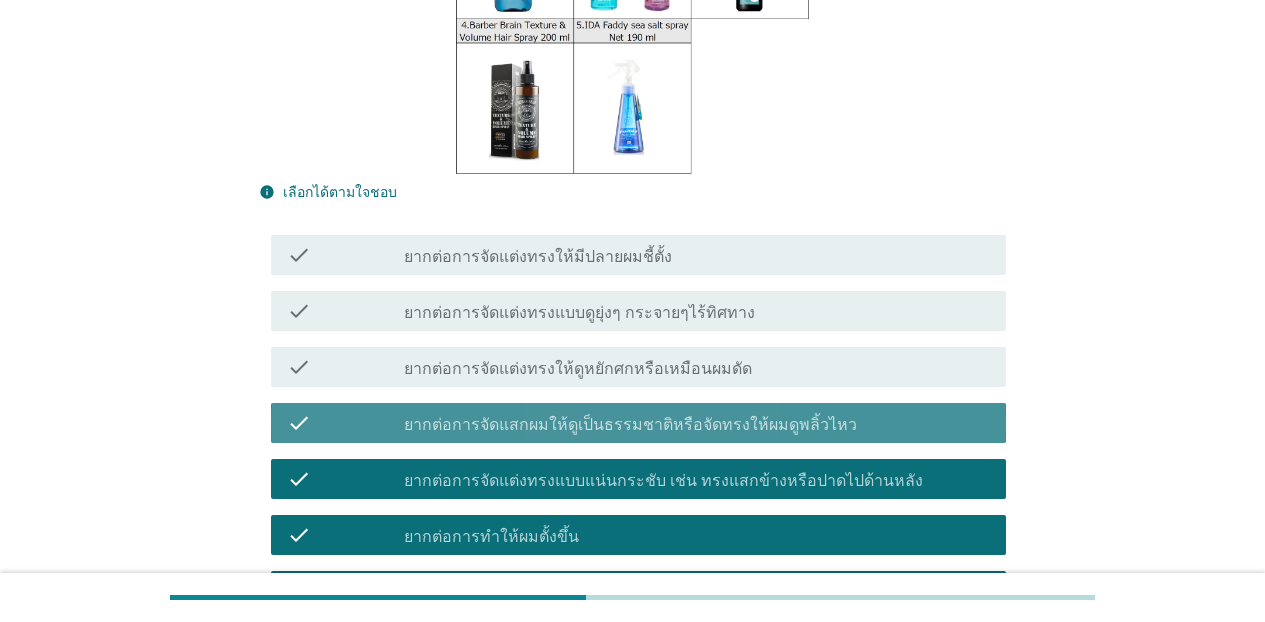 click on "ยากต่อการจัดแสกผมให้ดูเป็นธรรมชาติหรือจัดทรงให้ผมดูพลิ้วไหว" at bounding box center (630, 425) 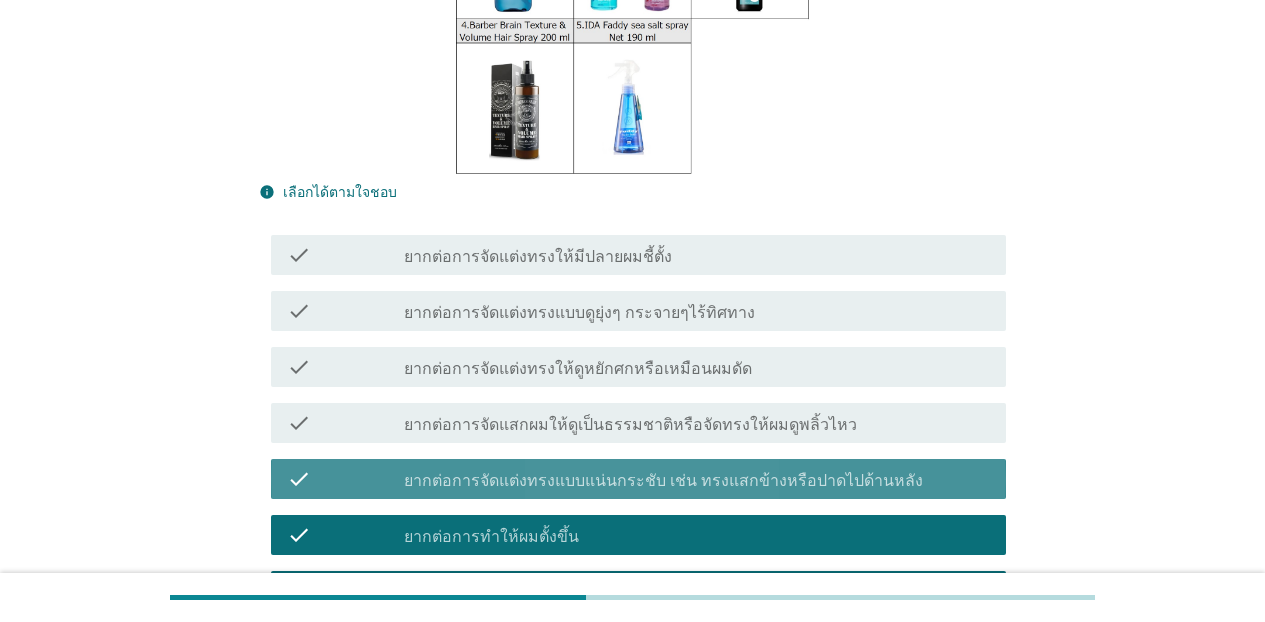 click on "check_box_outline_blank ยากต่อการจัดแต่งทรงแบบแน่นกระชับ เช่น ทรงแสกข้างหรือปาดไปด้านหลัง" at bounding box center [697, 479] 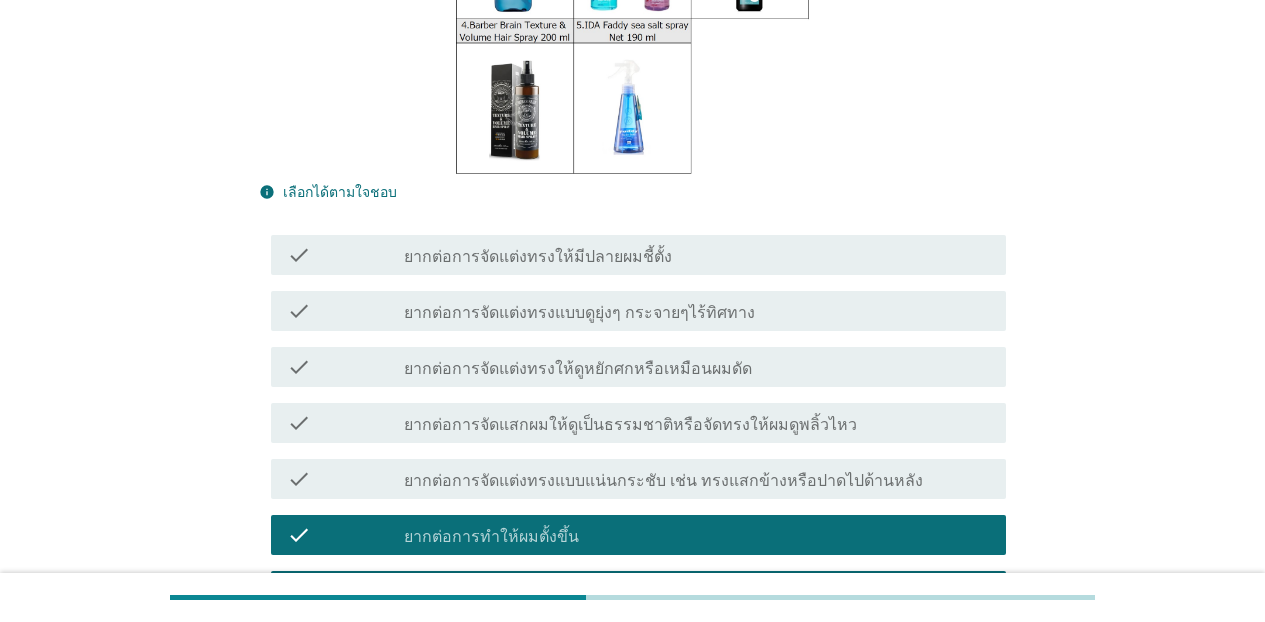 drag, startPoint x: 595, startPoint y: 524, endPoint x: 608, endPoint y: 499, distance: 28.178005 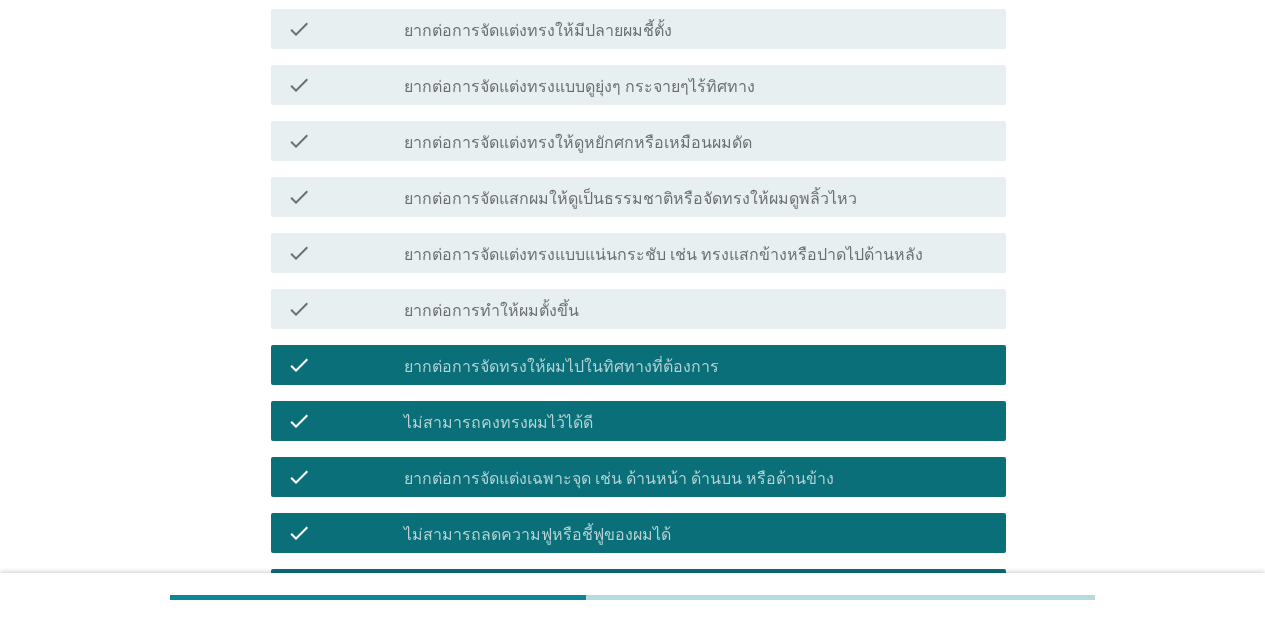 scroll, scrollTop: 590, scrollLeft: 0, axis: vertical 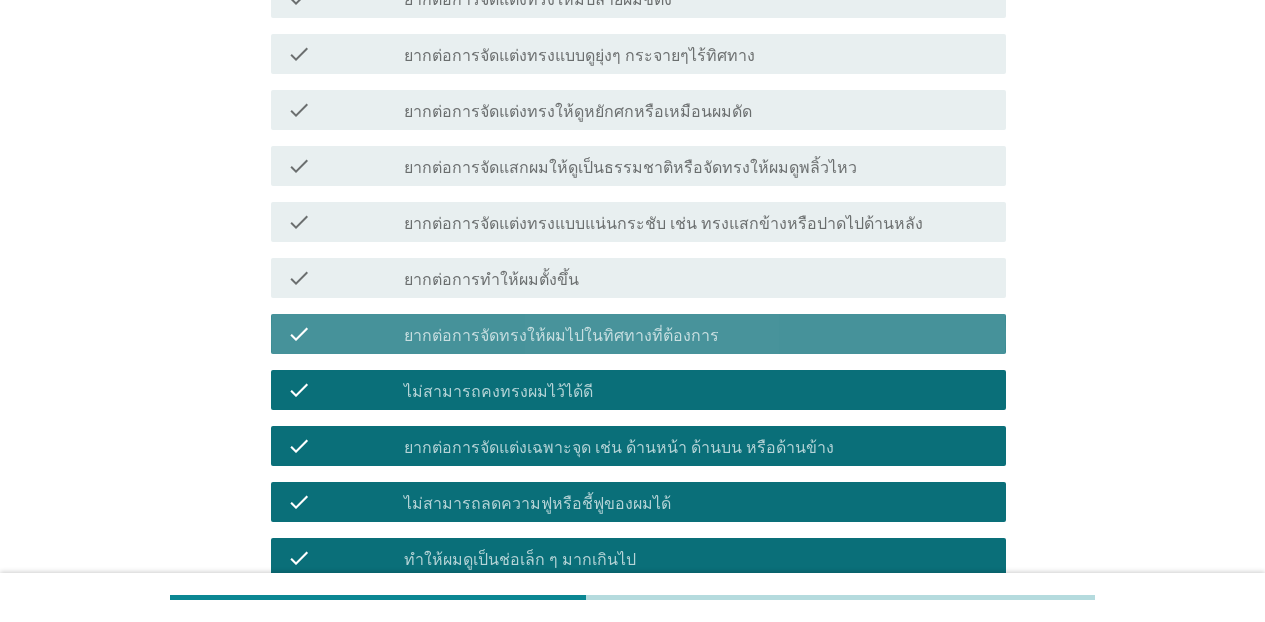 click on "check_box_outline_blank ยากต่อการจัดทรงให้ผมไปในทิศทางที่ต้องการ" at bounding box center [697, 334] 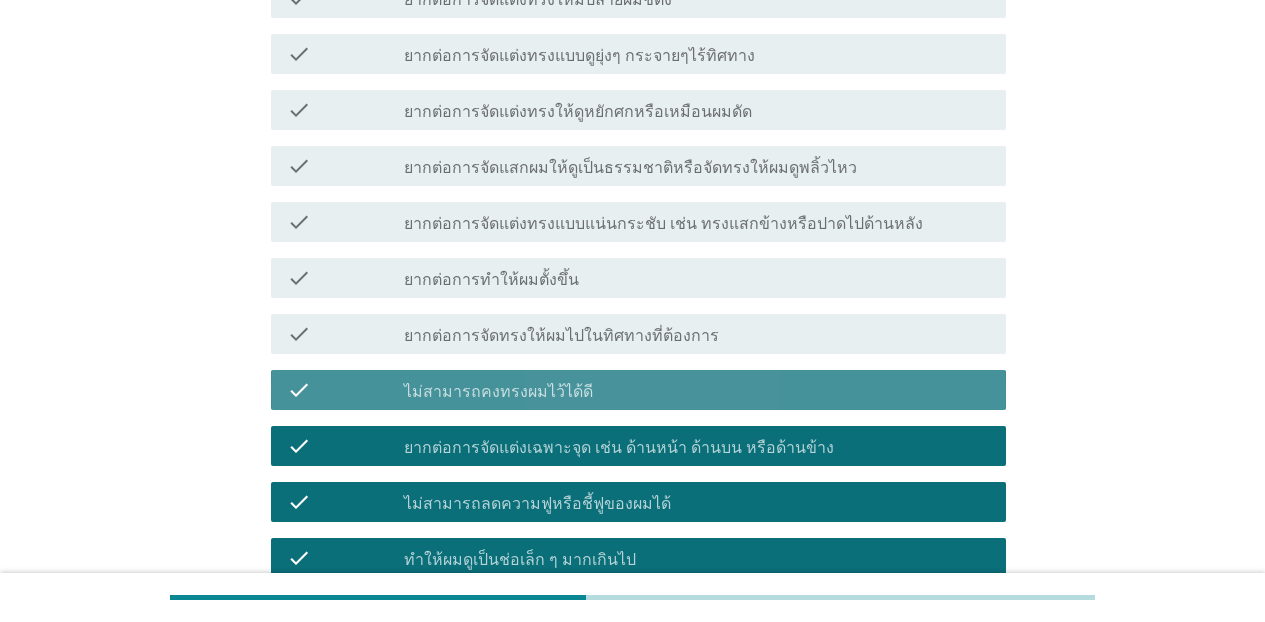 click on "check_box_outline_blank ไม่สามารถคงทรงผมไว้ได้ดี" at bounding box center [697, 390] 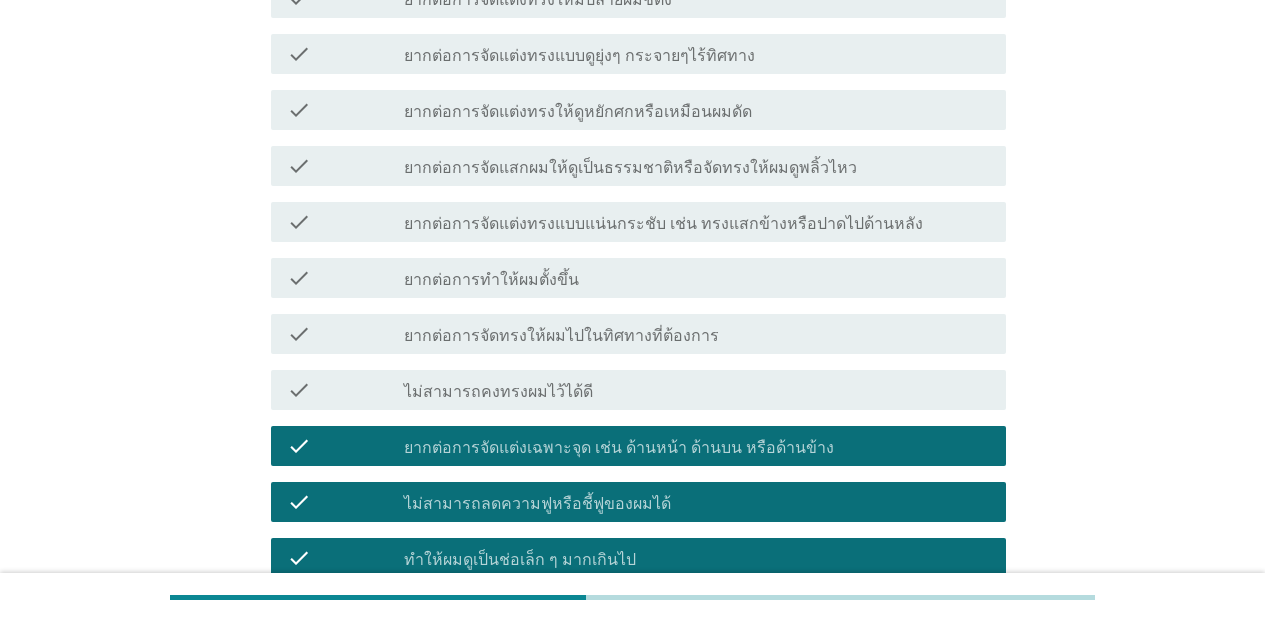 click on "ยากต่อการจัดแต่งเฉพาะจุด เช่น ด้านหน้า ด้านบน หรือด้านข้าง" at bounding box center [619, 448] 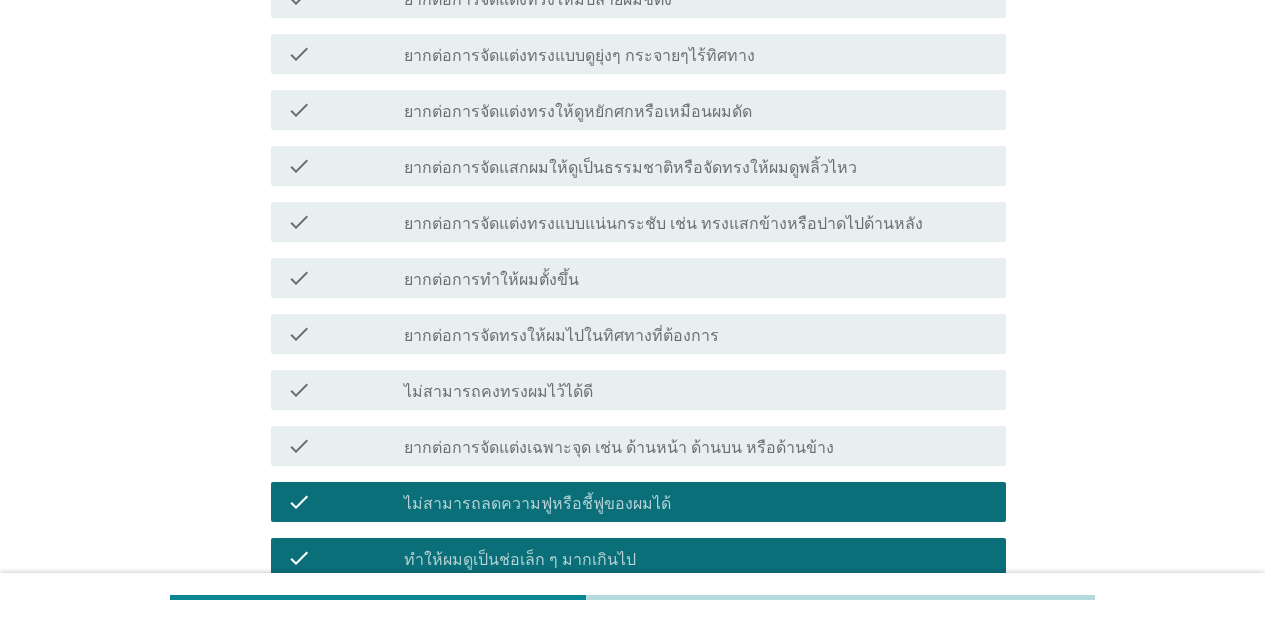 drag, startPoint x: 574, startPoint y: 495, endPoint x: 574, endPoint y: 557, distance: 62 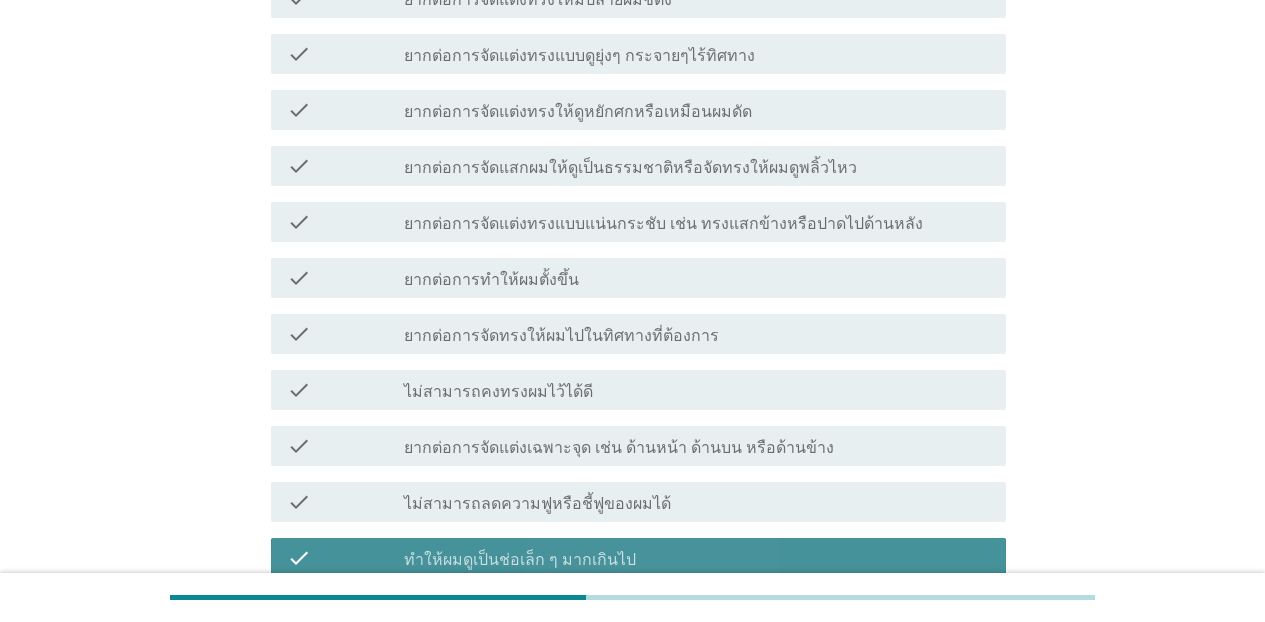 click on "ทำให้ผมดูเป็นช่อเล็ก ๆ มากเกินไป" at bounding box center [520, 560] 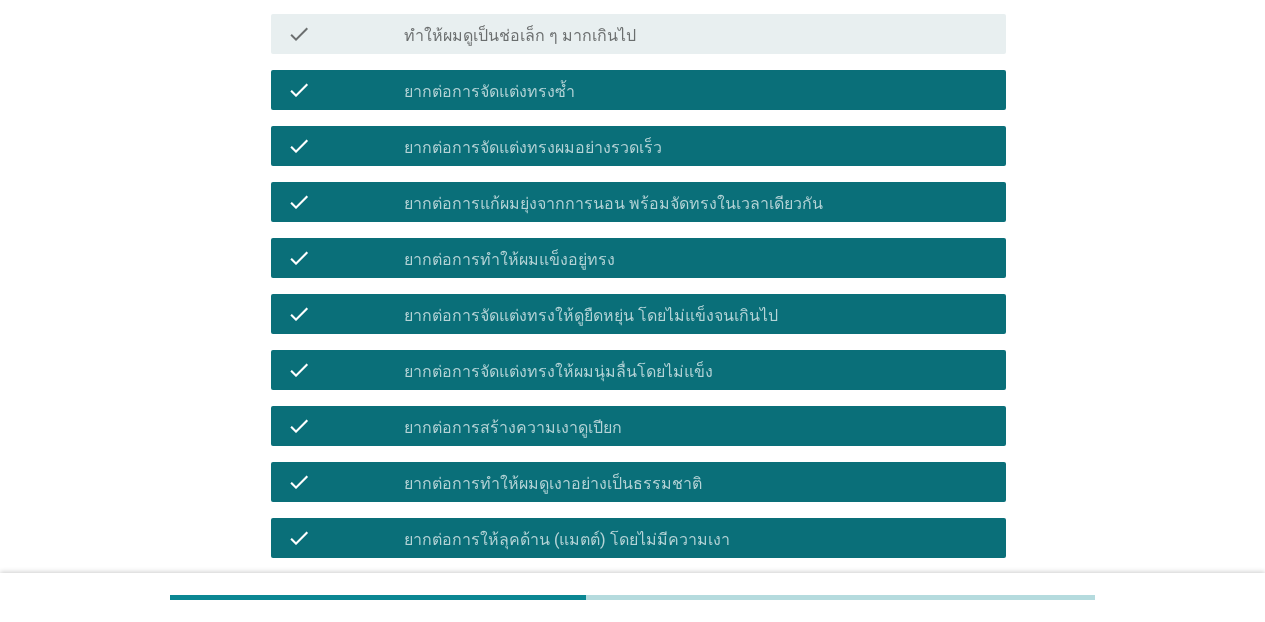 scroll, scrollTop: 1141, scrollLeft: 0, axis: vertical 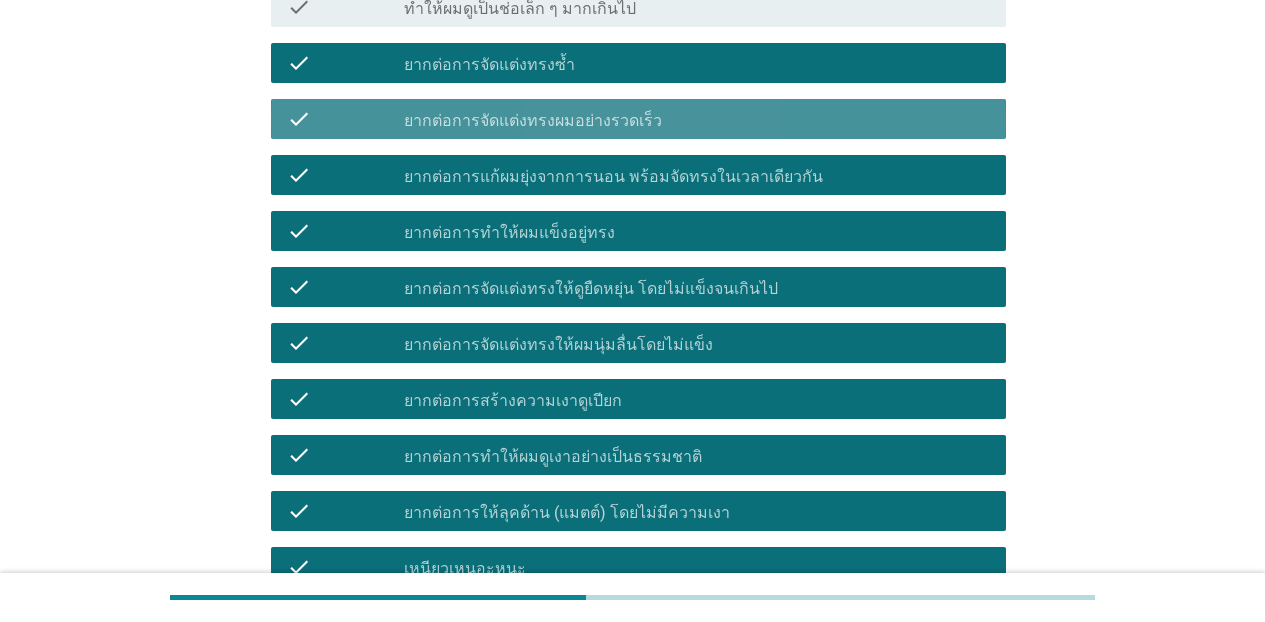 click on "ยากต่อการจัดแต่งทรงผมอย่างรวดเร็ว" at bounding box center [533, 121] 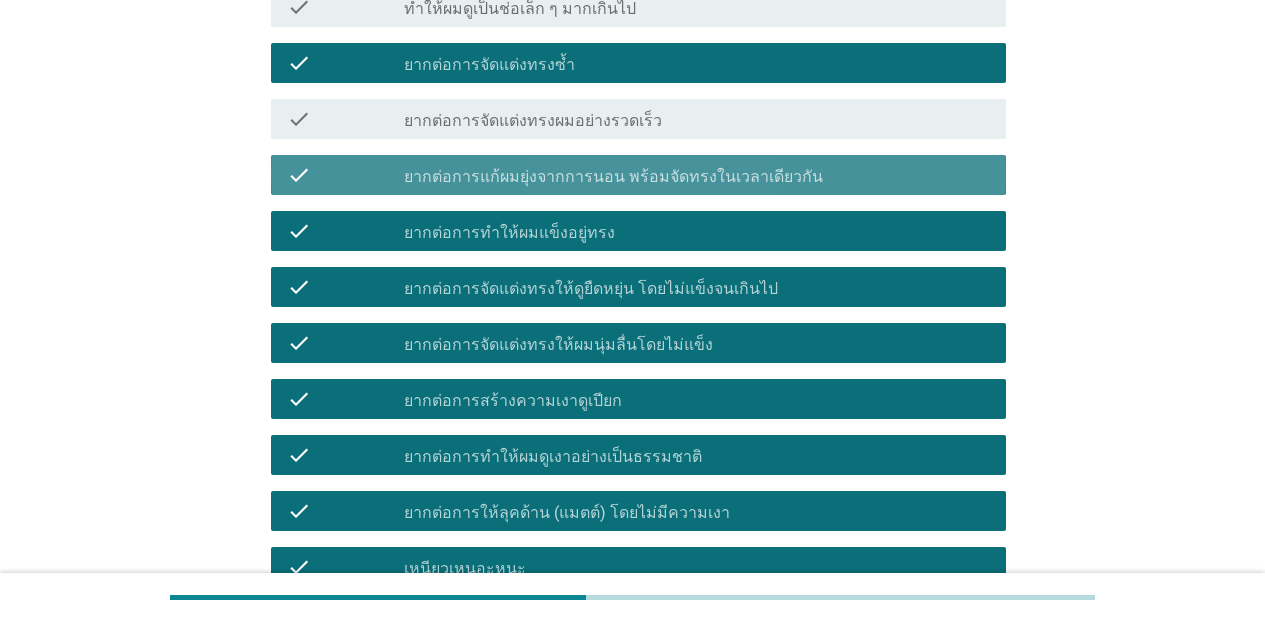 click on "check     check_box ยากต่อการแก้ผมยุ่งจากการนอน พร้อมจัดทรงในเวลาเดียวกัน" at bounding box center [638, 175] 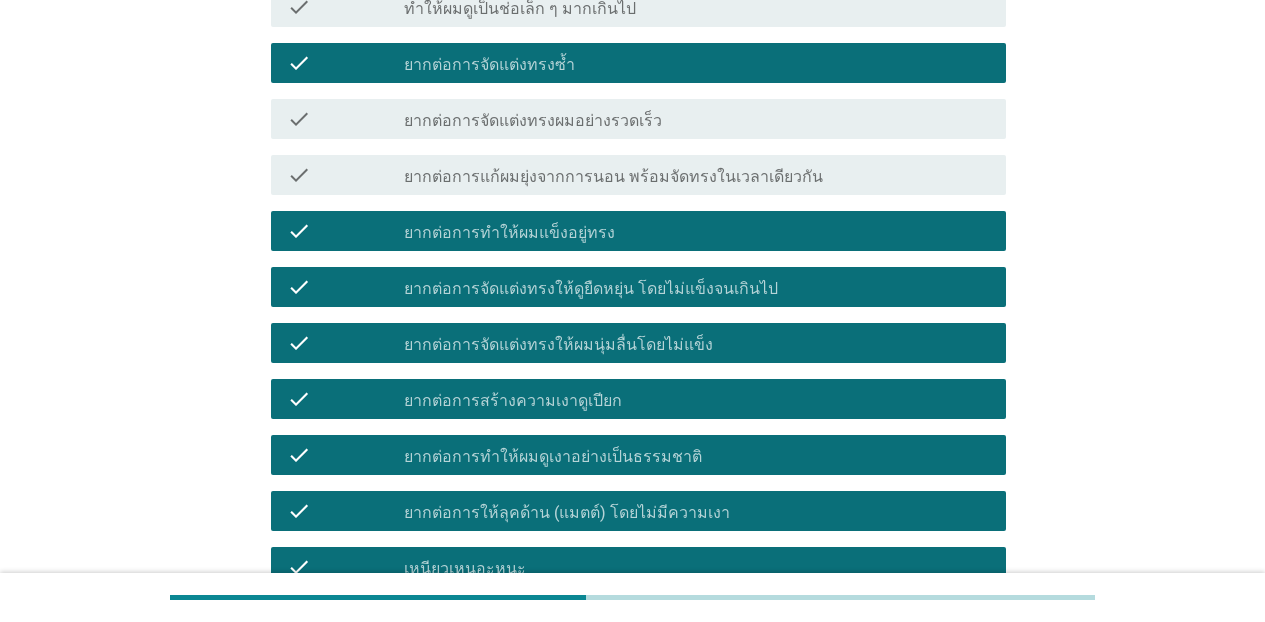 drag, startPoint x: 513, startPoint y: 240, endPoint x: 516, endPoint y: 275, distance: 35.128338 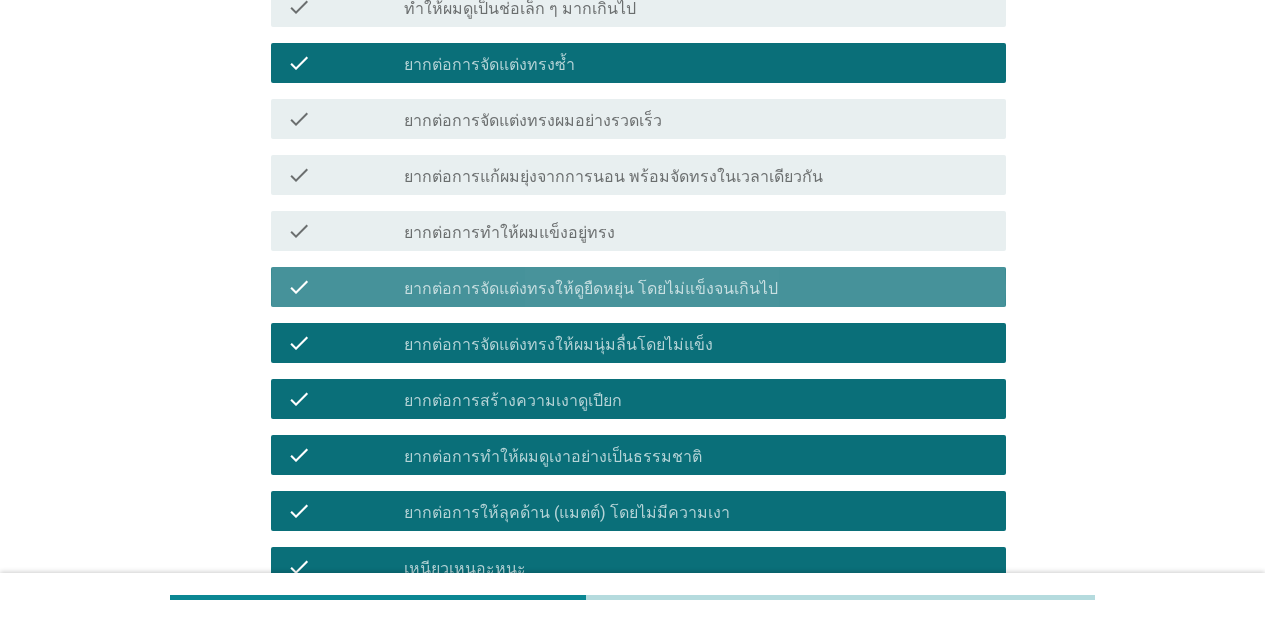 drag, startPoint x: 516, startPoint y: 288, endPoint x: 516, endPoint y: 343, distance: 55 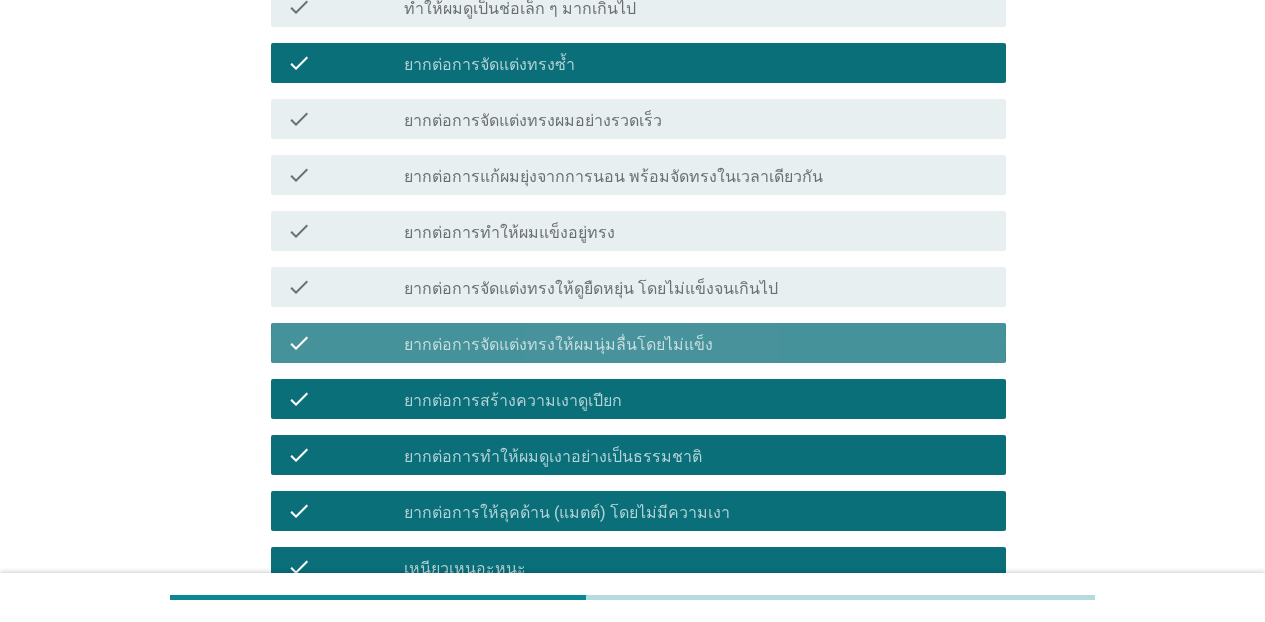 drag, startPoint x: 515, startPoint y: 347, endPoint x: 515, endPoint y: 394, distance: 47 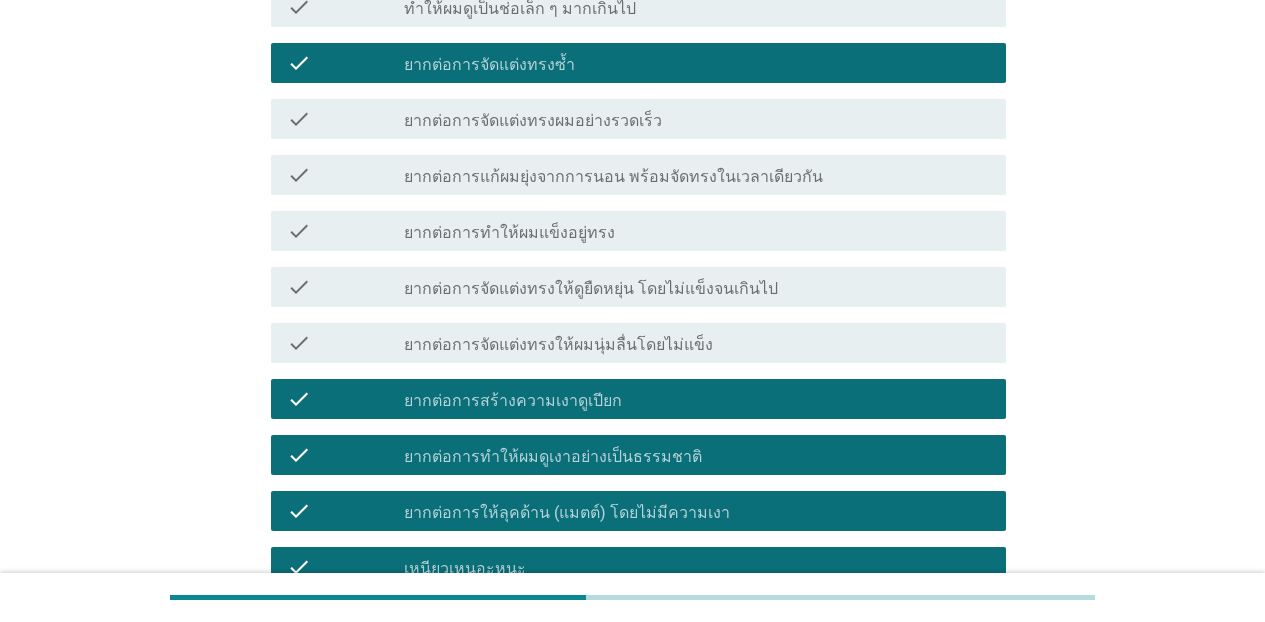 click on "ยากต่อการสร้างความเงาดูเปียก" at bounding box center (513, 401) 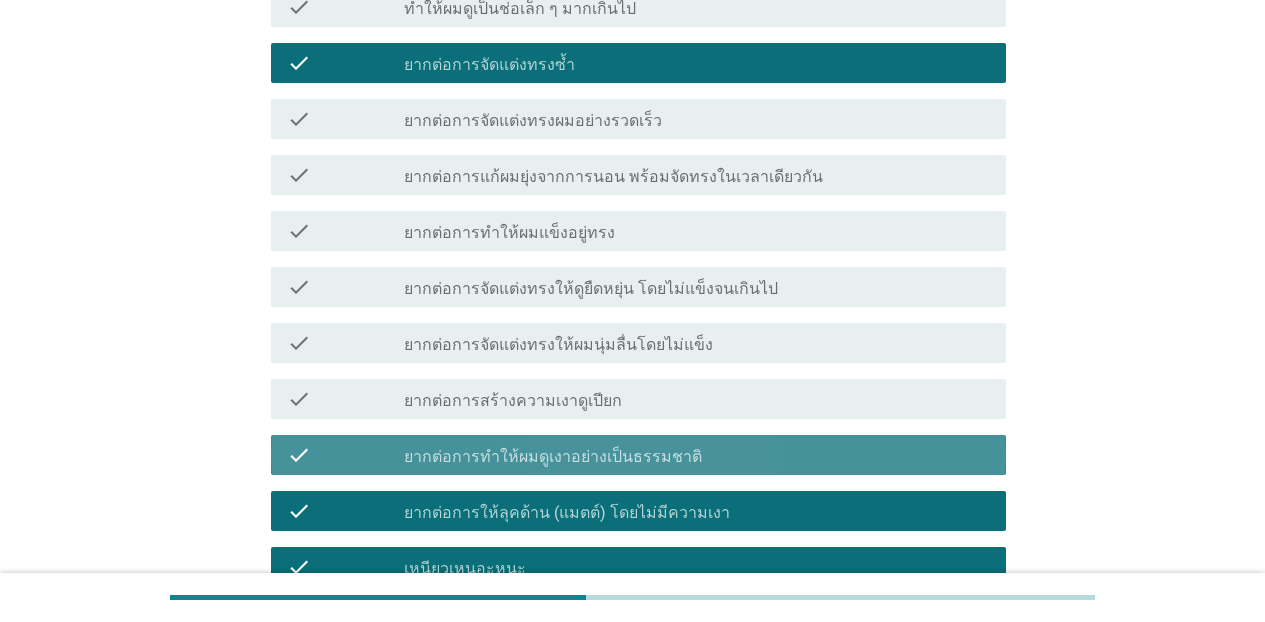 drag, startPoint x: 515, startPoint y: 454, endPoint x: 520, endPoint y: 491, distance: 37.336308 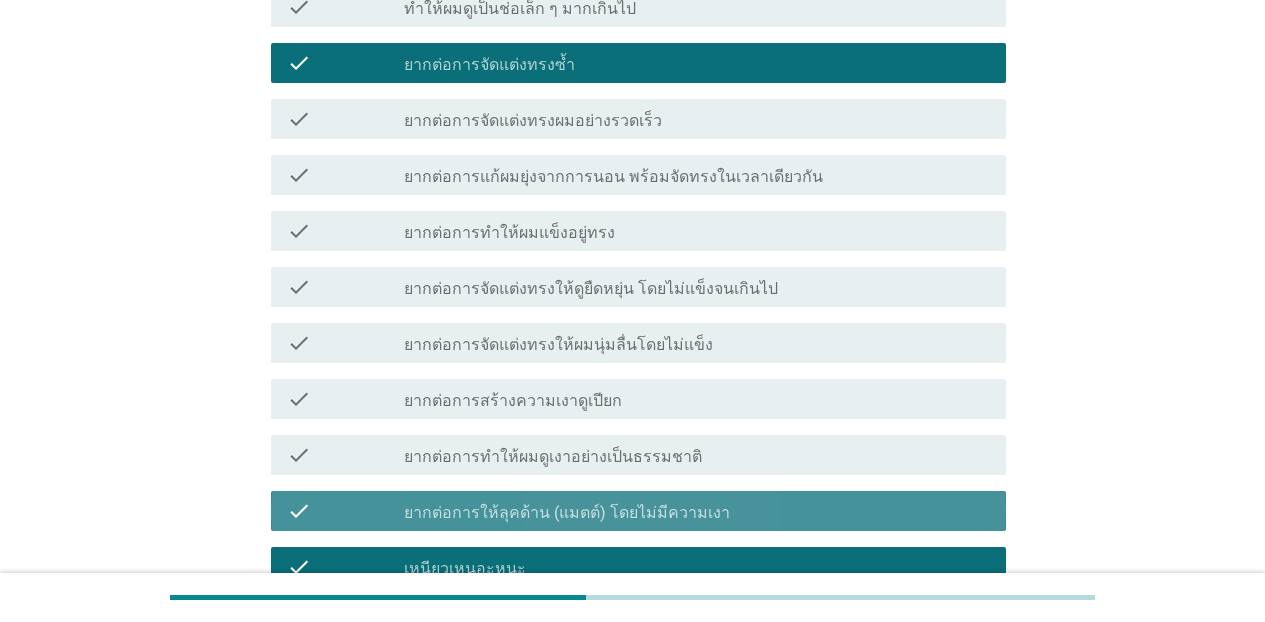 click on "ยากต่อการให้ลุคด้าน (แมตต์) โดยไม่มีความเงา" at bounding box center [567, 513] 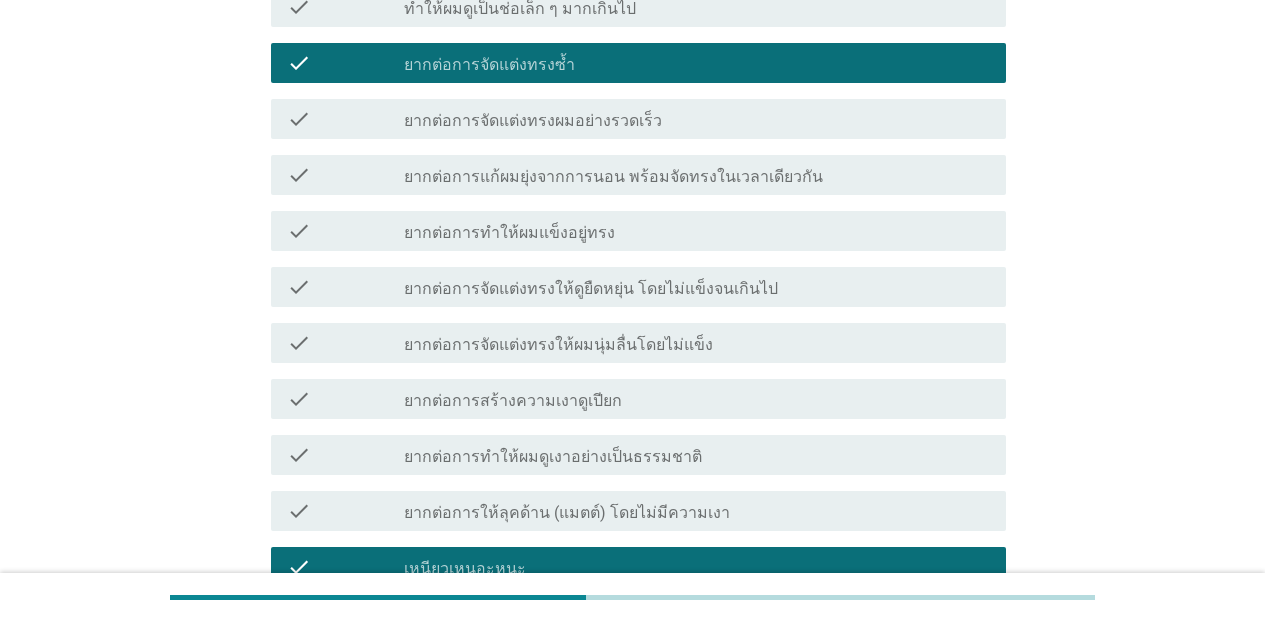 click on "check_box เหนียวเหนอะหนะ" at bounding box center (697, 567) 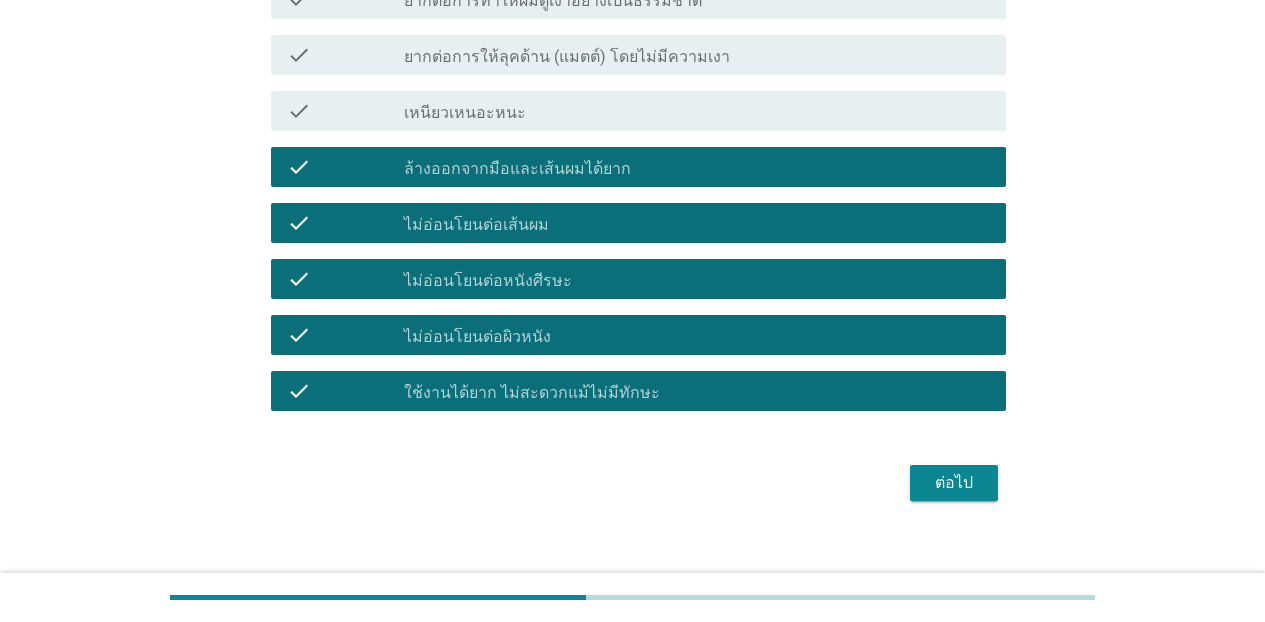 scroll, scrollTop: 1601, scrollLeft: 0, axis: vertical 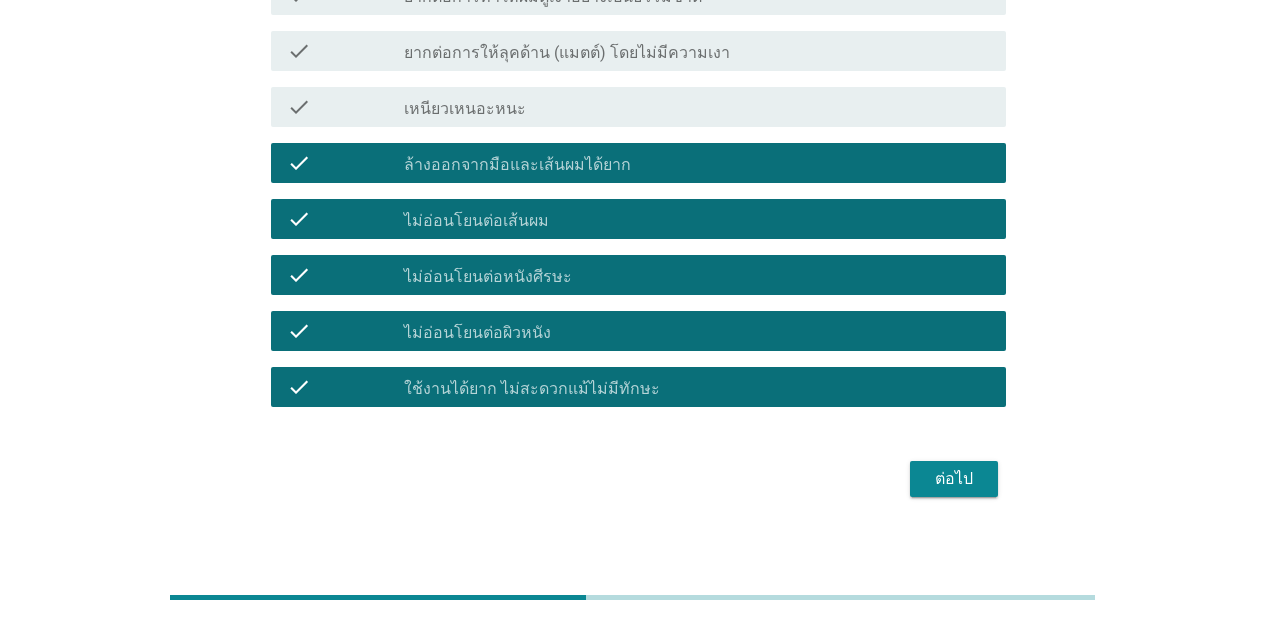 click on "ล้างออกจากมือและเส้นผมได้ยาก" at bounding box center [517, 165] 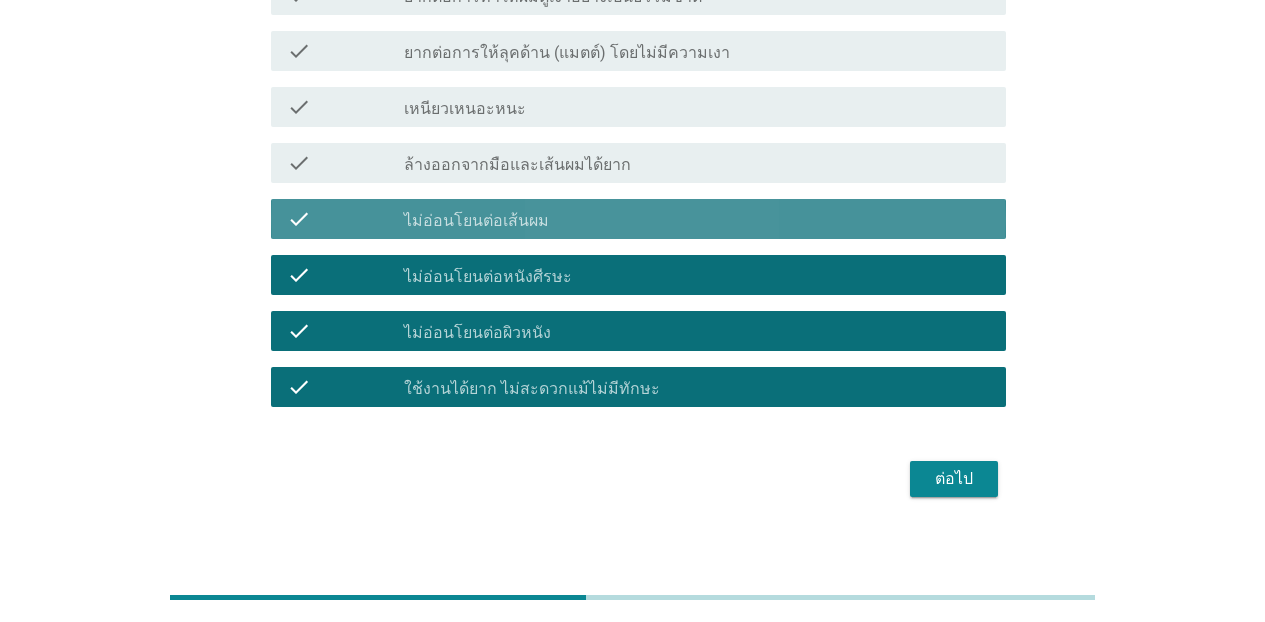 click on "check_box ไม่อ่อนโยนต่อเส้นผม" at bounding box center [697, 219] 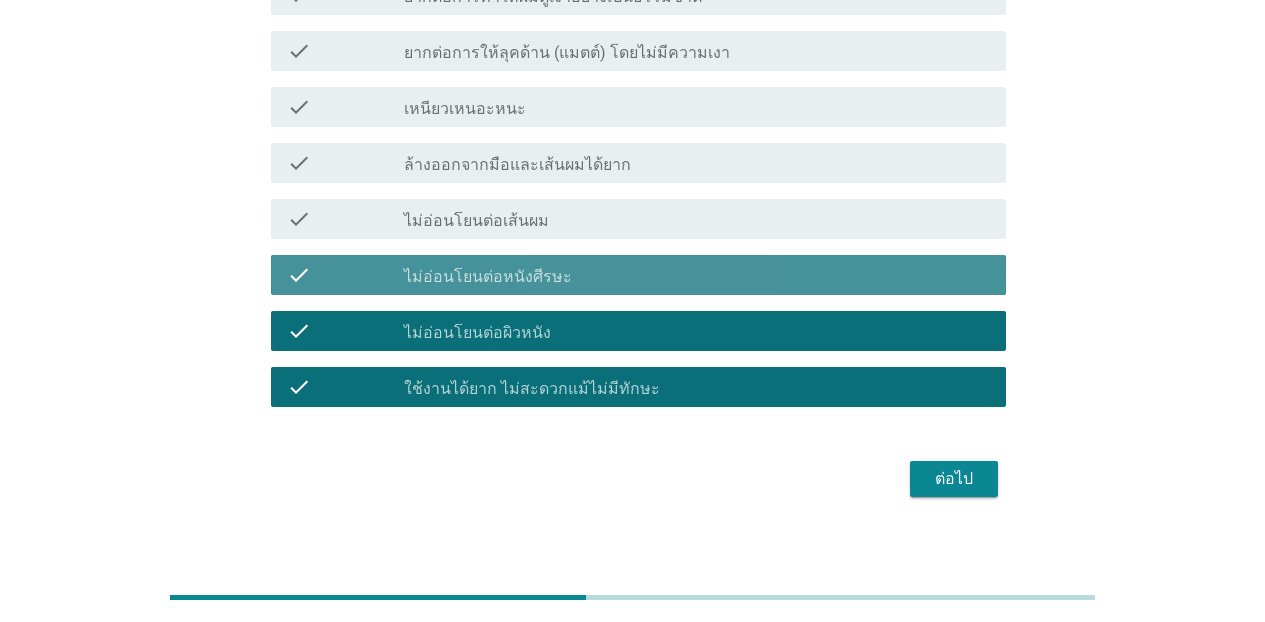 drag, startPoint x: 559, startPoint y: 258, endPoint x: 555, endPoint y: 299, distance: 41.19466 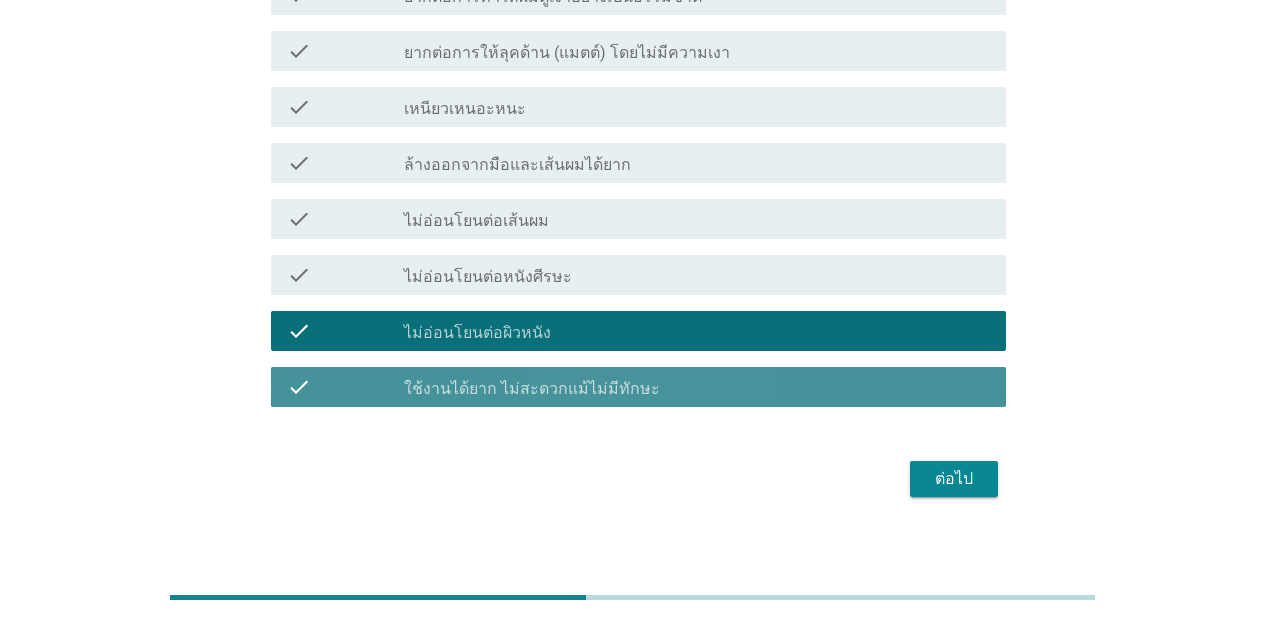 click on "check     check_box ใช้งานได้ยาก ไม่สะดวกแม้ไม่มีทักษะ" at bounding box center (638, 387) 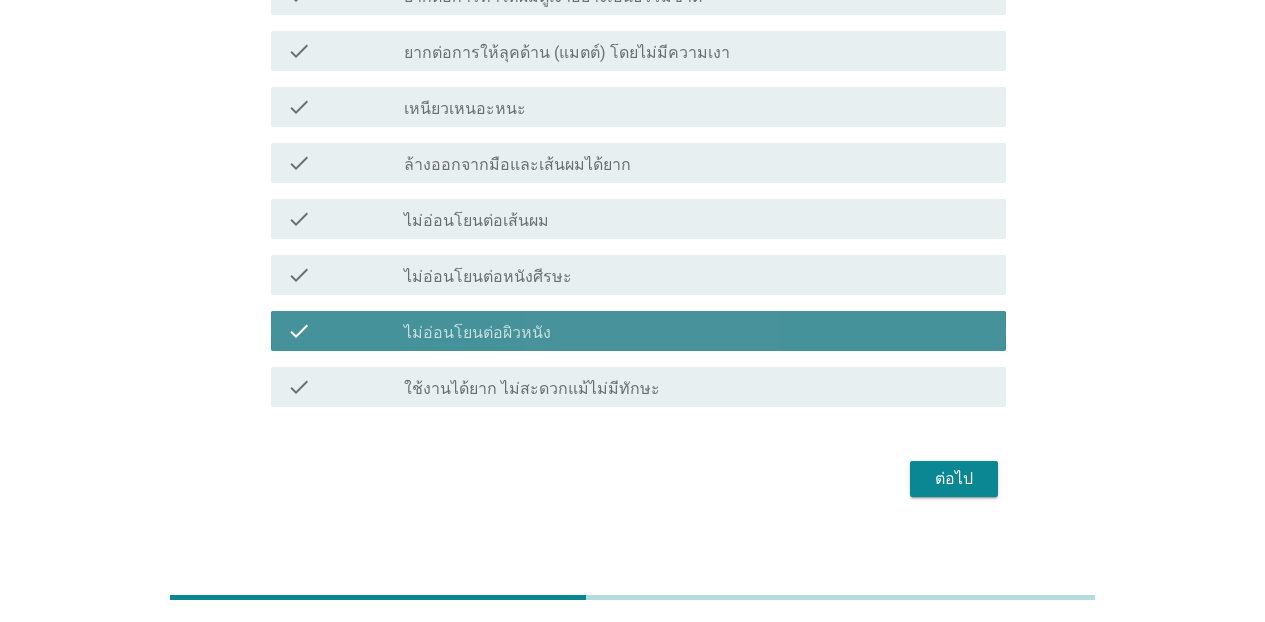 click on "check_box_outline_blank ไม่อ่อนโยนต่อผิวหนัง" at bounding box center [697, 331] 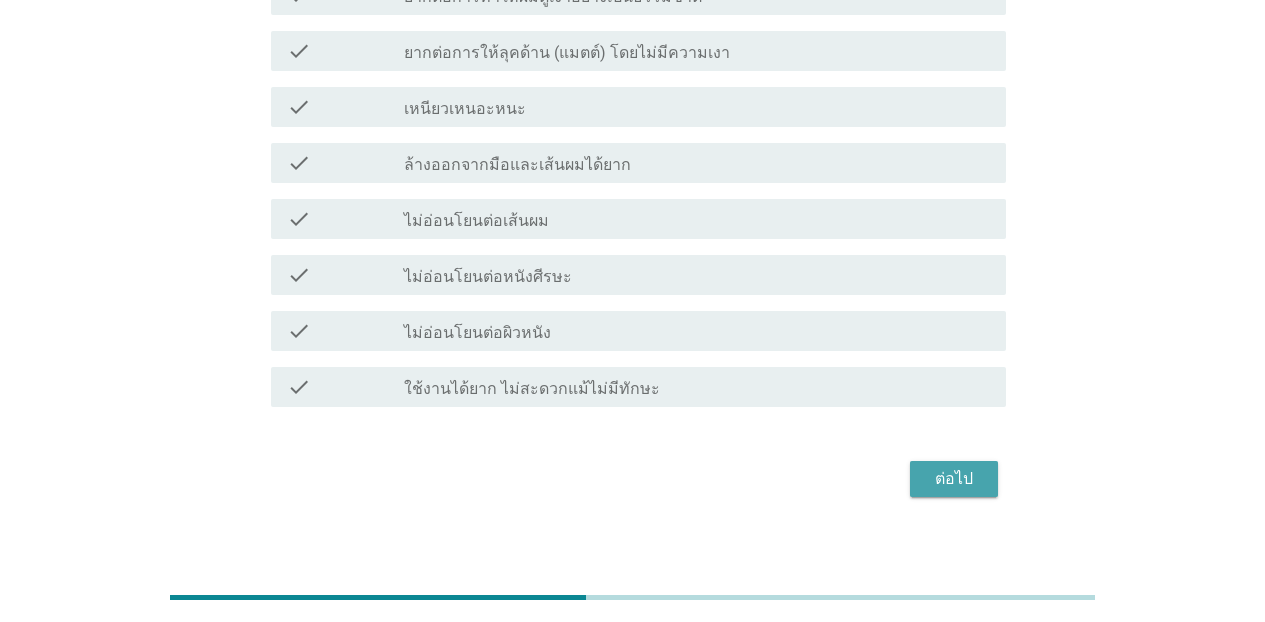 click on "ต่อไป" at bounding box center (954, 479) 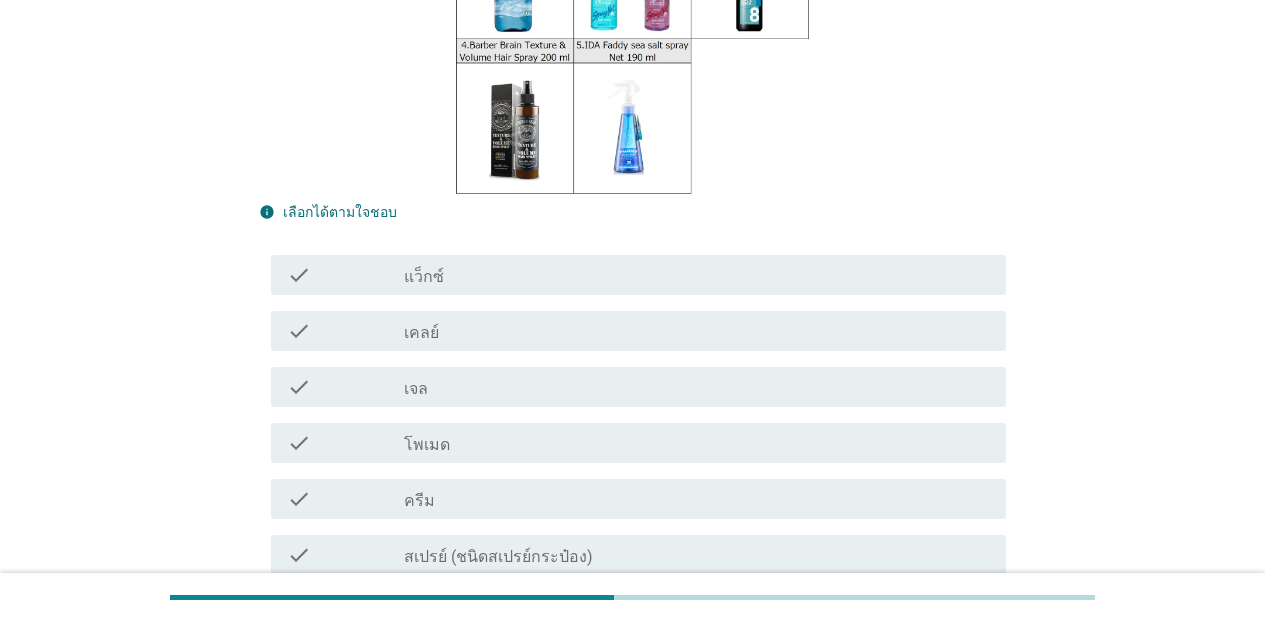 scroll, scrollTop: 336, scrollLeft: 0, axis: vertical 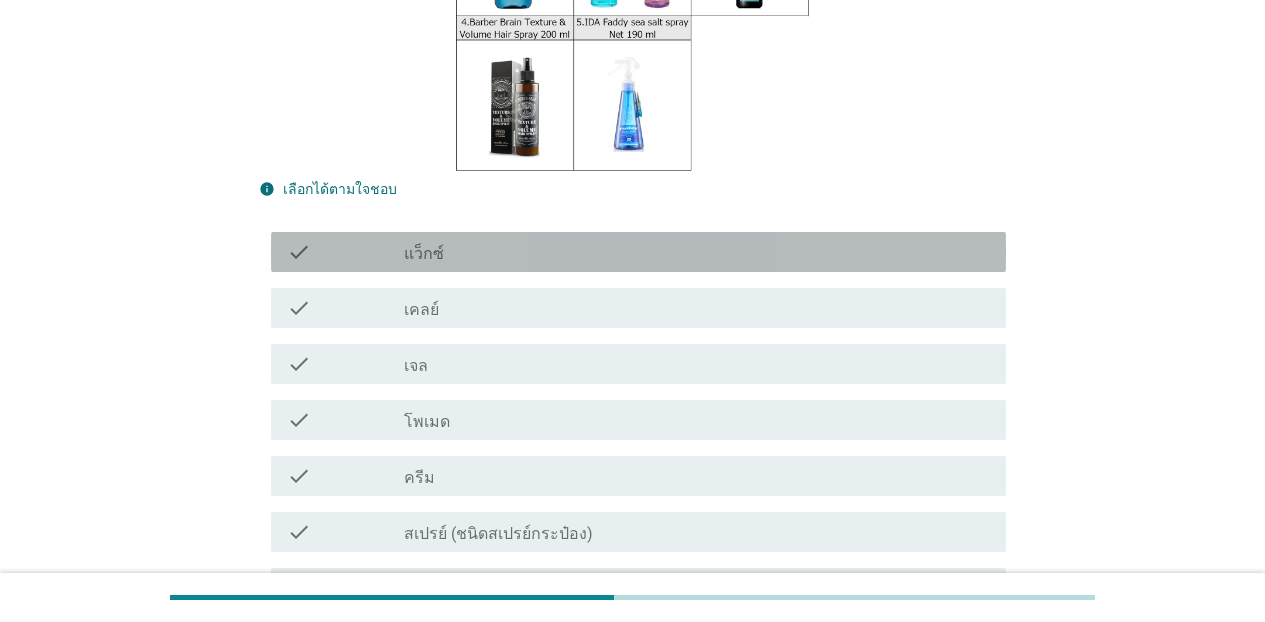 click on "check_box_outline_blank แว็กซ์" at bounding box center [697, 252] 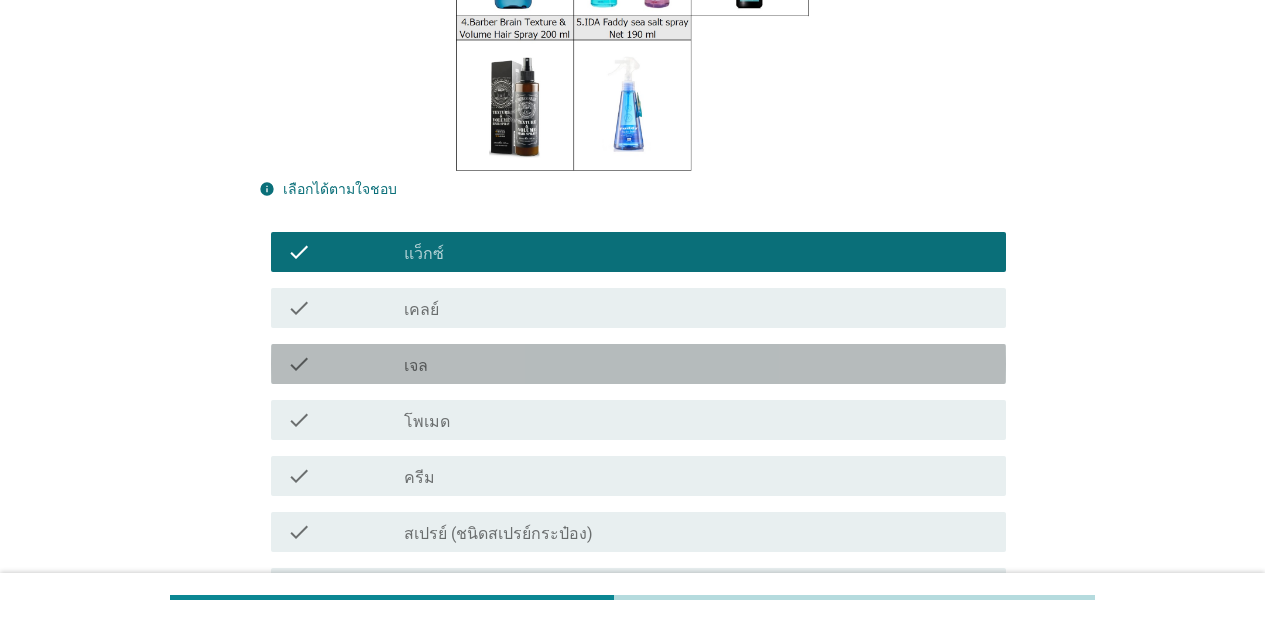click on "check_box_outline_blank เจล" at bounding box center [697, 364] 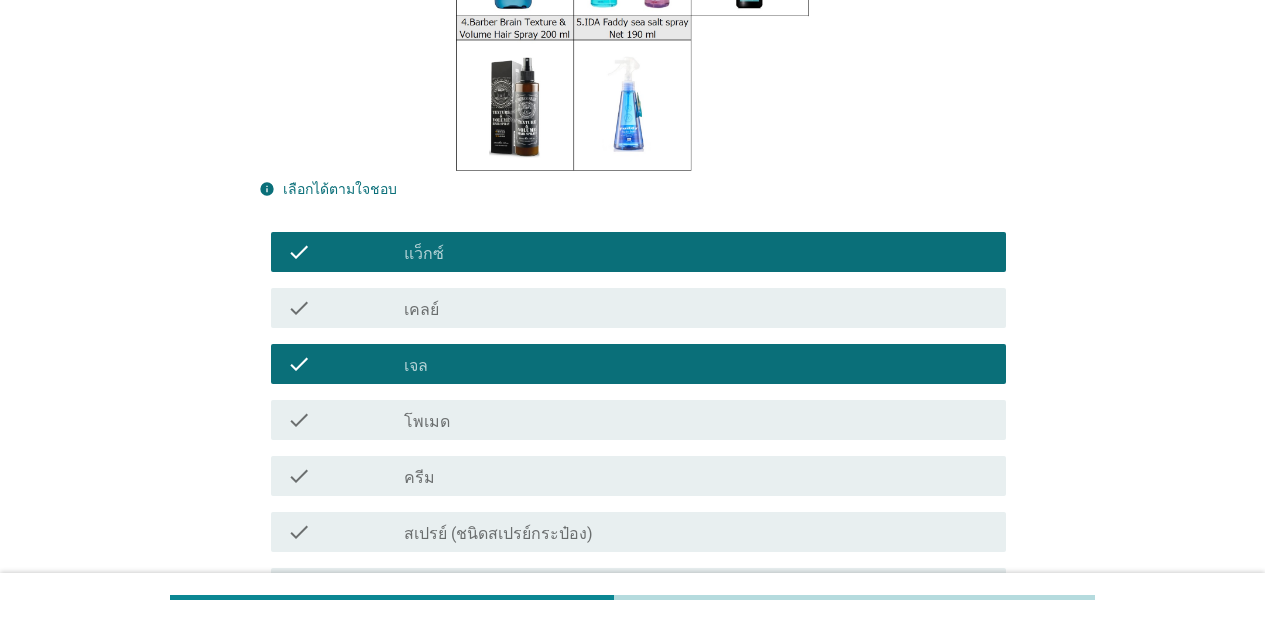 click on "check_box_outline_blank ครีม" at bounding box center [697, 476] 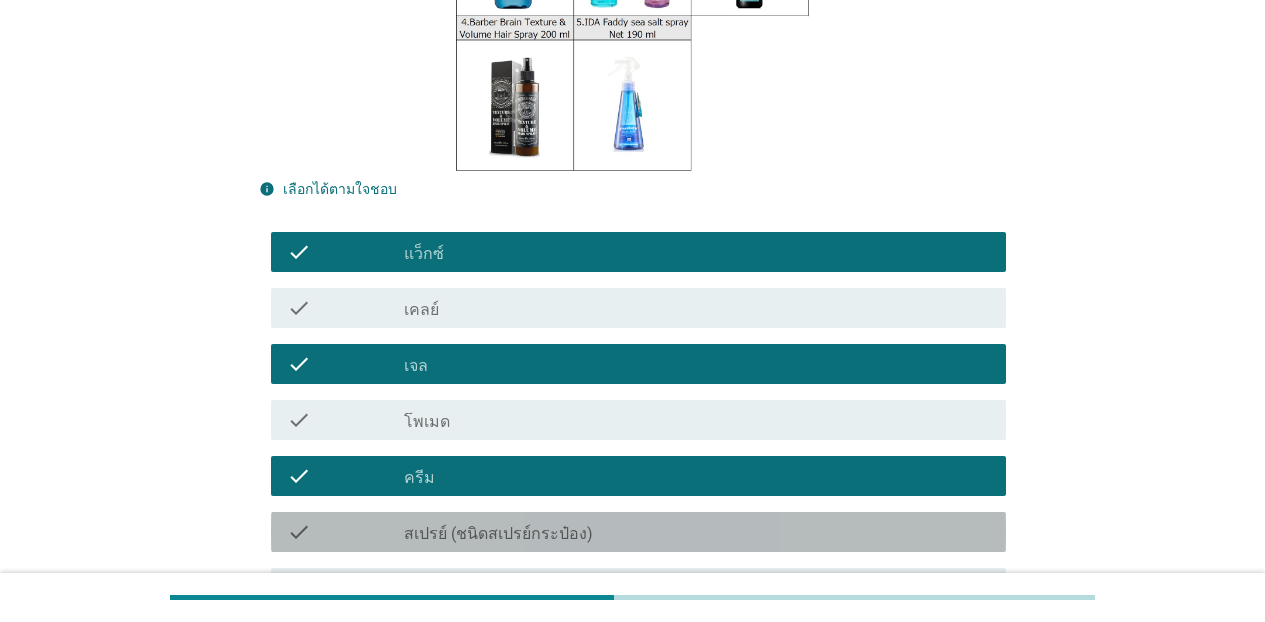 drag, startPoint x: 444, startPoint y: 538, endPoint x: 391, endPoint y: 514, distance: 58.18075 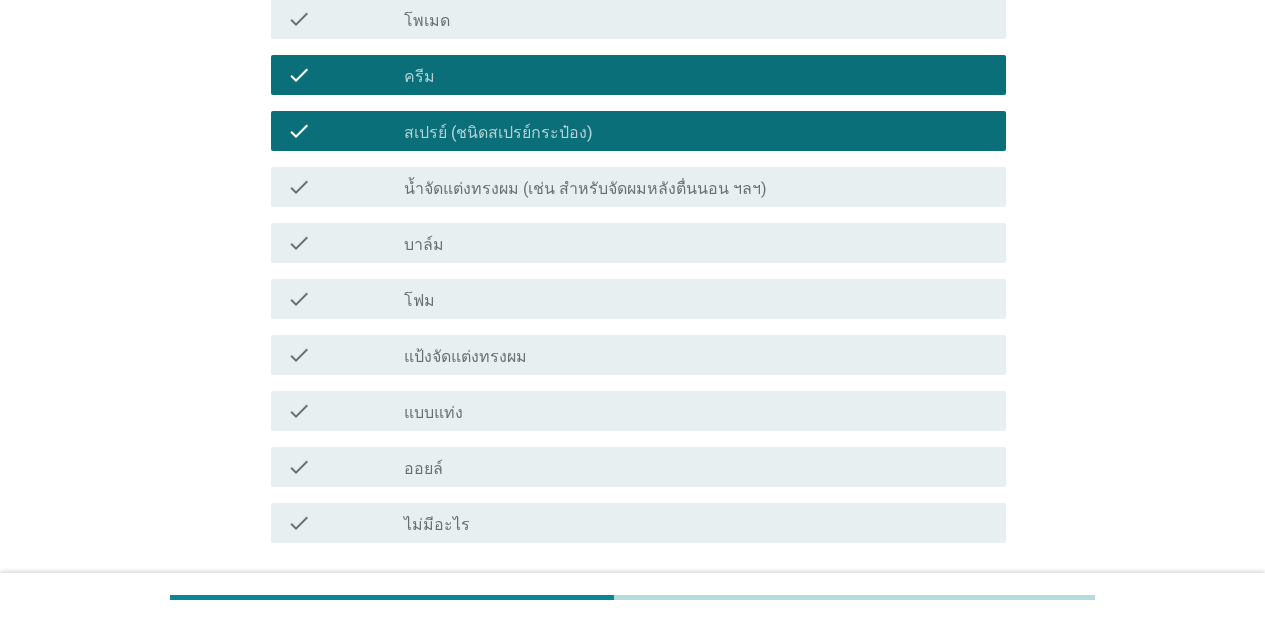 scroll, scrollTop: 747, scrollLeft: 0, axis: vertical 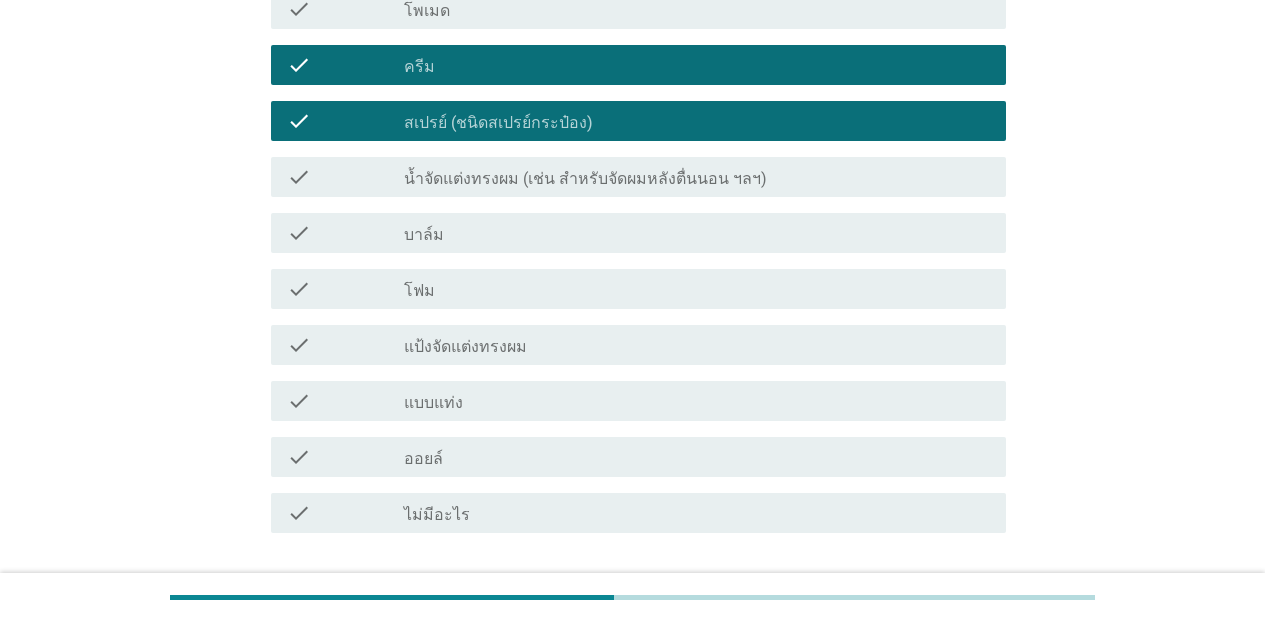 click on "น้ำจัดแต่งทรงผม (เช่น สำหรับจัดผมหลังตื่นนอน ฯลฯ)" at bounding box center (585, 179) 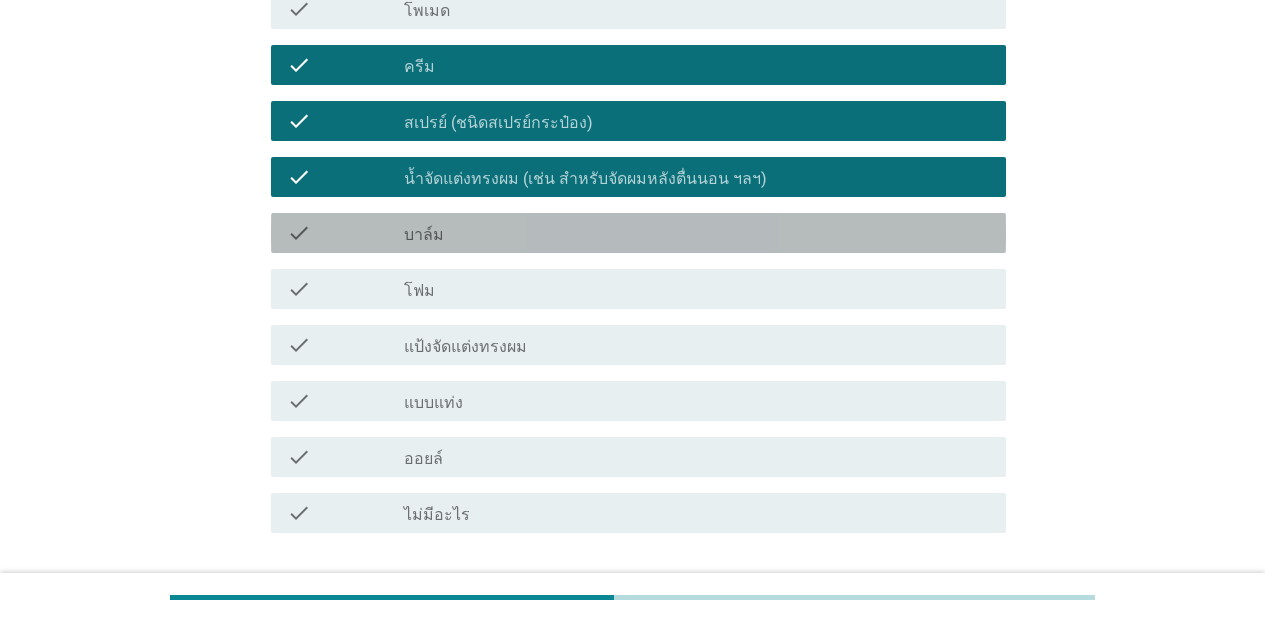 click on "check_box_outline_blank บาล์ม" at bounding box center (697, 233) 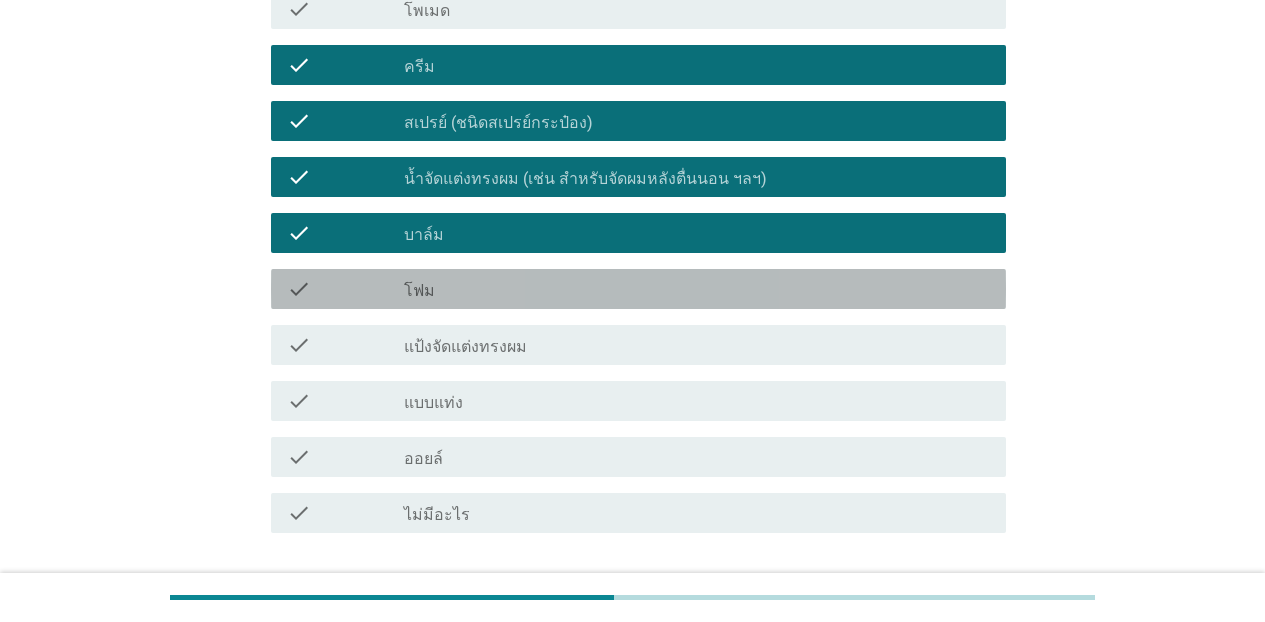 click on "check_box_outline_blank โฟม" at bounding box center (697, 289) 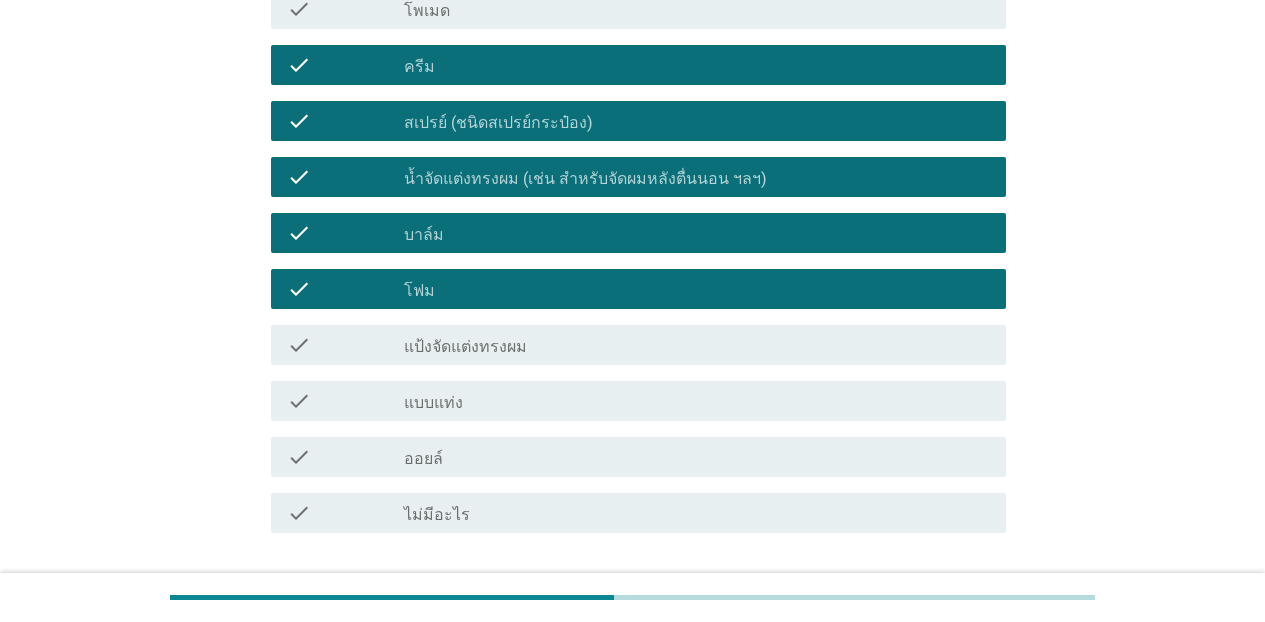 click on "check     check_box_outline_blank แป้งจัดแต่งทรงผม" at bounding box center [638, 345] 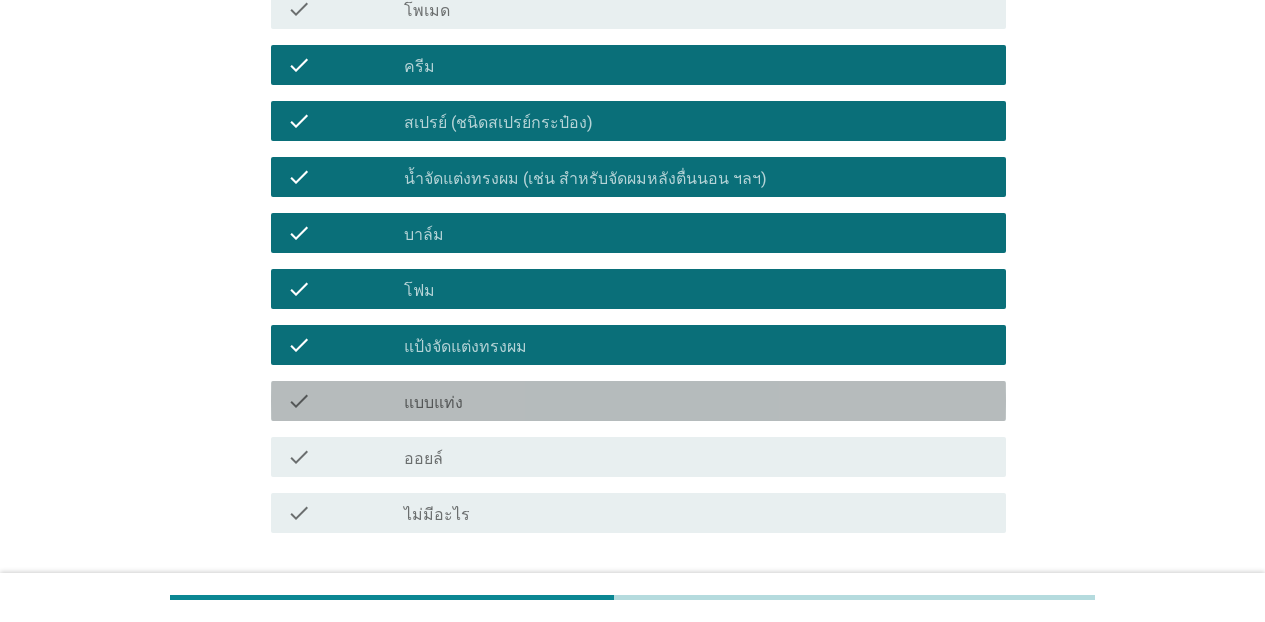 click on "check_box_outline_blank แบบแท่ง" at bounding box center (697, 401) 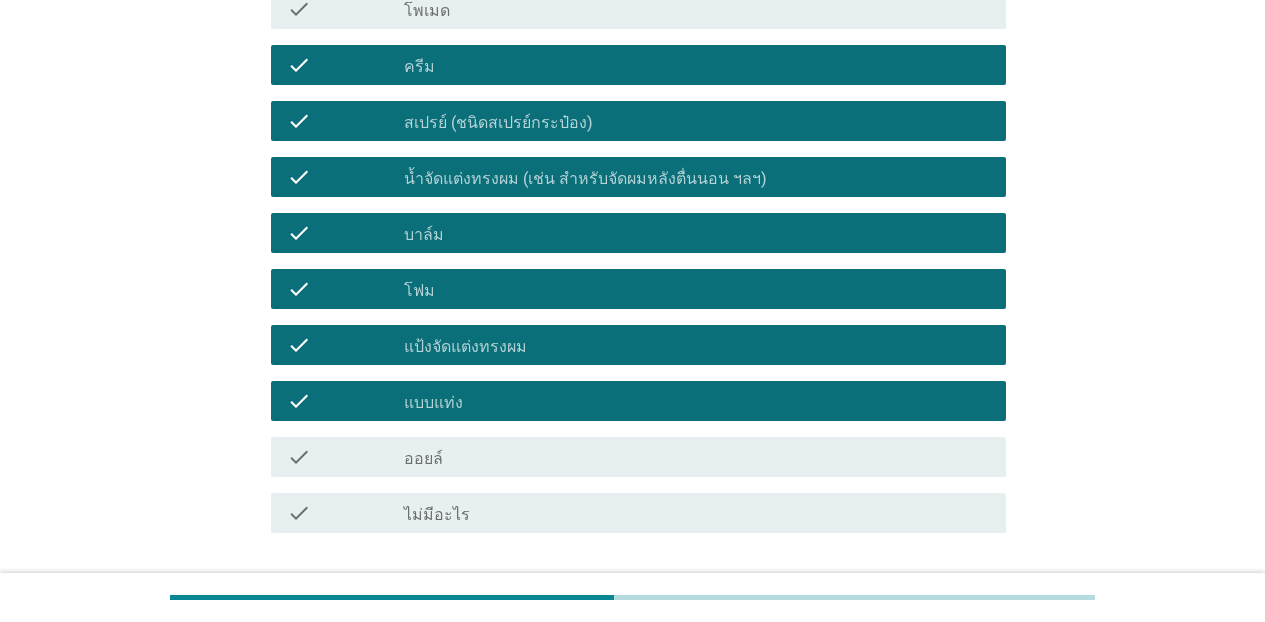 click on "check_box_outline_blank ออยล์" at bounding box center [697, 457] 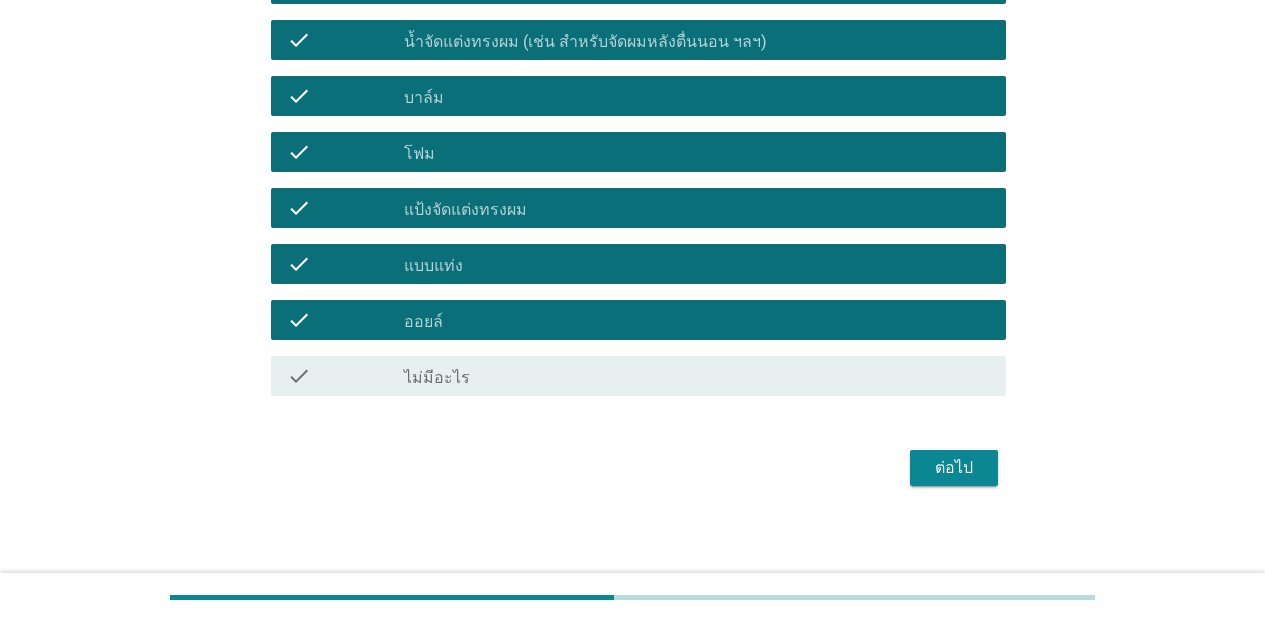 scroll, scrollTop: 892, scrollLeft: 0, axis: vertical 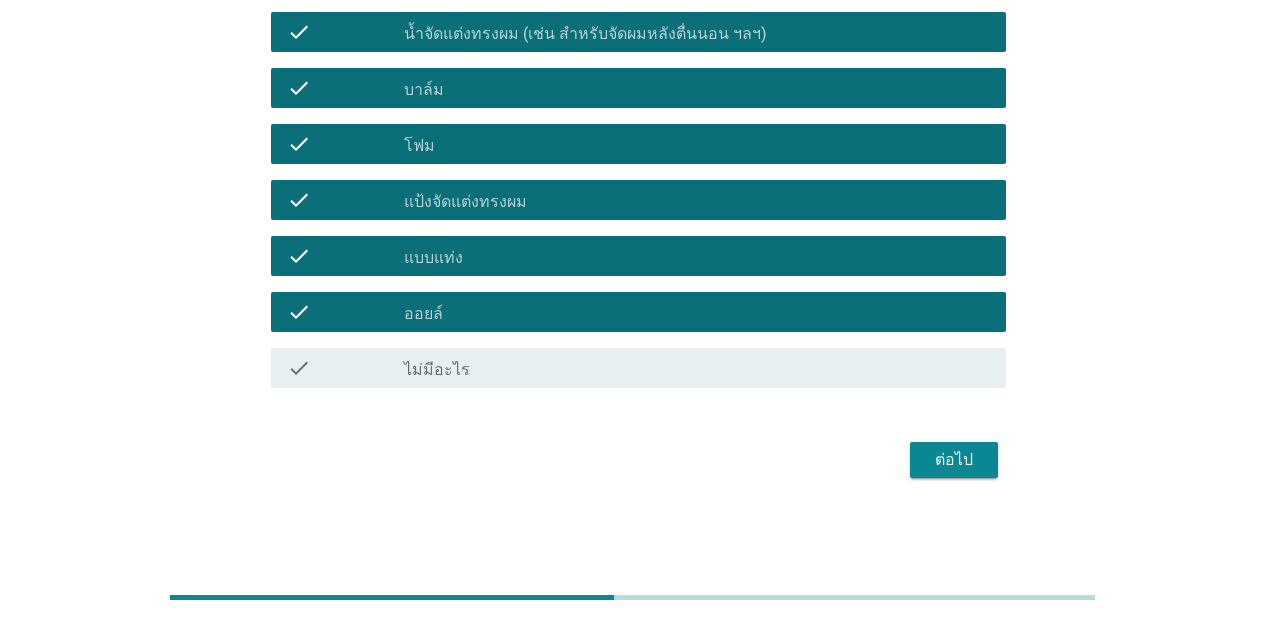 click on "ต่อไป" at bounding box center (954, 460) 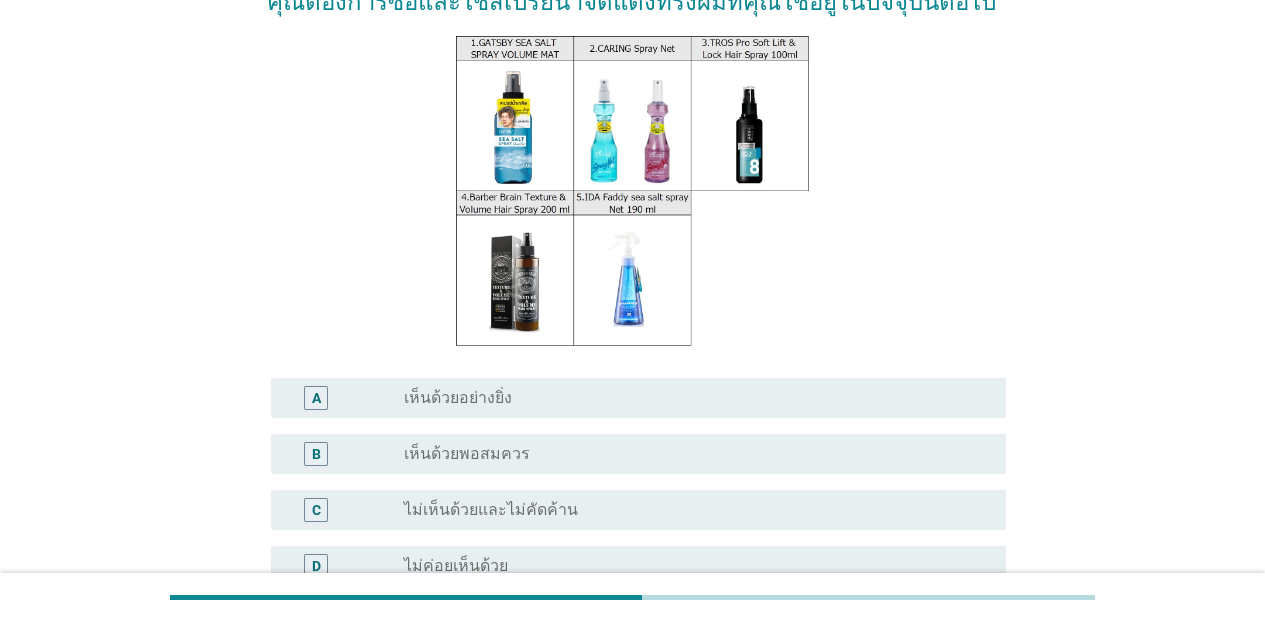 scroll, scrollTop: 203, scrollLeft: 0, axis: vertical 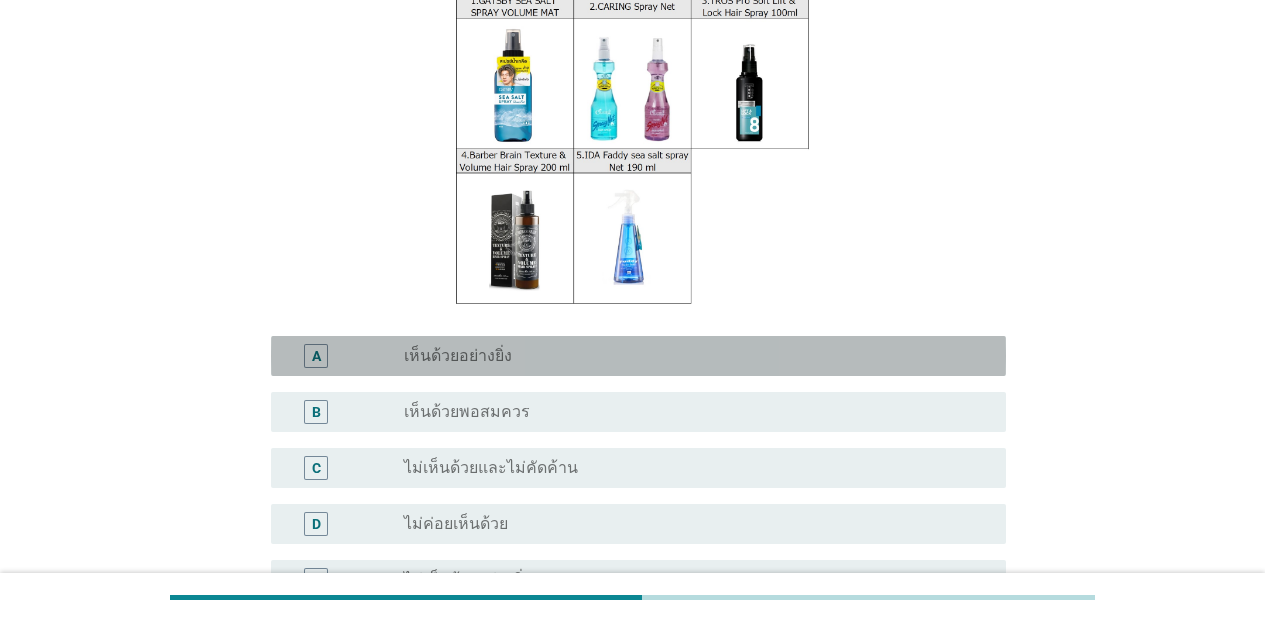 click on "radio_button_unchecked เห็นด้วยอย่างยิ่ง" at bounding box center (689, 356) 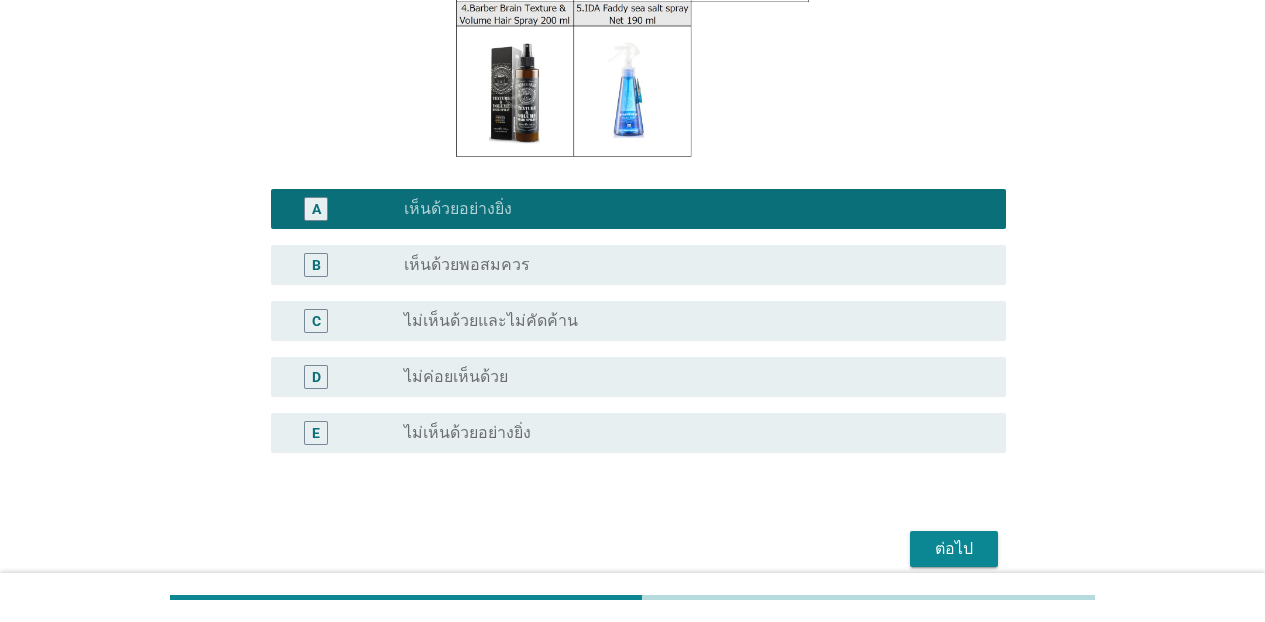 scroll, scrollTop: 348, scrollLeft: 0, axis: vertical 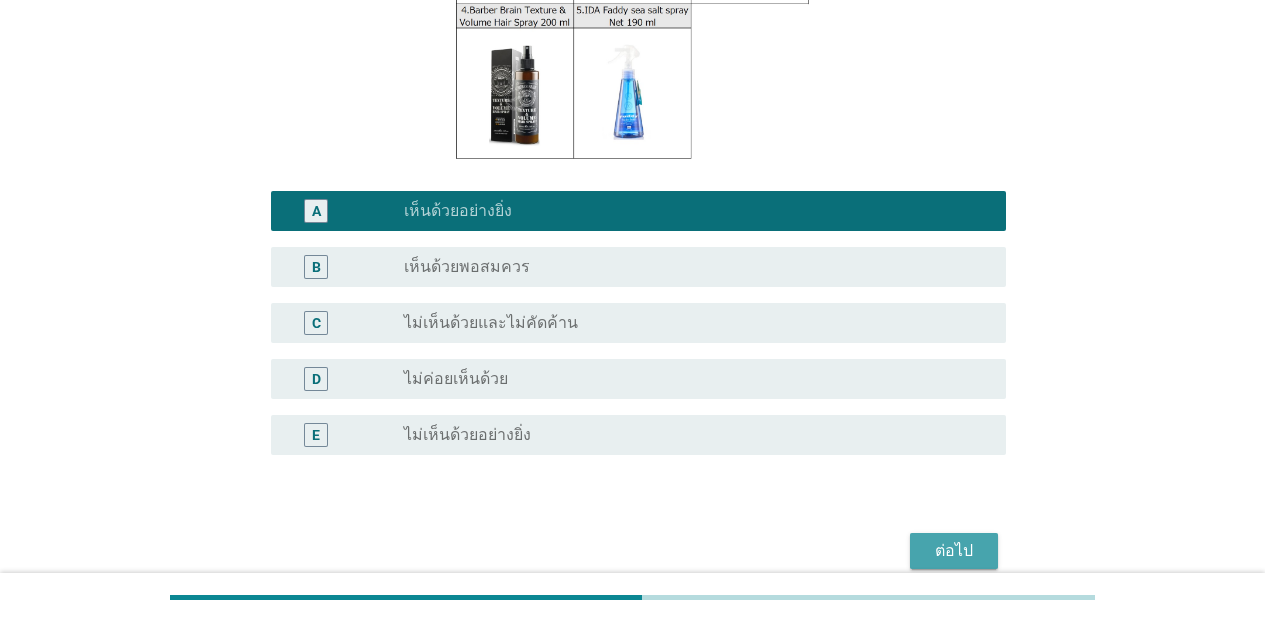 click on "ต่อไป" at bounding box center (954, 551) 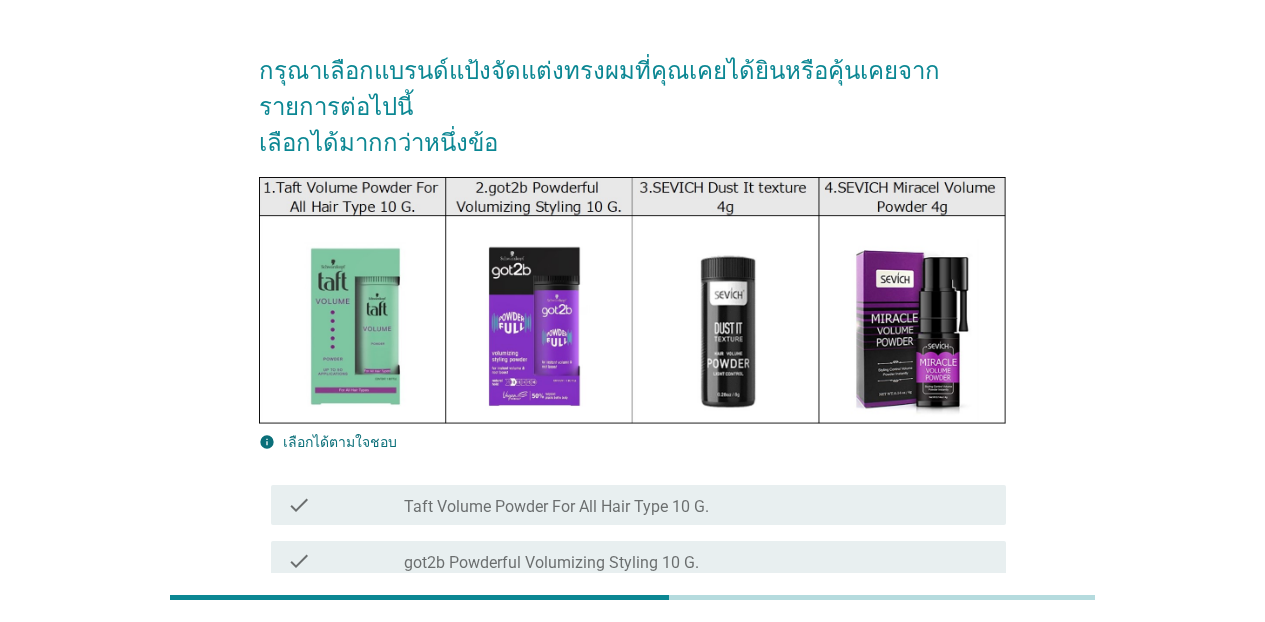 scroll, scrollTop: 54, scrollLeft: 0, axis: vertical 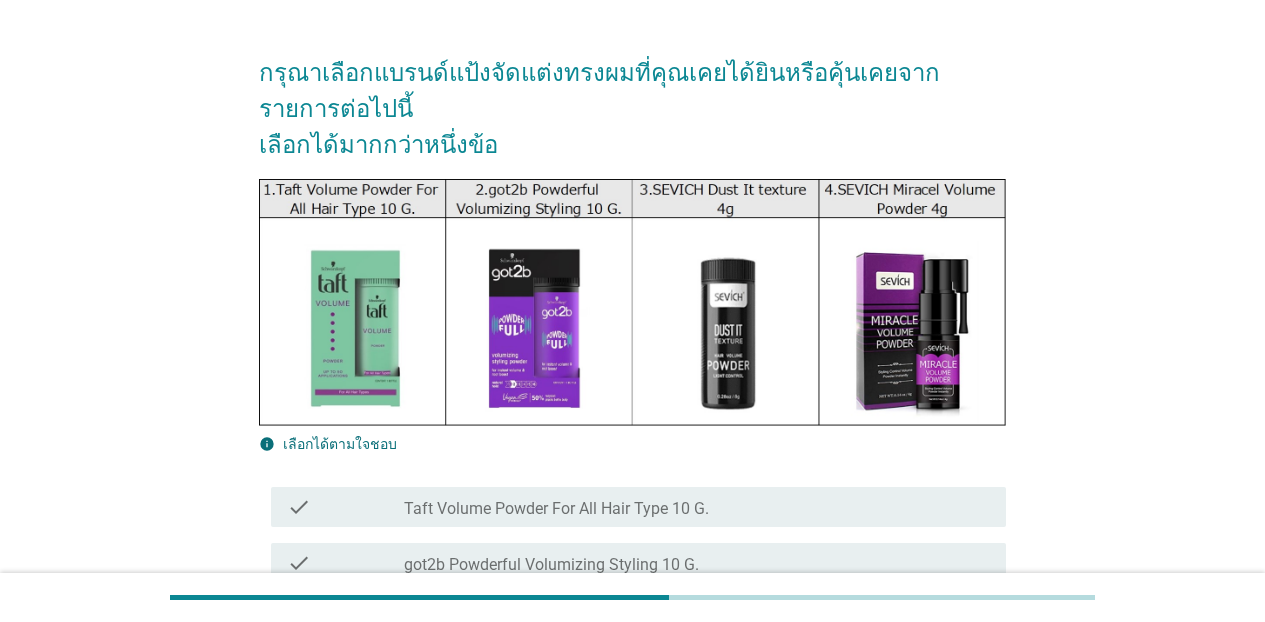 drag, startPoint x: 1261, startPoint y: 305, endPoint x: 1279, endPoint y: 383, distance: 80.04999 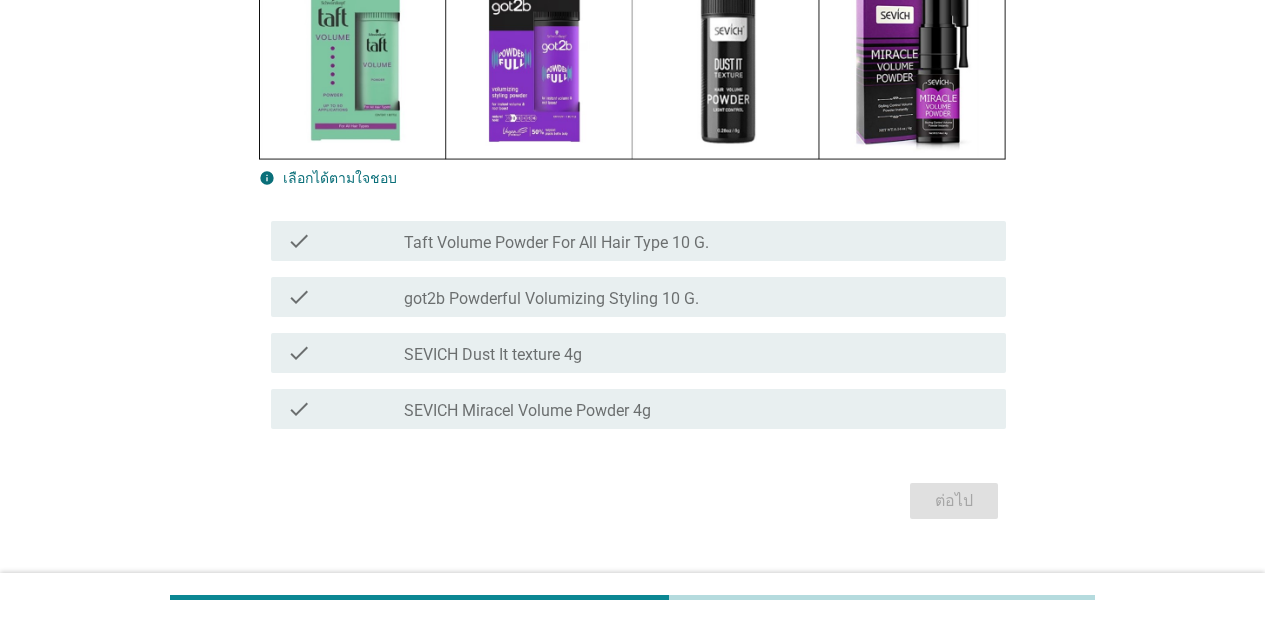 scroll, scrollTop: 323, scrollLeft: 0, axis: vertical 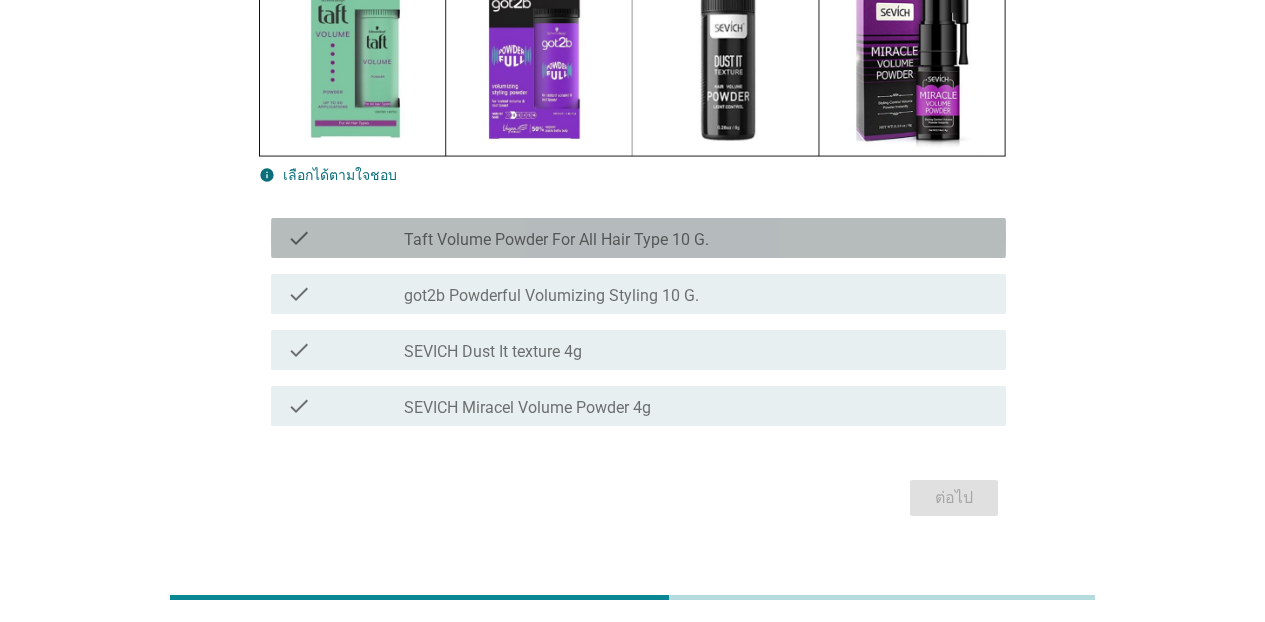 click on "check_box_outline_blank Taft Volume Powder For All Hair Type 10 G." at bounding box center (697, 238) 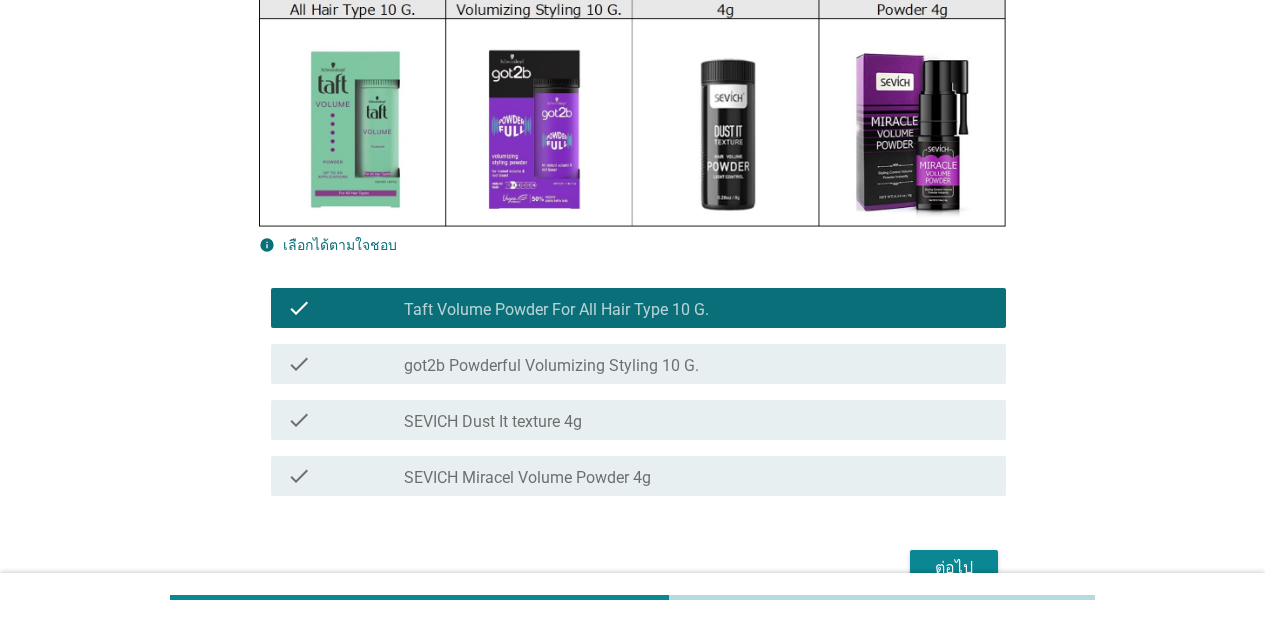 scroll, scrollTop: 250, scrollLeft: 0, axis: vertical 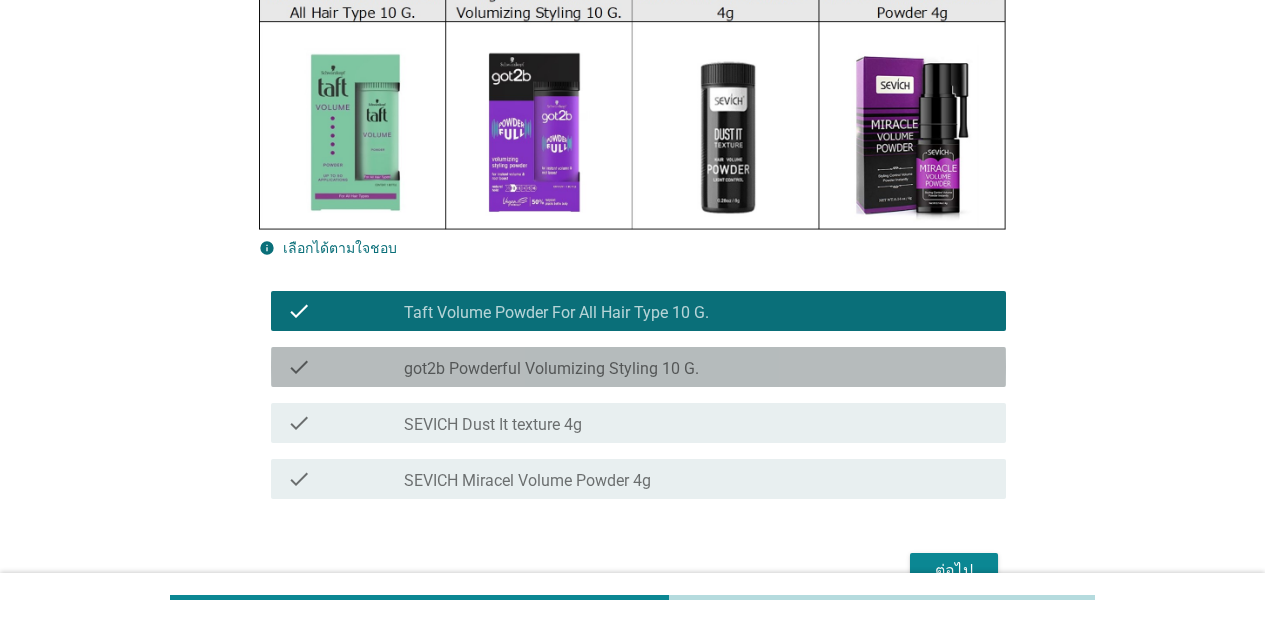 click on "got2b Powderful Volumizing Styling 10 G." at bounding box center [551, 369] 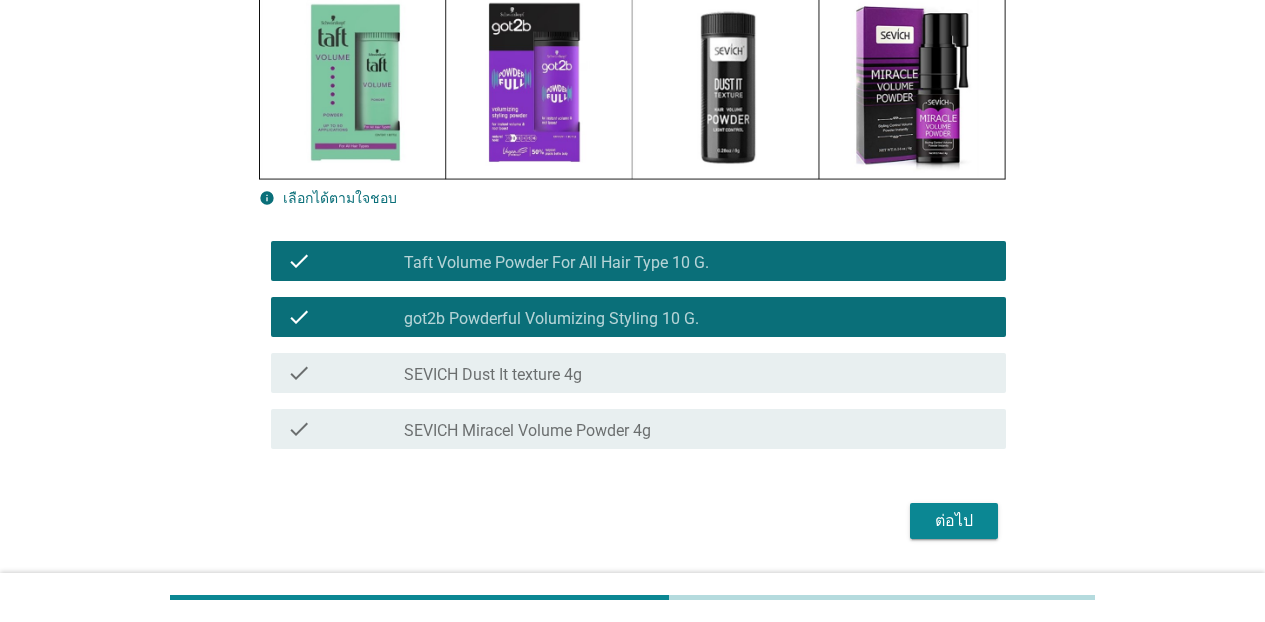 scroll, scrollTop: 305, scrollLeft: 0, axis: vertical 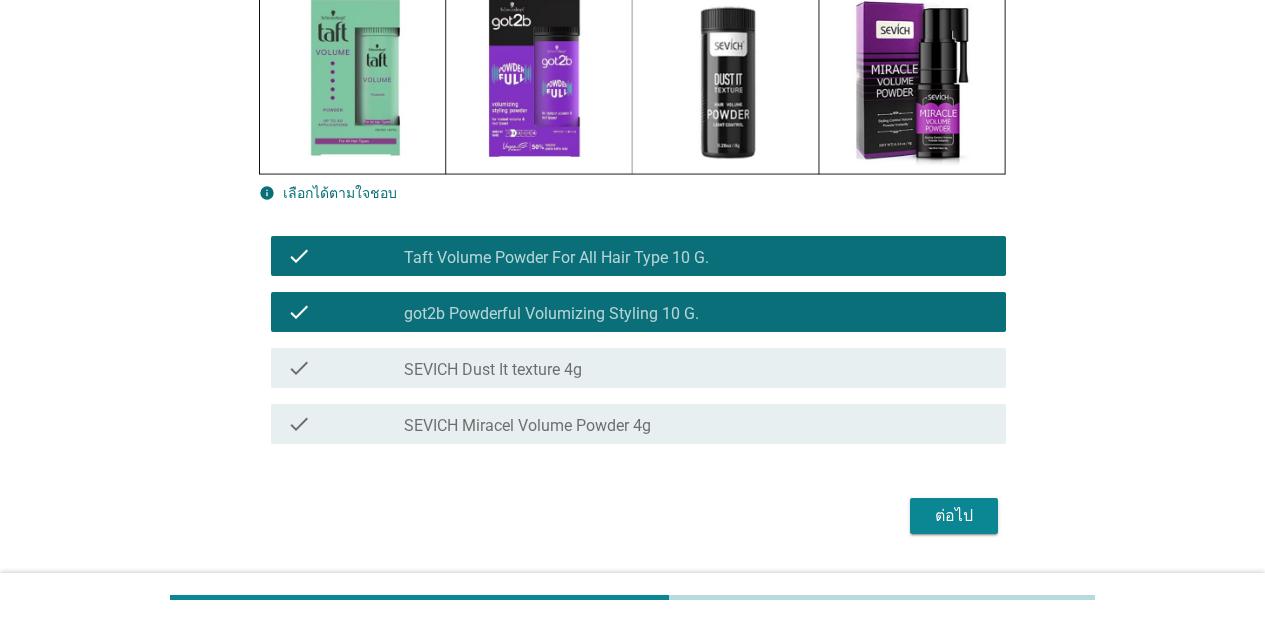 click on "check_box_outline_blank SEVICH Dust It texture 4g" at bounding box center (697, 368) 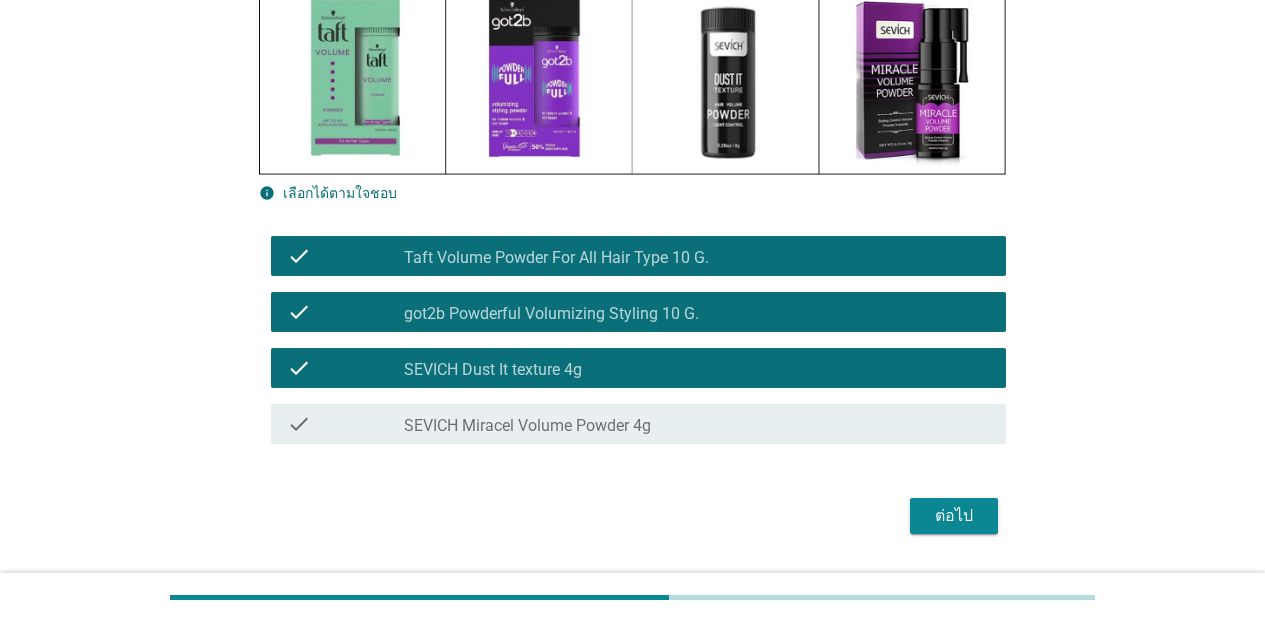 click on "check_box_outline_blank SEVICH Miracel Volume Powder 4g" at bounding box center (697, 424) 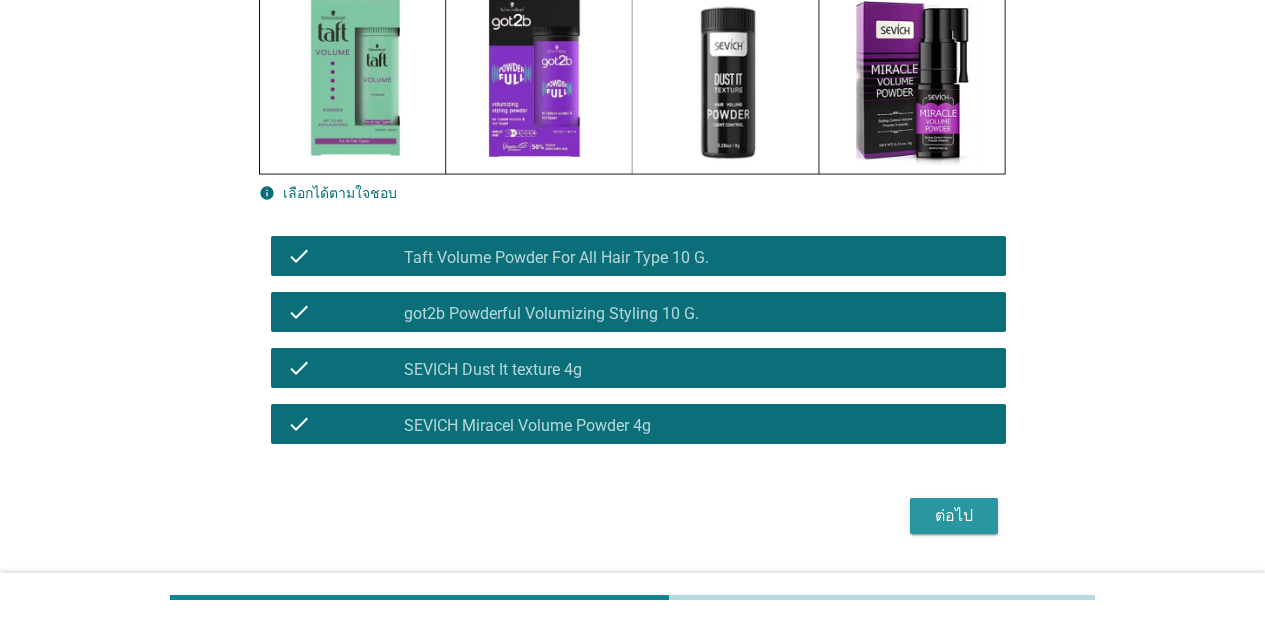click on "ต่อไป" at bounding box center (954, 516) 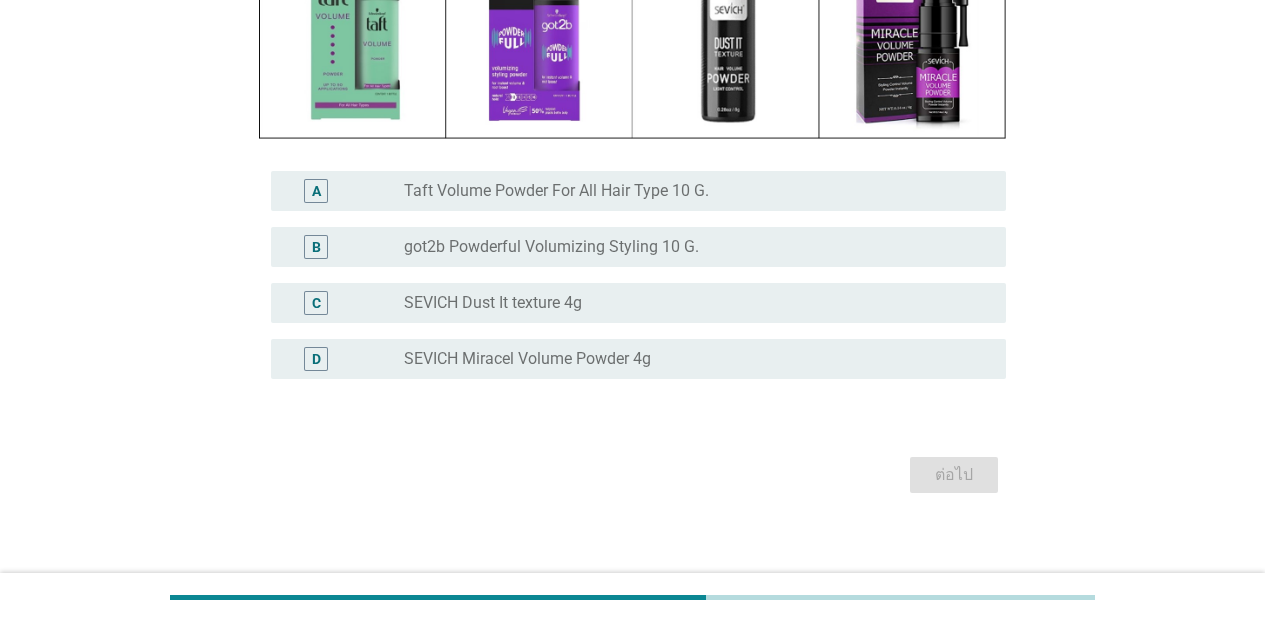 scroll, scrollTop: 0, scrollLeft: 0, axis: both 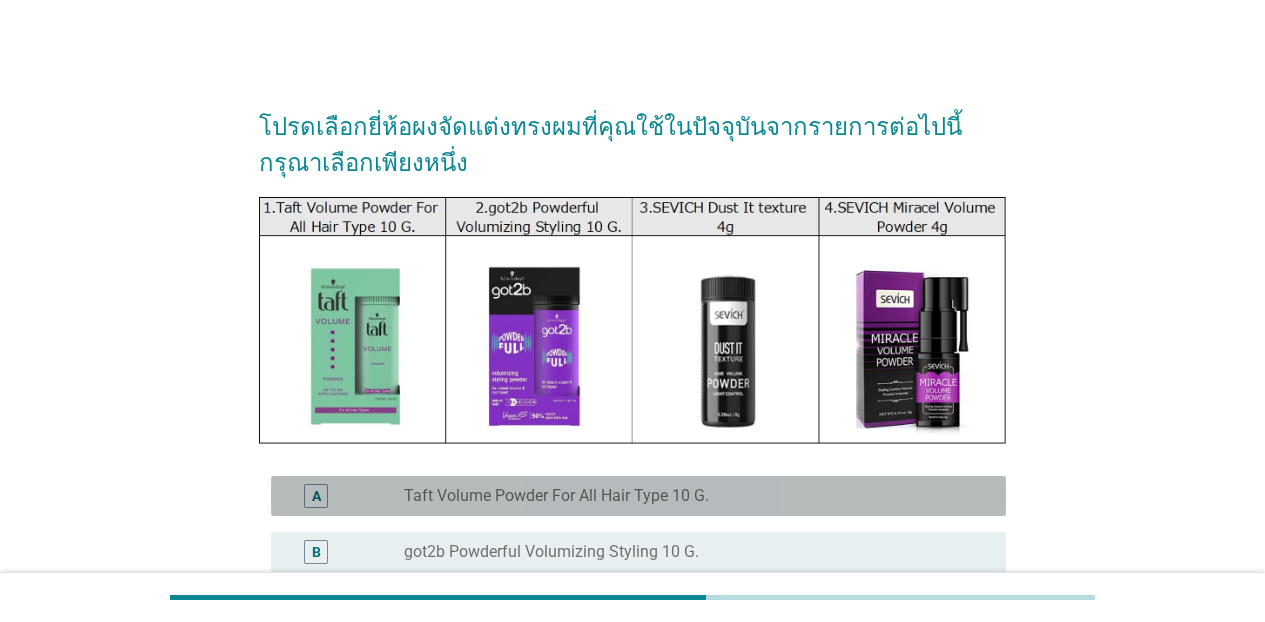 click on "radio_button_unchecked Taft Volume Powder For All Hair Type 10 G." at bounding box center [697, 496] 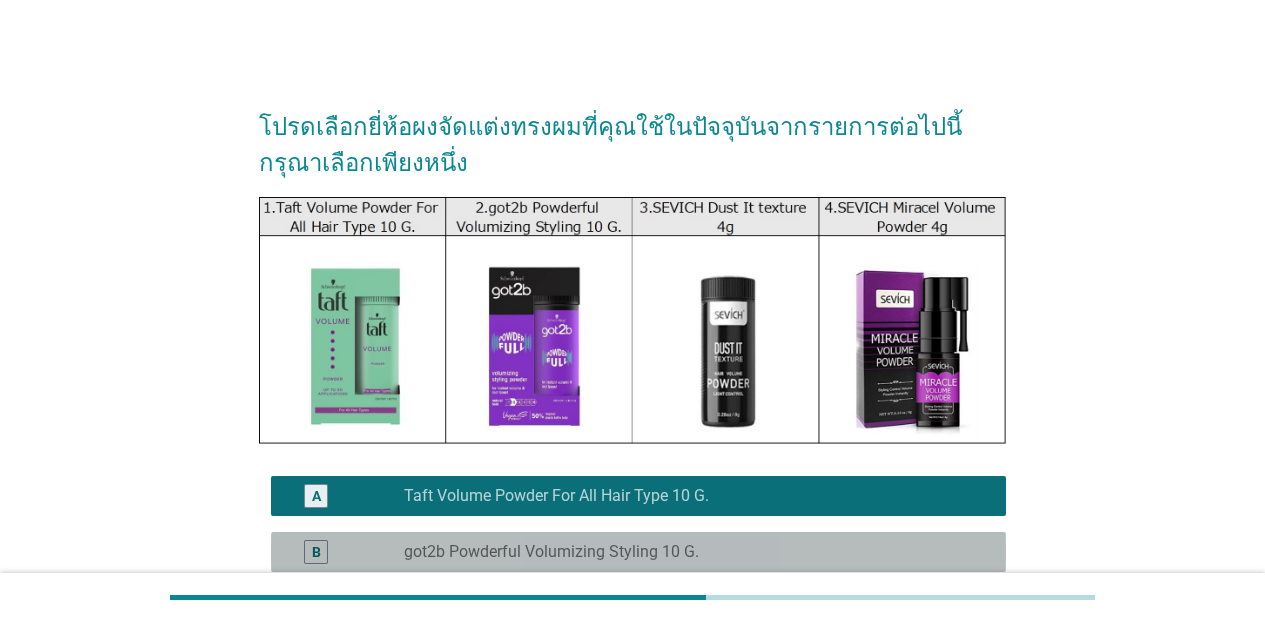 click on "radio_button_unchecked got2b Powderful Volumizing Styling 10 G." at bounding box center (689, 552) 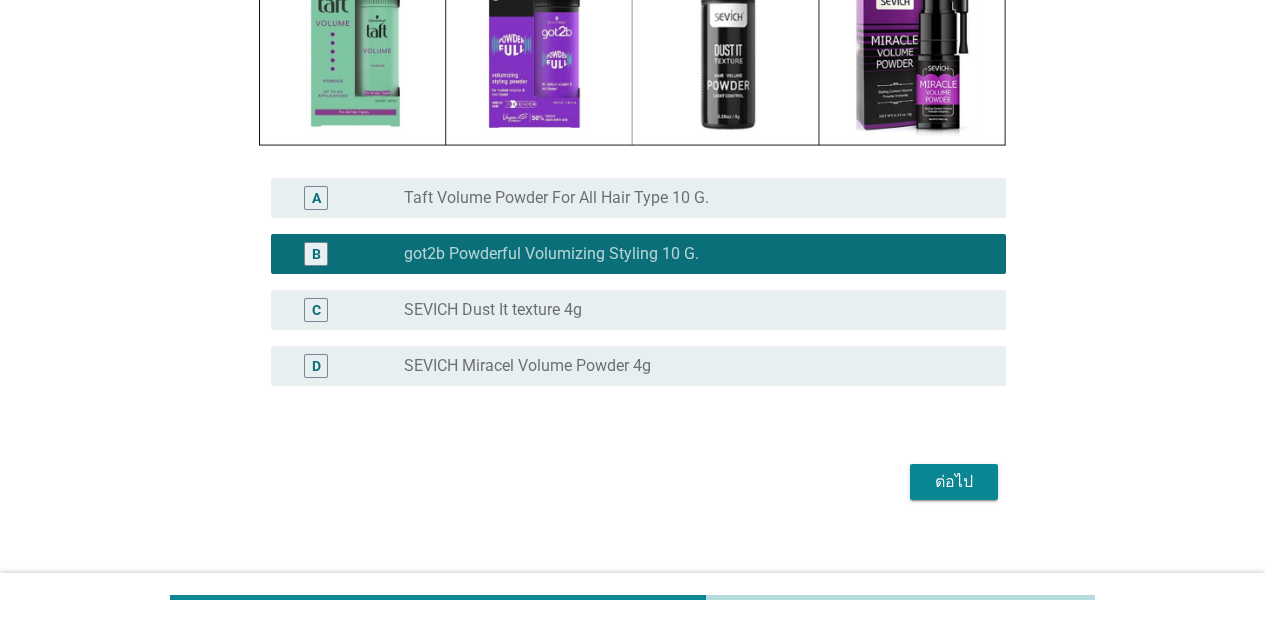 scroll, scrollTop: 319, scrollLeft: 0, axis: vertical 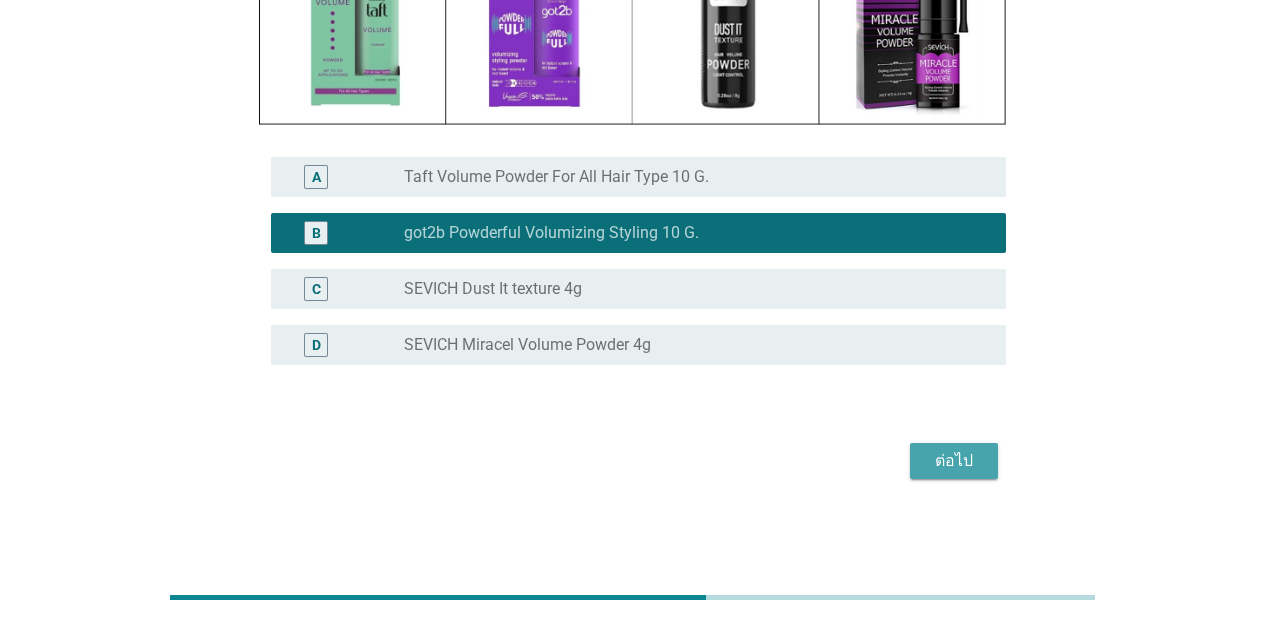 click on "ต่อไป" at bounding box center [954, 461] 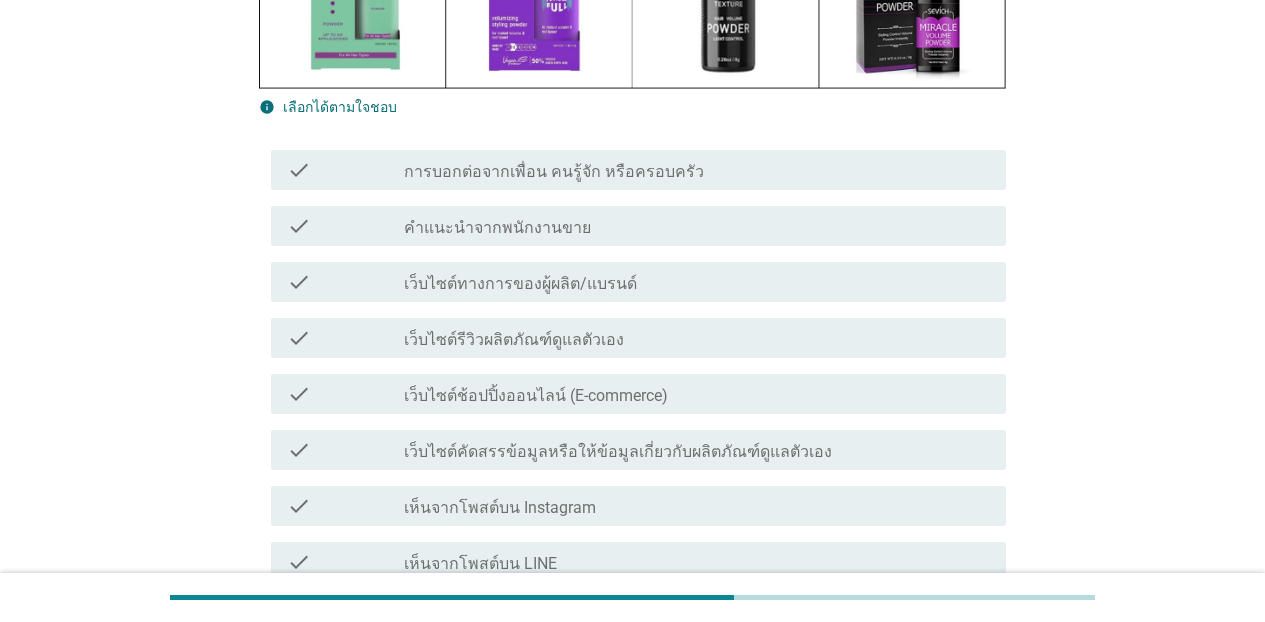 scroll, scrollTop: 0, scrollLeft: 0, axis: both 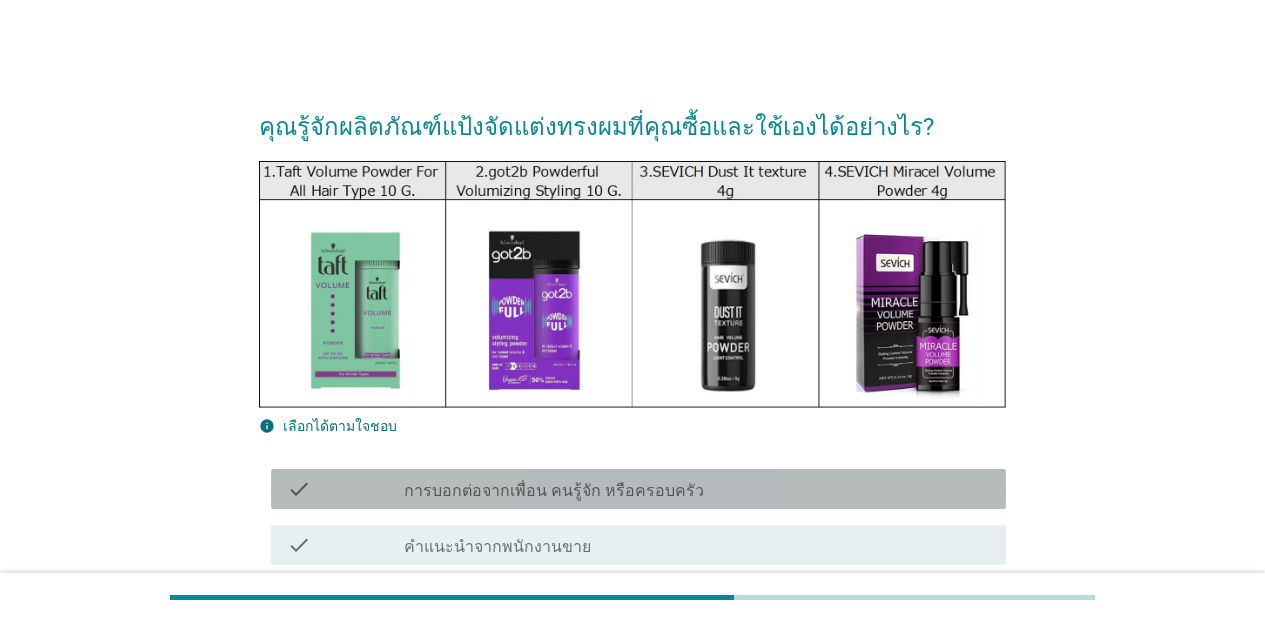click on "check_box_outline_blank การบอกต่อจากเพื่อน คนรู้จัก หรือครอบครัว" at bounding box center [697, 489] 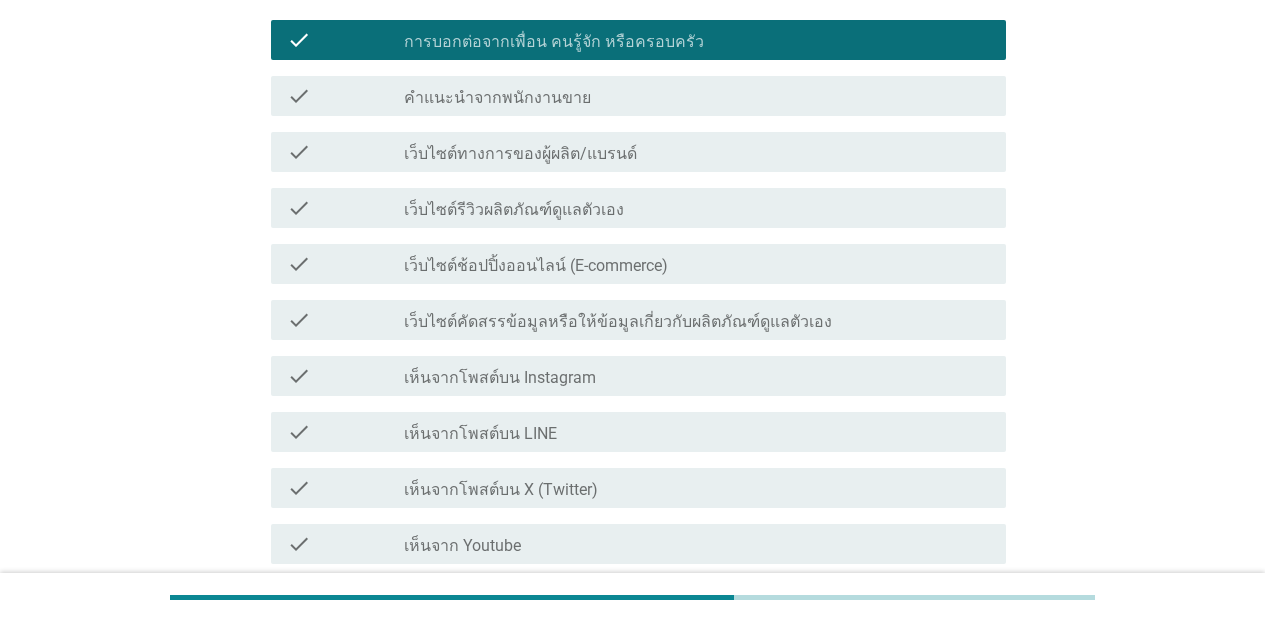 scroll, scrollTop: 453, scrollLeft: 0, axis: vertical 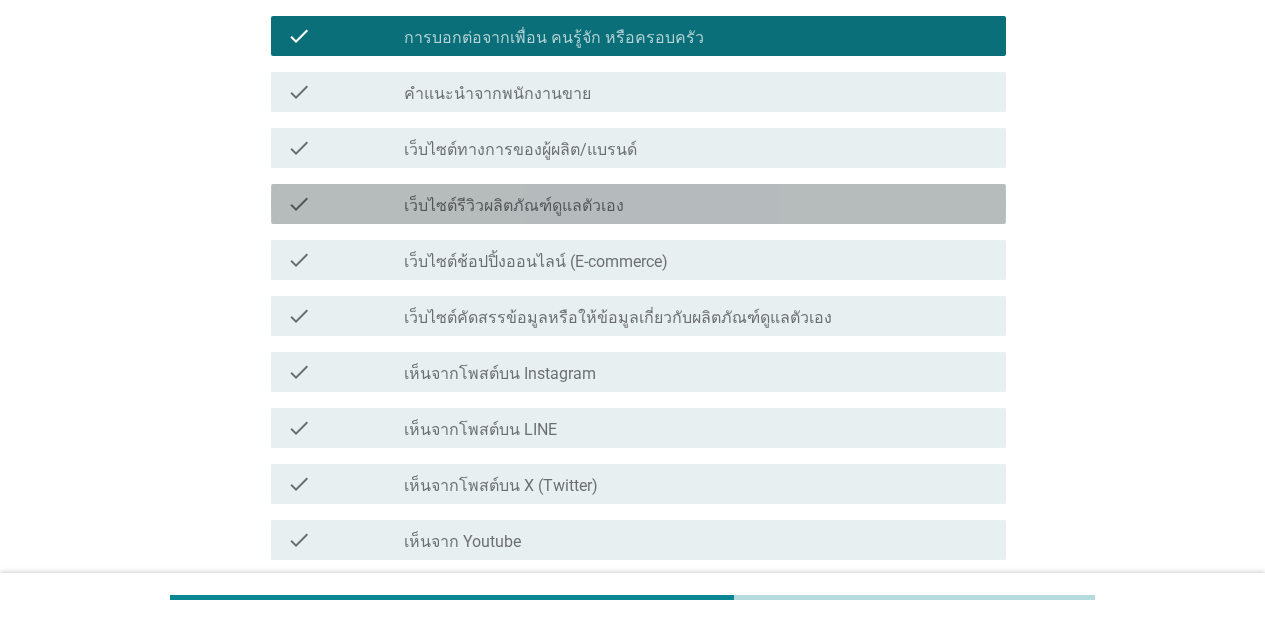 click on "check     check_box_outline_blank เว็บไซต์รีวิวผลิตภัณฑ์ดูแลตัวเอง" at bounding box center (638, 204) 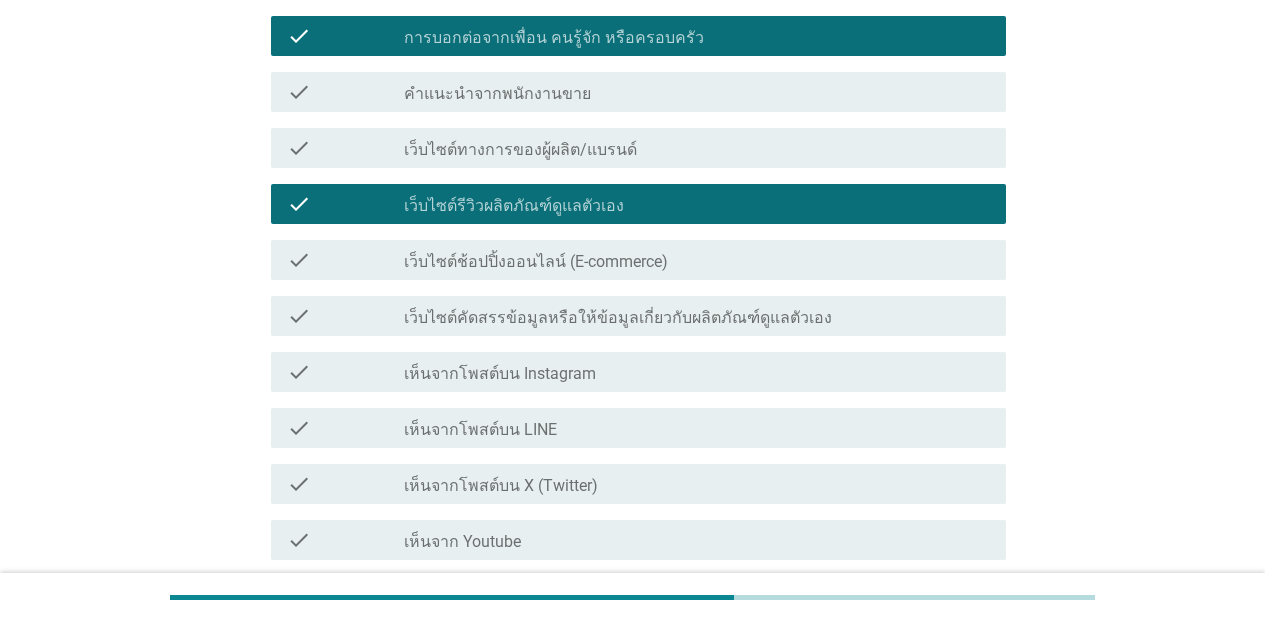 click on "check_box_outline_blank เว็บไซต์ทางการของผู้ผลิต/แบรนด์" at bounding box center [697, 148] 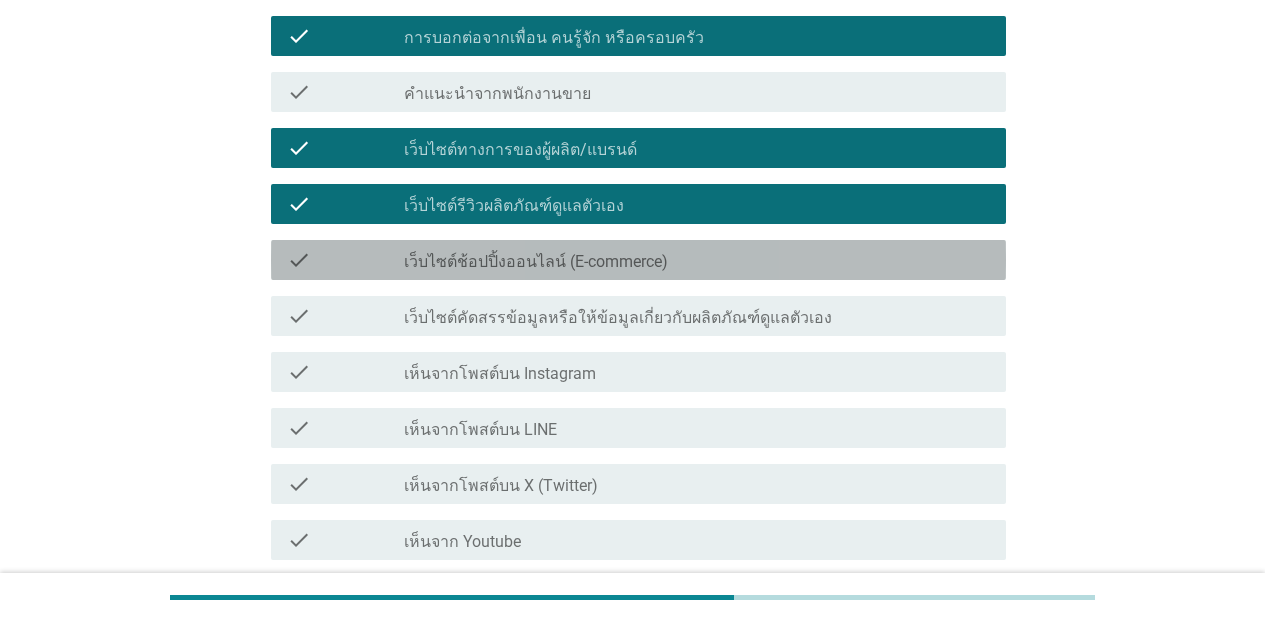 click on "check_box_outline_blank เว็บไซต์ช้อปปิ้งออนไลน์ (E-commerce)" at bounding box center [697, 260] 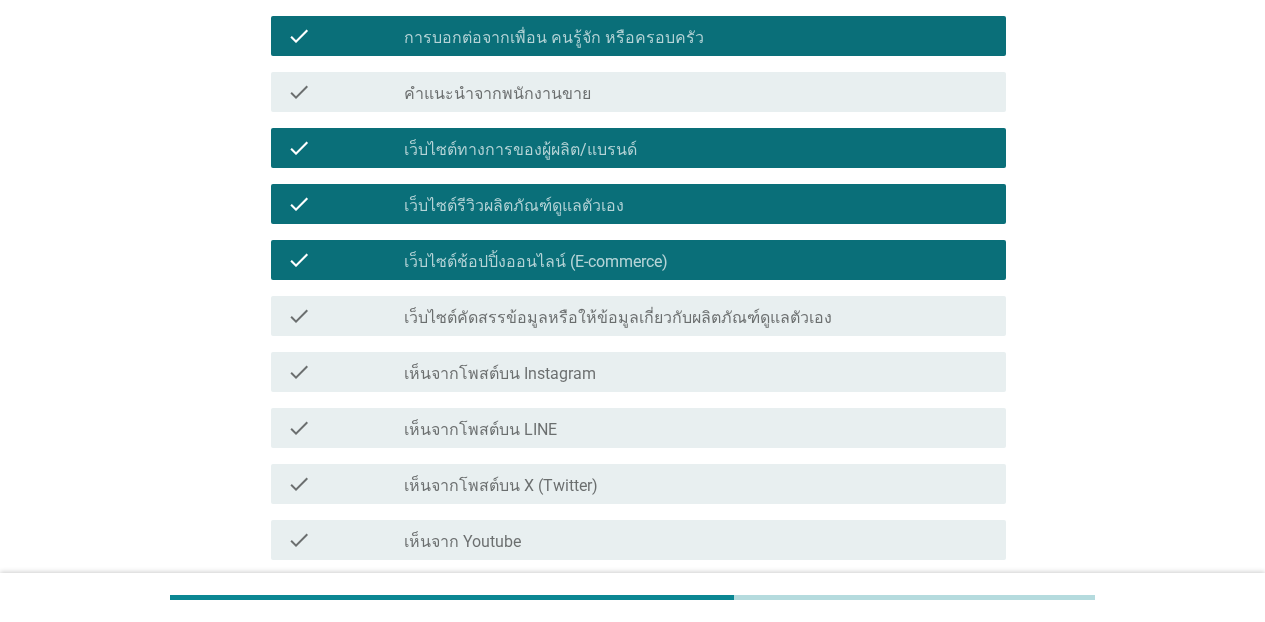 click on "check_box_outline_blank เว็บไซต์คัดสรรข้อมูลหรือให้ข้อมูลเกี่ยวกับผลิตภัณฑ์ดูแลตัวเอง" at bounding box center (697, 316) 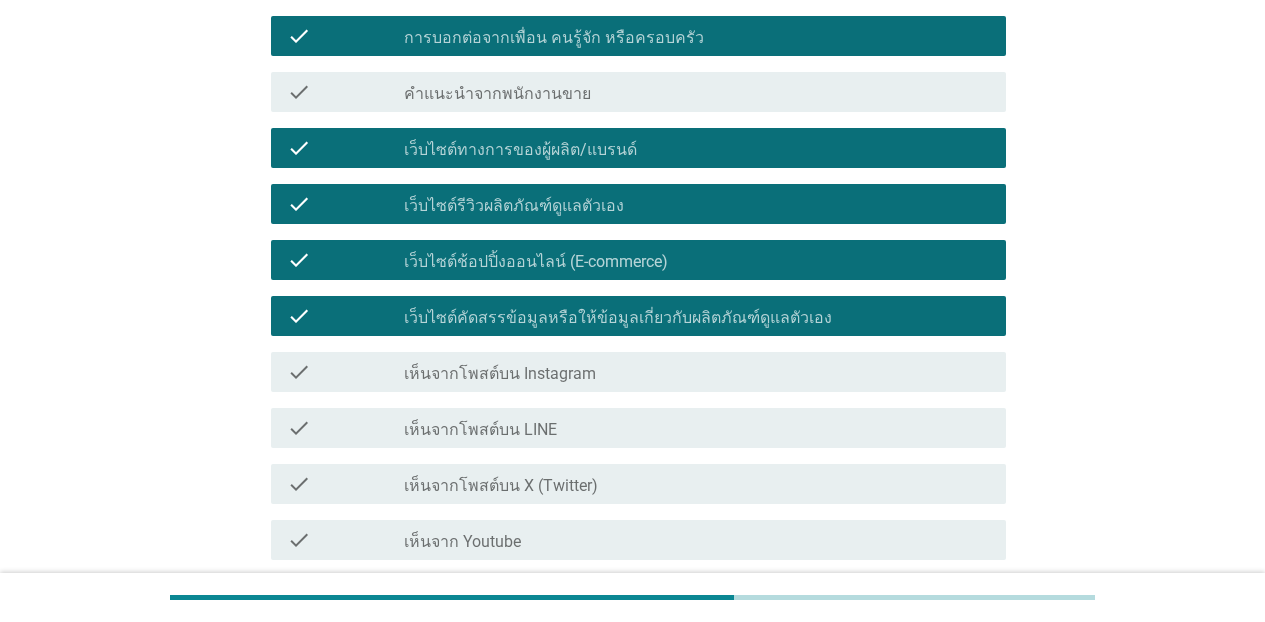 click on "check_box_outline_blank เห็นจากโพสต์บน Instagram" at bounding box center (697, 372) 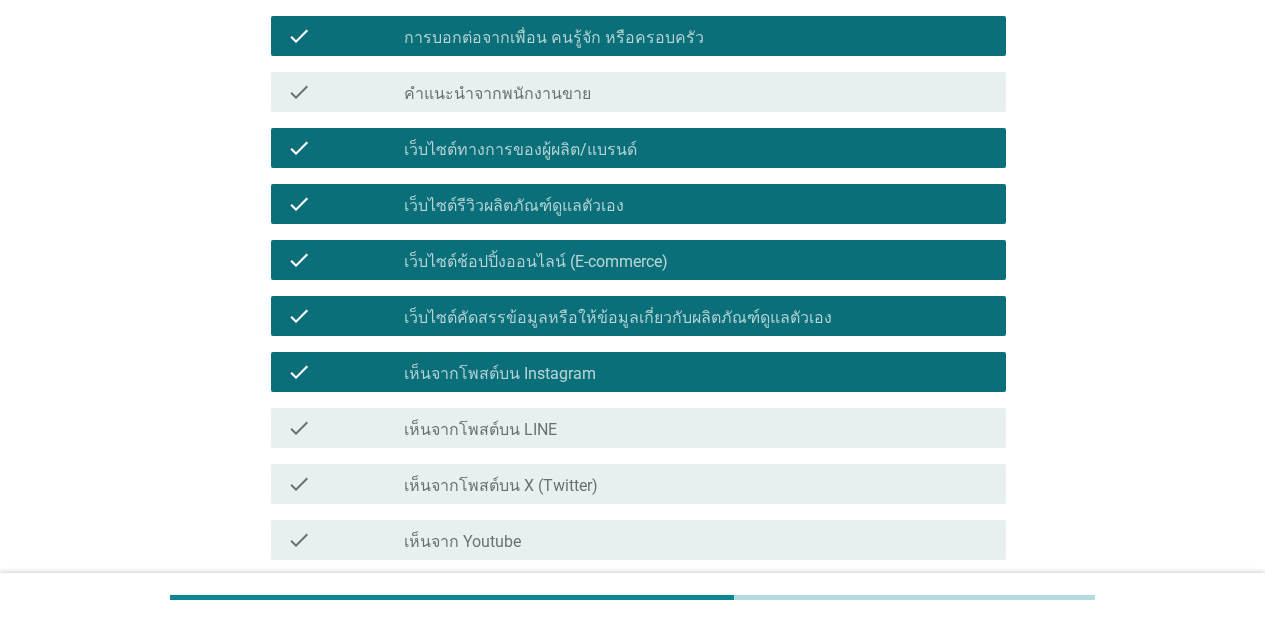 click on "check_box_outline_blank เห็นจากโพสต์บน LINE" at bounding box center (697, 428) 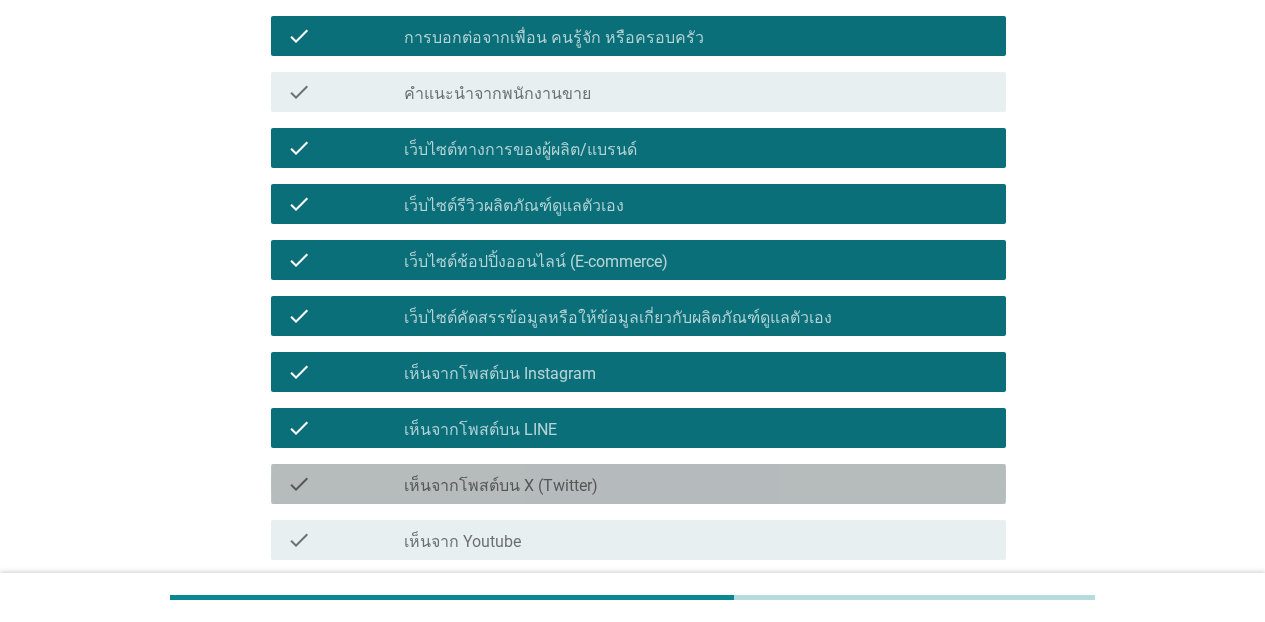 click on "check     check_box_outline_blank เห็นจากโพสต์บน X (Twitter)" at bounding box center [638, 484] 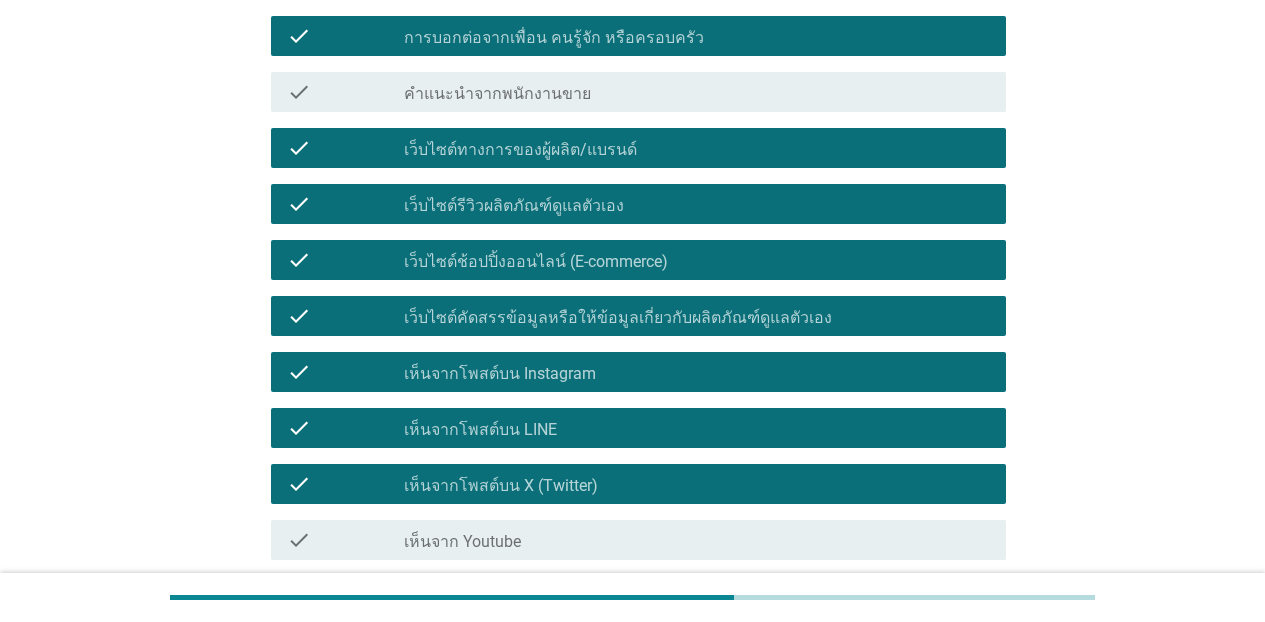 click on "check     check_box_outline_blank เห็นจาก Youtube" at bounding box center (632, 540) 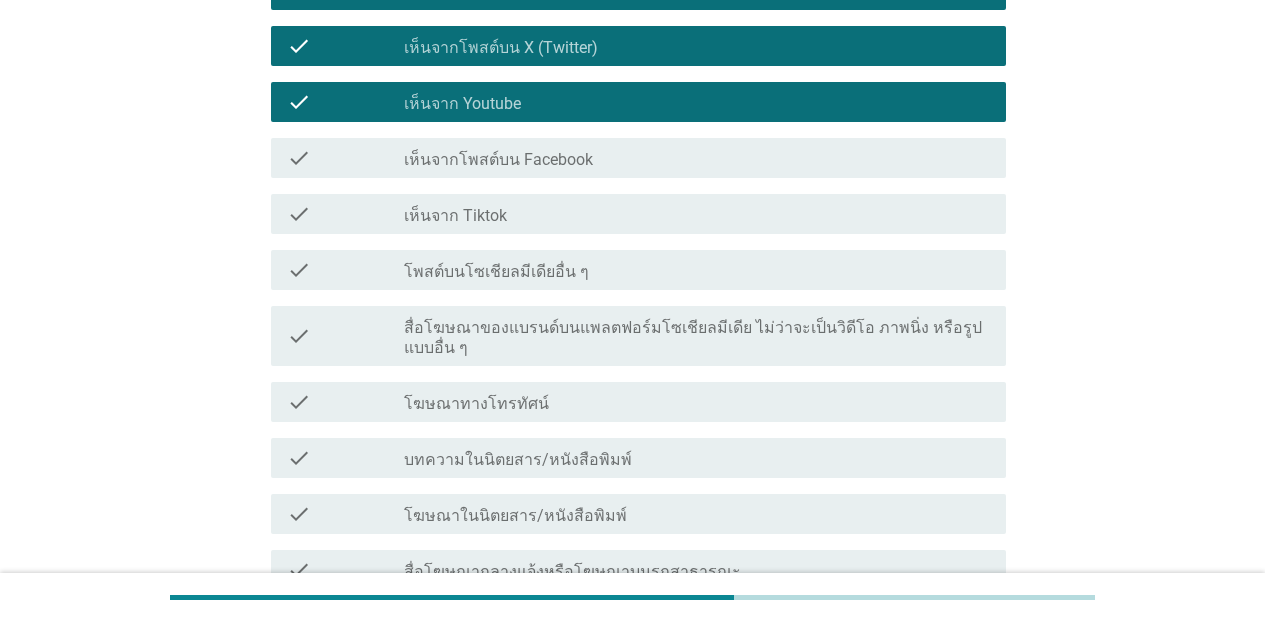 scroll, scrollTop: 898, scrollLeft: 0, axis: vertical 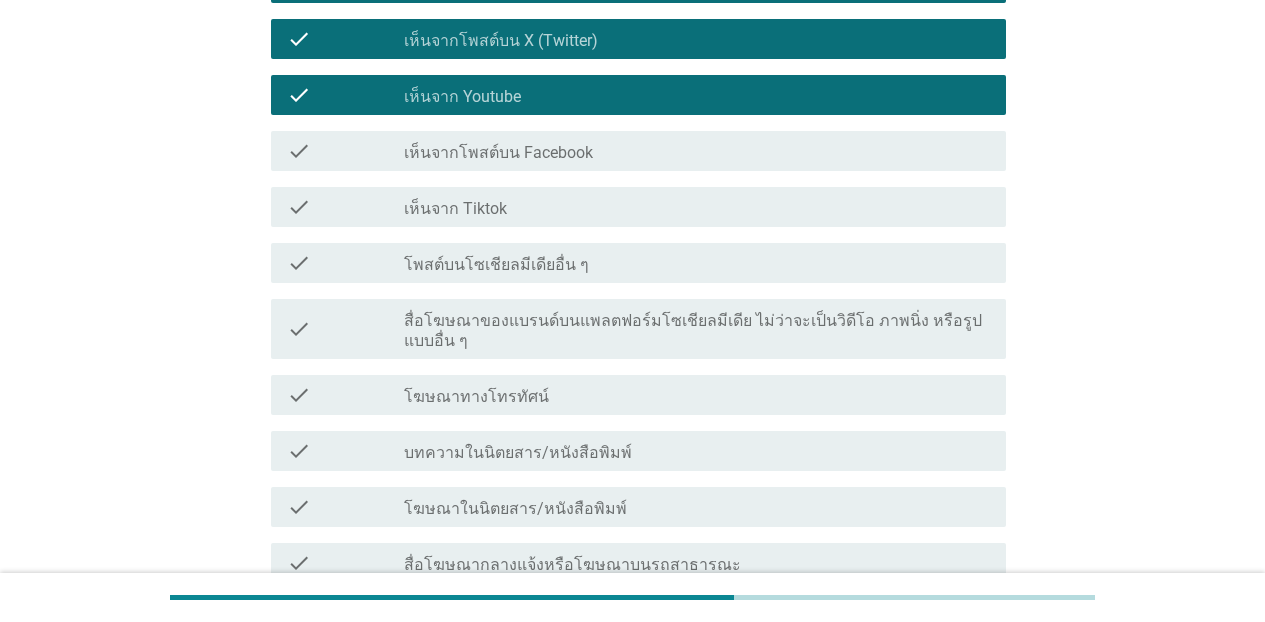 drag, startPoint x: 364, startPoint y: 151, endPoint x: 378, endPoint y: 190, distance: 41.4367 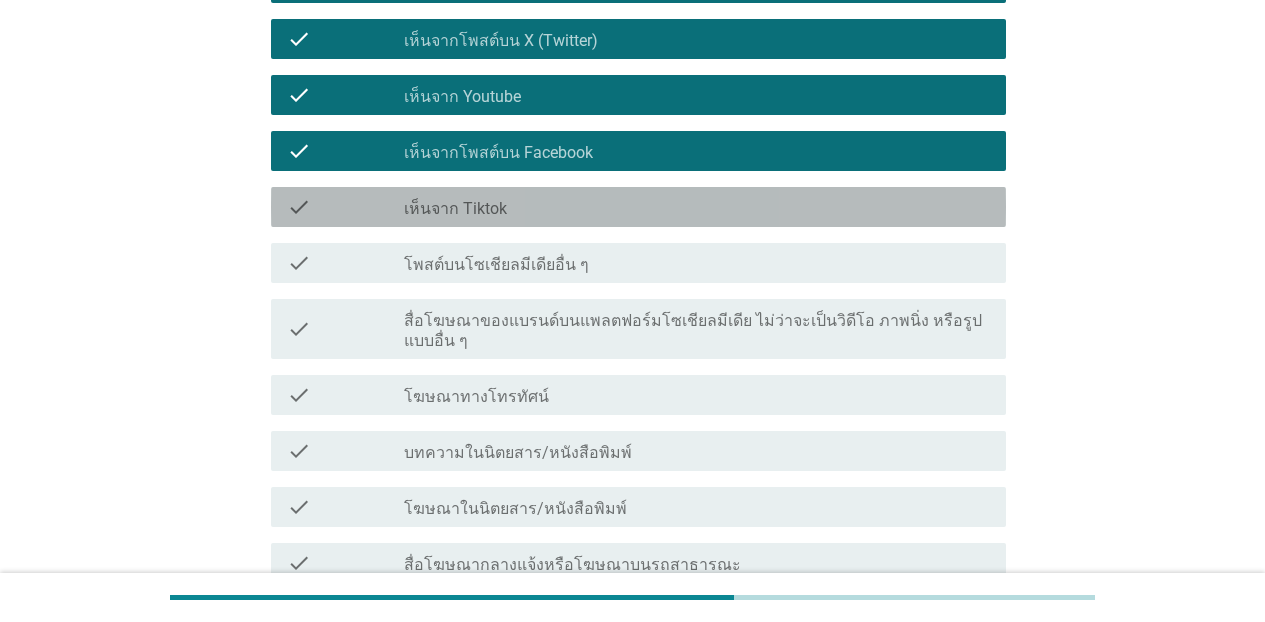 drag, startPoint x: 385, startPoint y: 208, endPoint x: 390, endPoint y: 235, distance: 27.45906 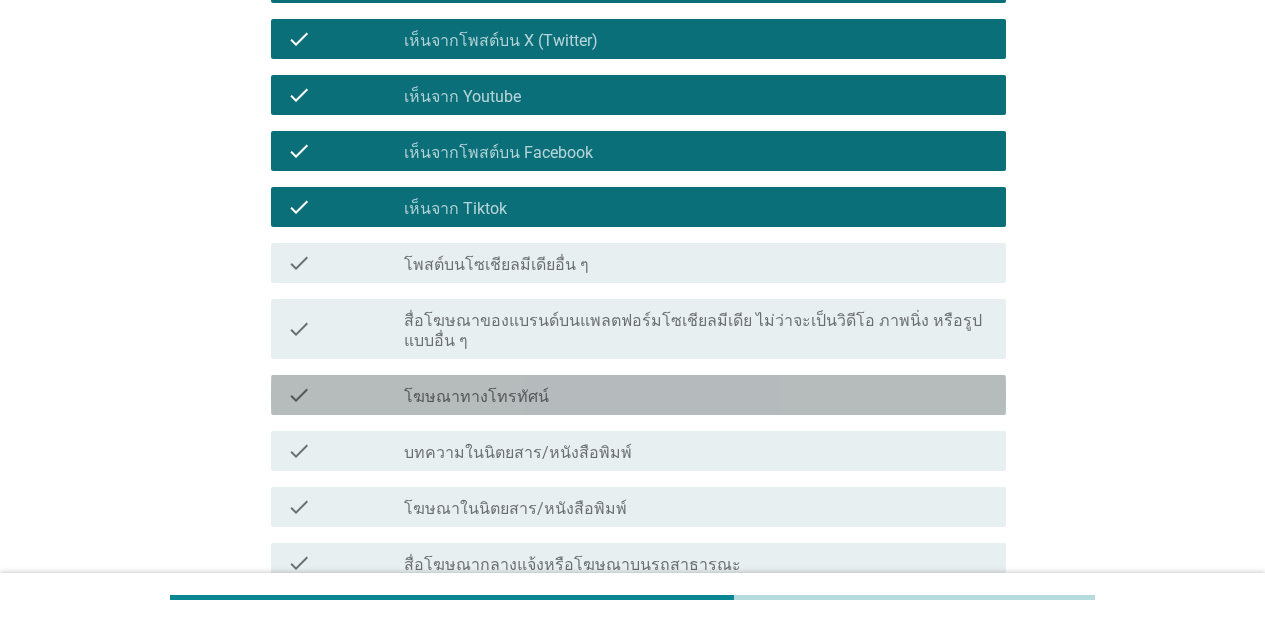 click on "check" at bounding box center (345, 395) 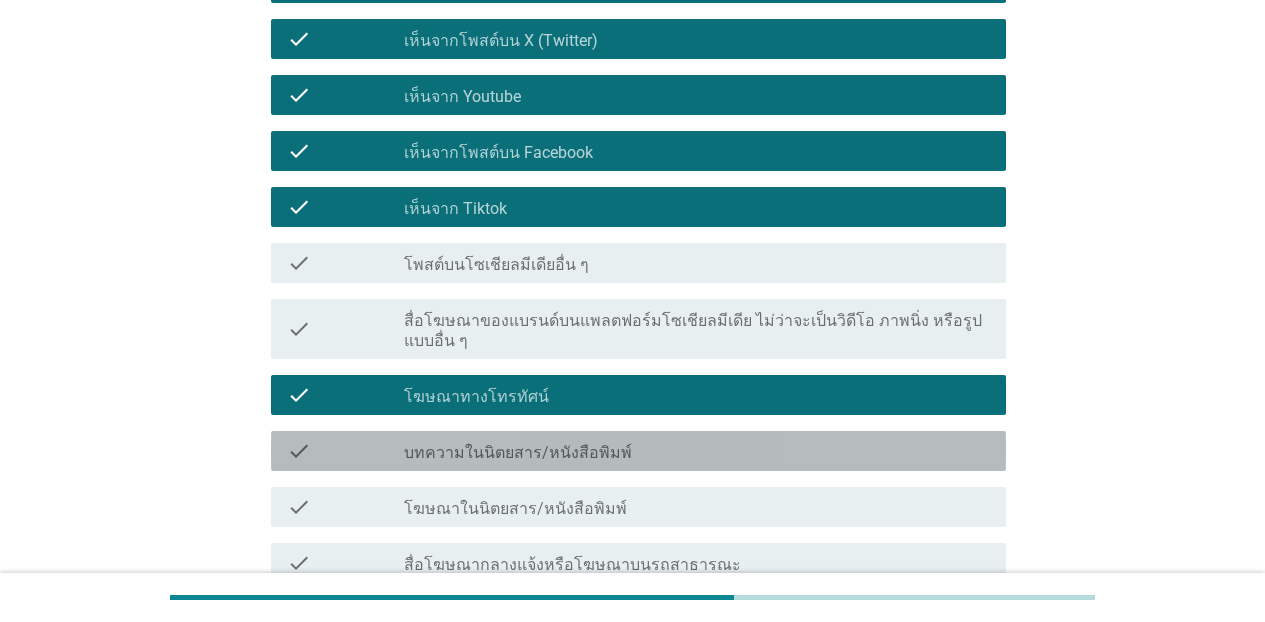 click on "บทความในนิตยสาร/หนังสือพิมพ์" at bounding box center [518, 453] 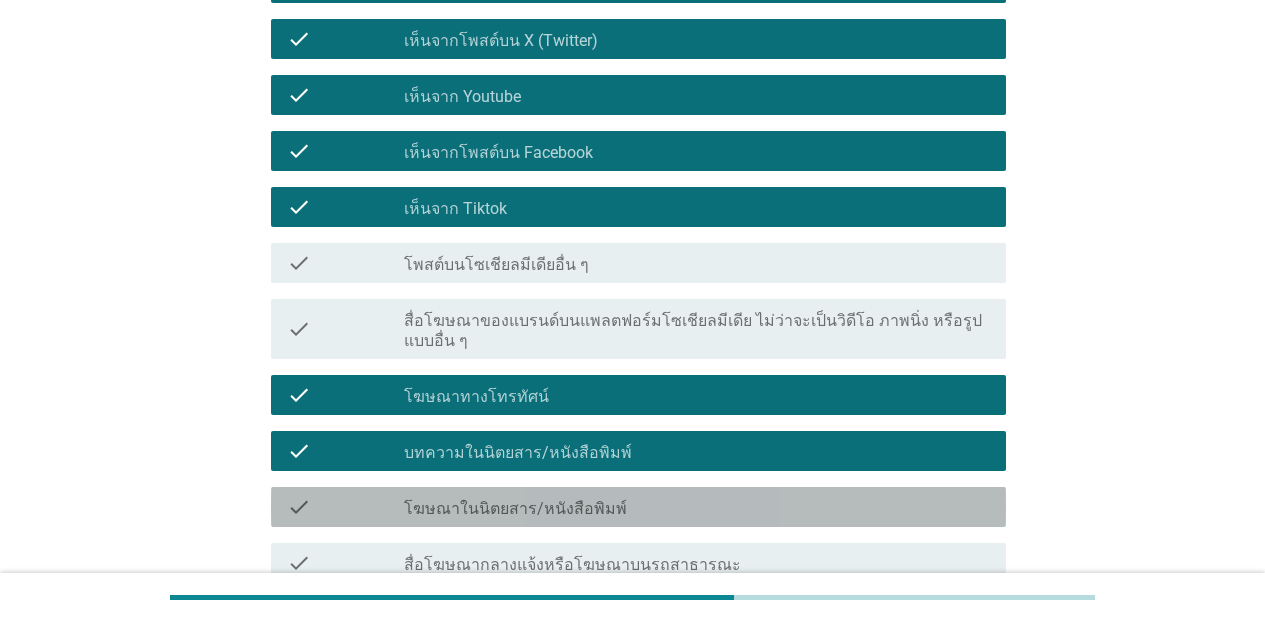 click on "โฆษณาในนิตยสาร/หนังสือพิมพ์" at bounding box center (515, 509) 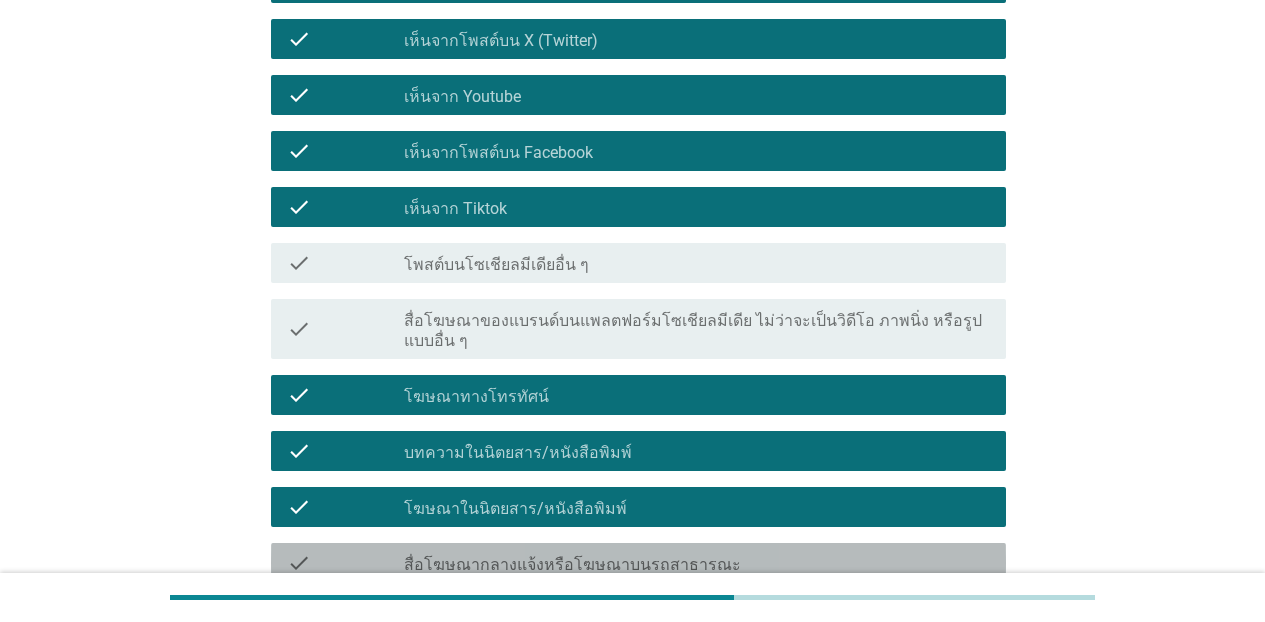 click on "check     check_box_outline_blank สื่อโฆษณากลางแจ้งหรือโฆษณาบนรถสาธารณะ" at bounding box center (638, 563) 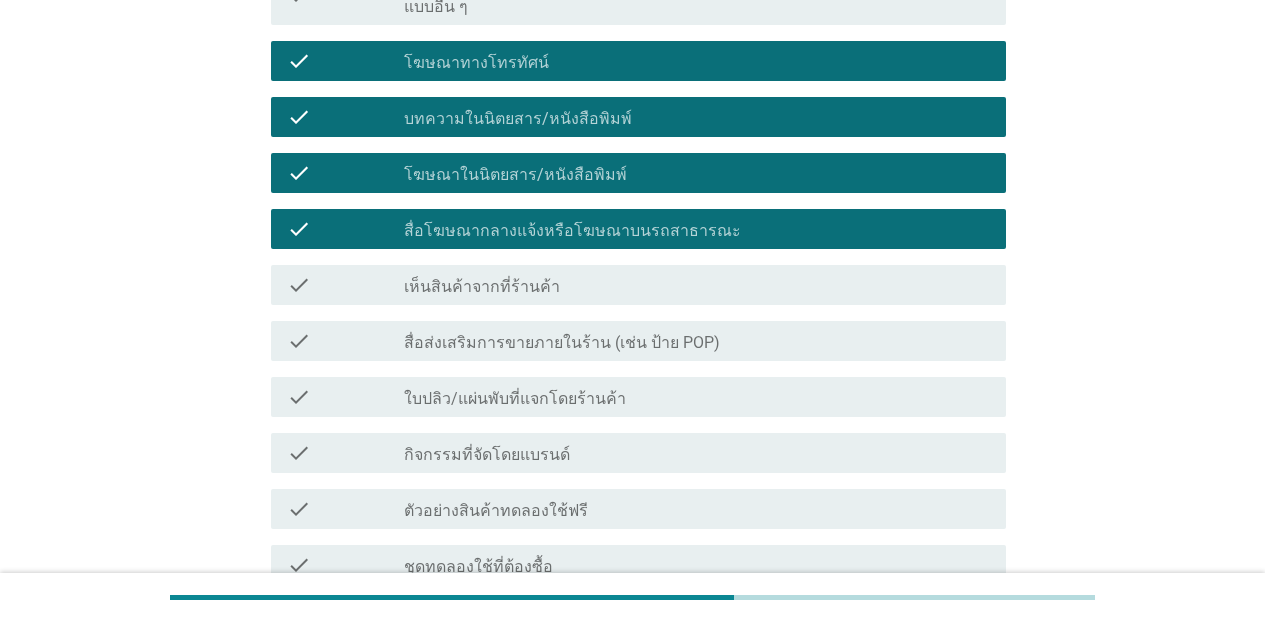 scroll, scrollTop: 1304, scrollLeft: 0, axis: vertical 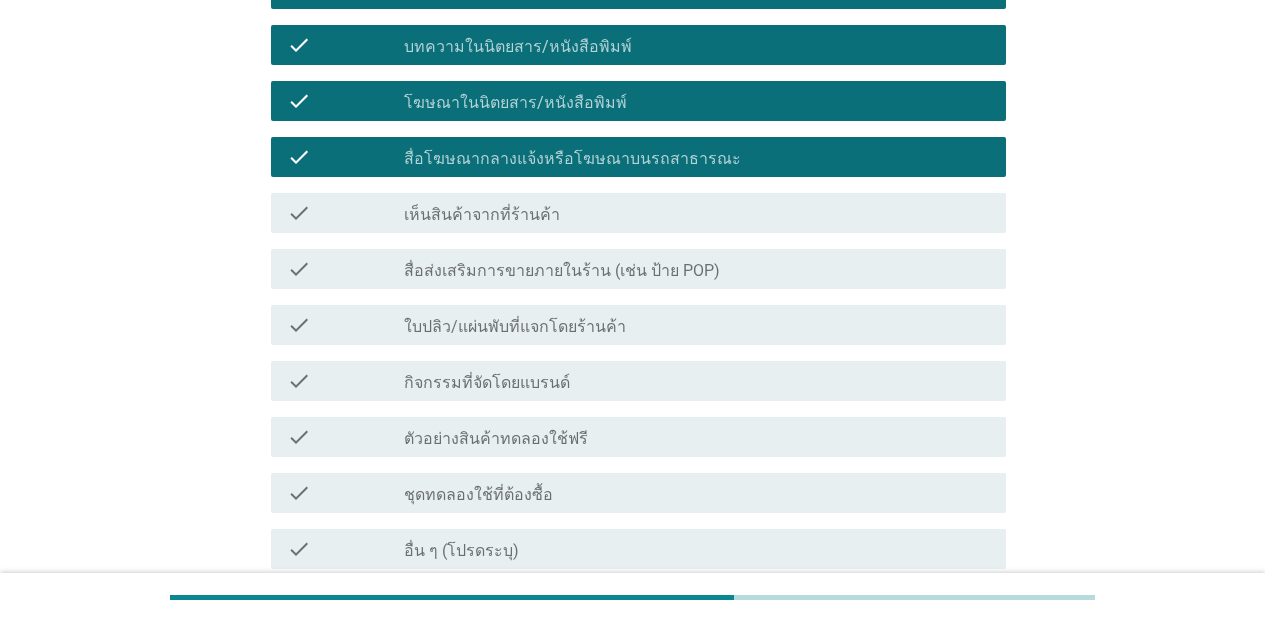 drag, startPoint x: 401, startPoint y: 196, endPoint x: 401, endPoint y: 231, distance: 35 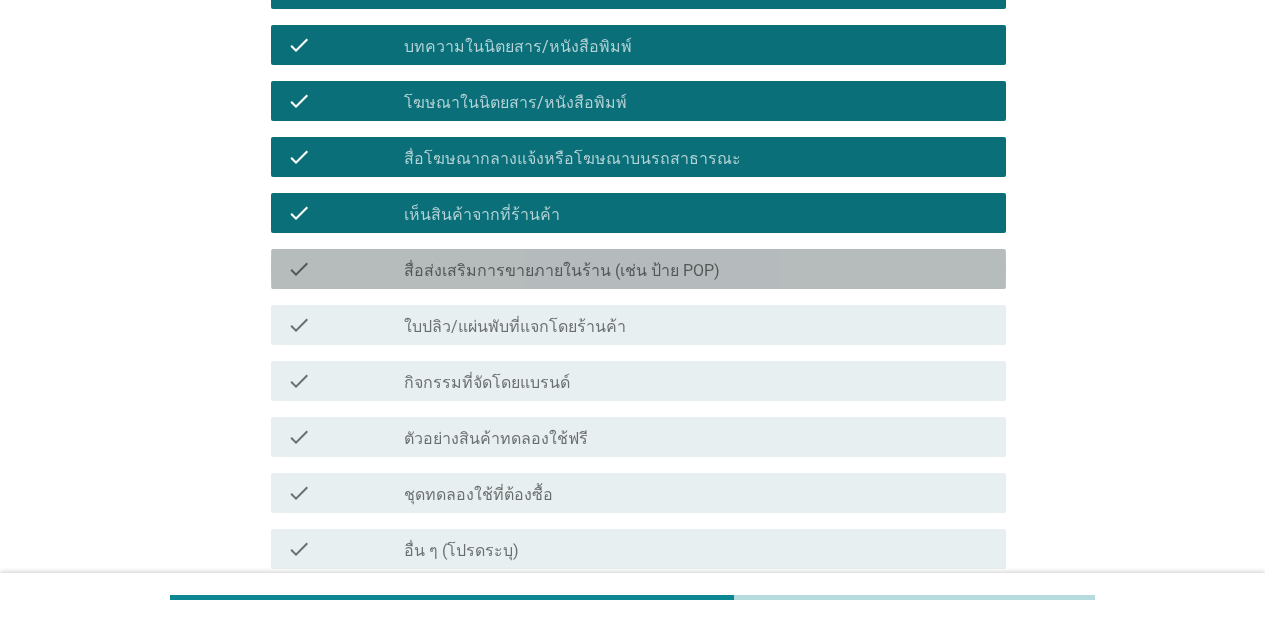 click on "check" at bounding box center (345, 269) 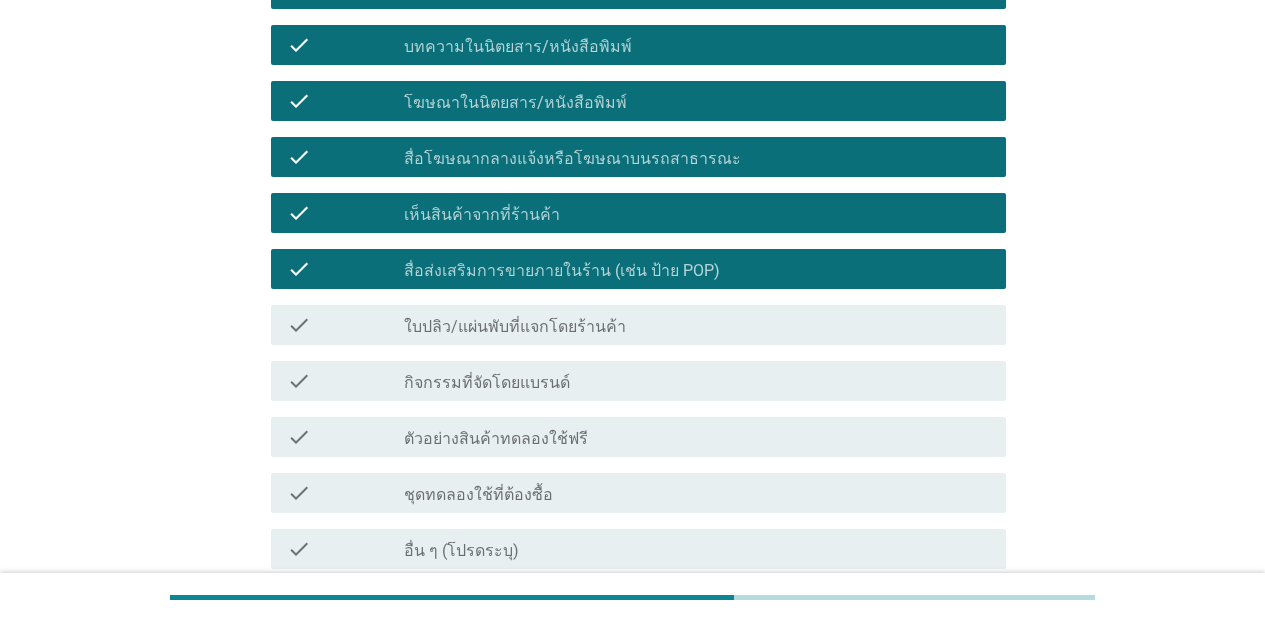 drag, startPoint x: 402, startPoint y: 302, endPoint x: 405, endPoint y: 315, distance: 13.341664 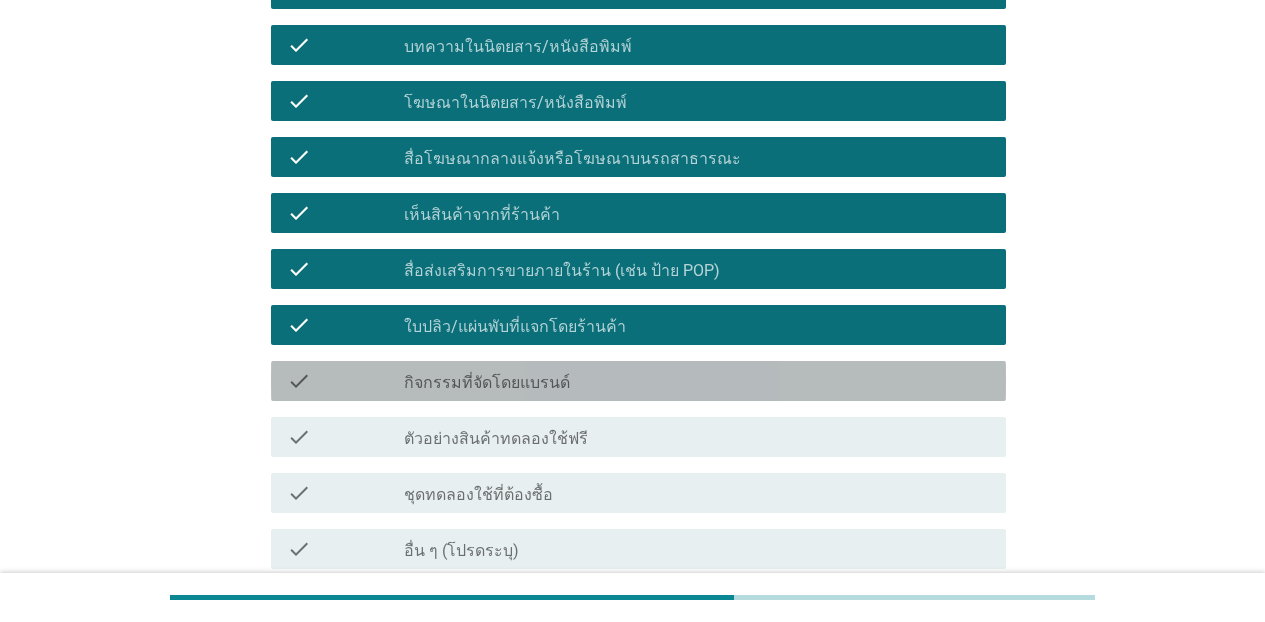 click on "กิจกรรมที่จัดโดยแบรนด์" at bounding box center (487, 383) 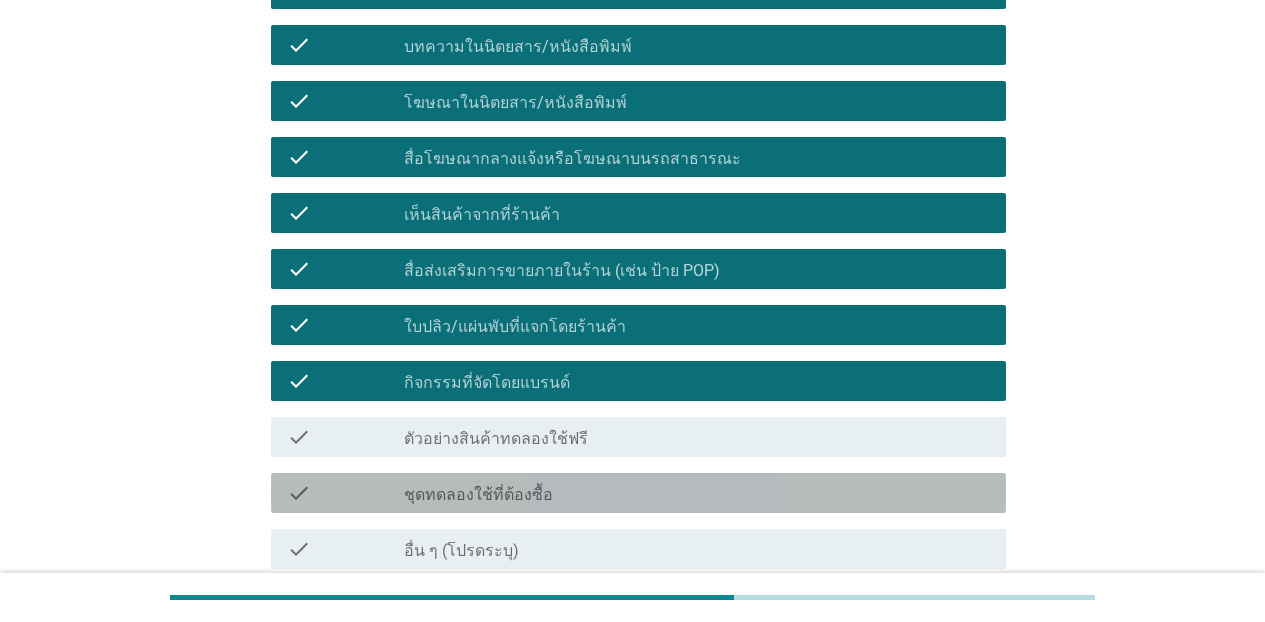 click on "ชุดทดลองใช้ที่ต้องซื้อ" at bounding box center (478, 495) 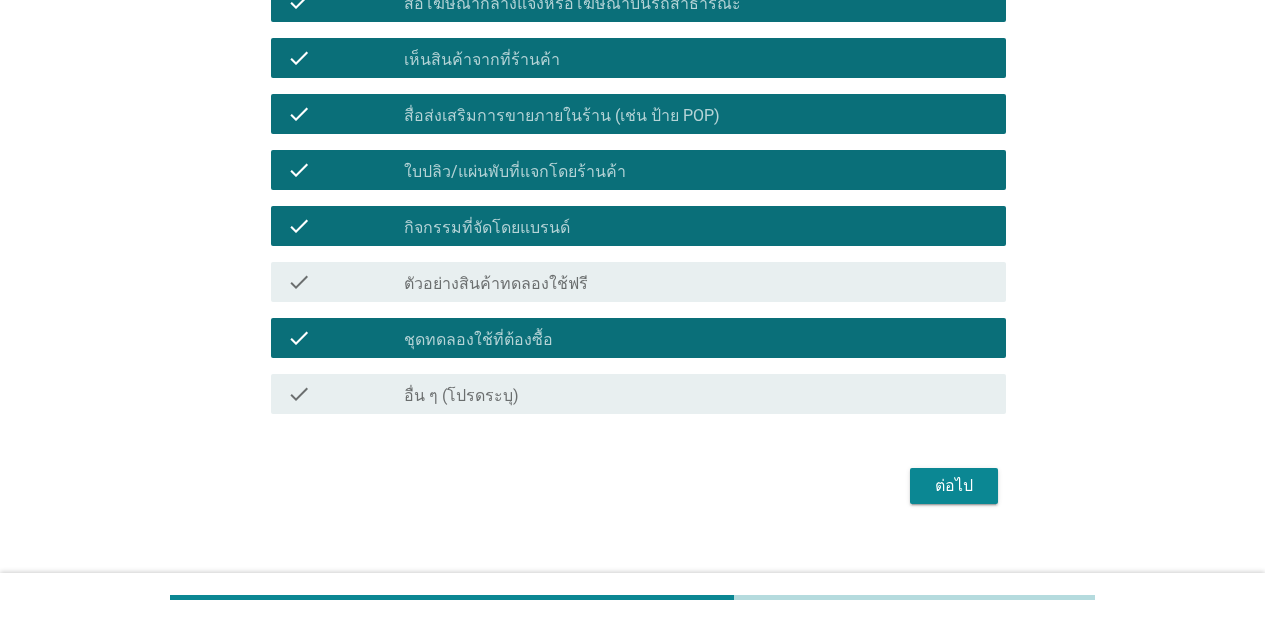 scroll, scrollTop: 1462, scrollLeft: 0, axis: vertical 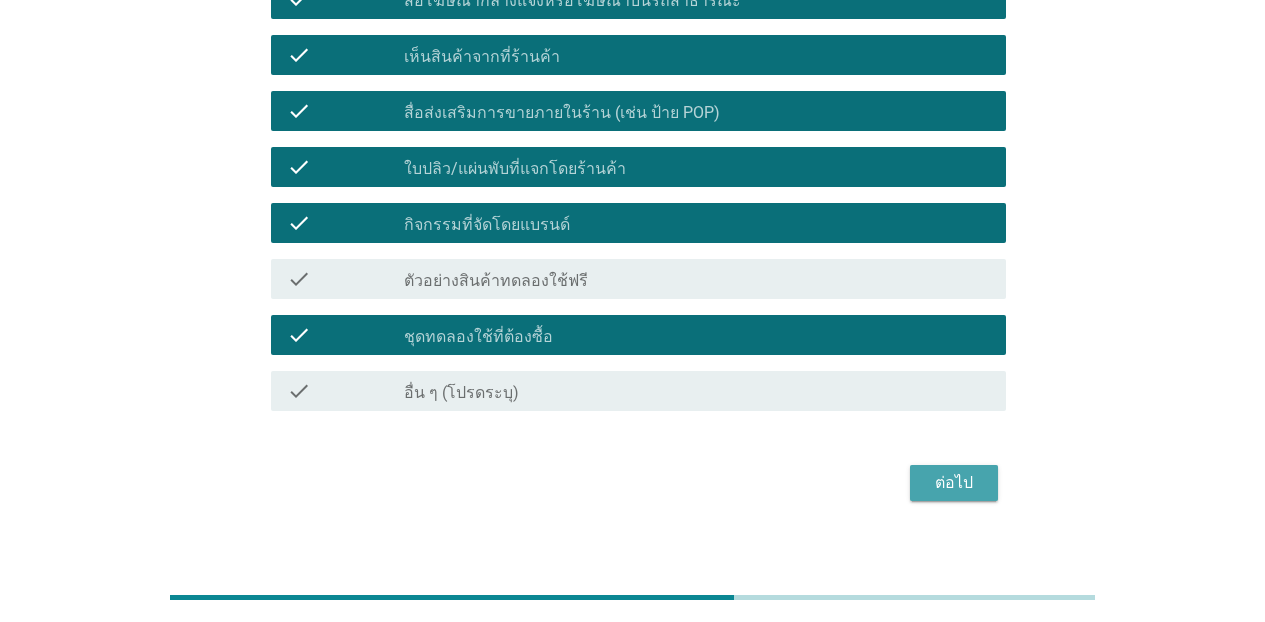click on "ต่อไป" at bounding box center (954, 483) 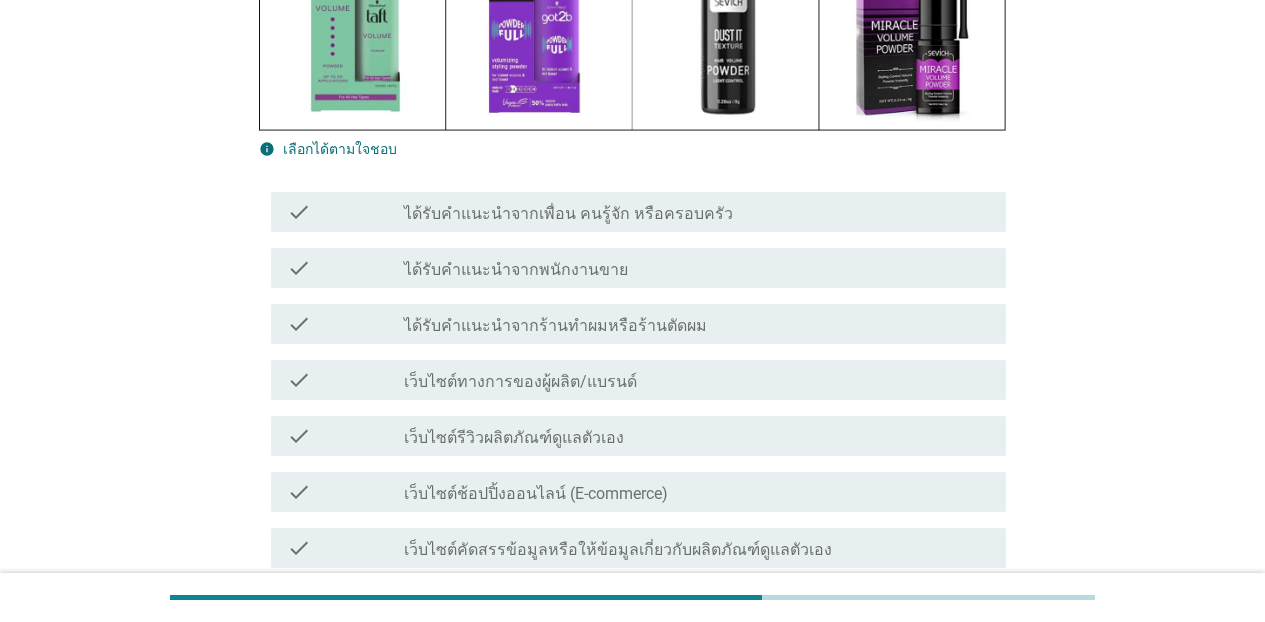 scroll, scrollTop: 421, scrollLeft: 0, axis: vertical 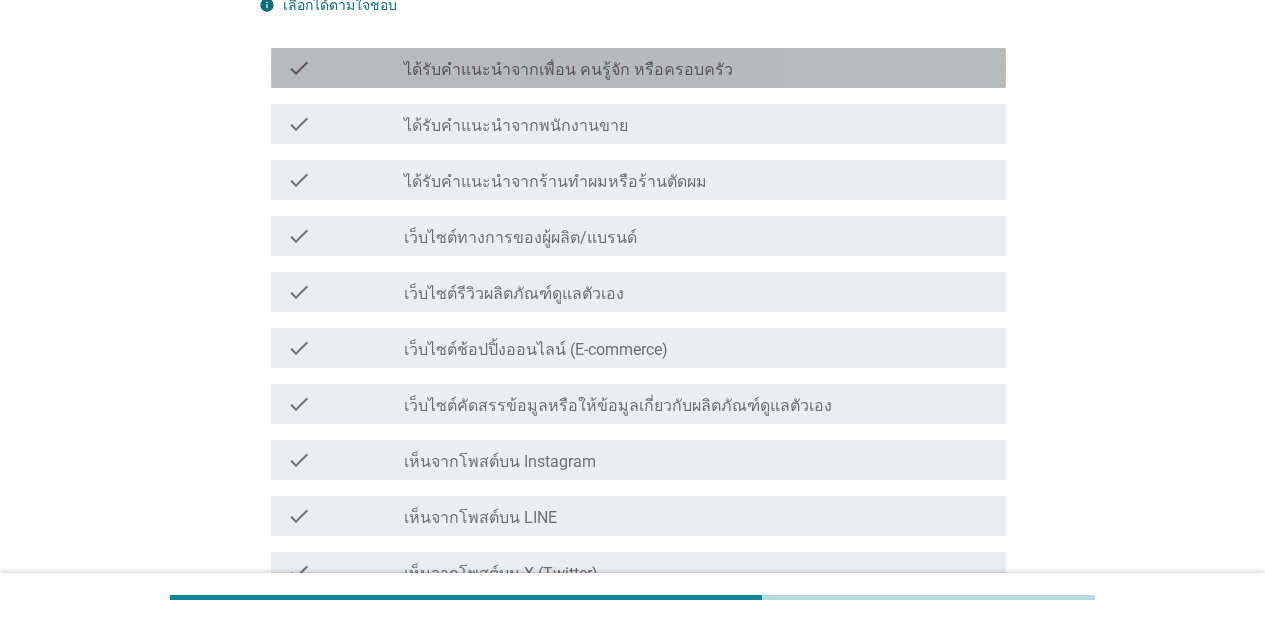 click on "ได้รับคำแนะนำจากเพื่อน คนรู้จัก หรือครอบครัว" at bounding box center [568, 70] 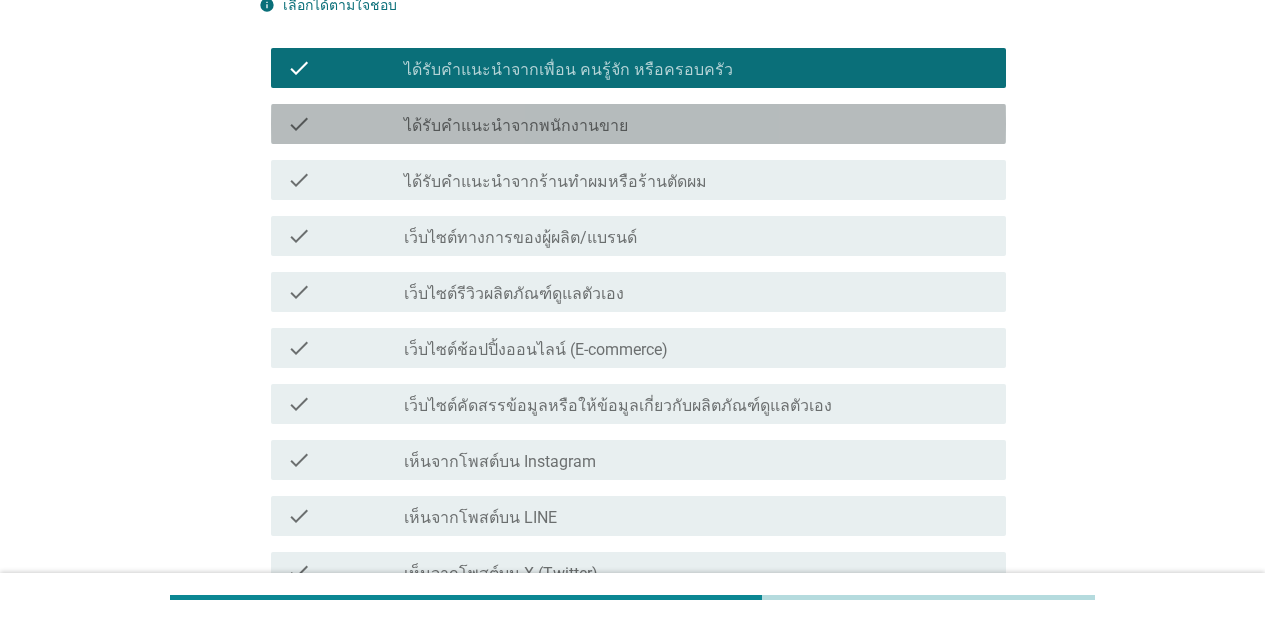 click on "check_box_outline_blank ได้รับคำแนะนำจากพนักงานขาย" at bounding box center [697, 124] 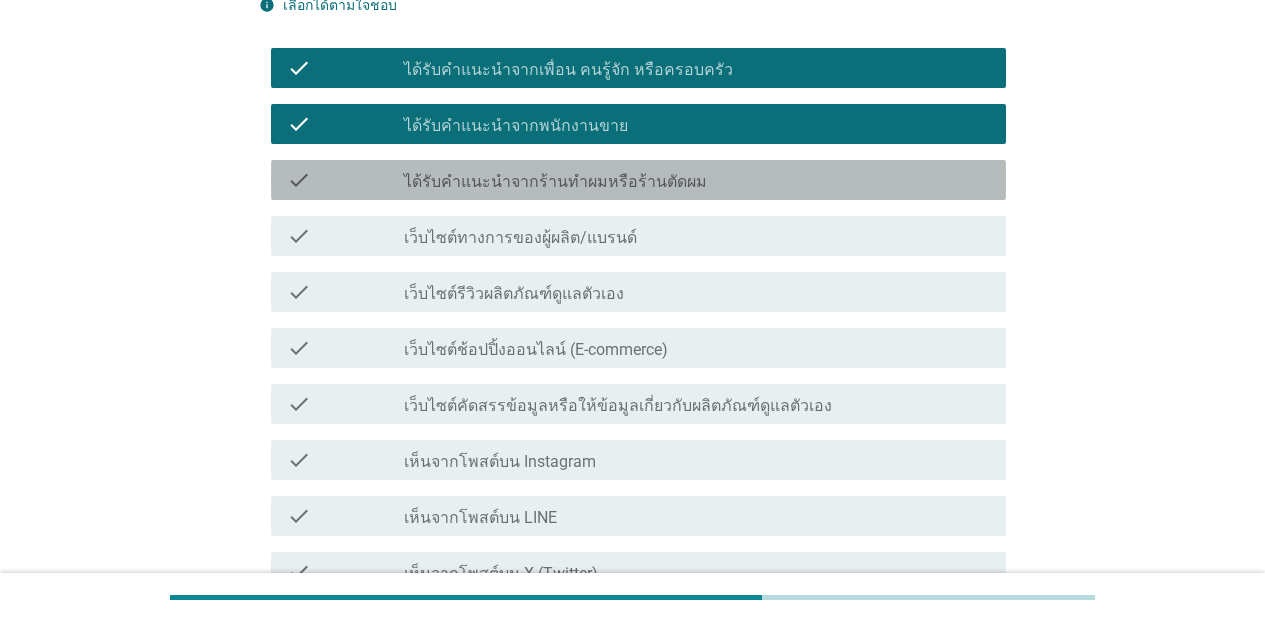 click on "ได้รับคำแนะนำจากร้านทำผมหรือร้านตัดผม" at bounding box center (555, 182) 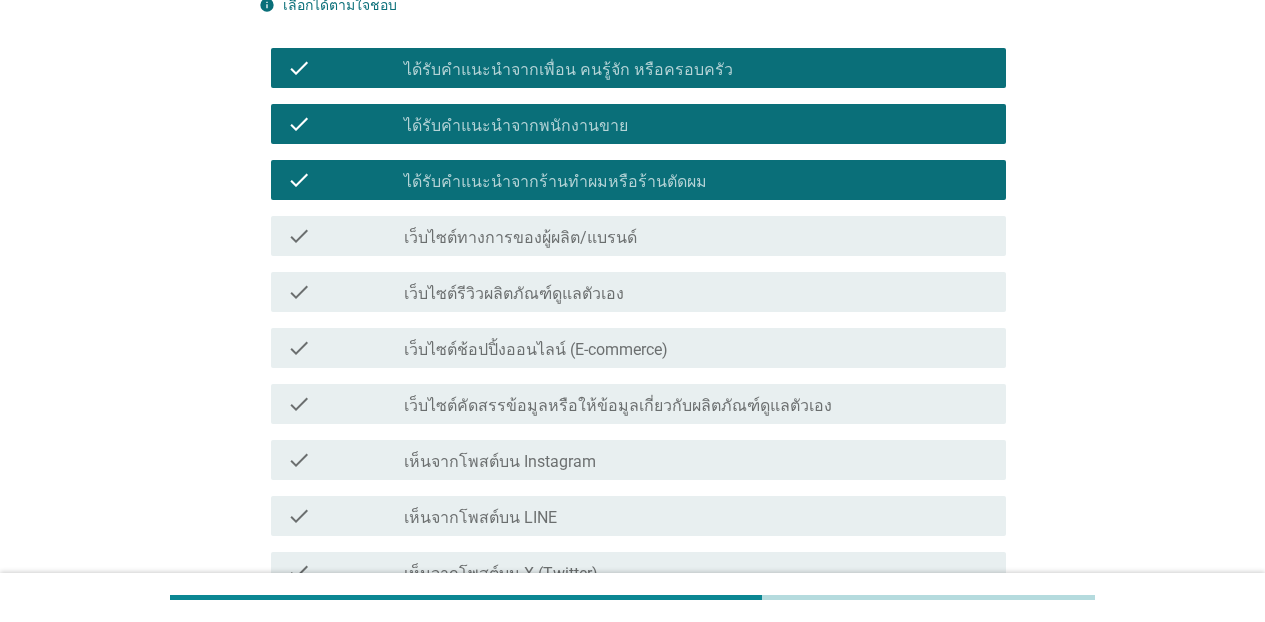 click on "เว็บไซต์ทางการของผู้ผลิต/แบรนด์" at bounding box center [520, 238] 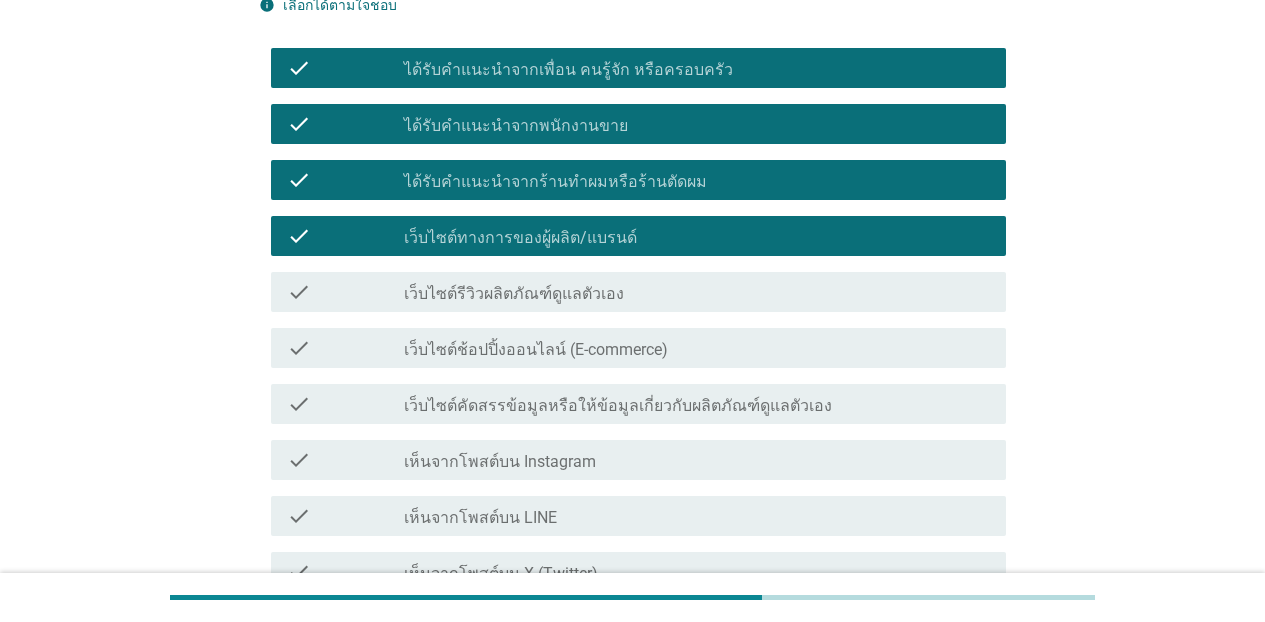 drag, startPoint x: 588, startPoint y: 292, endPoint x: 580, endPoint y: 340, distance: 48.6621 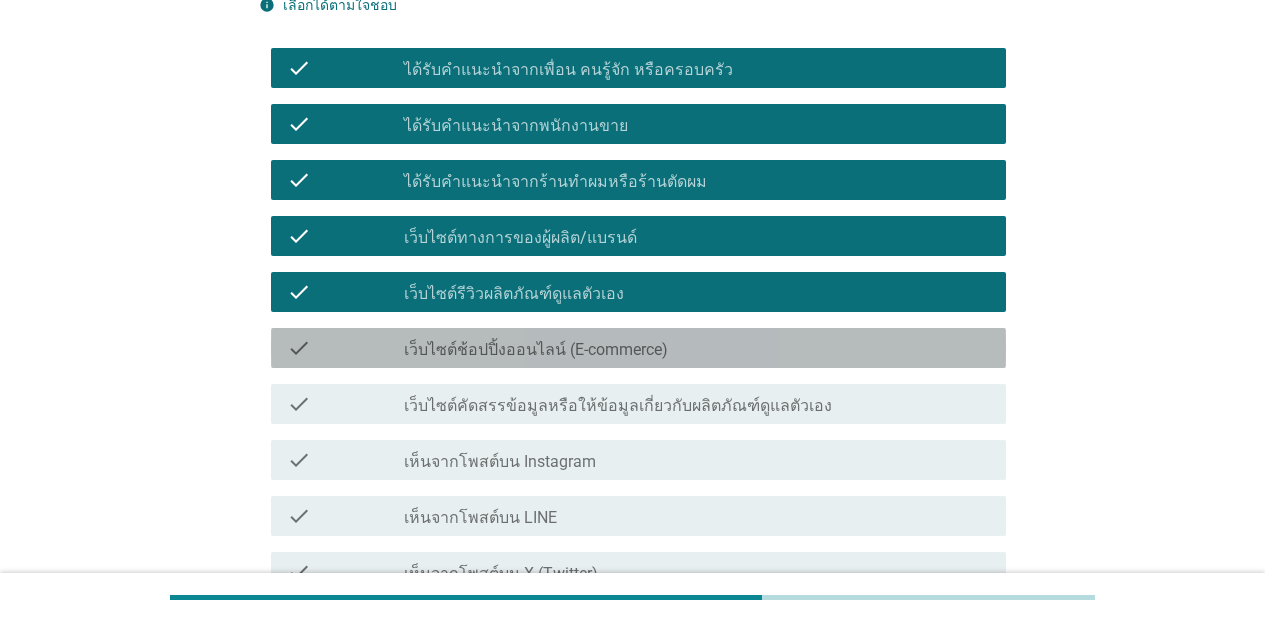 drag, startPoint x: 579, startPoint y: 345, endPoint x: 564, endPoint y: 395, distance: 52.201534 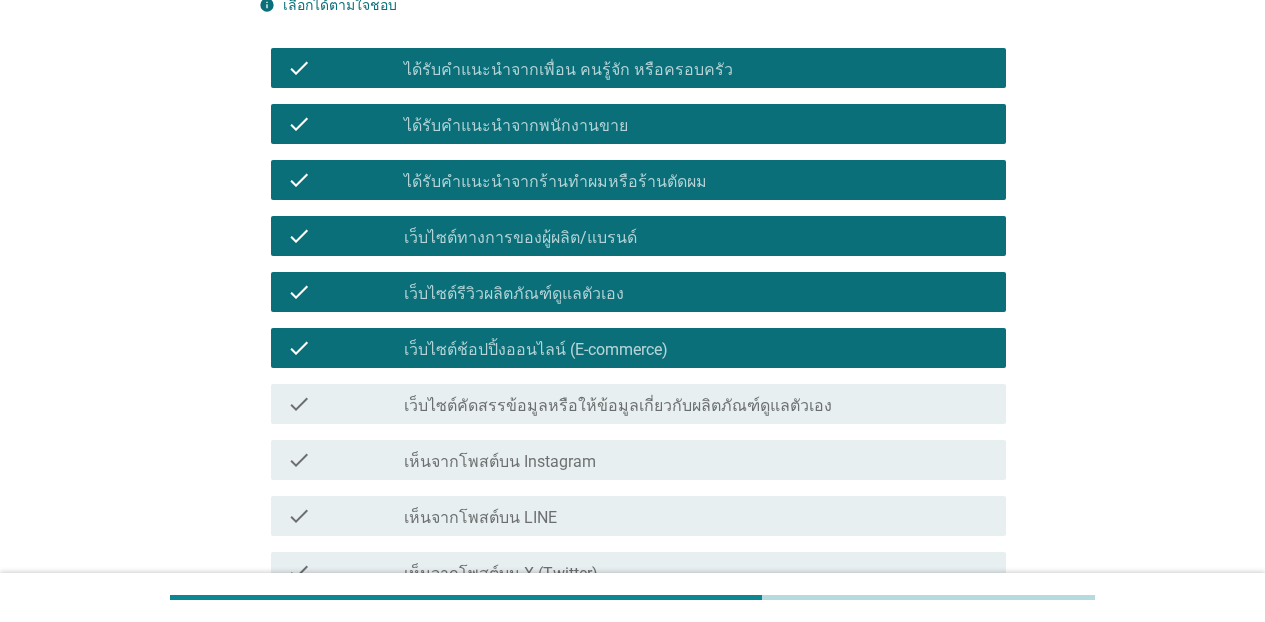 click on "เว็บไซต์คัดสรรข้อมูลหรือให้ข้อมูลเกี่ยวกับผลิตภัณฑ์ดูแลตัวเอง" at bounding box center (618, 406) 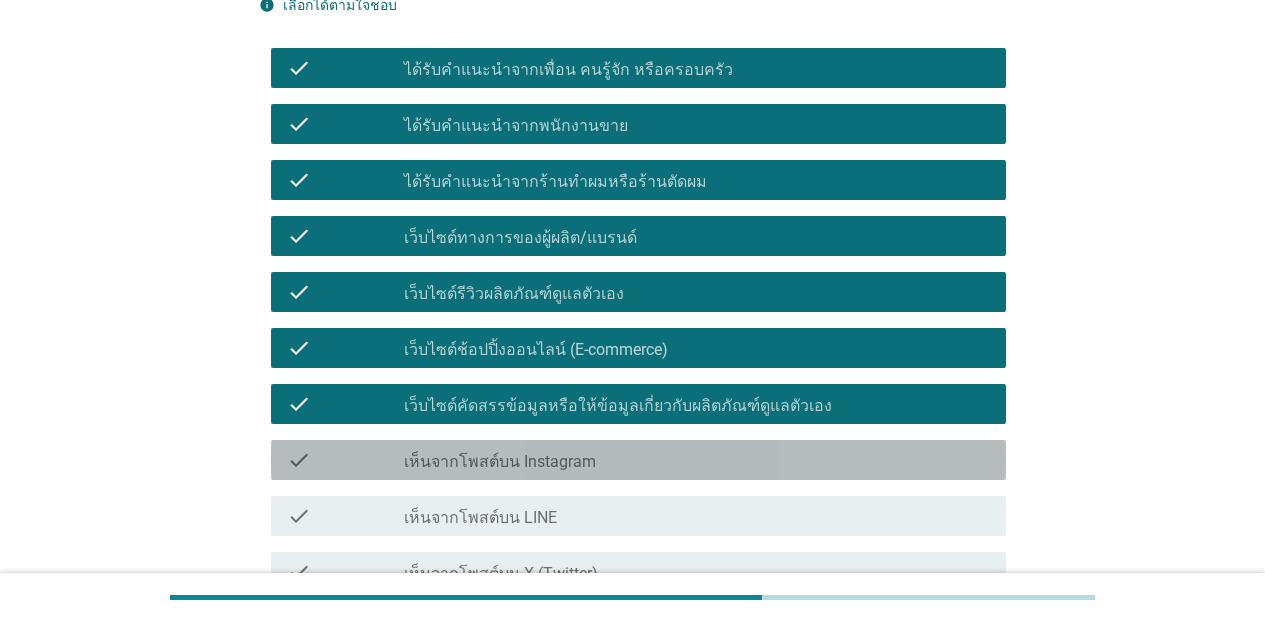 click on "check_box_outline_blank เห็นจากโพสต์บน Instagram" at bounding box center (697, 460) 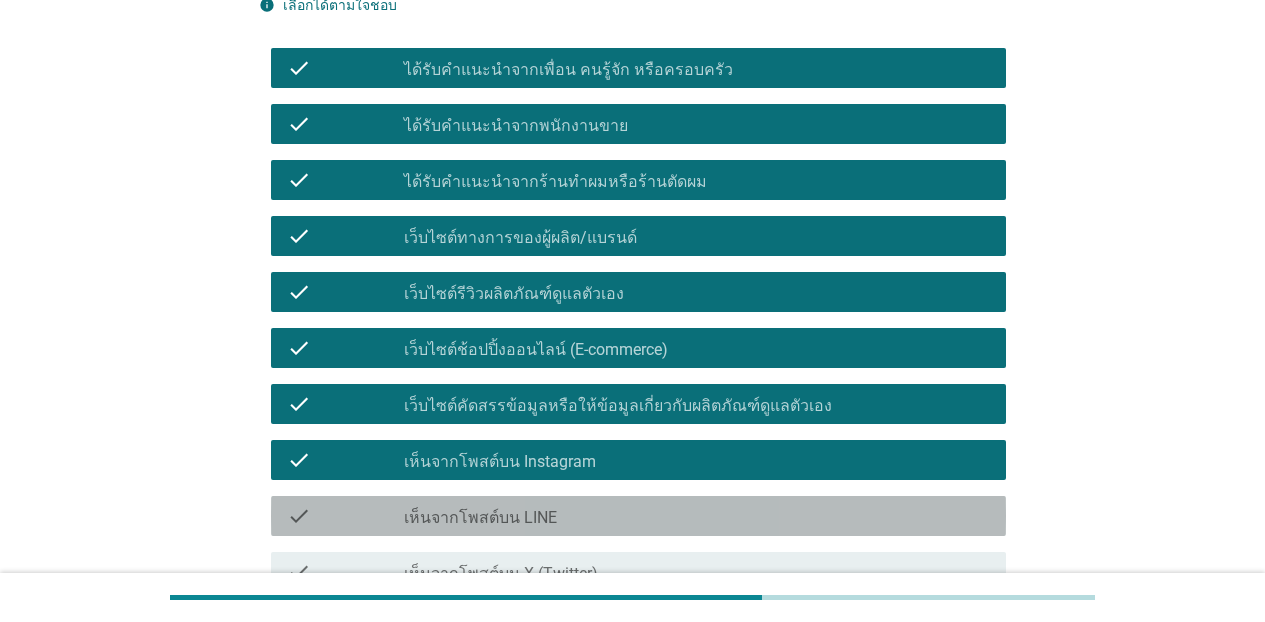drag, startPoint x: 528, startPoint y: 521, endPoint x: 530, endPoint y: 546, distance: 25.079872 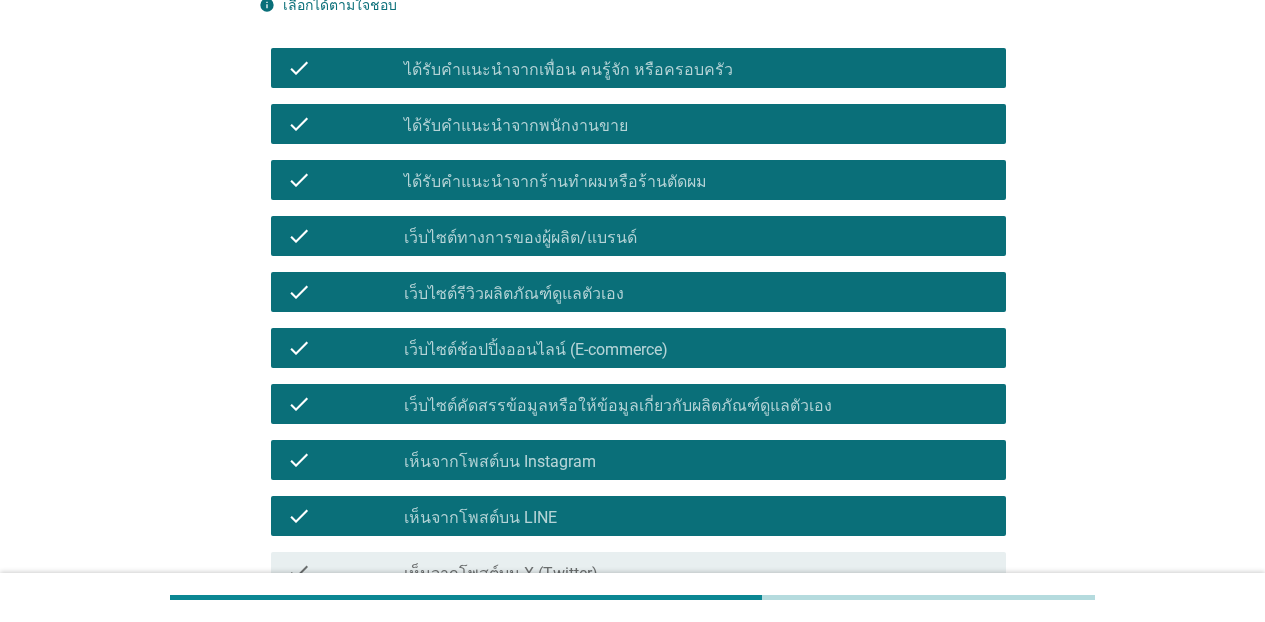 drag, startPoint x: 533, startPoint y: 562, endPoint x: 596, endPoint y: 527, distance: 72.06941 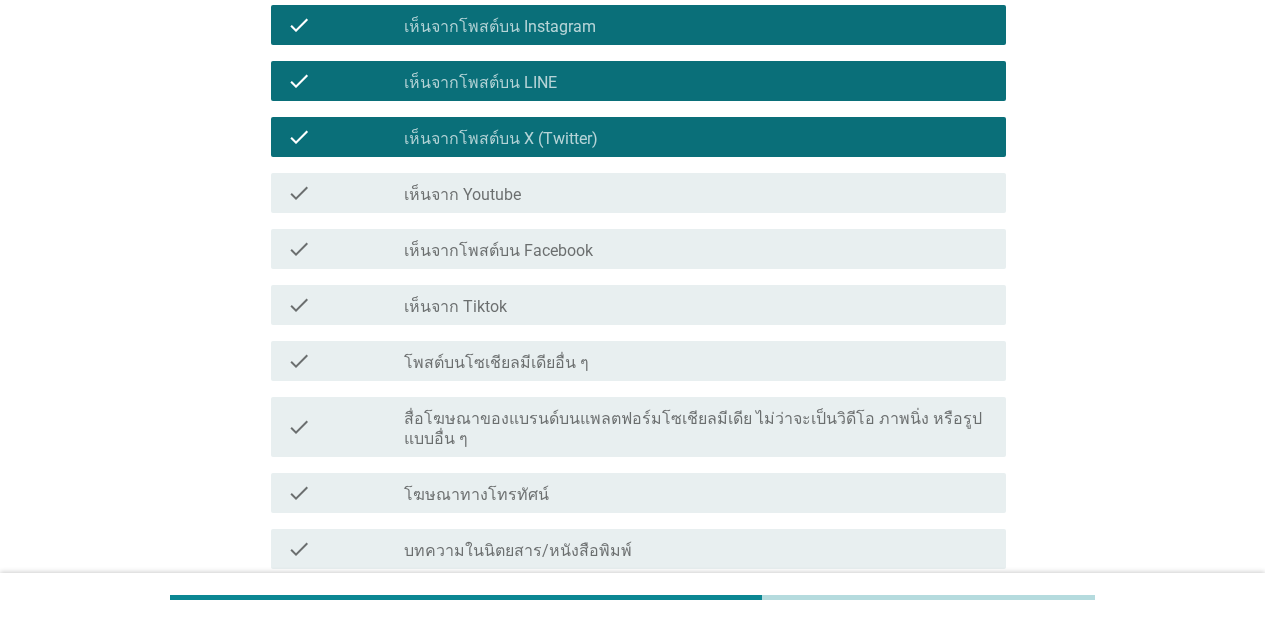 scroll, scrollTop: 866, scrollLeft: 0, axis: vertical 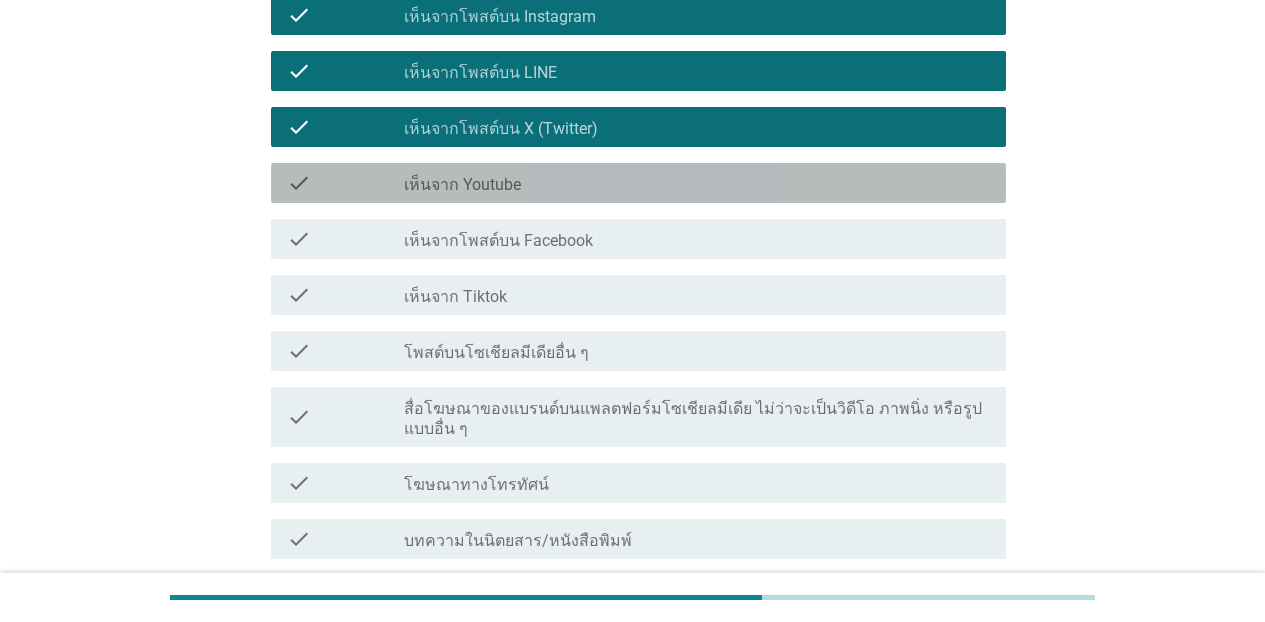 click on "check     check_box_outline_blank เห็นจาก Youtube" at bounding box center [632, 183] 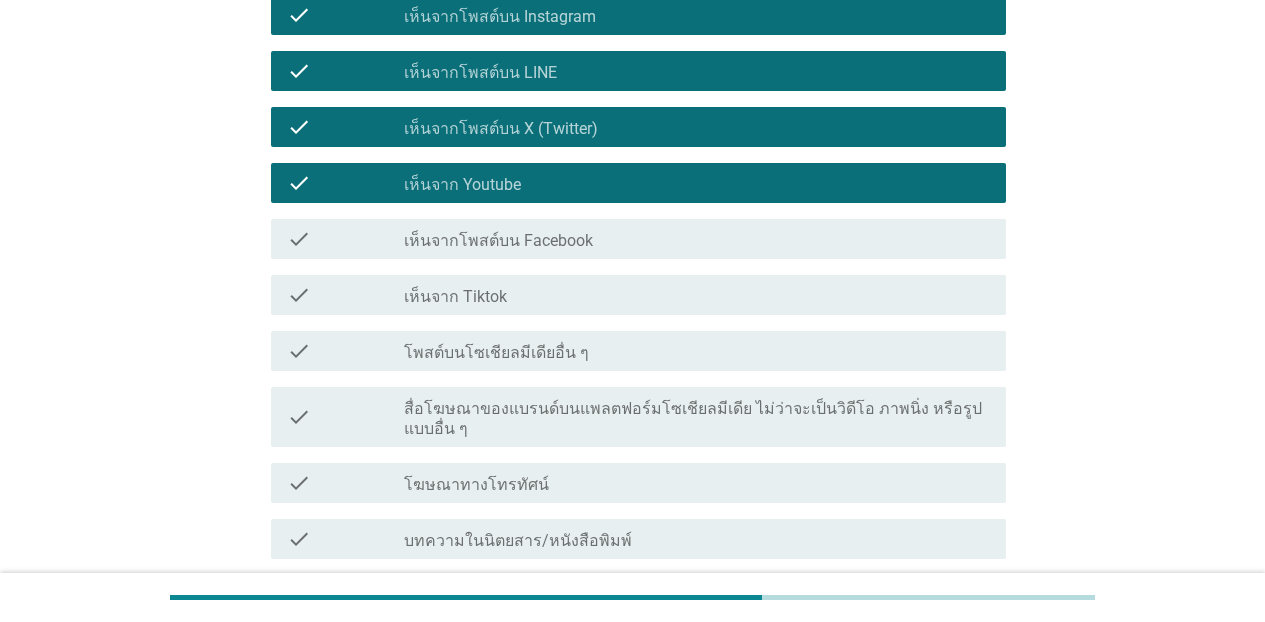 click on "เห็นจากโพสต์บน Facebook" at bounding box center (498, 241) 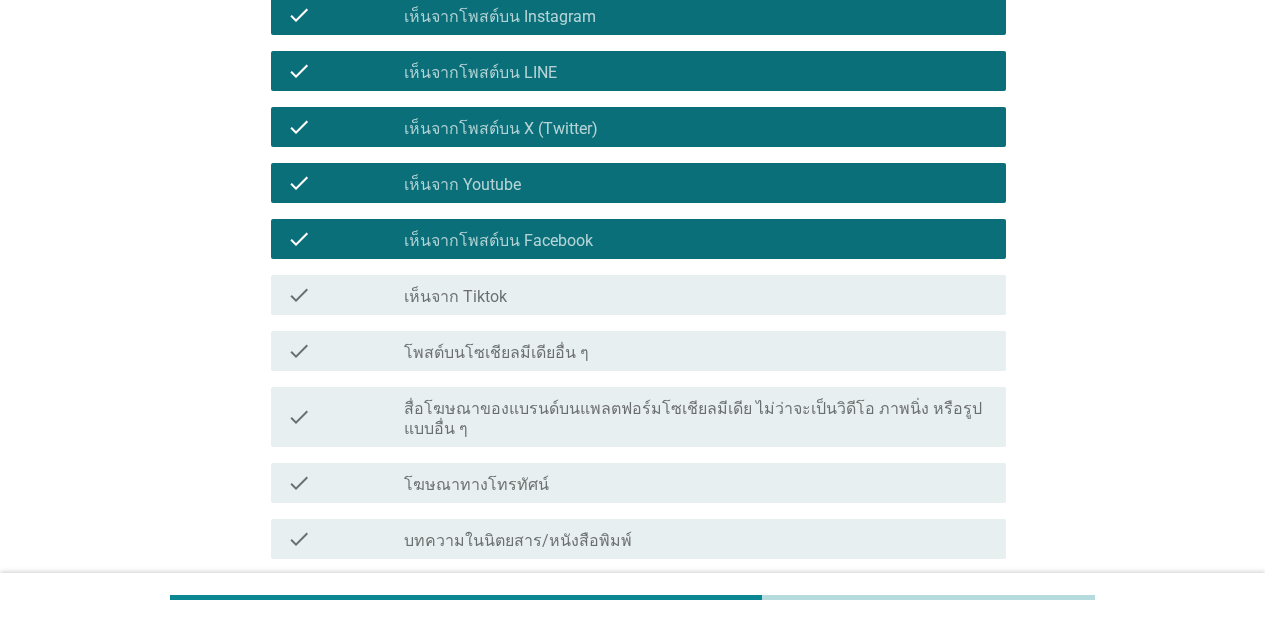 click on "check_box_outline_blank เห็นจาก Tiktok" at bounding box center [697, 295] 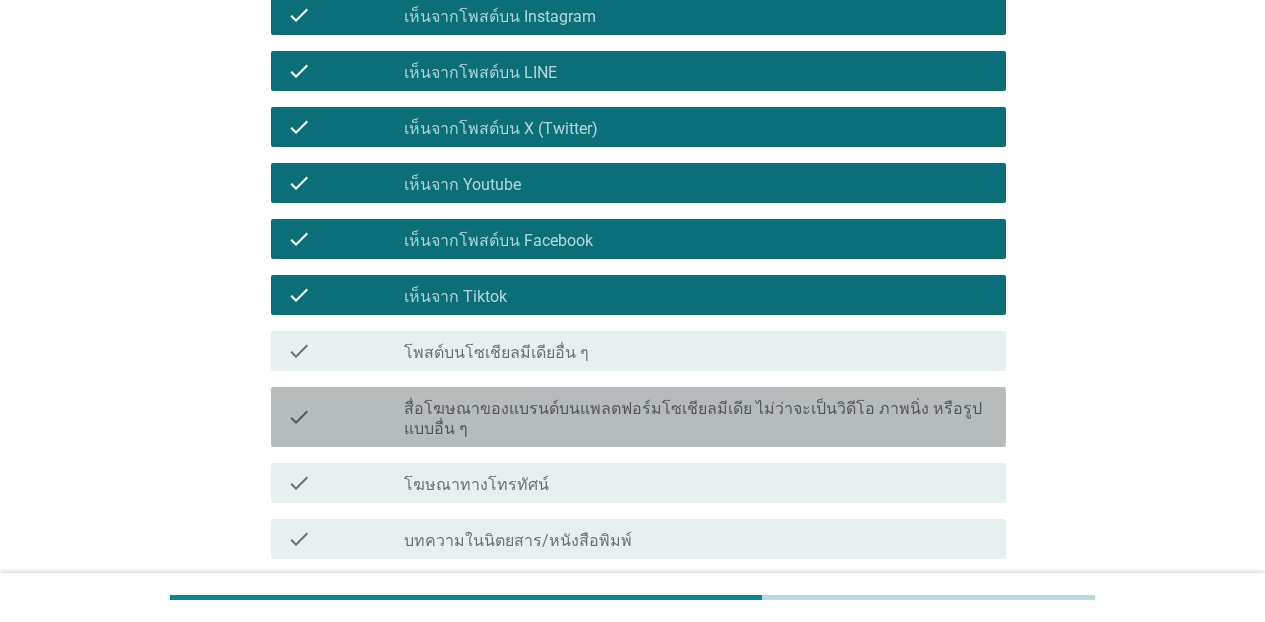 click on "สื่อโฆษณาของแบรนด์บนแพลตฟอร์มโซเชียลมีเดีย ไม่ว่าจะเป็นวิดีโอ ภาพนิ่ง หรือรูปแบบอื่น ๆ" at bounding box center (697, 419) 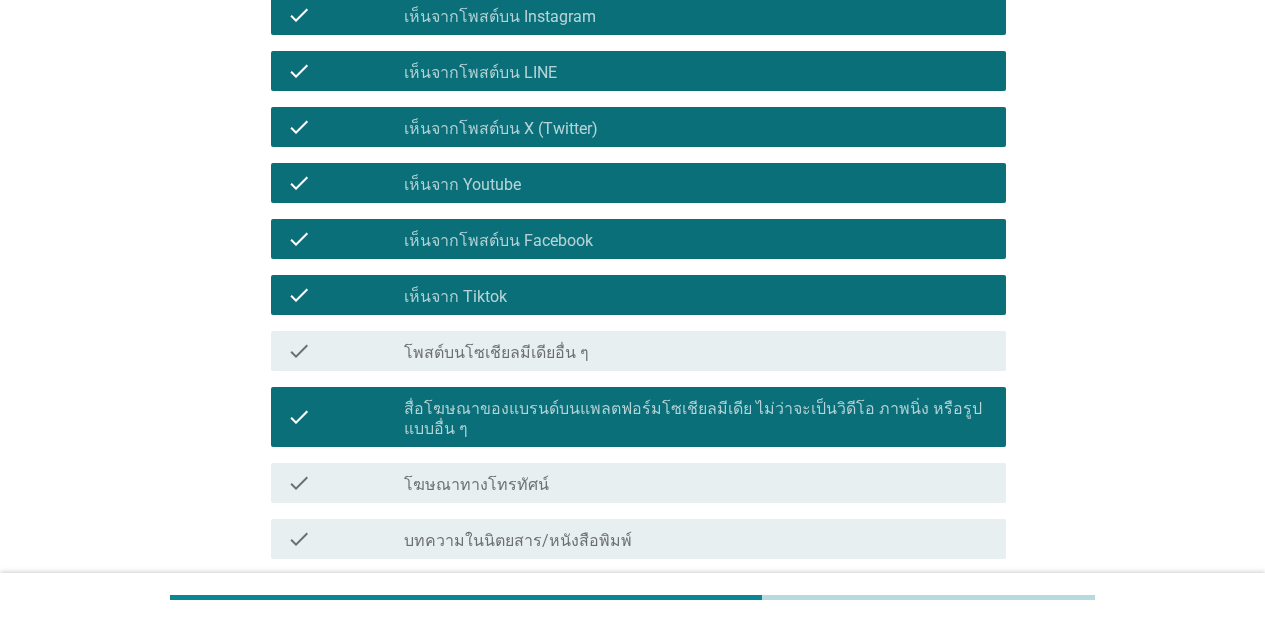 click on "check     check_box_outline_blank โพสต์บนโซเชียลมีเดียอื่น ๆ" at bounding box center (638, 351) 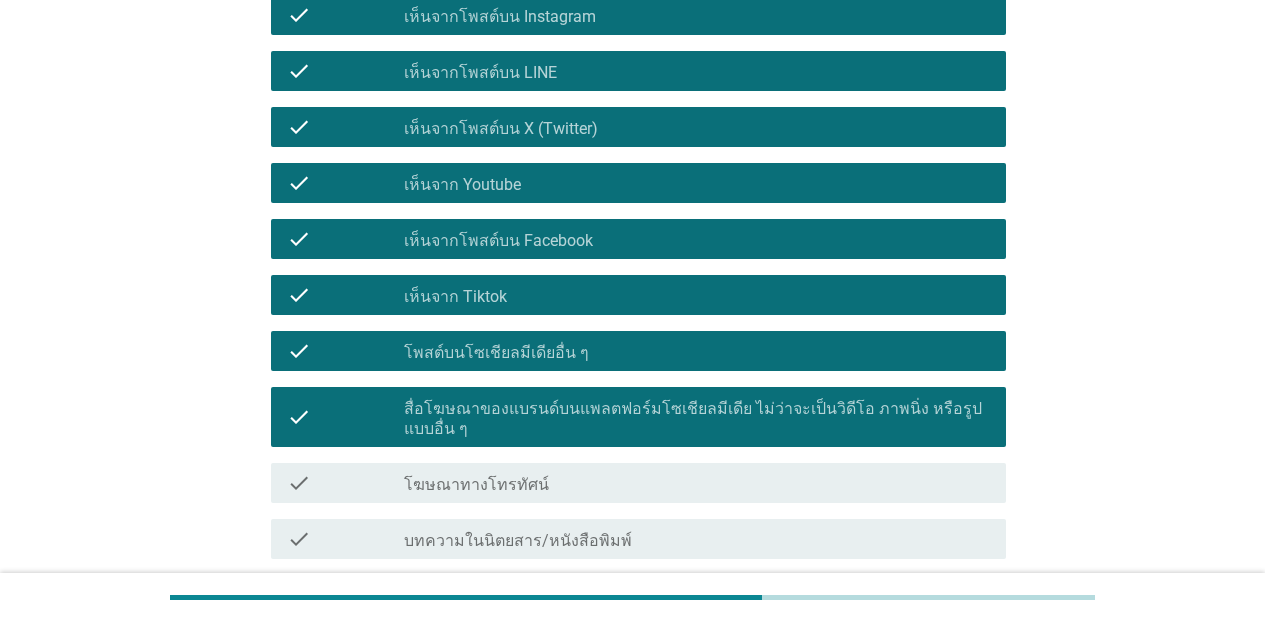 click on "โฆษณาทางโทรทัศน์" at bounding box center [476, 485] 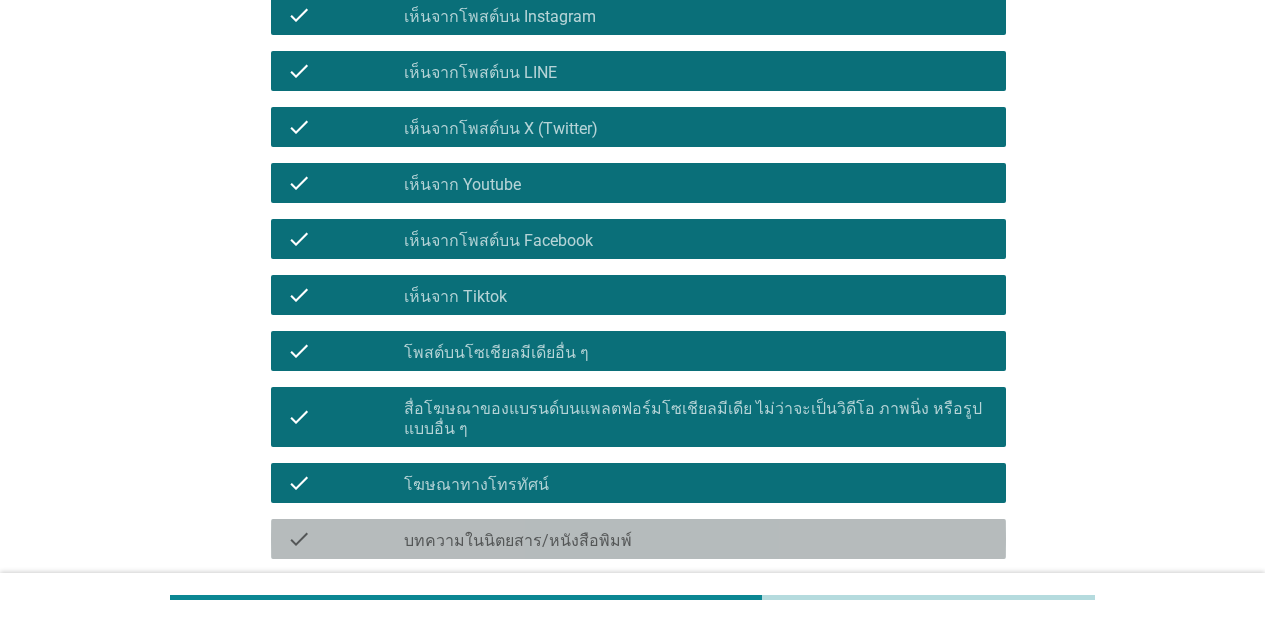 click on "บทความในนิตยสาร/หนังสือพิมพ์" at bounding box center (518, 541) 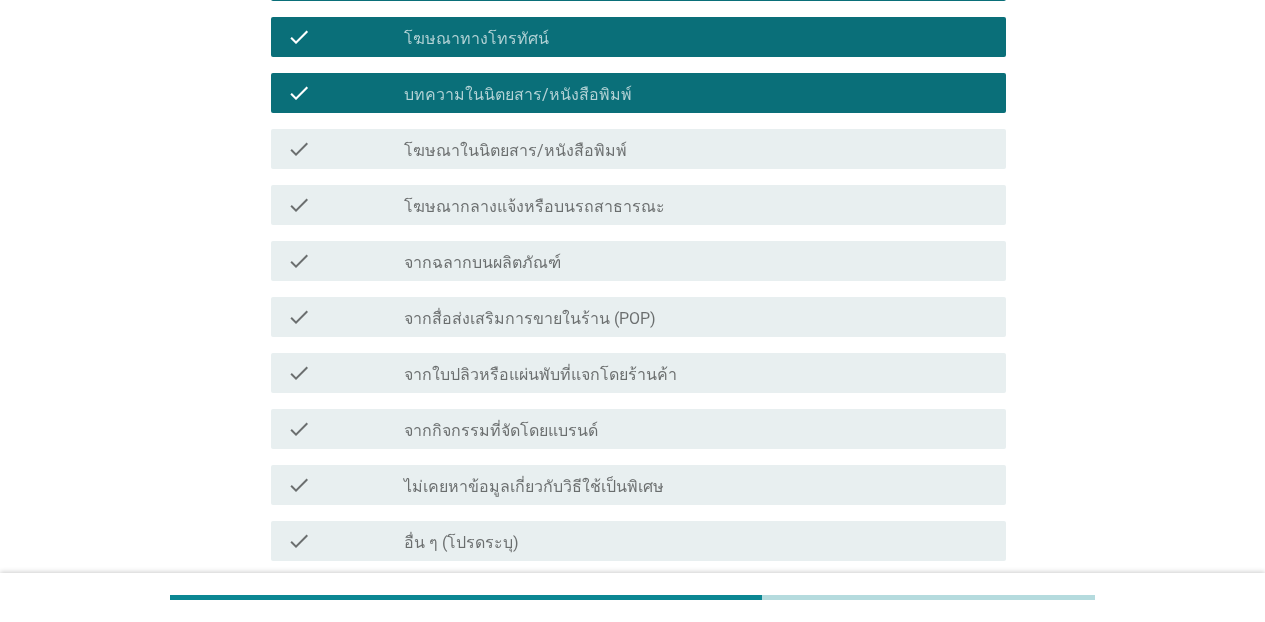 scroll, scrollTop: 1319, scrollLeft: 0, axis: vertical 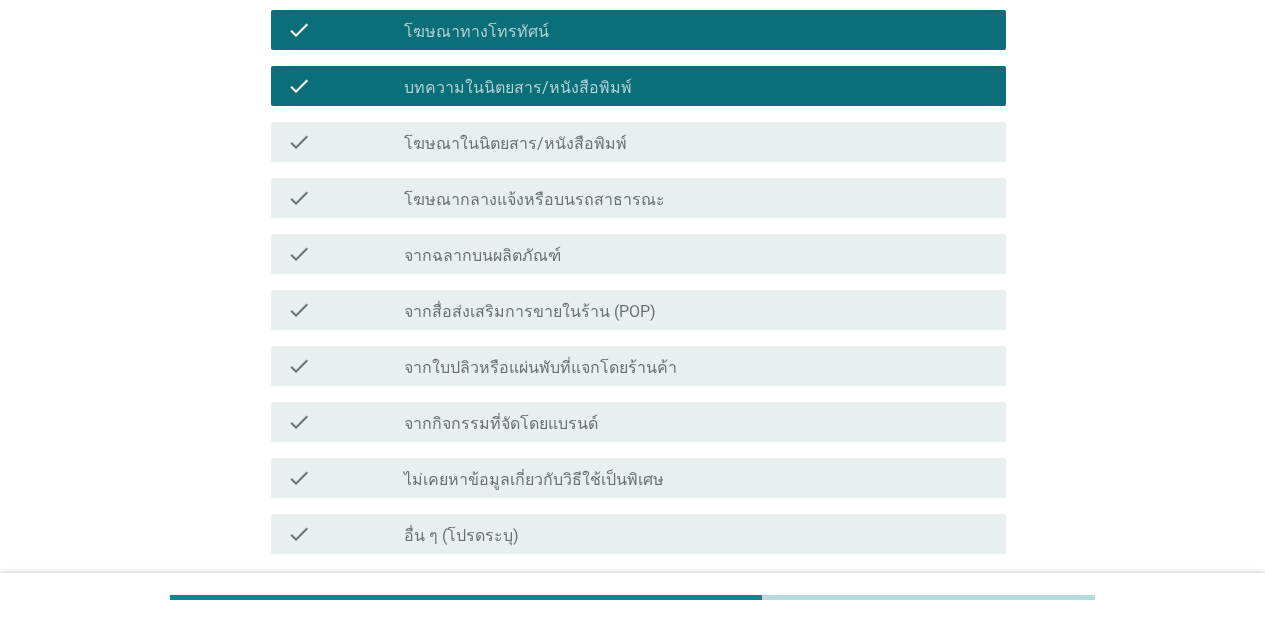 click on "check     check_box_outline_blank โฆษณาในนิตยสาร/หนังสือพิมพ์" at bounding box center (638, 142) 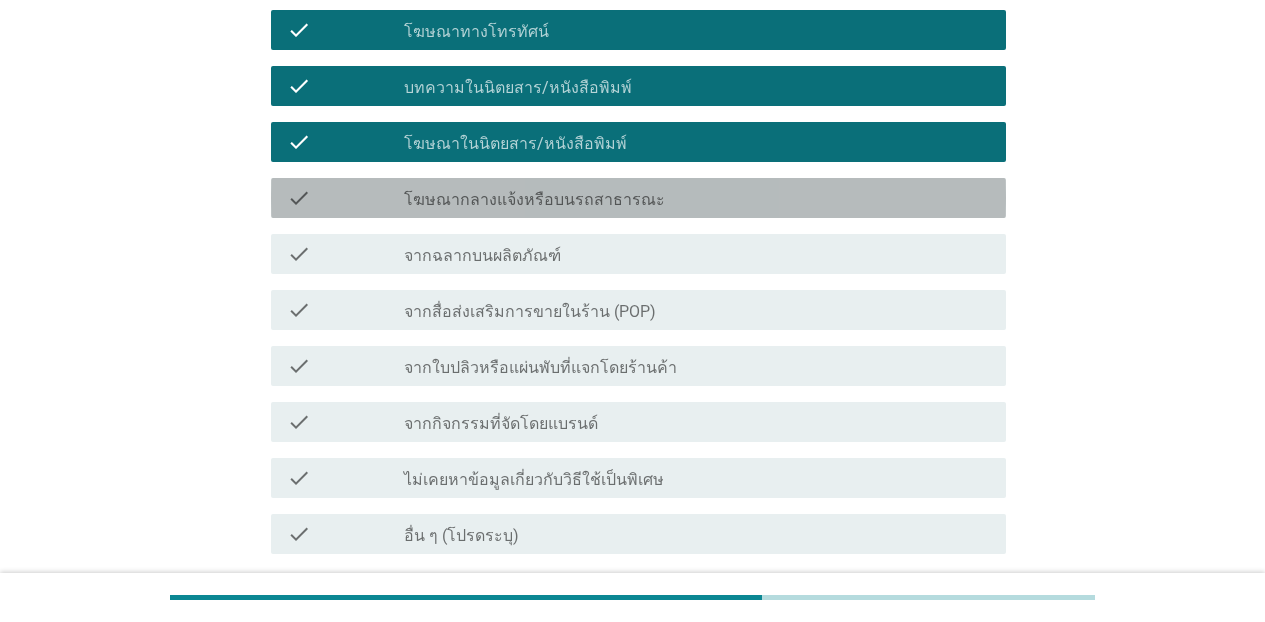 click on "โฆษณากลางแจ้งหรือบนรถสาธารณะ" at bounding box center [534, 200] 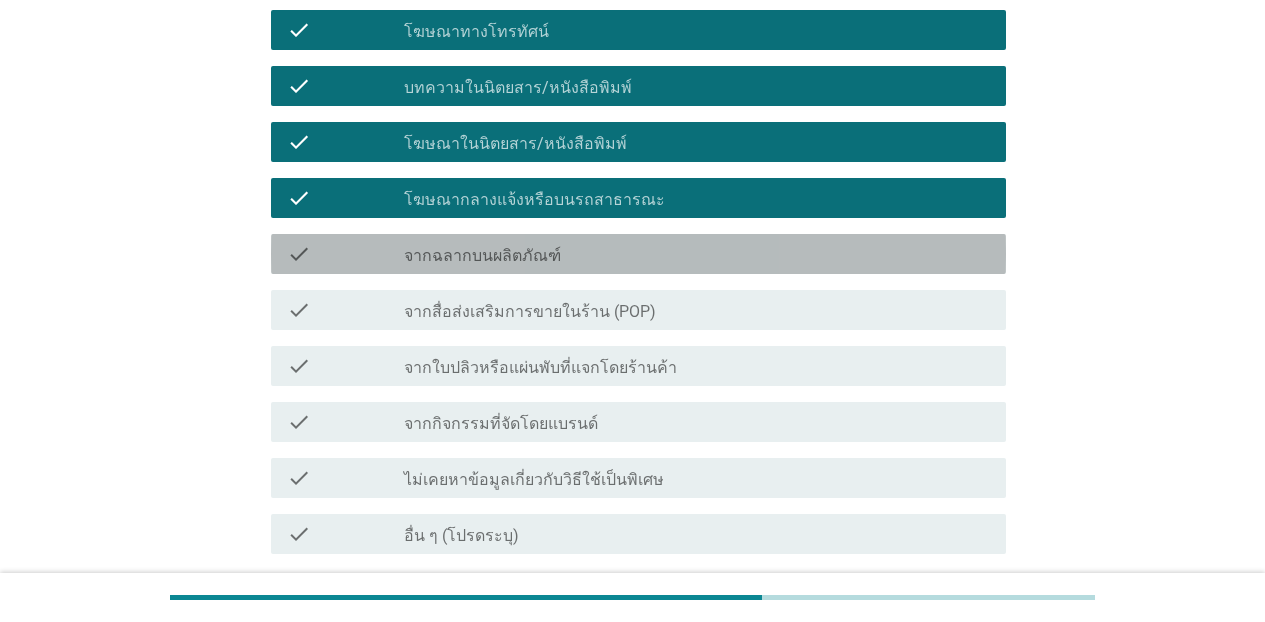 click on "check     check_box_outline_blank จากฉลากบนผลิตภัณฑ์" at bounding box center [638, 254] 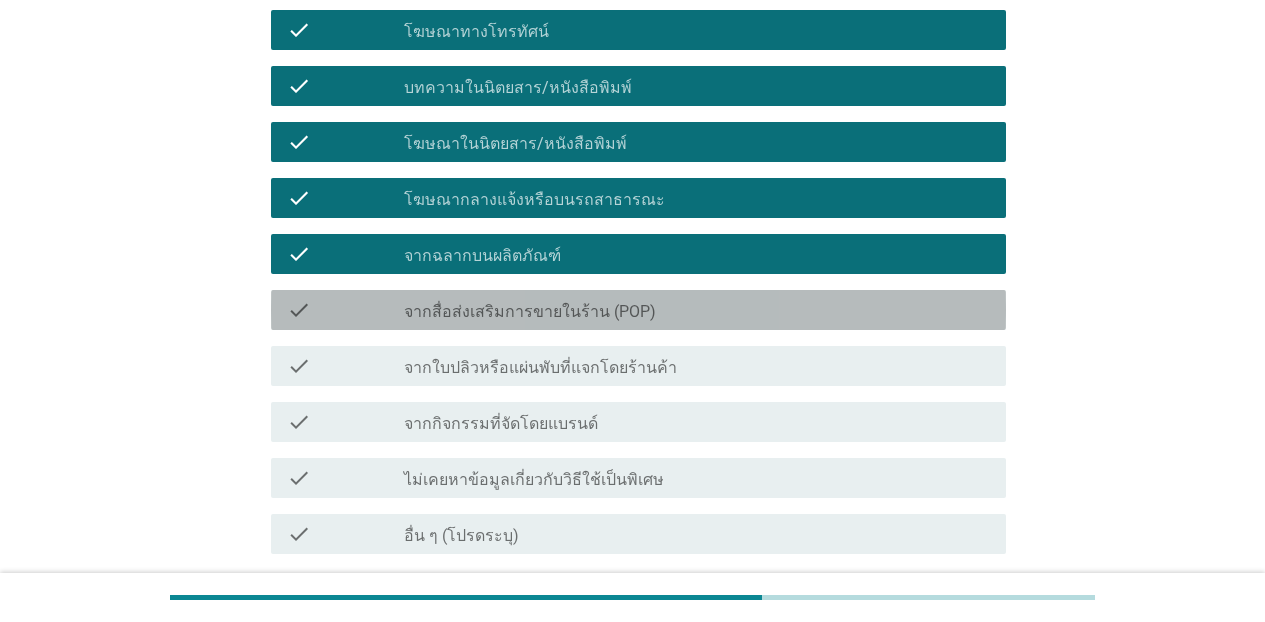 click on "จากสื่อส่งเสริมการขายในร้าน (POP)" at bounding box center (530, 312) 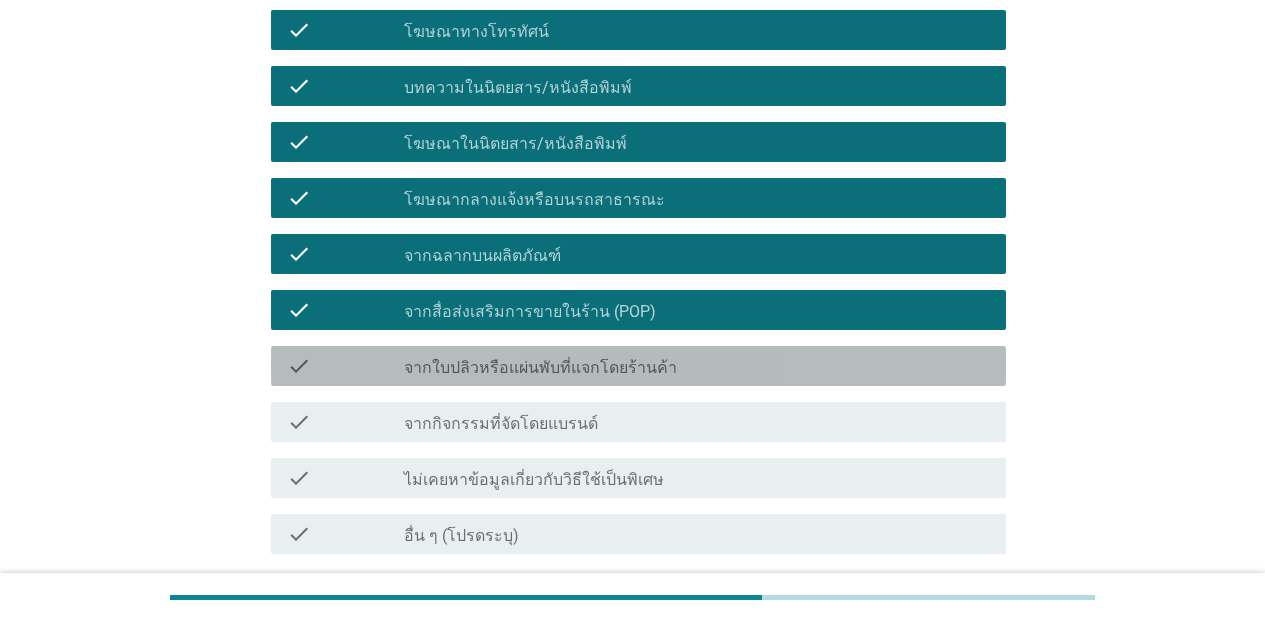 drag, startPoint x: 526, startPoint y: 366, endPoint x: 526, endPoint y: 418, distance: 52 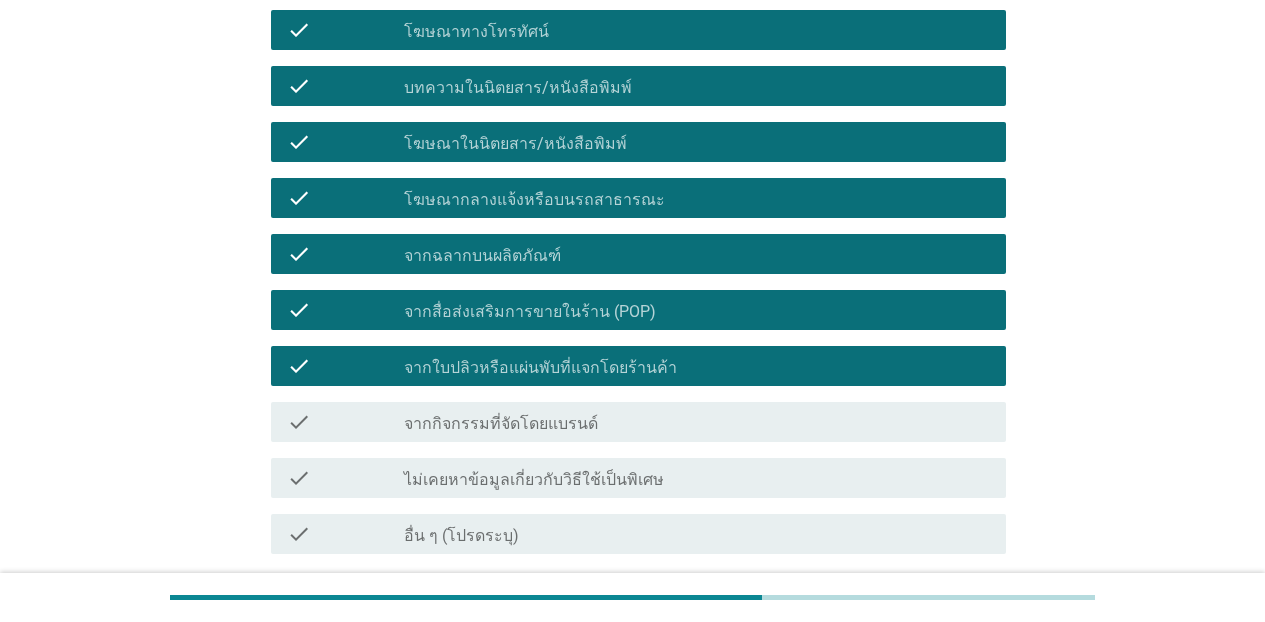 drag, startPoint x: 526, startPoint y: 428, endPoint x: 526, endPoint y: 454, distance: 26 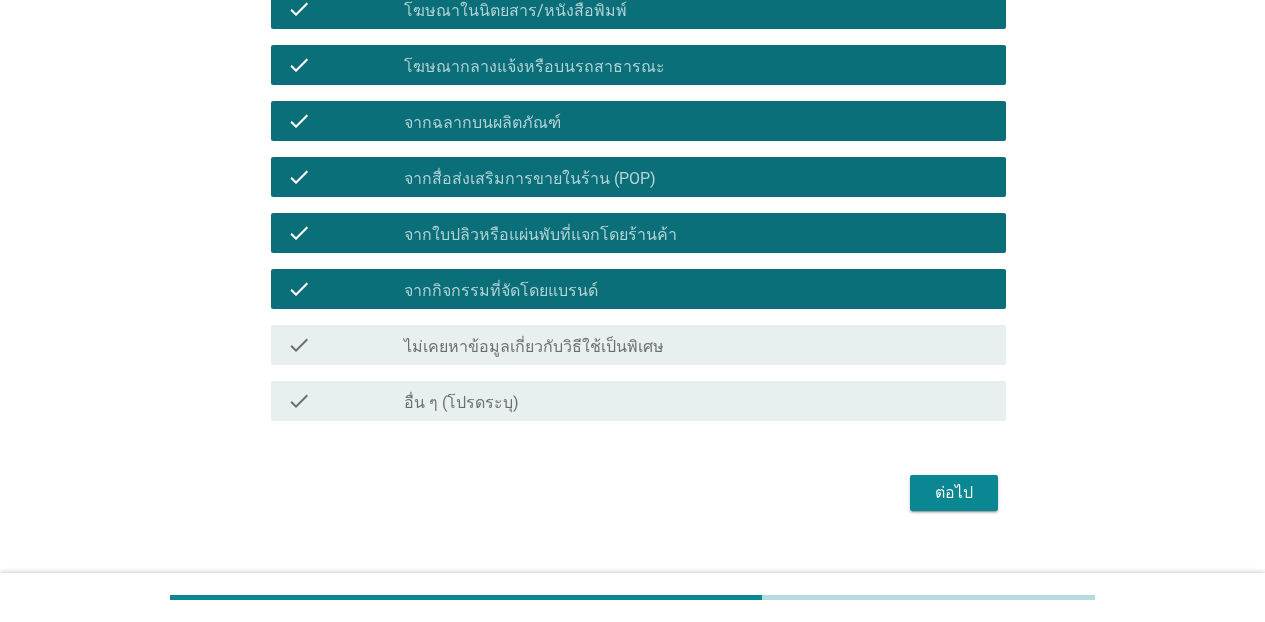 scroll, scrollTop: 1484, scrollLeft: 0, axis: vertical 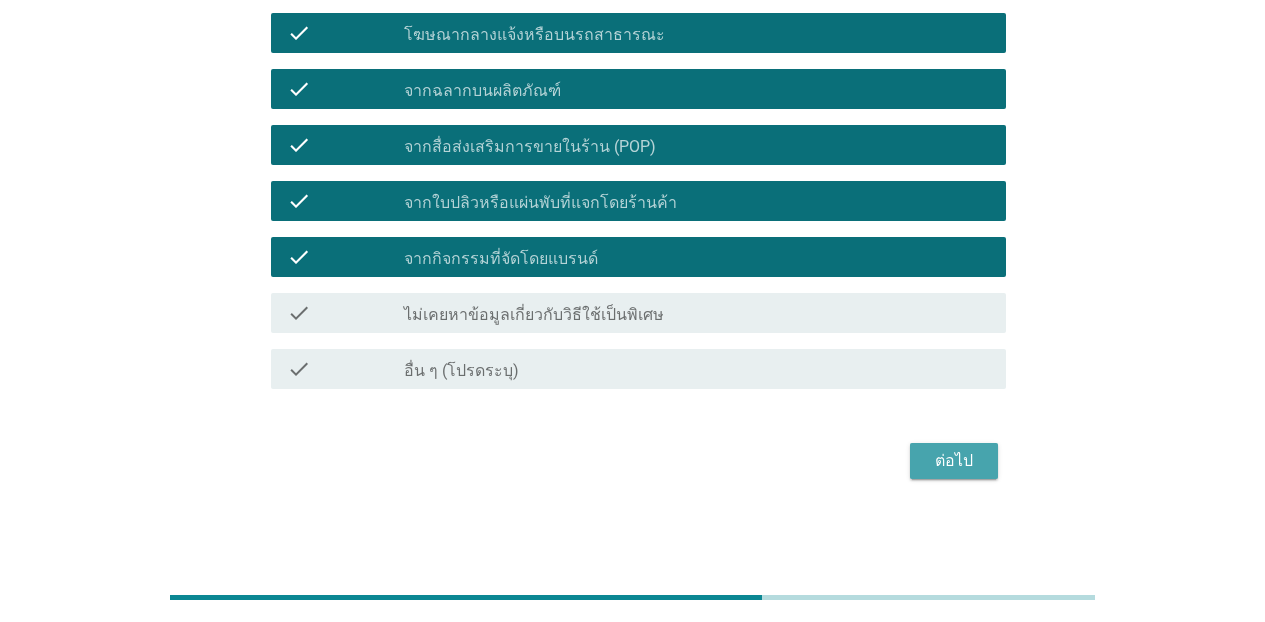 click on "ต่อไป" at bounding box center (954, 461) 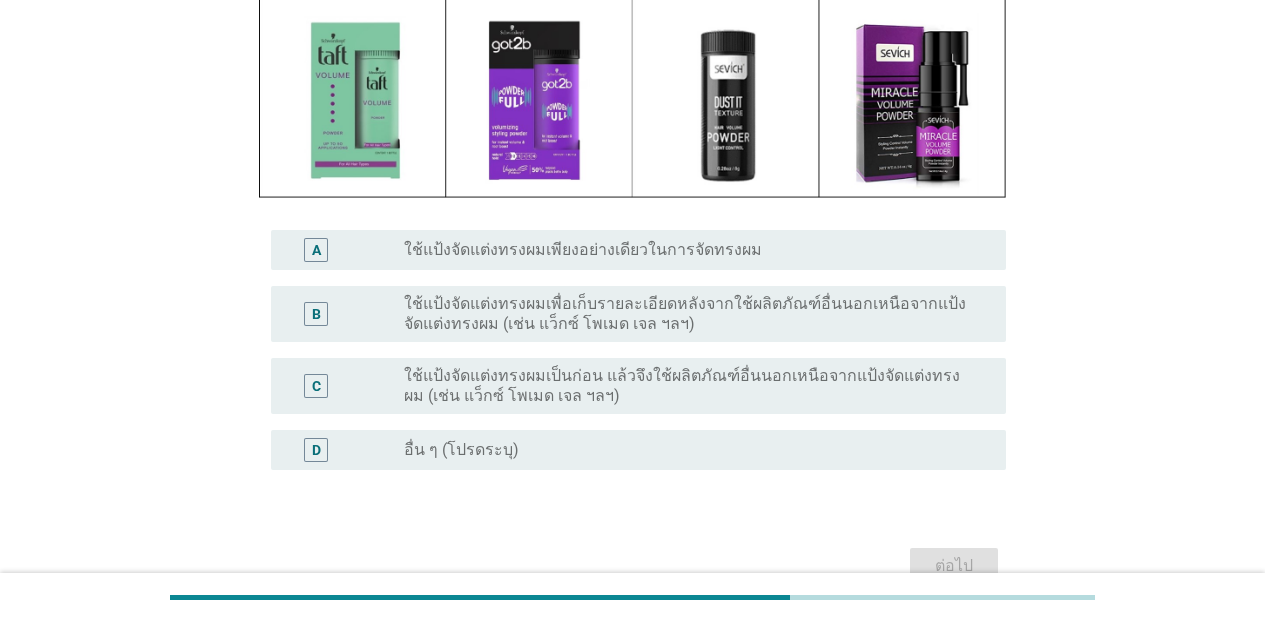 scroll, scrollTop: 250, scrollLeft: 0, axis: vertical 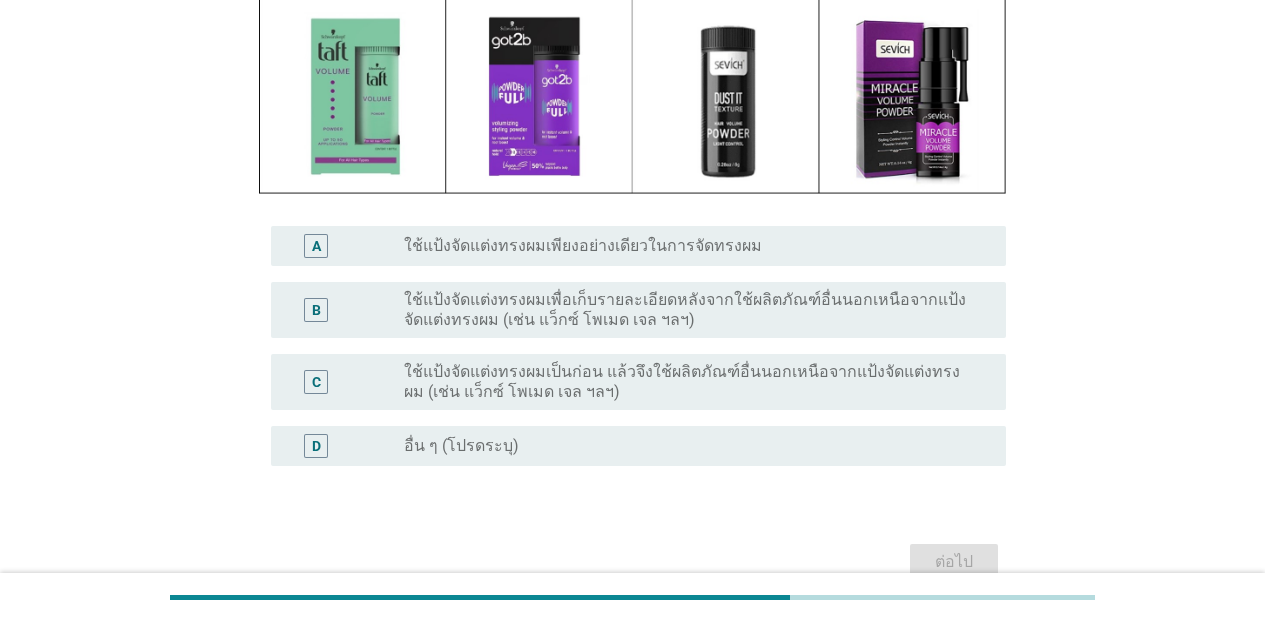 click on "B     radio_button_unchecked ใช้แป้งจัดแต่งทรงผมเพื่อเก็บรายละเอียดหลังจากใช้ผลิตภัณฑ์อื่นนอกเหนือจากแป้งจัดแต่งทรงผม (เช่น แว็กซ์ โพเมด เจล ฯลฯ)" at bounding box center [638, 310] 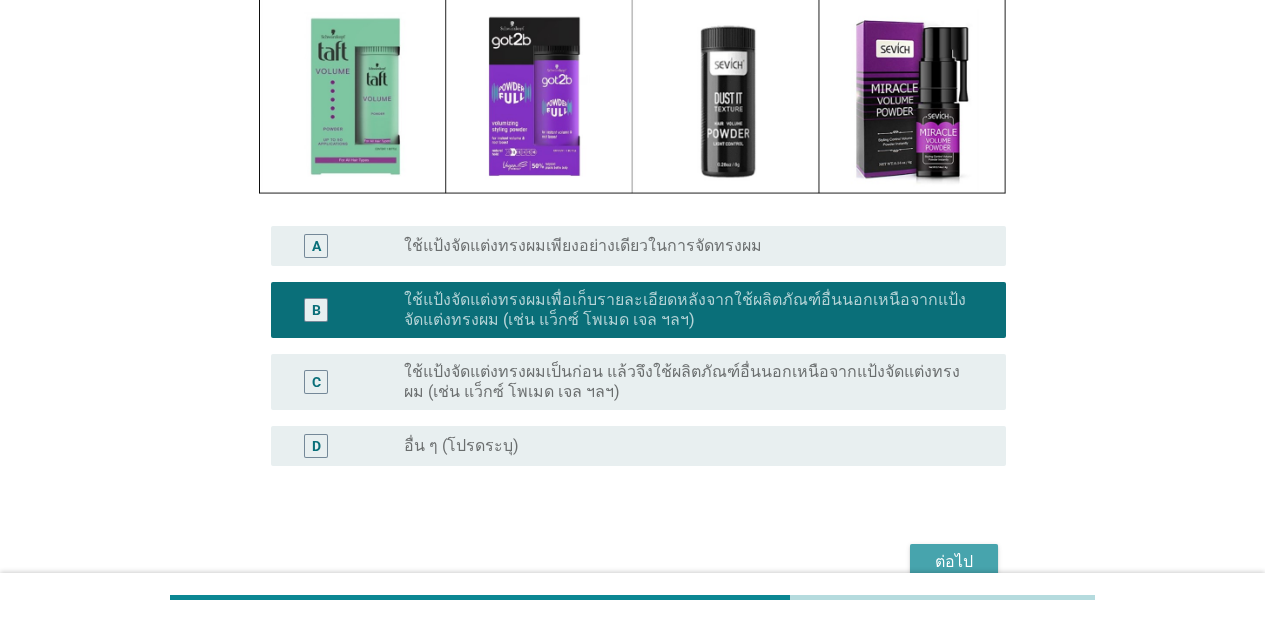 click on "ต่อไป" at bounding box center (954, 562) 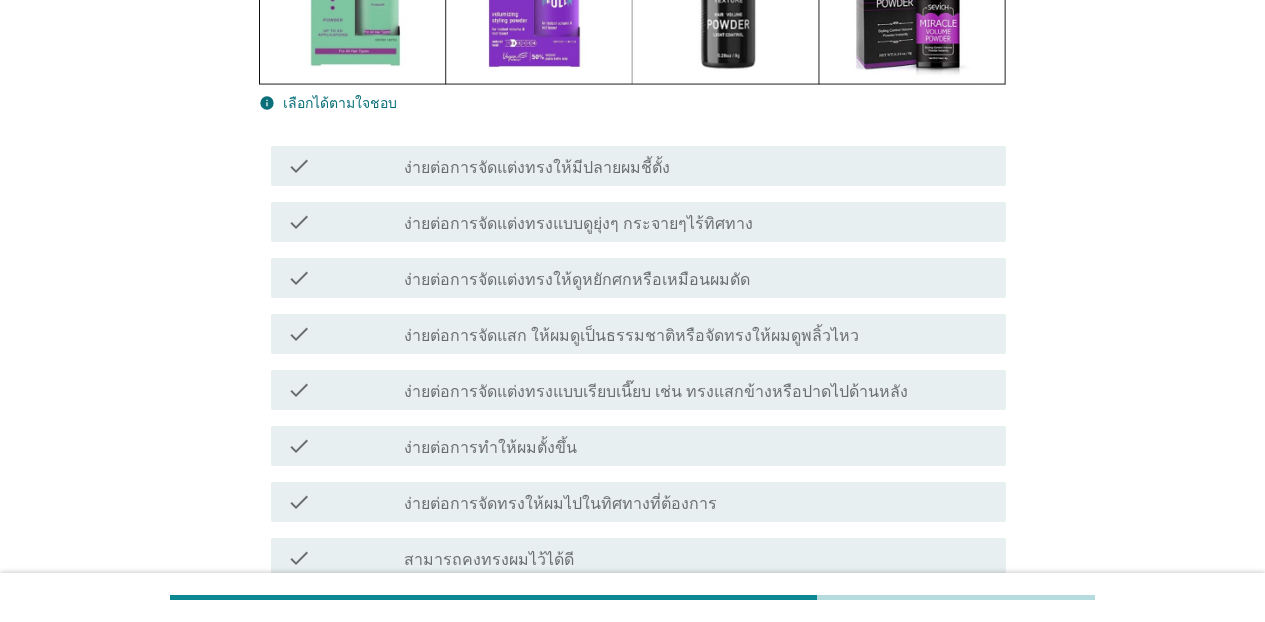 scroll, scrollTop: 395, scrollLeft: 0, axis: vertical 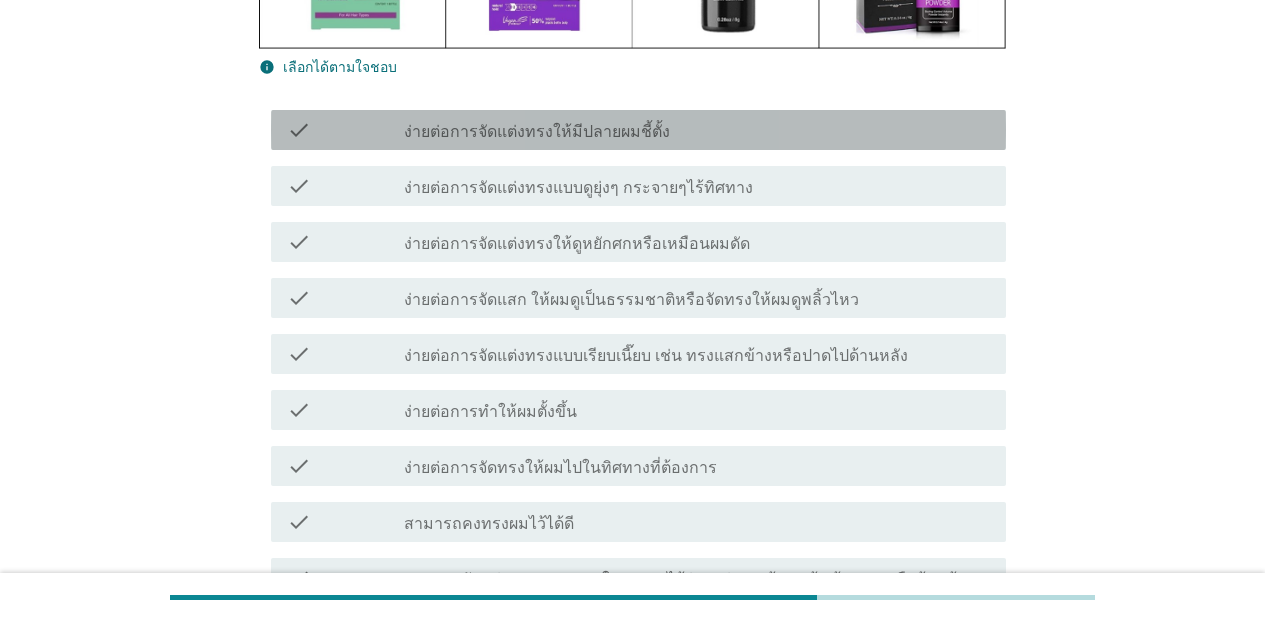 click on "check_box_outline_blank ง่ายต่อการจัดแต่งทรงให้มีปลายผมชี้ตั้ง" at bounding box center (697, 130) 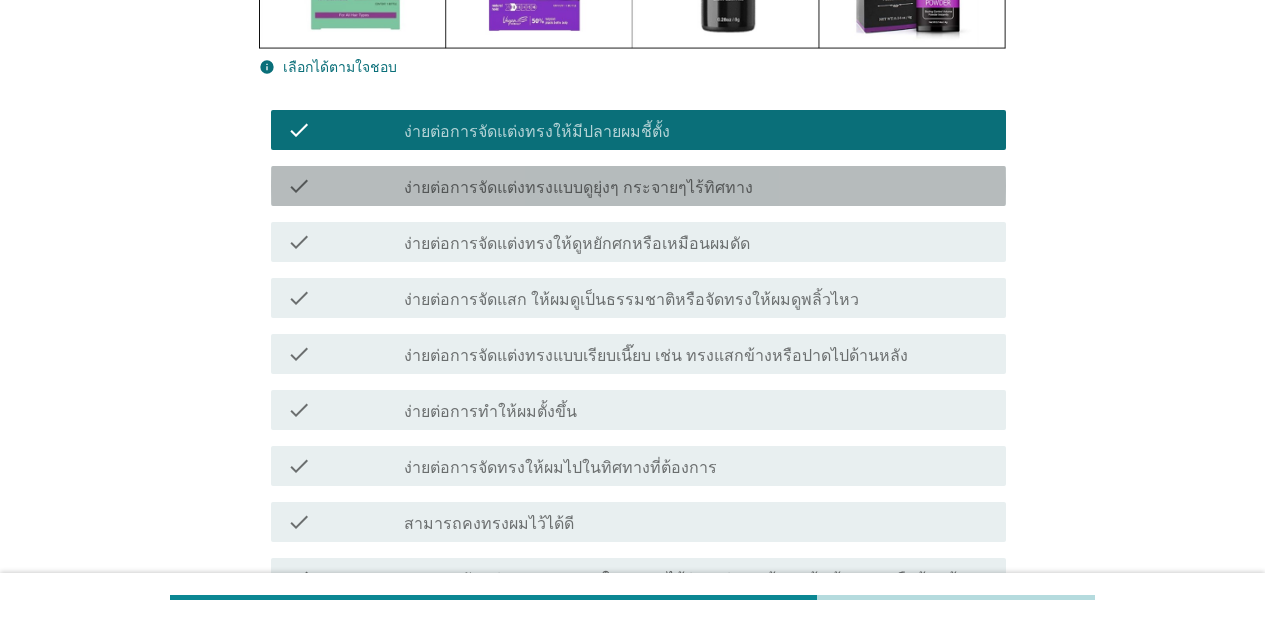 click on "ง่ายต่อการจัดแต่งทรงแบบดูยุ่งๆ กระจายๆไร้ทิศทาง" at bounding box center (578, 188) 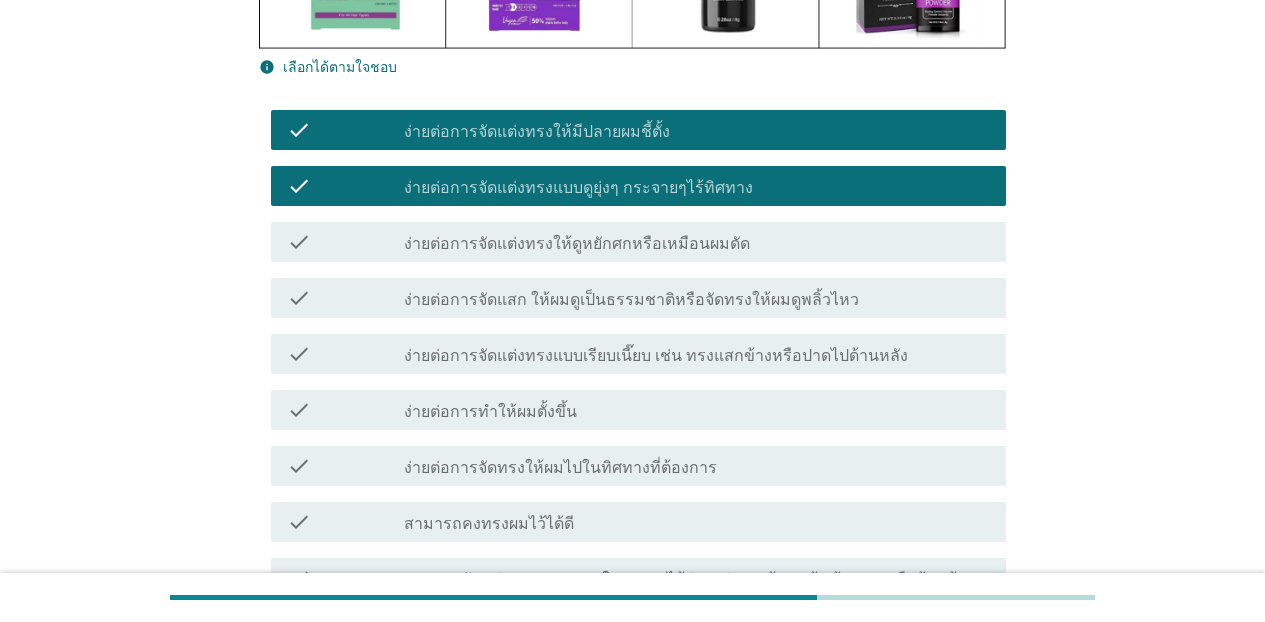 click on "check     check_box_outline_blank ง่ายต่อการจัดแต่งทรงให้ดูหยักศกหรือเหมือนผมดัด" at bounding box center [632, 242] 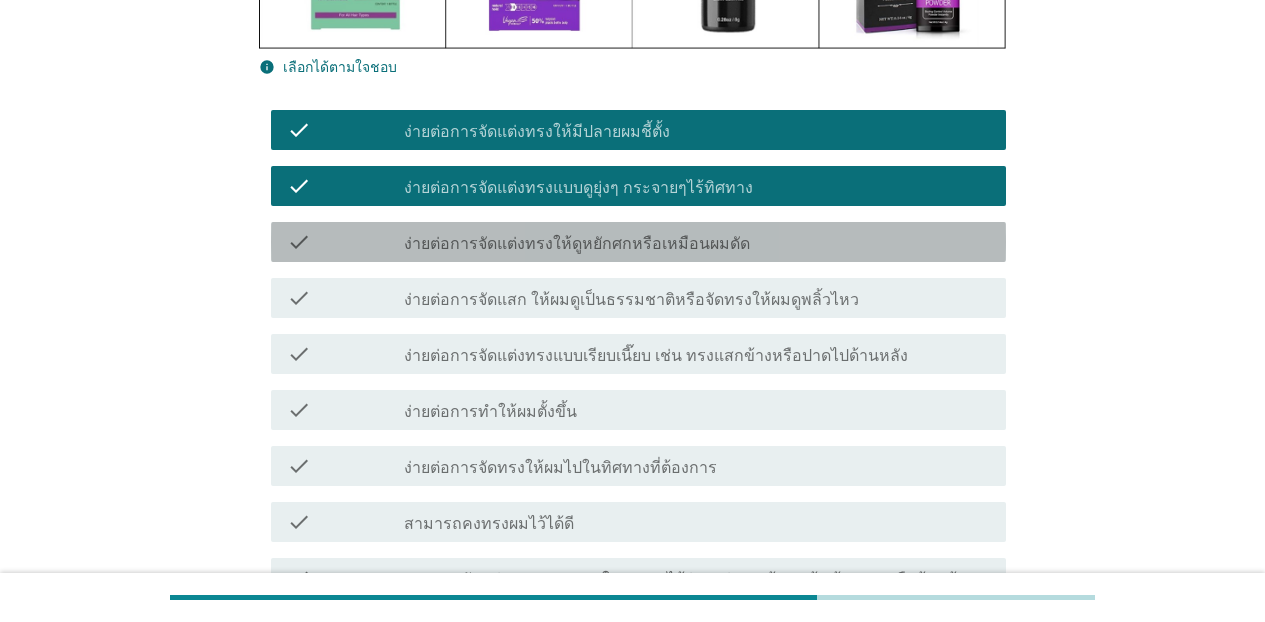 click on "ง่ายต่อการจัดแต่งทรงให้ดูหยักศกหรือเหมือนผมดัด" at bounding box center [577, 244] 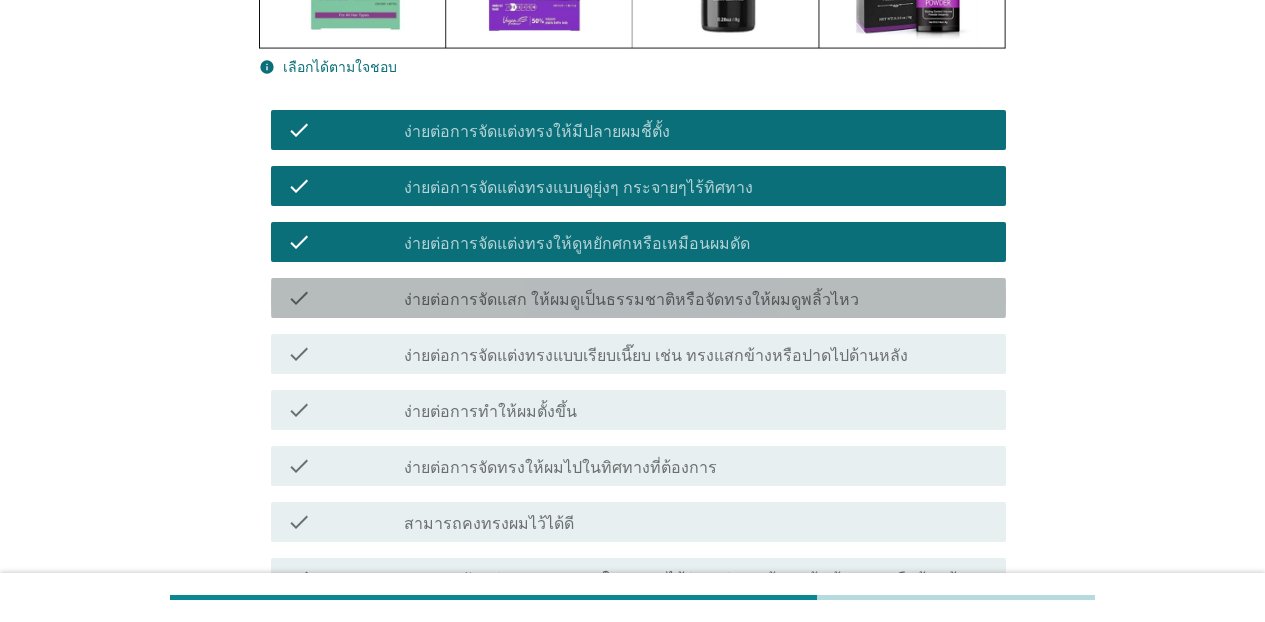 click on "ง่ายต่อการจัดแสก ให้ผมดูเป็นธรรมชาติหรือจัดทรงให้ผมดูพลิ้วไหว" at bounding box center [631, 300] 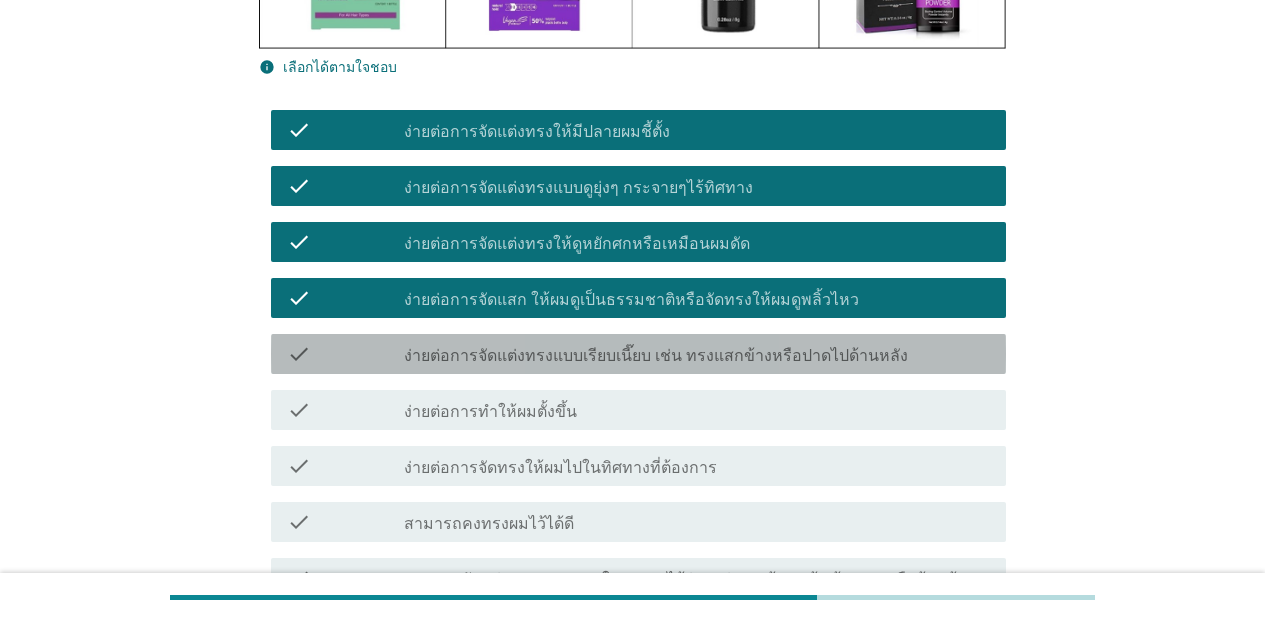 click on "check     check_box_outline_blank ง่ายต่อการจัดแต่งทรงแบบเรียบเนี๊ยบ เช่น ทรงแสกข้างหรือปาดไปด้านหลัง" at bounding box center (638, 354) 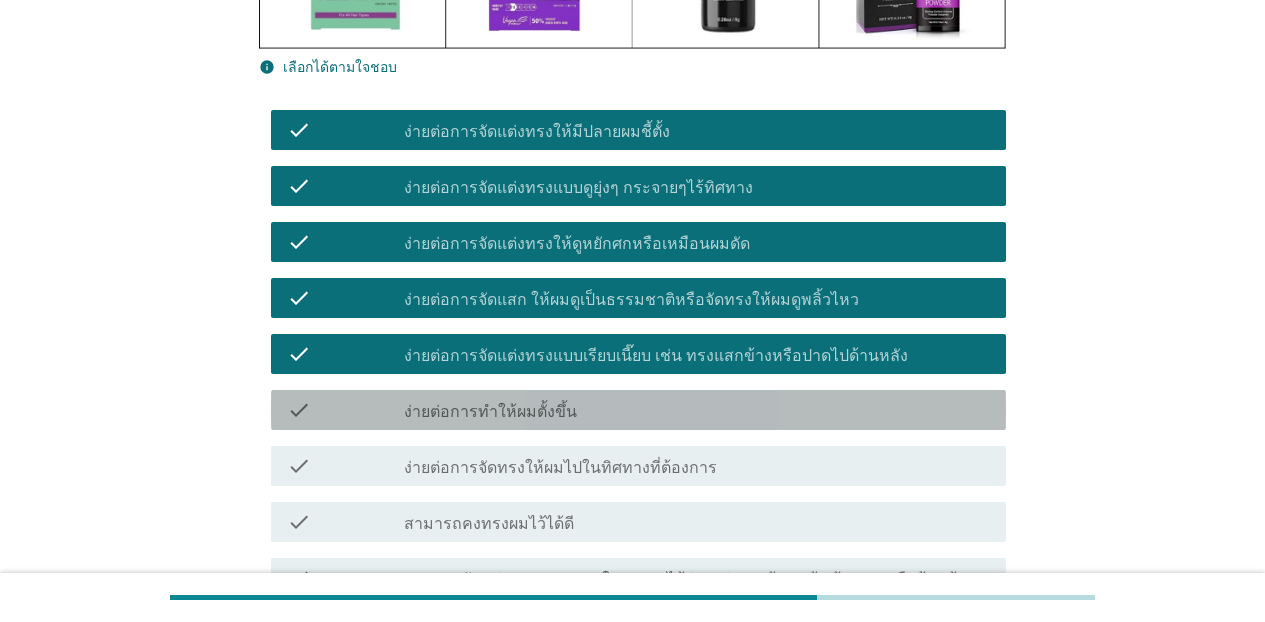 drag, startPoint x: 538, startPoint y: 404, endPoint x: 538, endPoint y: 462, distance: 58 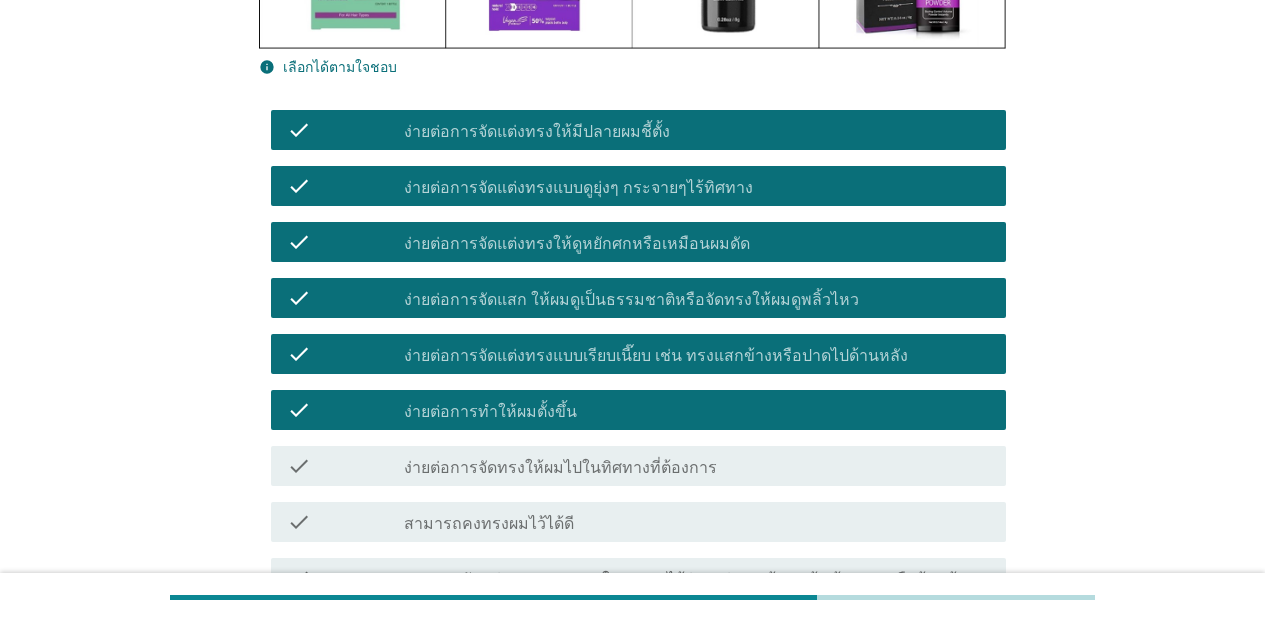 drag, startPoint x: 538, startPoint y: 463, endPoint x: 539, endPoint y: 517, distance: 54.00926 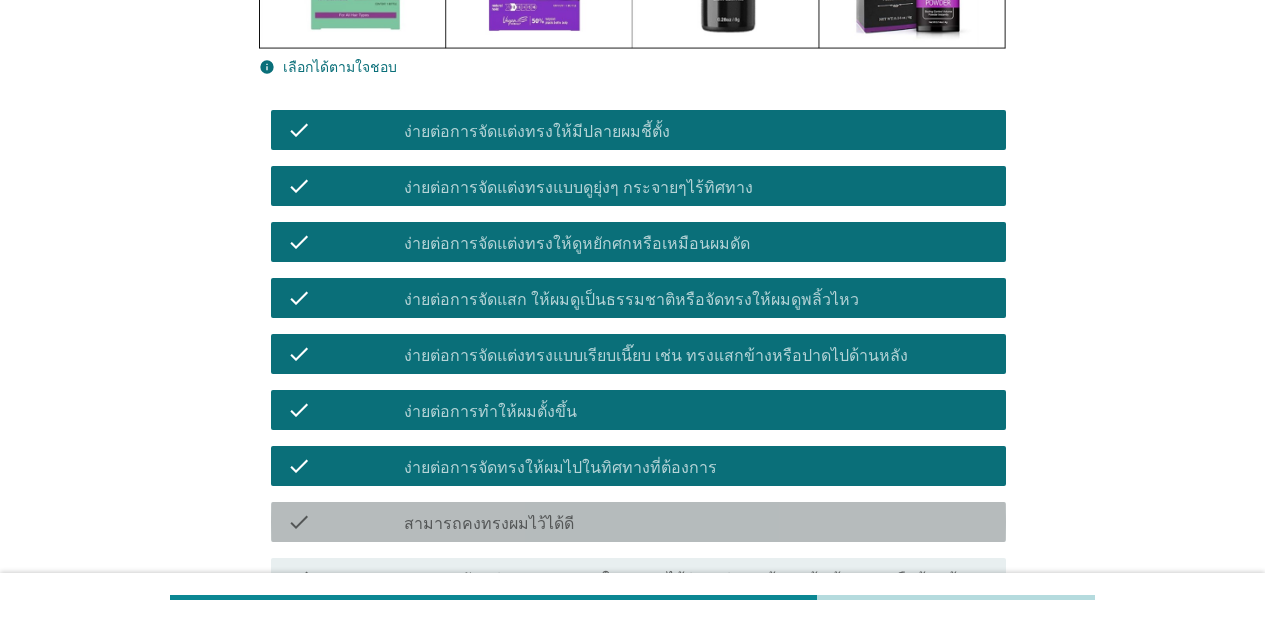 click on "สามารถคงทรงผมไว้ได้ดี" at bounding box center (489, 524) 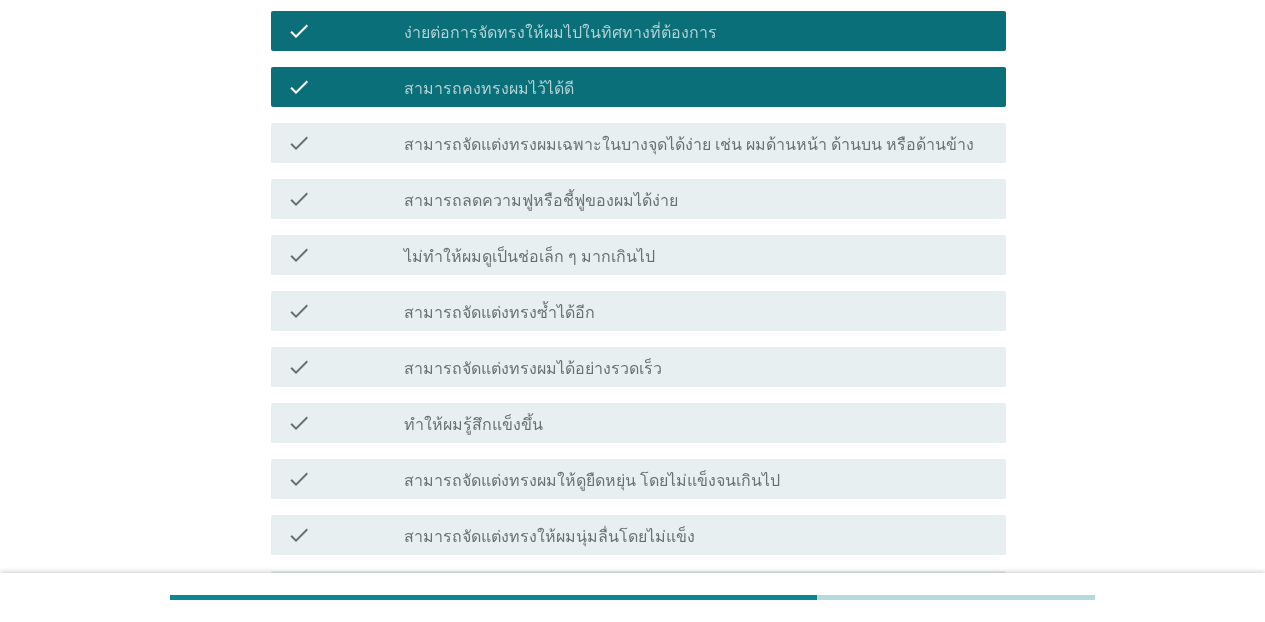 scroll, scrollTop: 866, scrollLeft: 0, axis: vertical 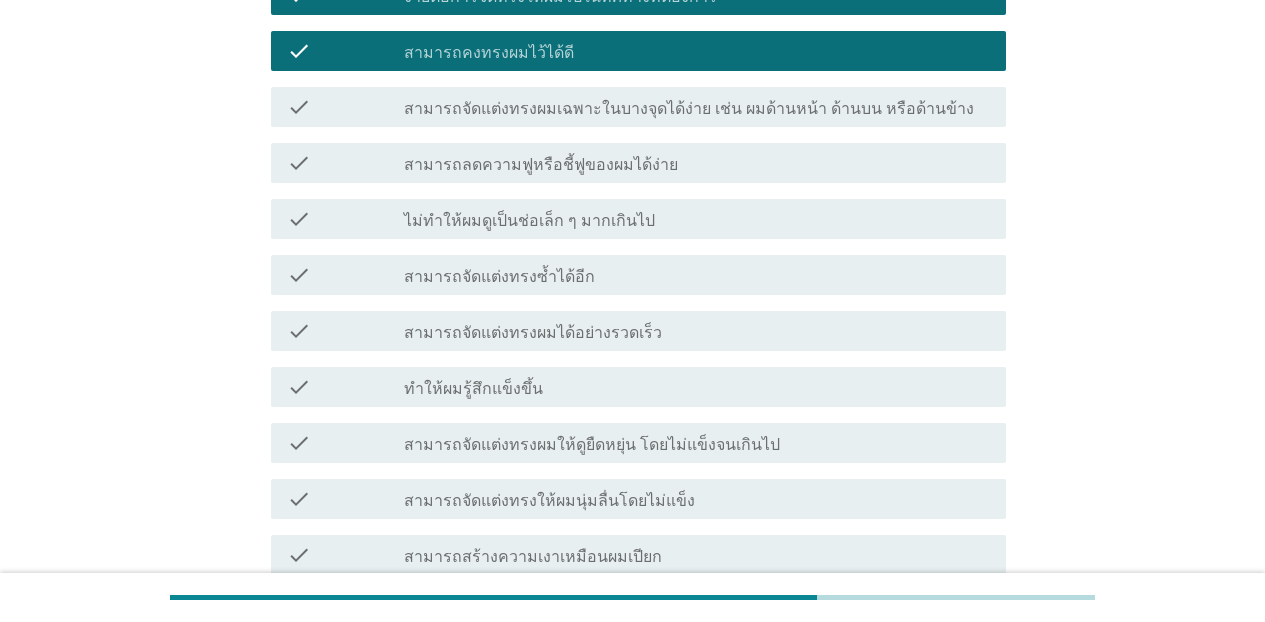 drag, startPoint x: 634, startPoint y: 120, endPoint x: 621, endPoint y: 141, distance: 24.698177 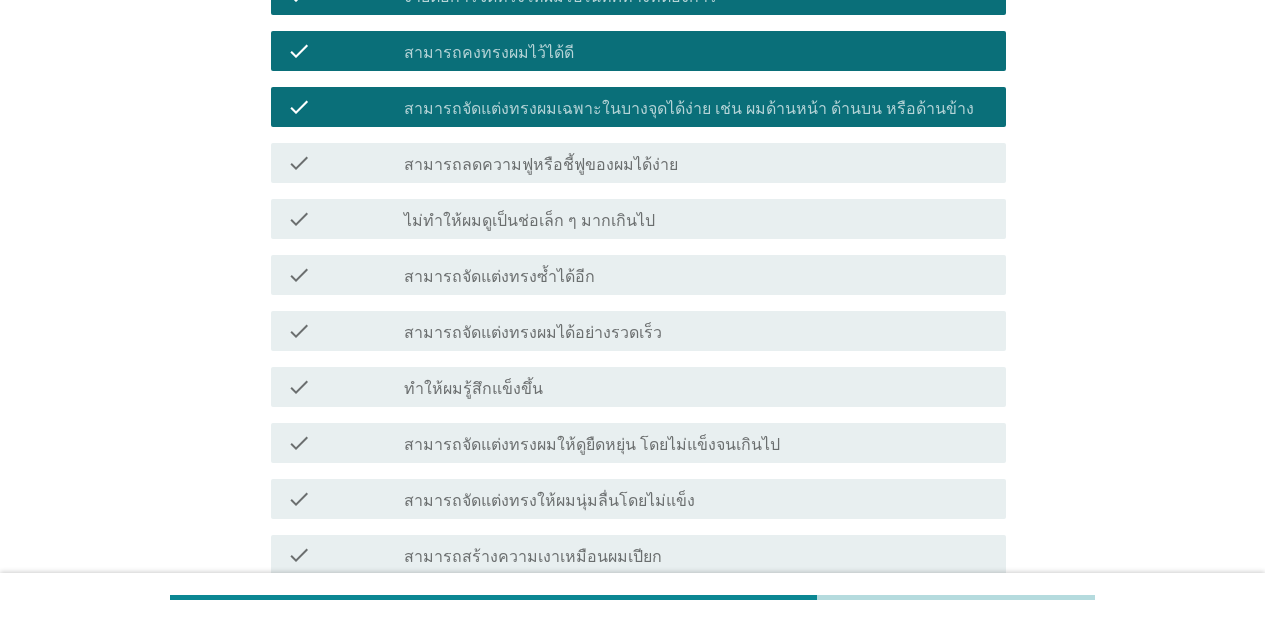 drag, startPoint x: 618, startPoint y: 150, endPoint x: 605, endPoint y: 209, distance: 60.41523 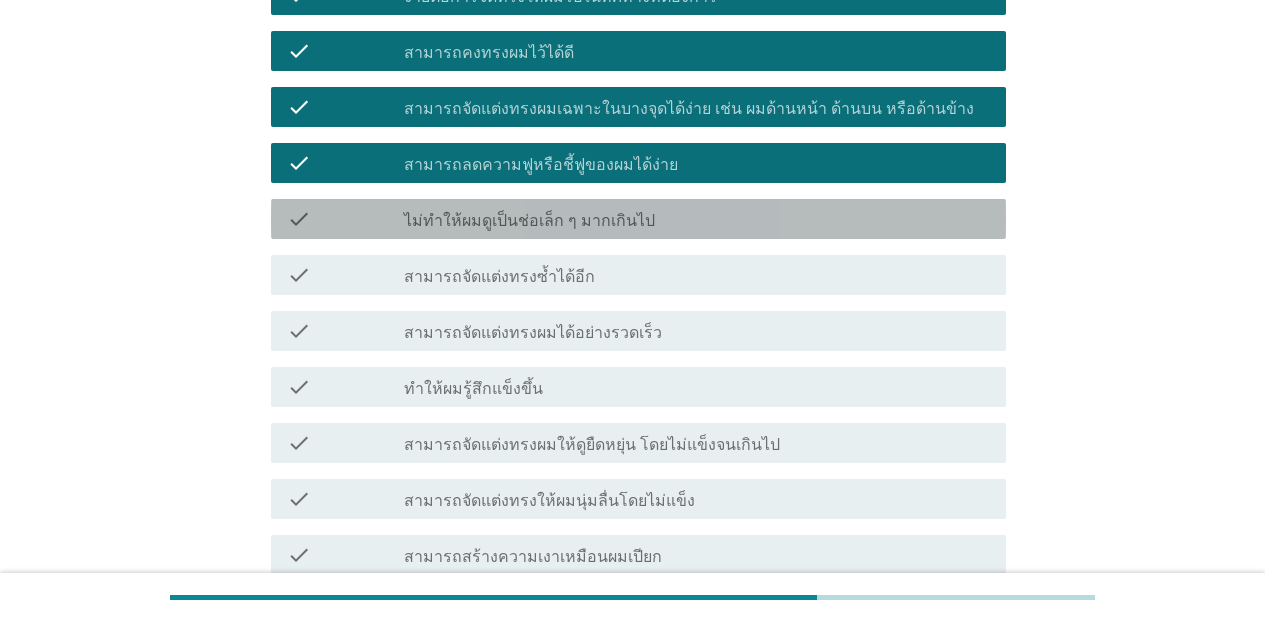 click on "ไม่ทำให้ผมดูเป็นช่อเล็ก ๆ มากเกินไป" at bounding box center (529, 221) 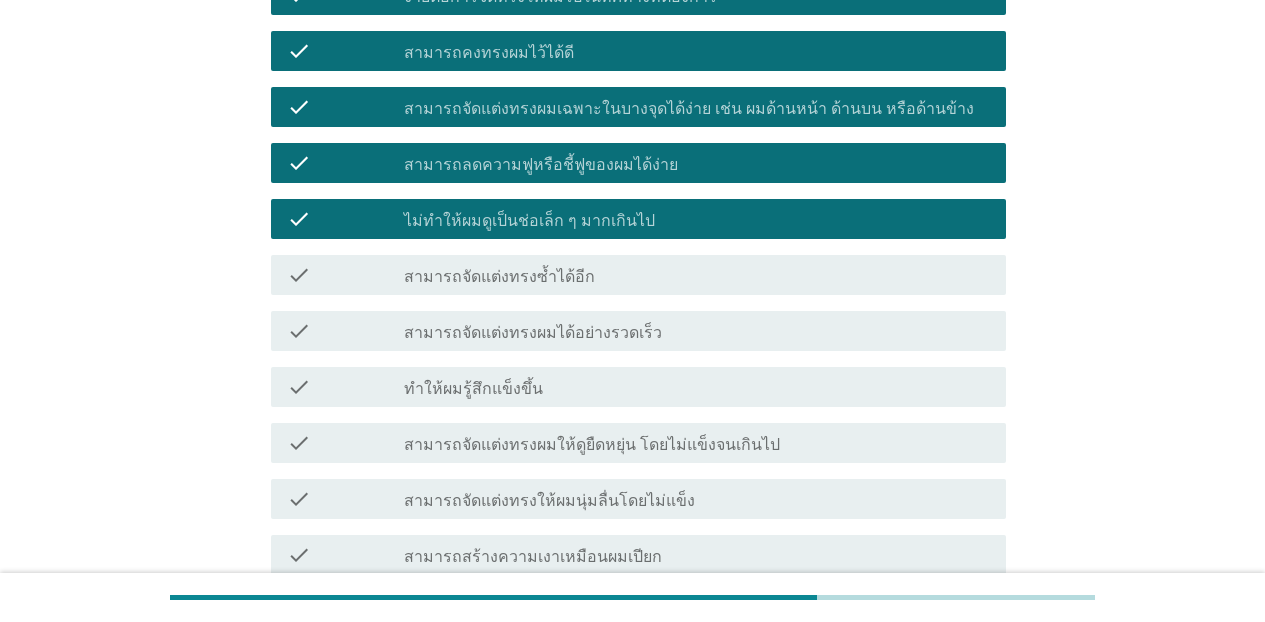click on "สามารถจัดแต่งทรงซ้ำได้อีก" at bounding box center [499, 277] 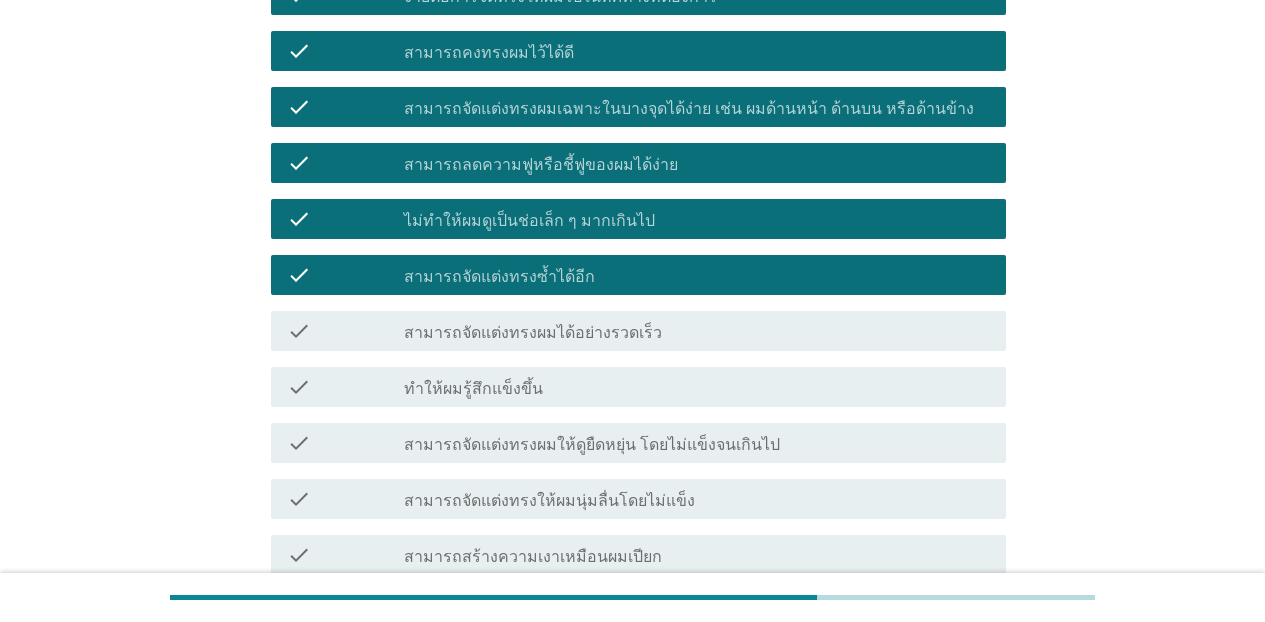 click on "สามารถจัดแต่งทรงผมได้อย่างรวดเร็ว" at bounding box center (533, 333) 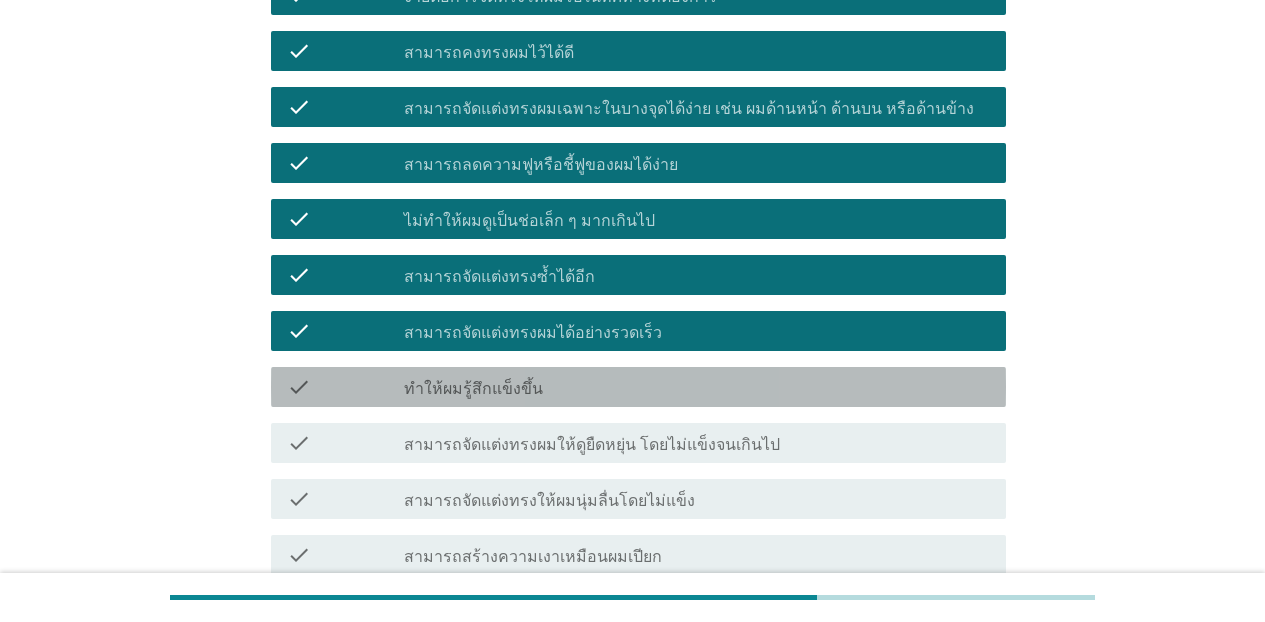 drag, startPoint x: 548, startPoint y: 374, endPoint x: 554, endPoint y: 392, distance: 18.973665 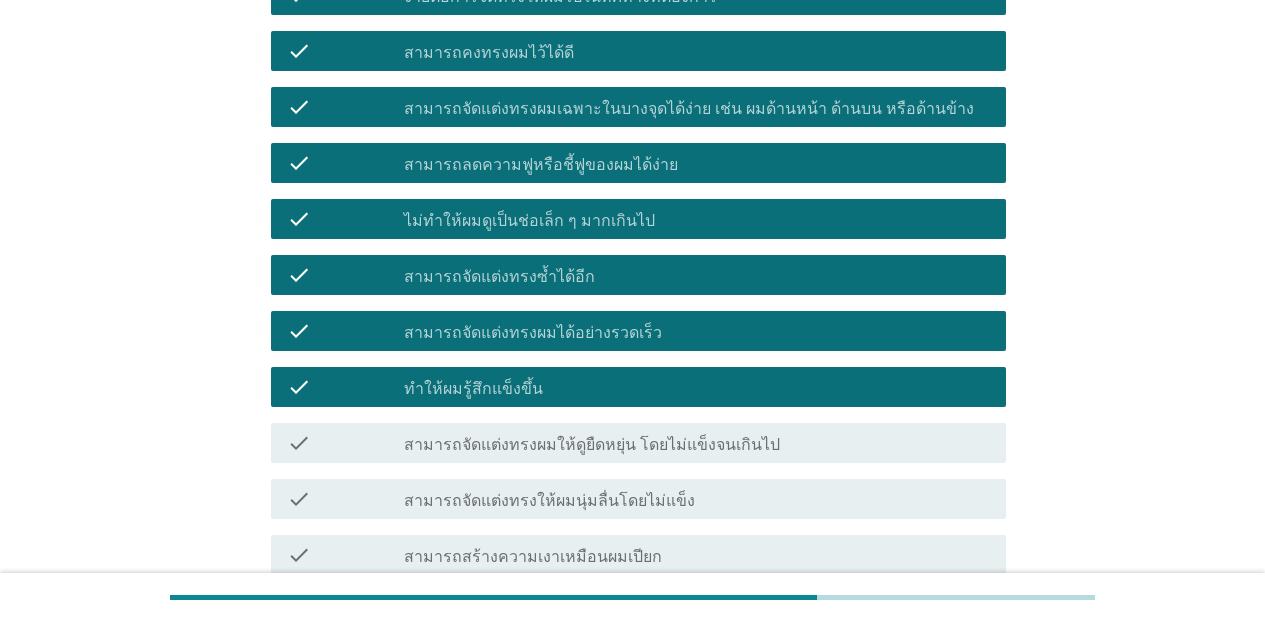 drag, startPoint x: 554, startPoint y: 430, endPoint x: 553, endPoint y: 498, distance: 68.007355 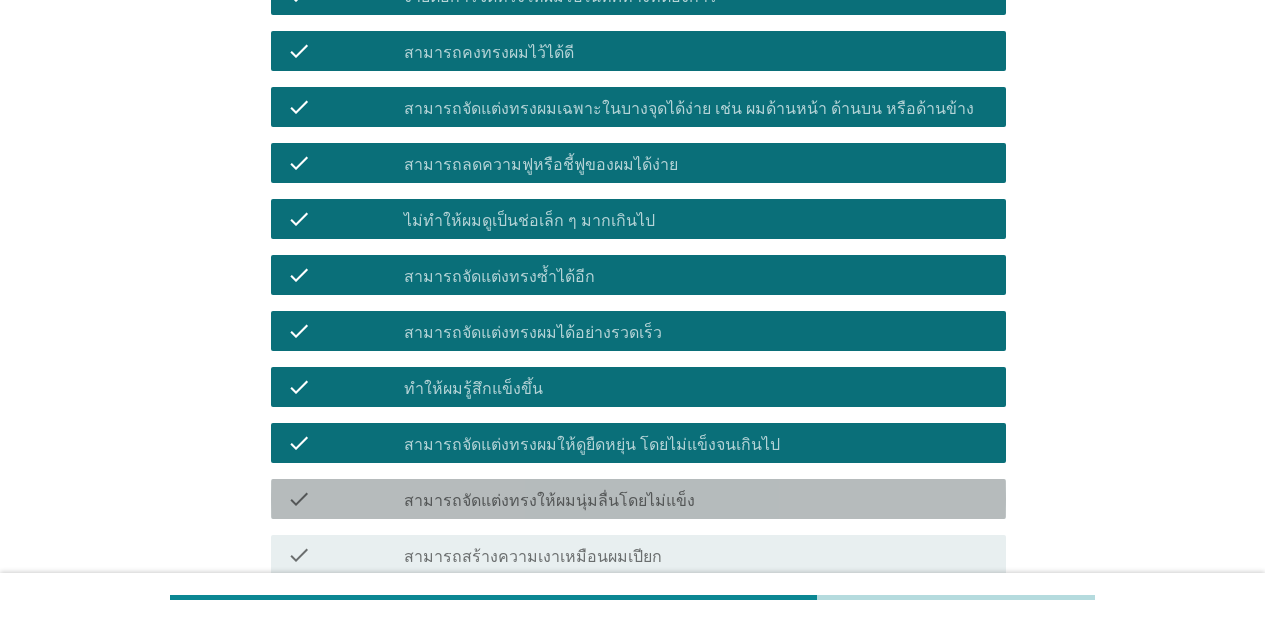 drag, startPoint x: 551, startPoint y: 507, endPoint x: 558, endPoint y: 526, distance: 20.248457 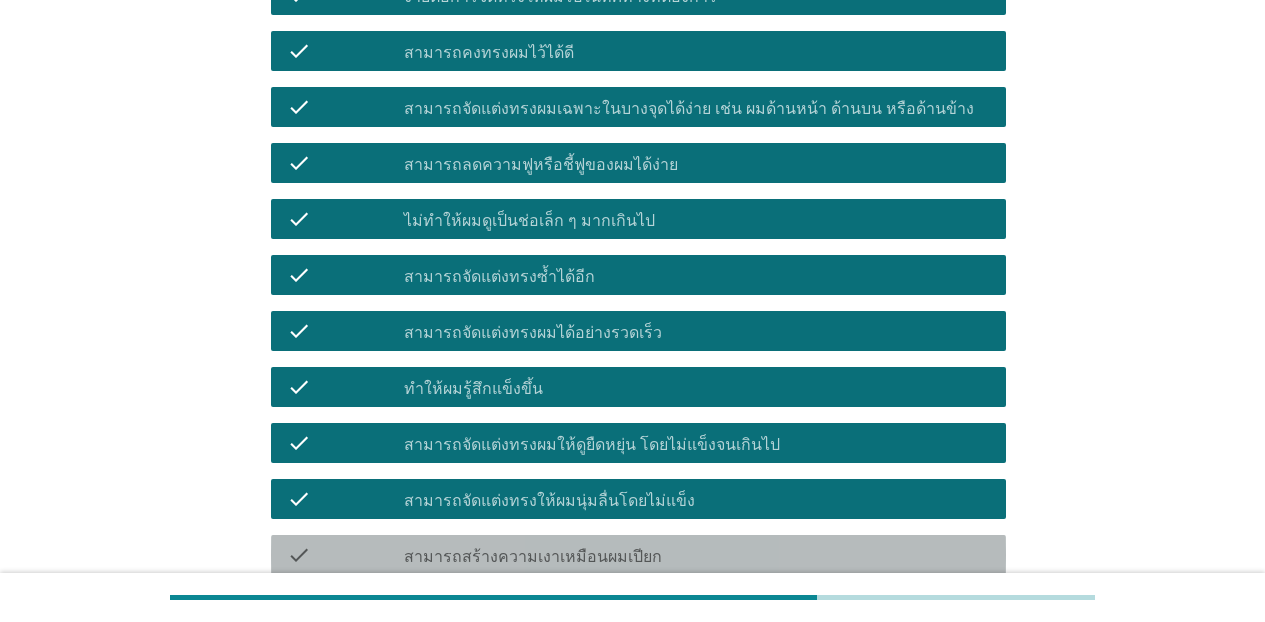 drag, startPoint x: 558, startPoint y: 548, endPoint x: 549, endPoint y: 536, distance: 15 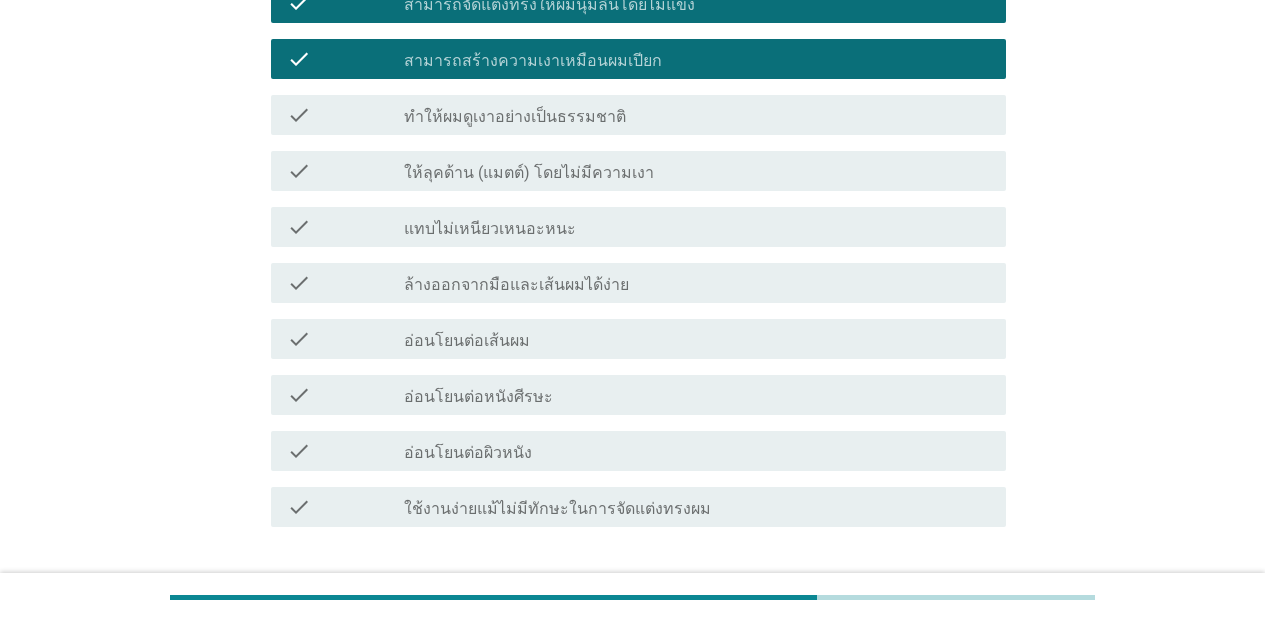 scroll, scrollTop: 1366, scrollLeft: 0, axis: vertical 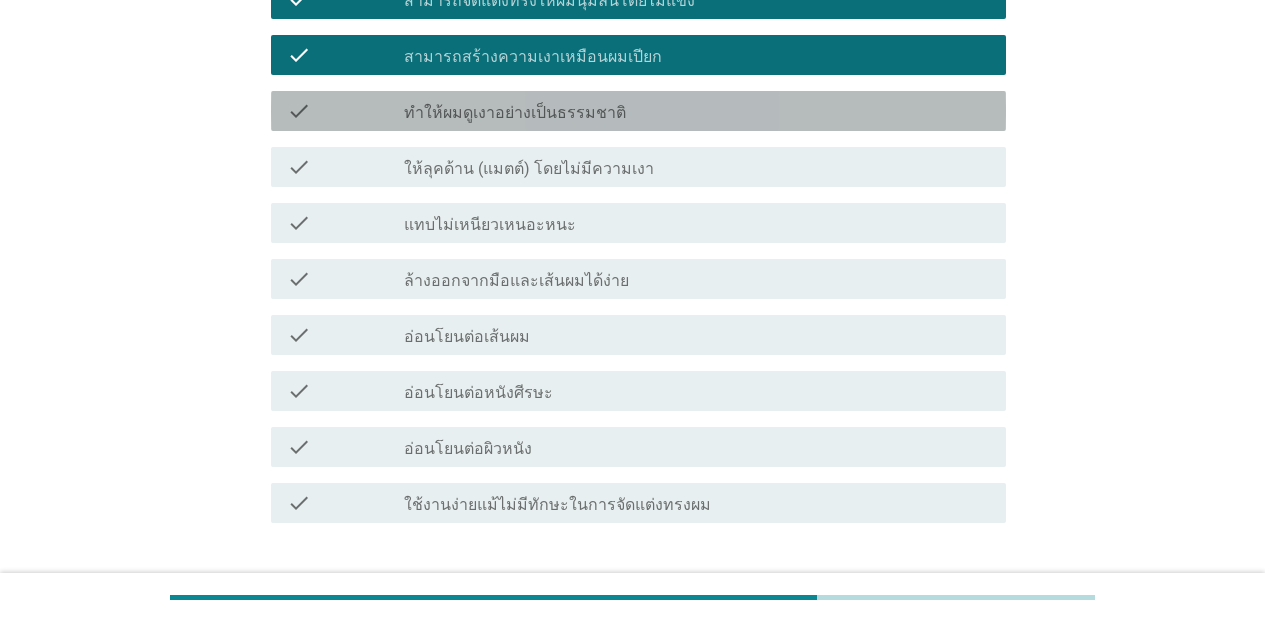 click on "check_box_outline_blank ทำให้ผมดูเงาอย่างเป็นธรรมชาติ" at bounding box center [697, 111] 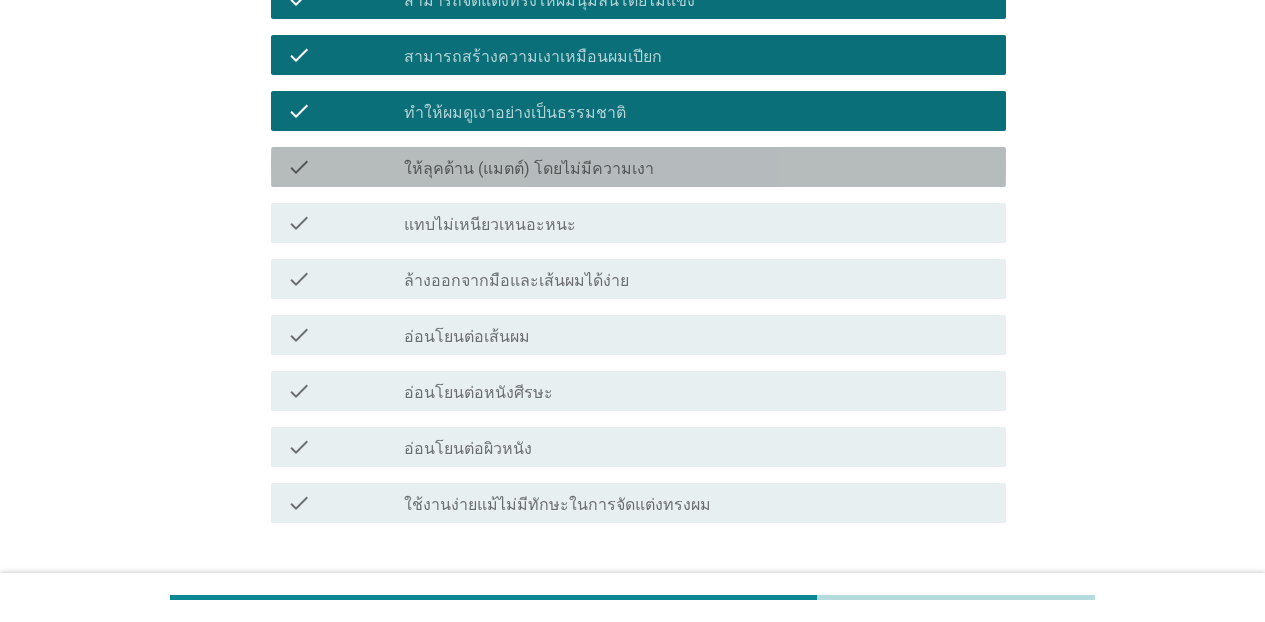 drag, startPoint x: 620, startPoint y: 166, endPoint x: 612, endPoint y: 210, distance: 44.72136 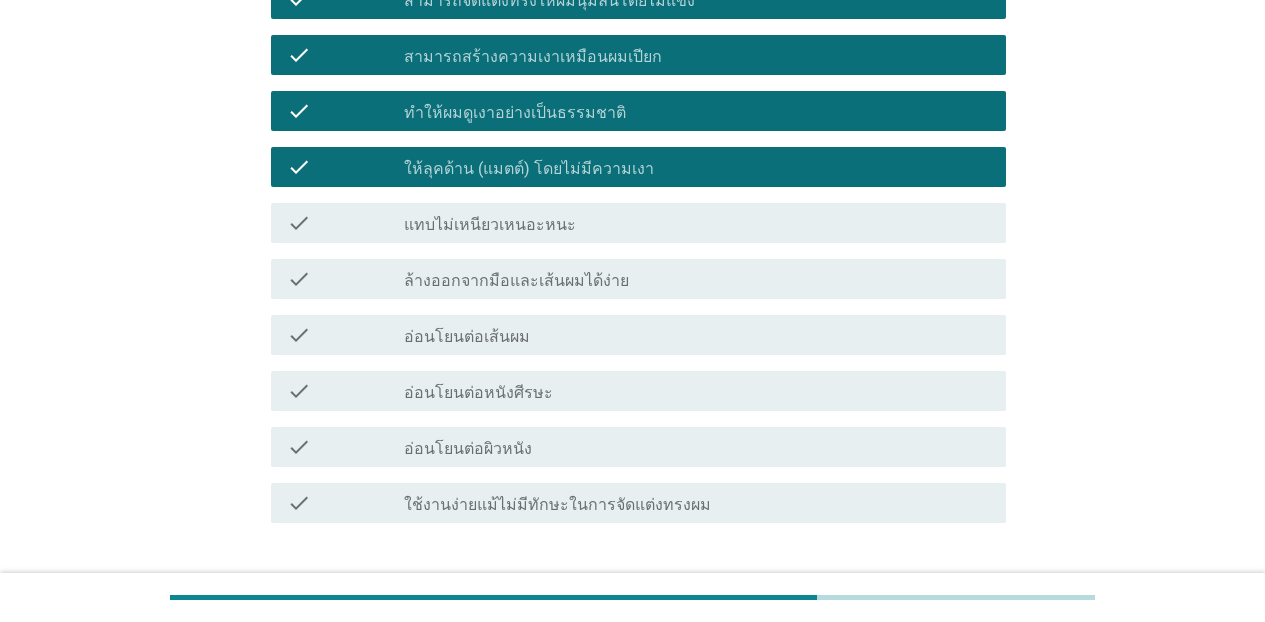 drag, startPoint x: 610, startPoint y: 217, endPoint x: 605, endPoint y: 267, distance: 50.24938 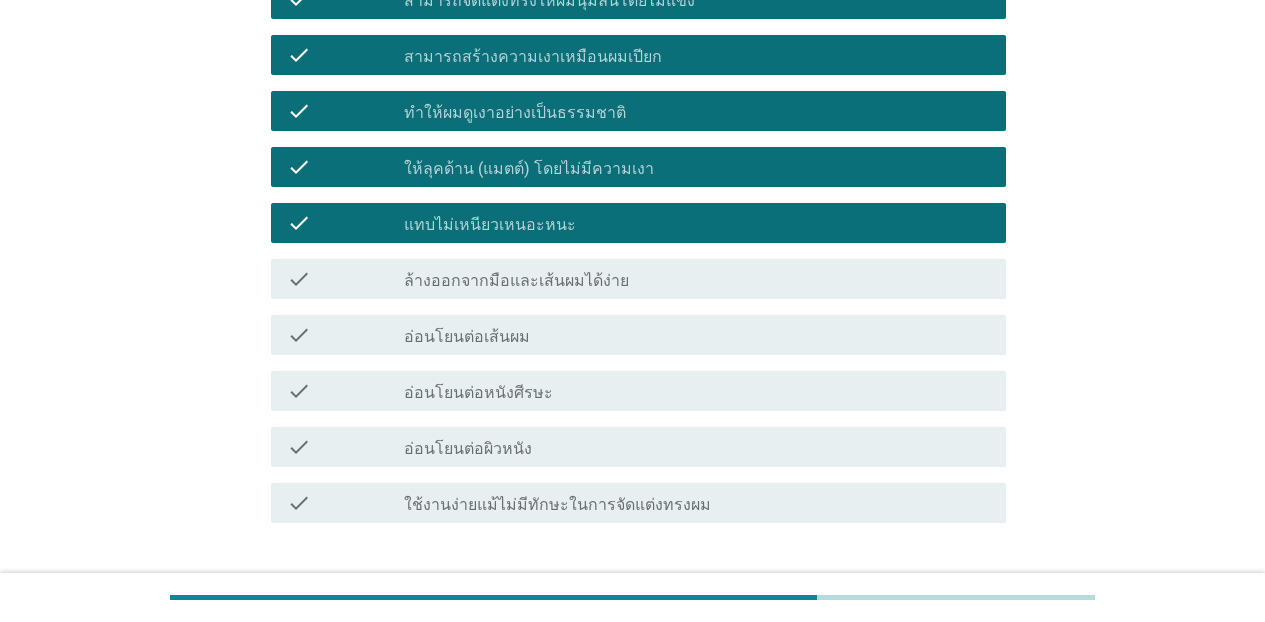 drag, startPoint x: 602, startPoint y: 277, endPoint x: 592, endPoint y: 336, distance: 59.841457 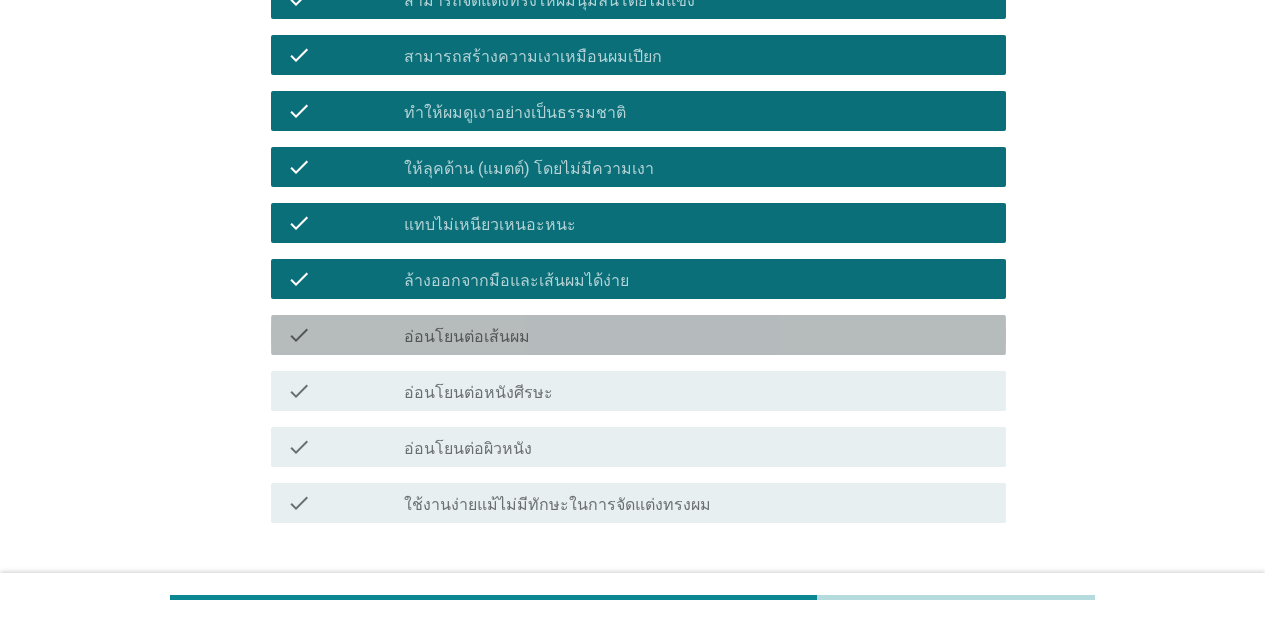 click on "check_box_outline_blank อ่อนโยนต่อเส้นผม" at bounding box center (697, 335) 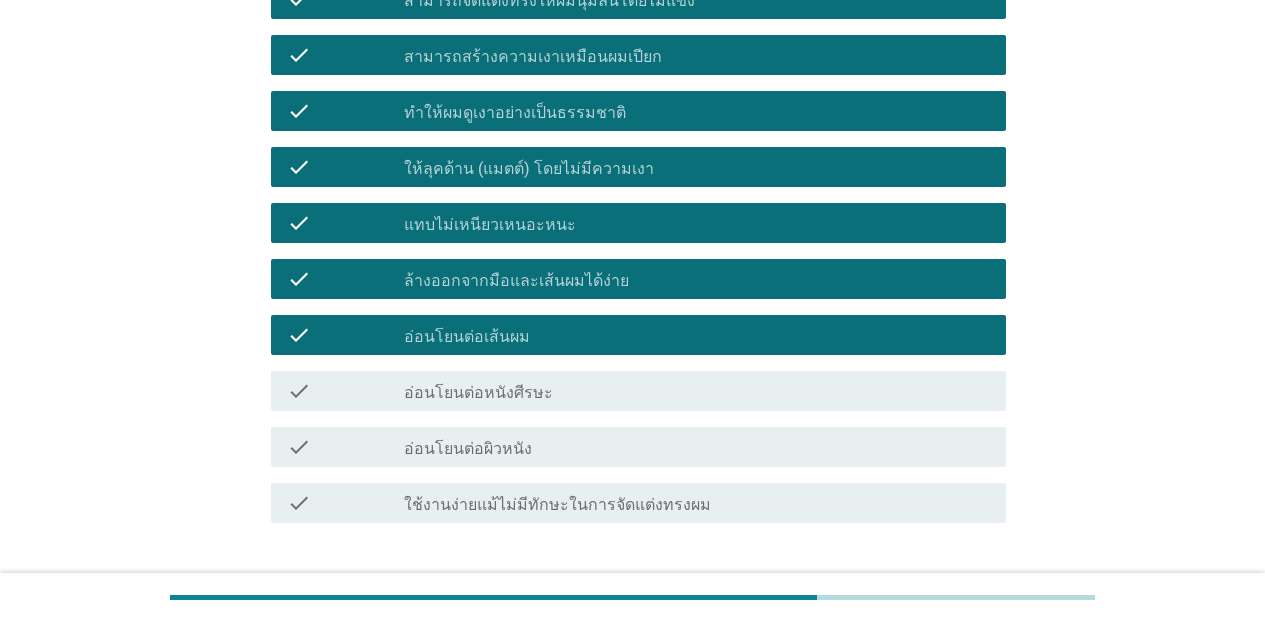 drag, startPoint x: 582, startPoint y: 392, endPoint x: 573, endPoint y: 461, distance: 69.58448 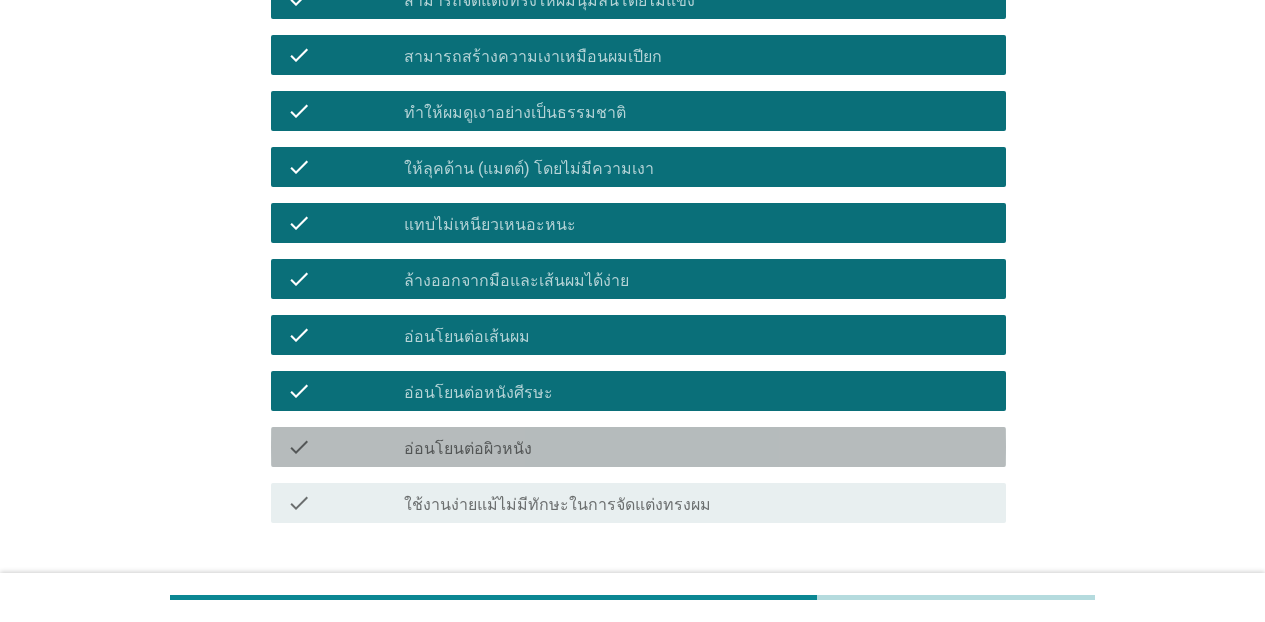 click on "check     check_box_outline_blank อ่อนโยนต่อผิวหนัง" at bounding box center [638, 447] 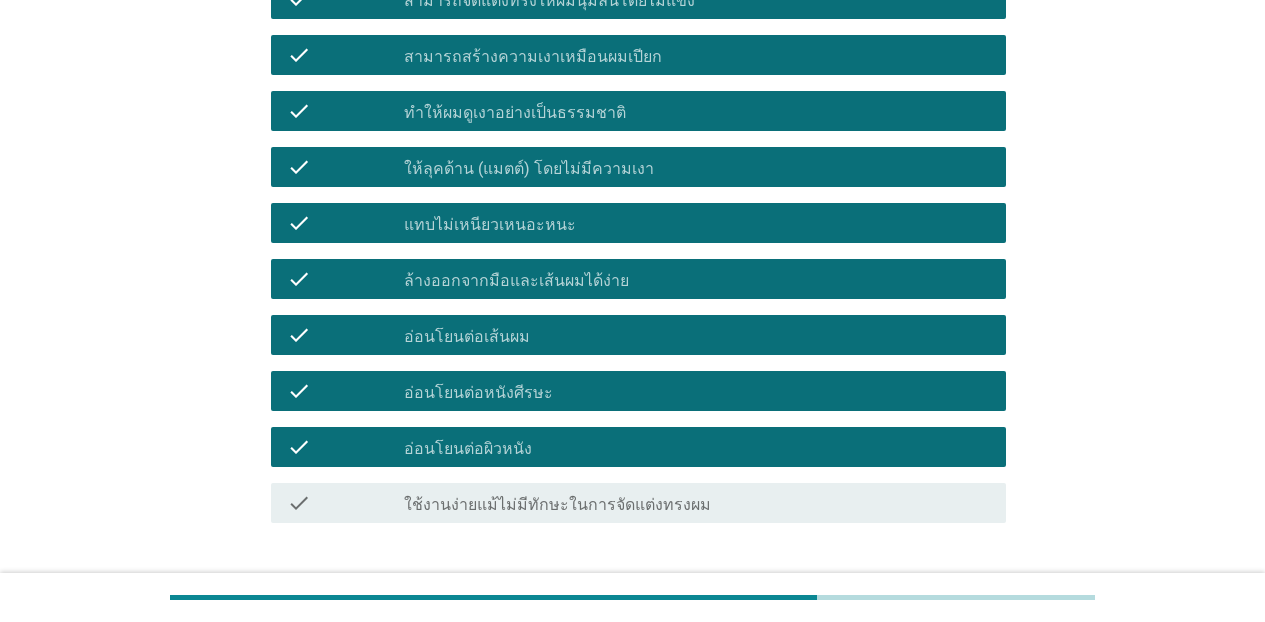 drag, startPoint x: 575, startPoint y: 495, endPoint x: 1000, endPoint y: 496, distance: 425.0012 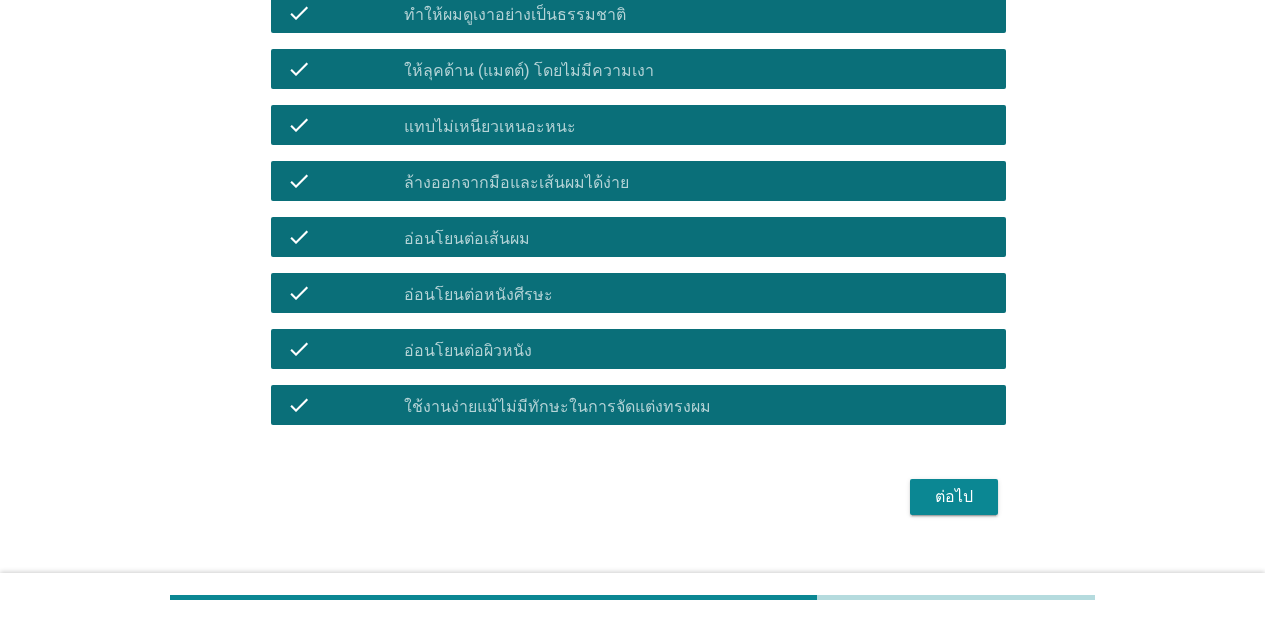 scroll, scrollTop: 1500, scrollLeft: 0, axis: vertical 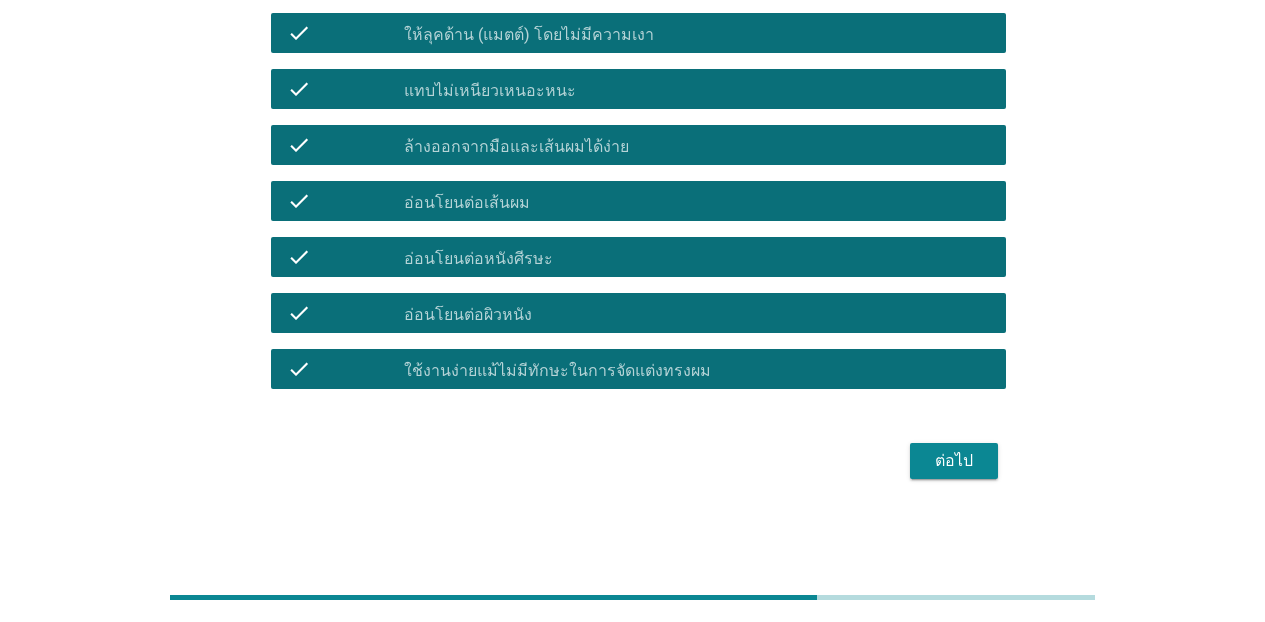 click on "ต่อไป" at bounding box center [954, 461] 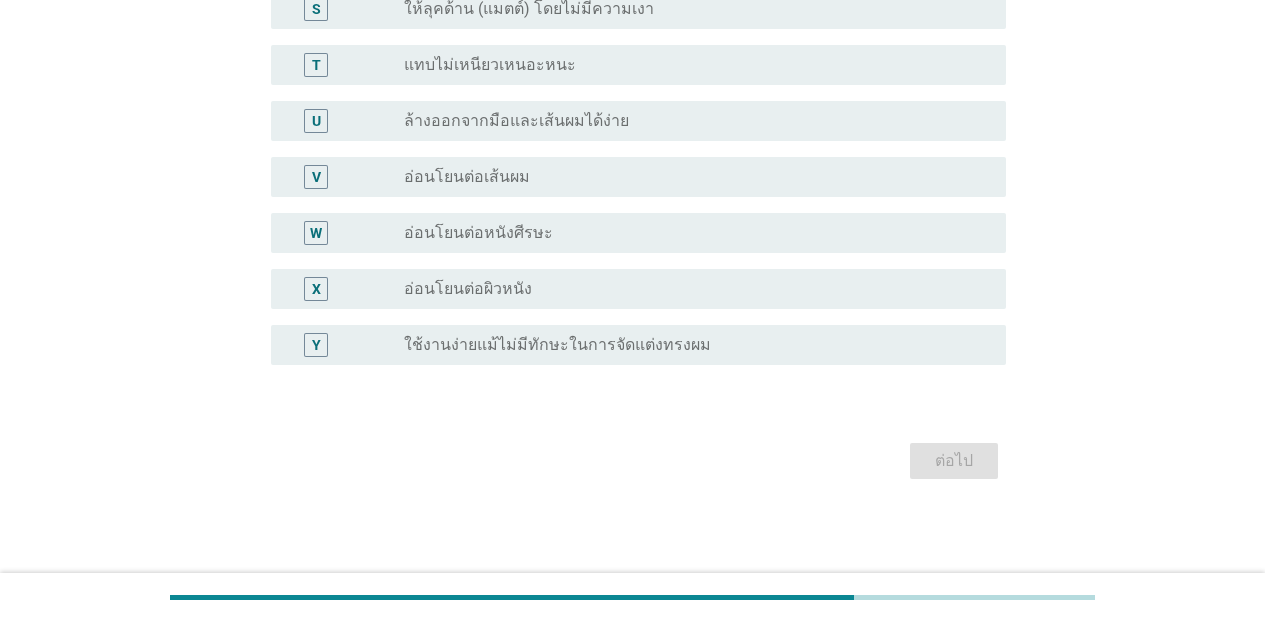 scroll, scrollTop: 0, scrollLeft: 0, axis: both 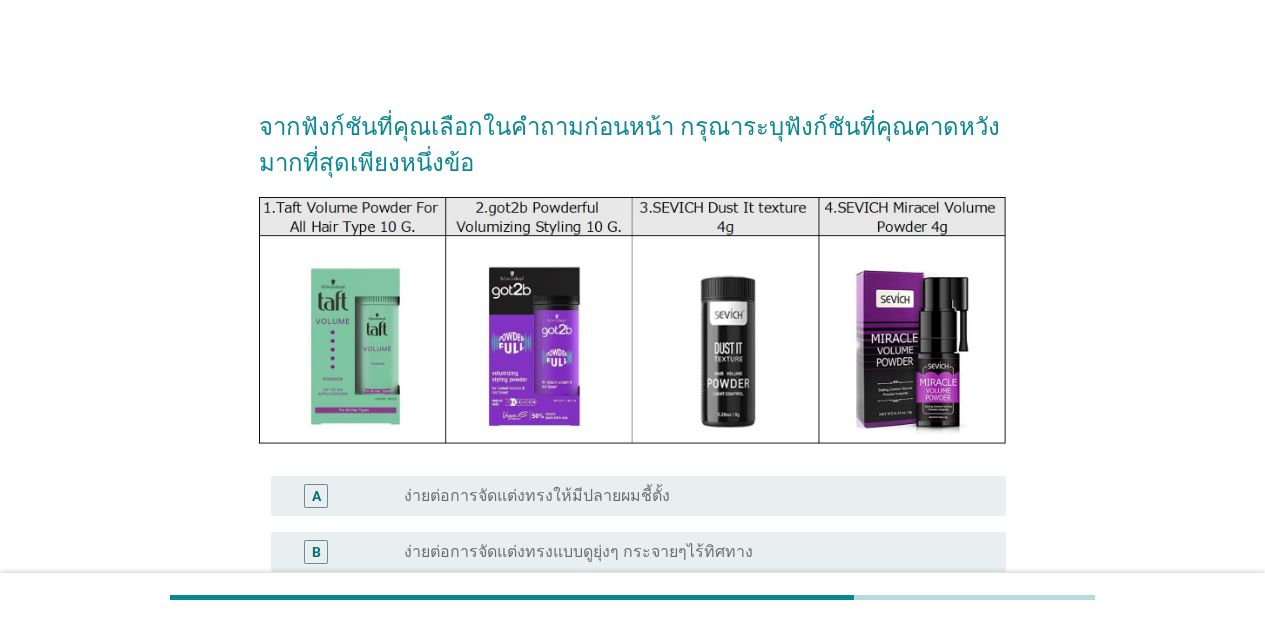 click on "ง่ายต่อการจัดแต่งทรงให้มีปลายผมชี้ตั้ง" at bounding box center (537, 496) 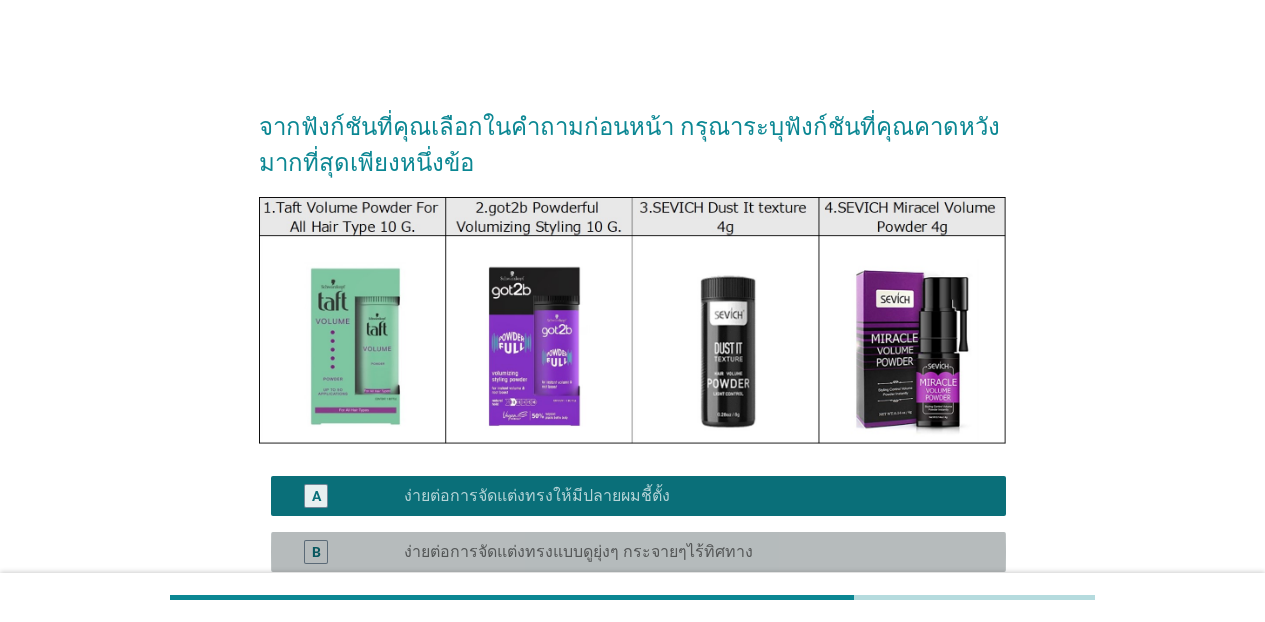 click on "ง่ายต่อการจัดแต่งทรงแบบดูยุ่งๆ กระจายๆไร้ทิศทาง" at bounding box center (578, 552) 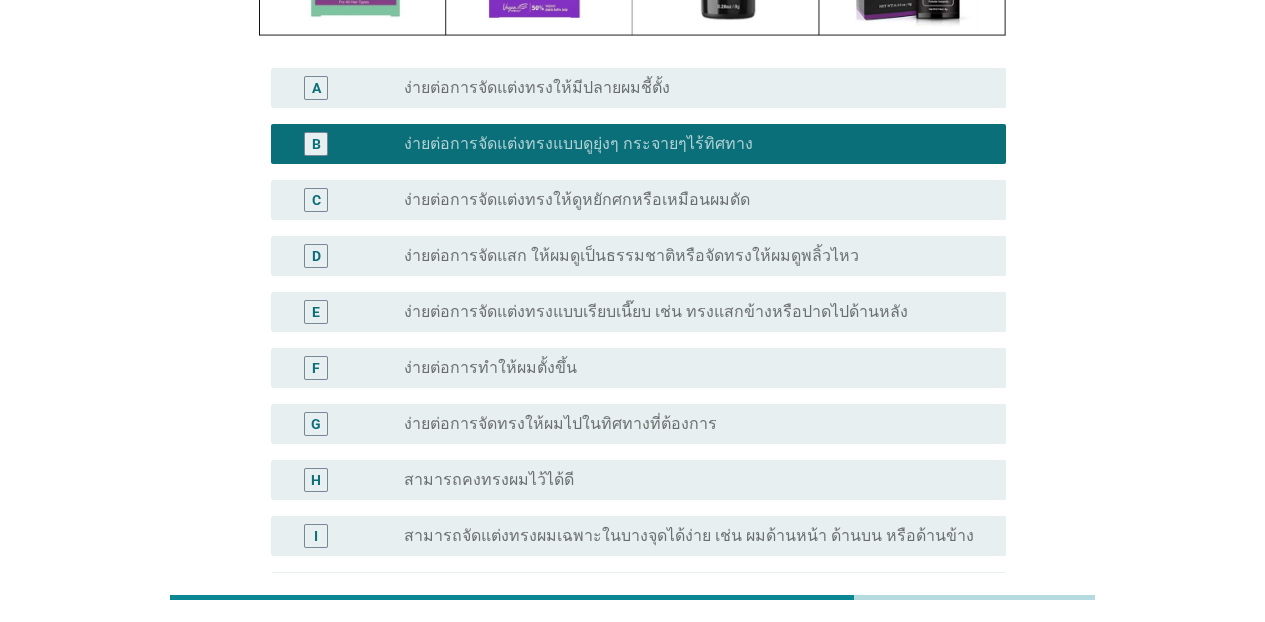 scroll, scrollTop: 401, scrollLeft: 0, axis: vertical 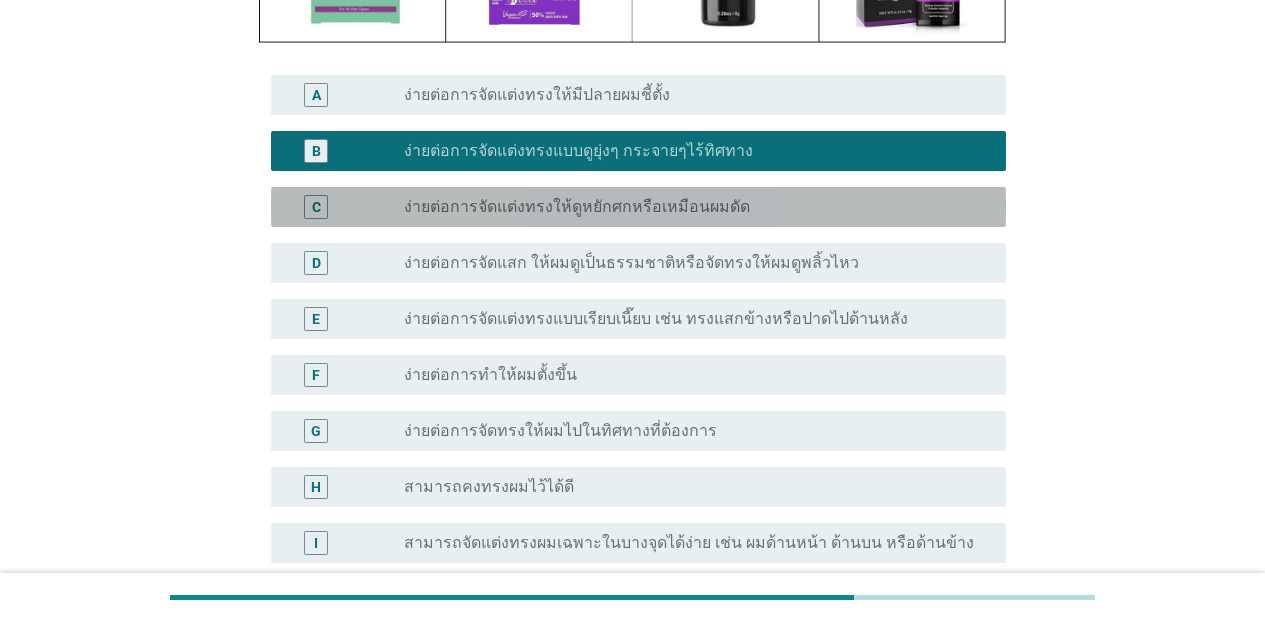 click on "radio_button_unchecked ง่ายต่อการจัดแต่งทรงให้ดูหยักศกหรือเหมือนผมดัด" at bounding box center (689, 207) 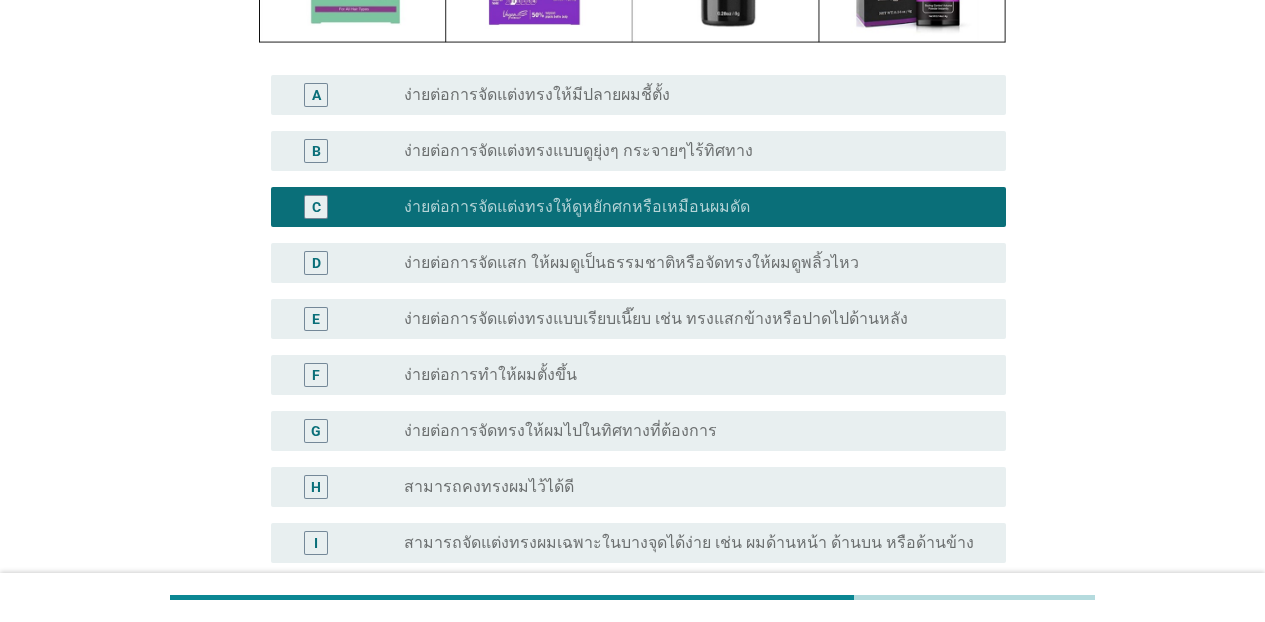 click on "B     radio_button_unchecked ง่ายต่อการจัดแต่งทรงแบบดูยุ่งๆ กระจายๆไร้ทิศทาง" at bounding box center (638, 151) 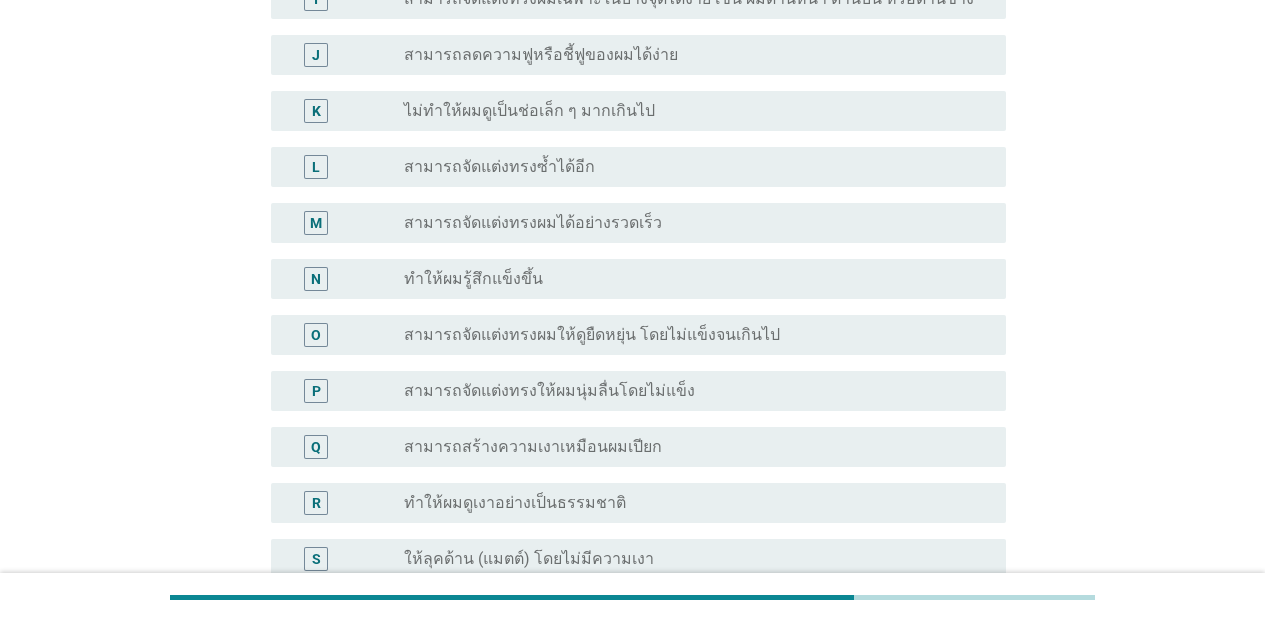 scroll, scrollTop: 1489, scrollLeft: 0, axis: vertical 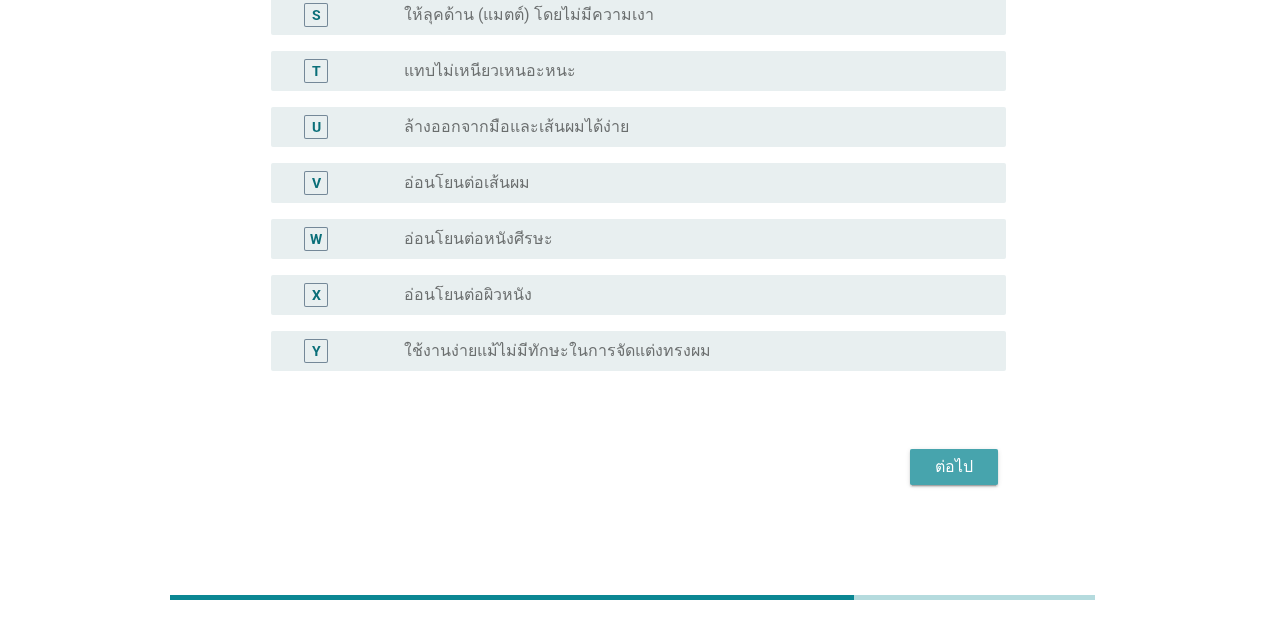 click on "ต่อไป" at bounding box center (954, 467) 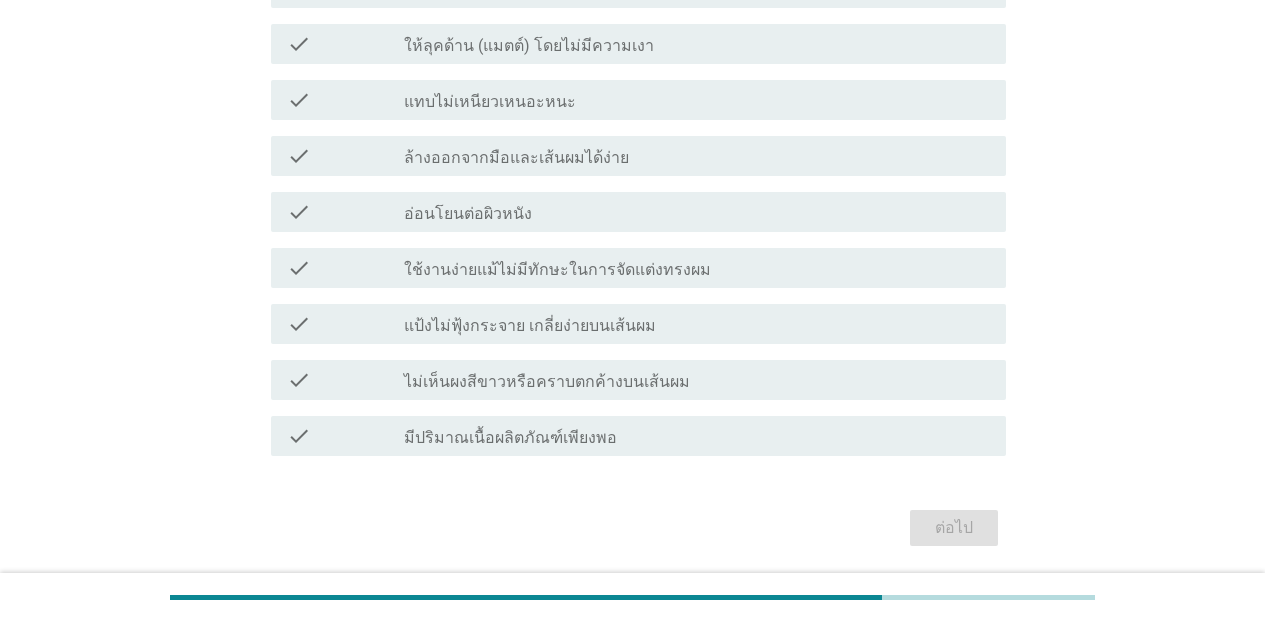 scroll, scrollTop: 0, scrollLeft: 0, axis: both 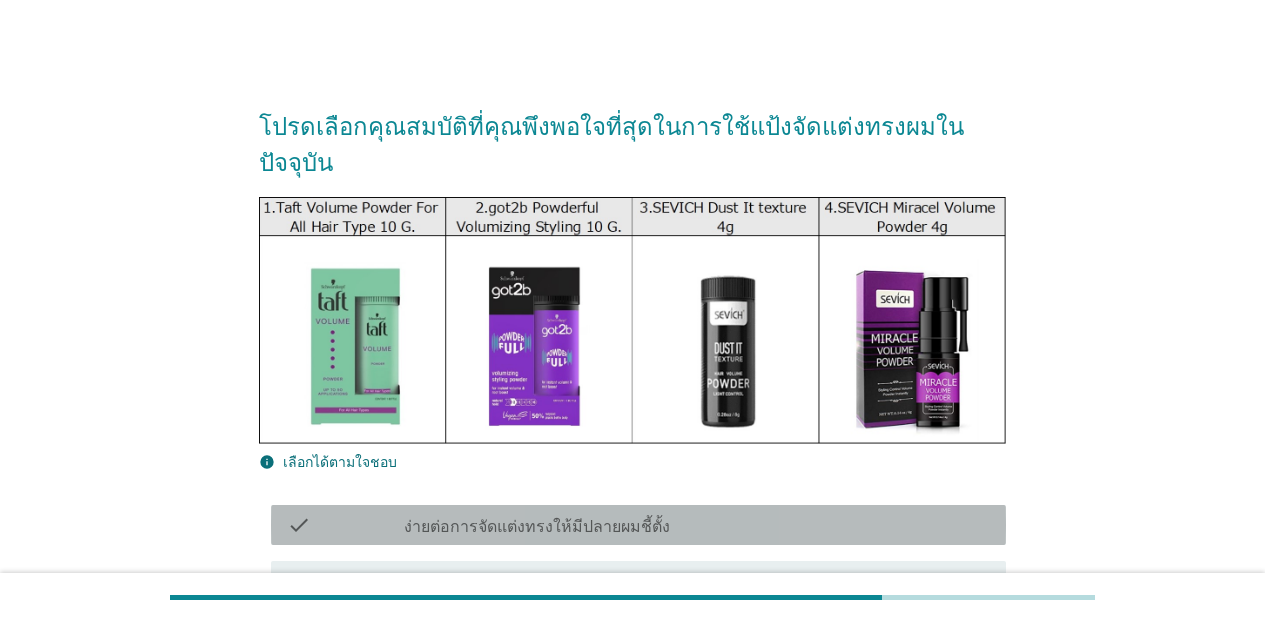 click on "check_box_outline_blank ง่ายต่อการจัดแต่งทรงให้มีปลายผมชี้ตั้ง" at bounding box center [697, 525] 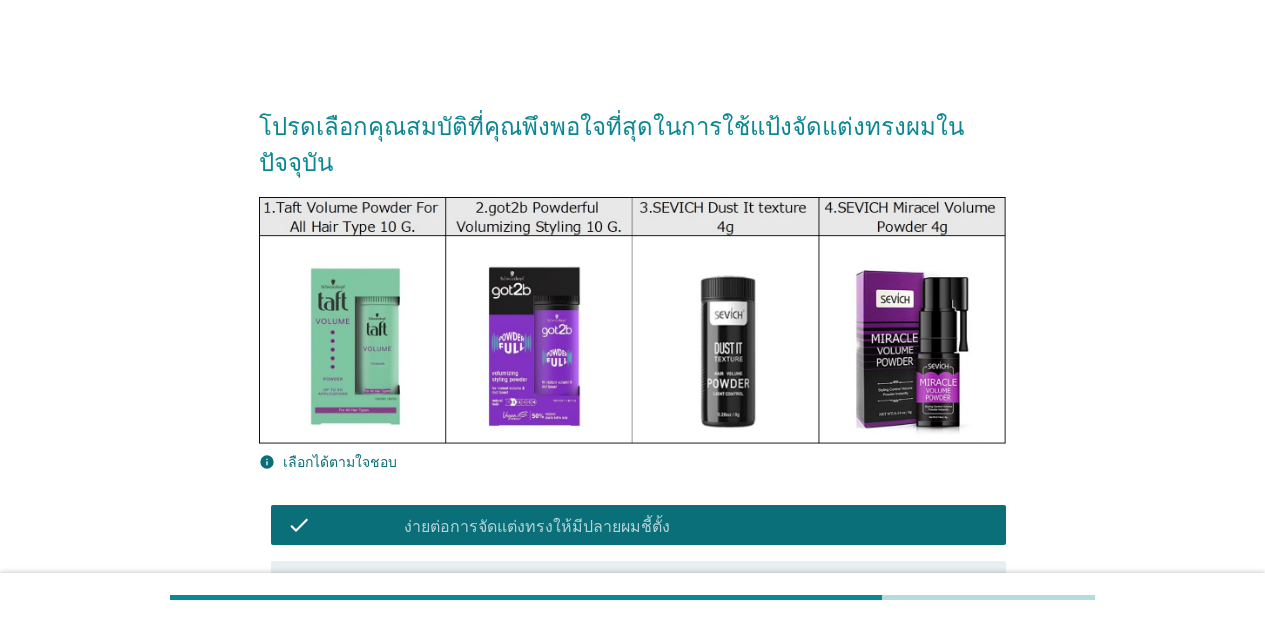 click on "ง่ายต่อการจัดแต่งทรงแบบดูยุ่งๆ กระจายๆไร้ทิศทาง" at bounding box center (578, 583) 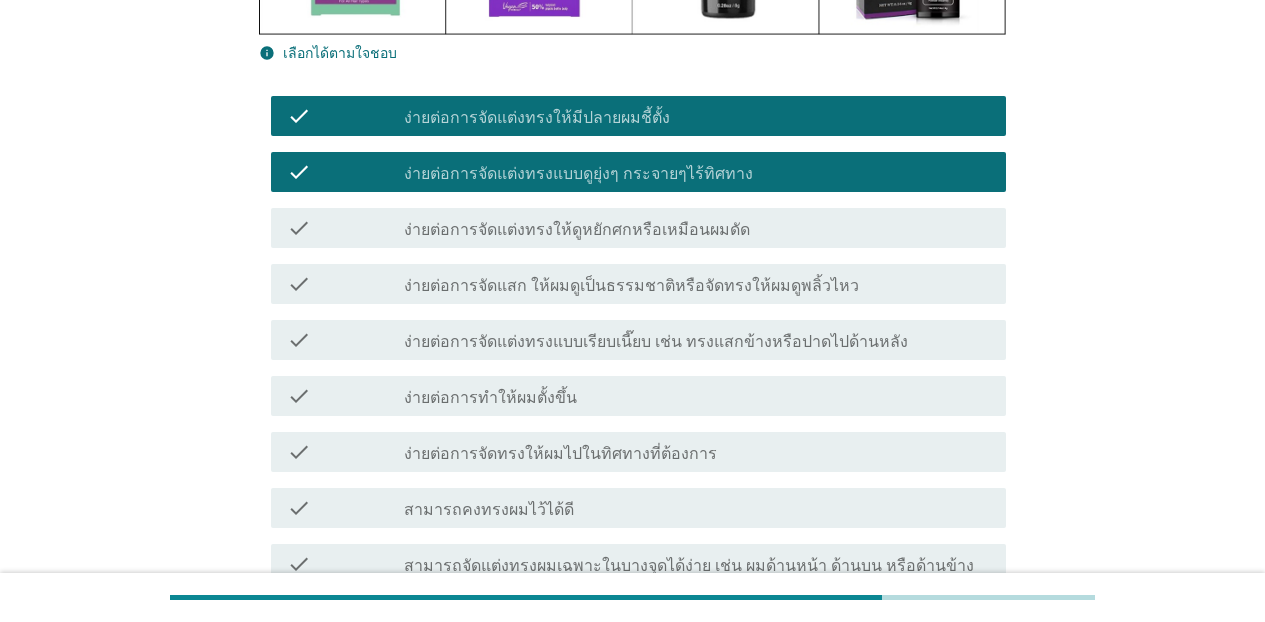 scroll, scrollTop: 420, scrollLeft: 0, axis: vertical 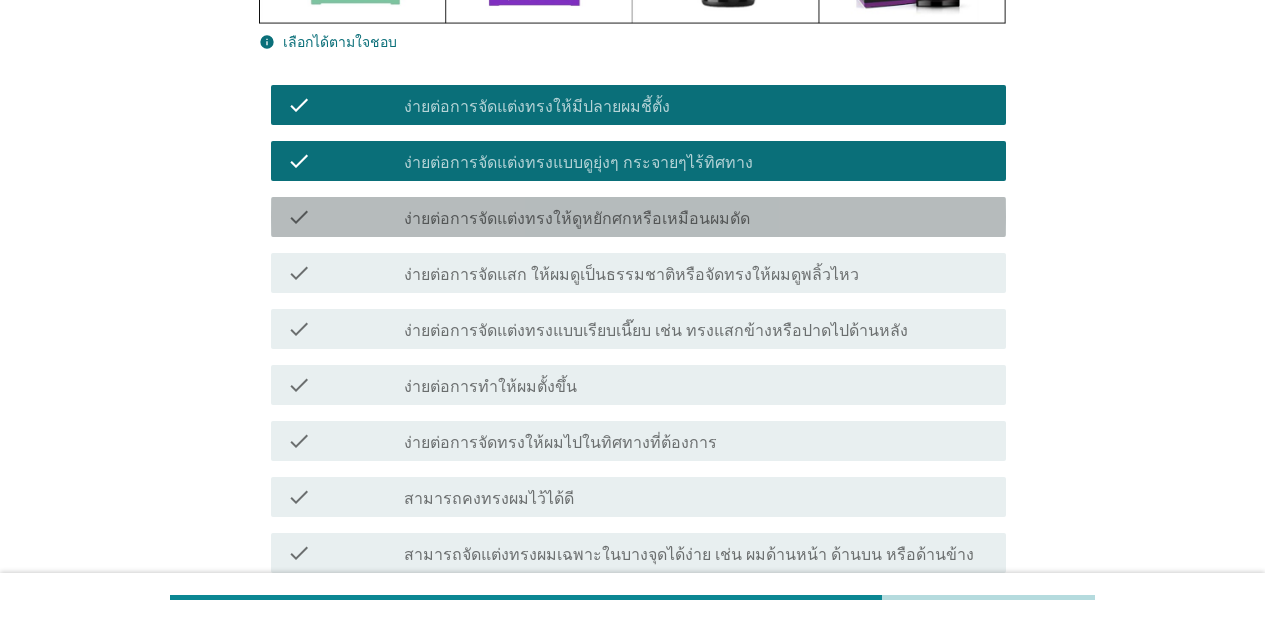 click on "ง่ายต่อการจัดแต่งทรงให้ดูหยักศกหรือเหมือนผมดัด" at bounding box center (577, 219) 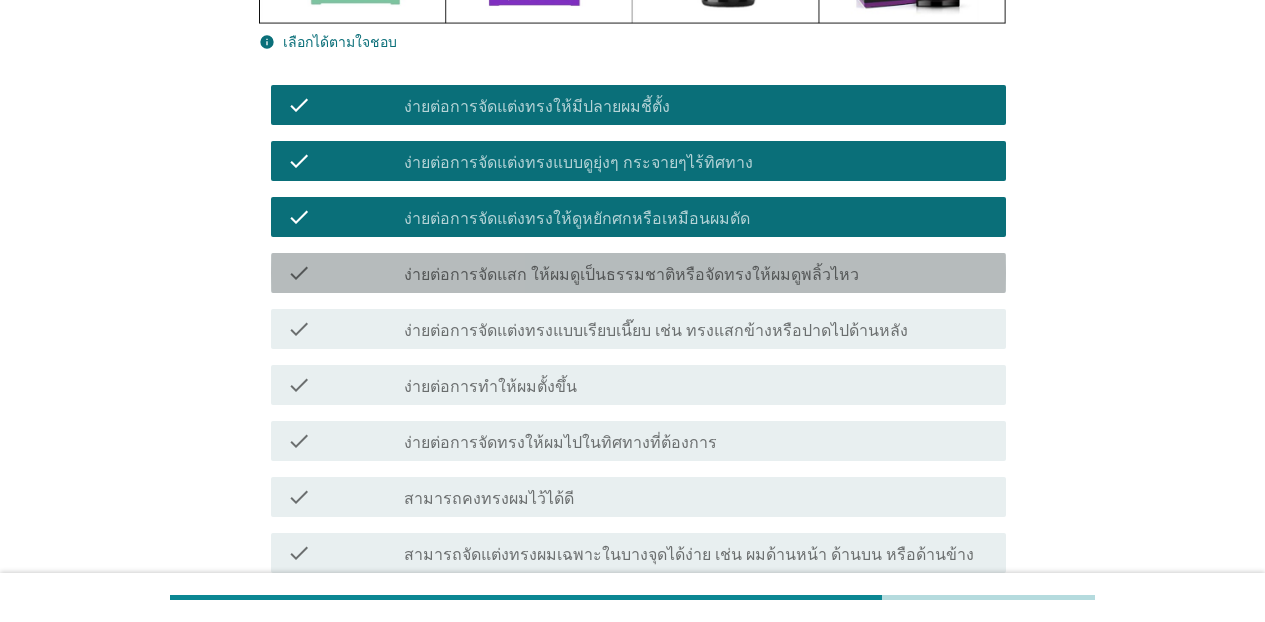 drag, startPoint x: 614, startPoint y: 249, endPoint x: 604, endPoint y: 291, distance: 43.174065 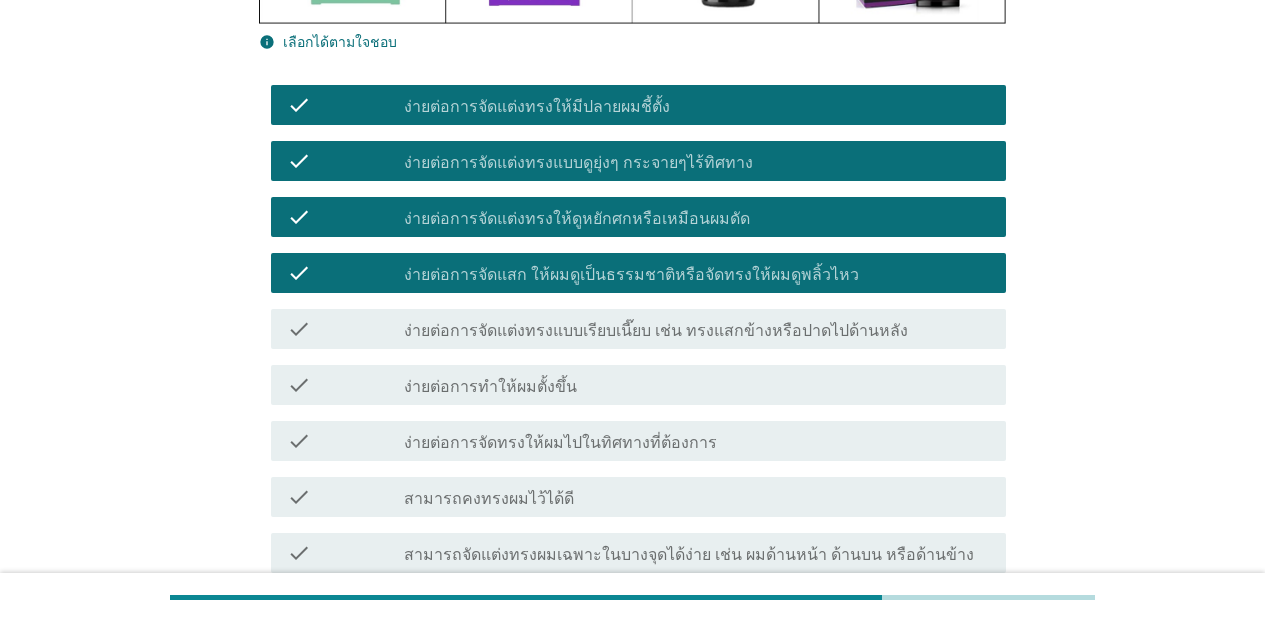 drag, startPoint x: 604, startPoint y: 292, endPoint x: 591, endPoint y: 348, distance: 57.48913 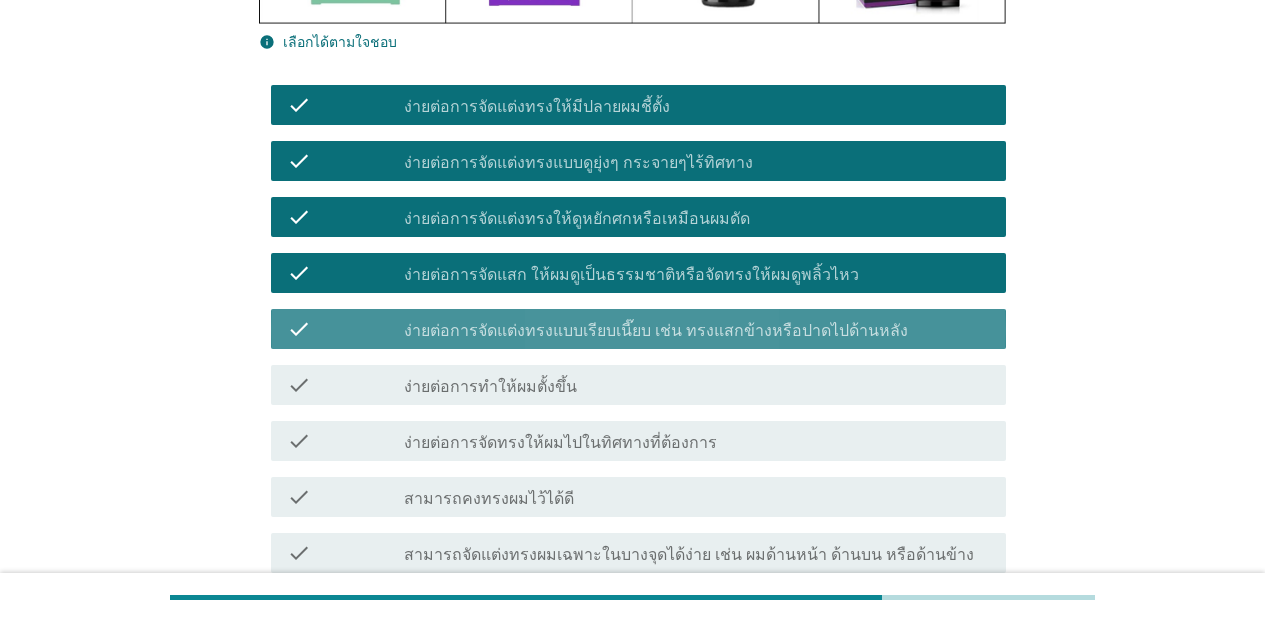 click on "check_box_outline_blank ง่ายต่อการทำให้ผมตั้งขึ้น" at bounding box center [697, 385] 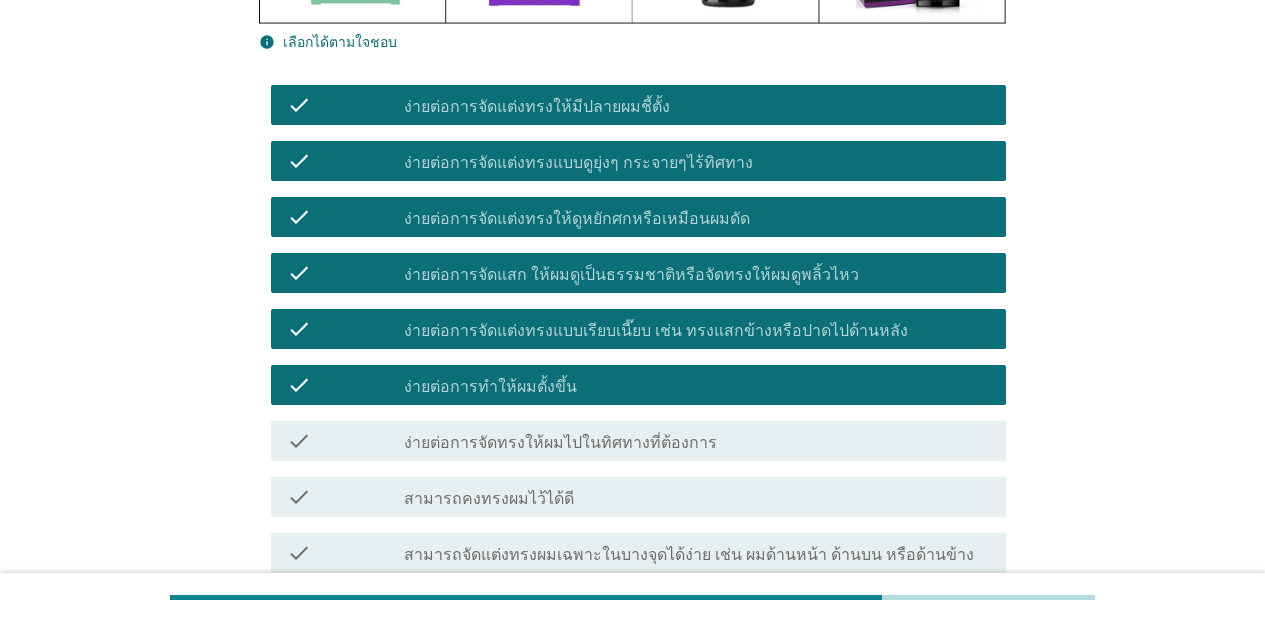 drag, startPoint x: 569, startPoint y: 405, endPoint x: 563, endPoint y: 447, distance: 42.426407 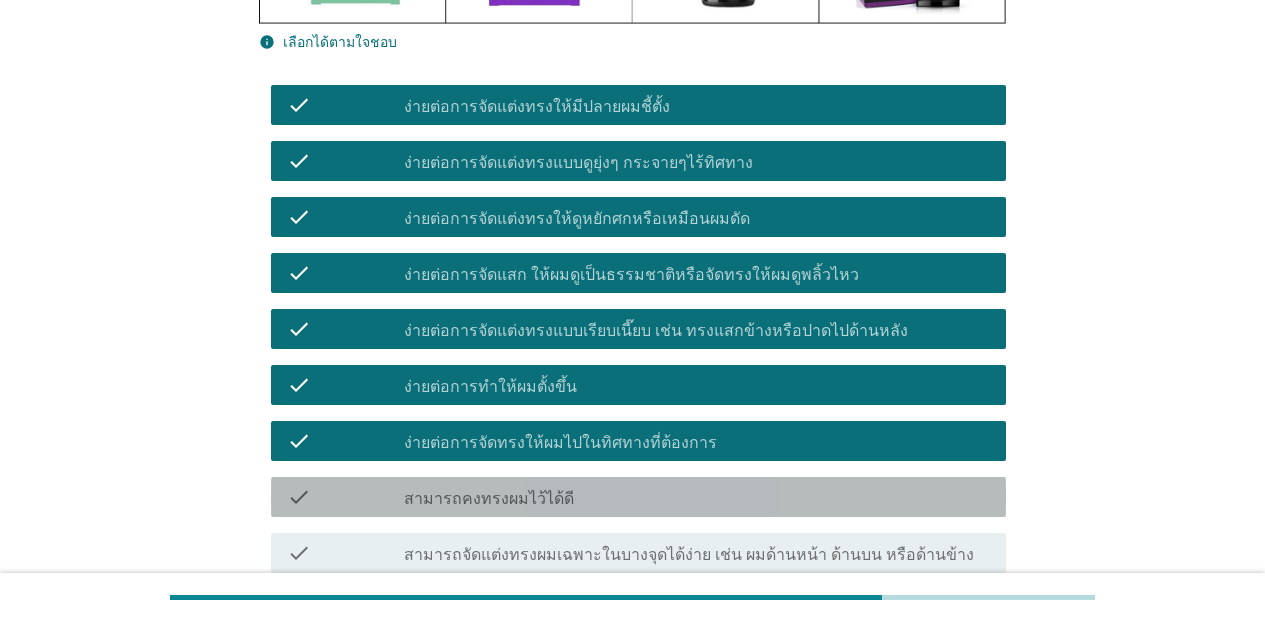 click on "สามารถคงทรงผมไว้ได้ดี" at bounding box center (489, 499) 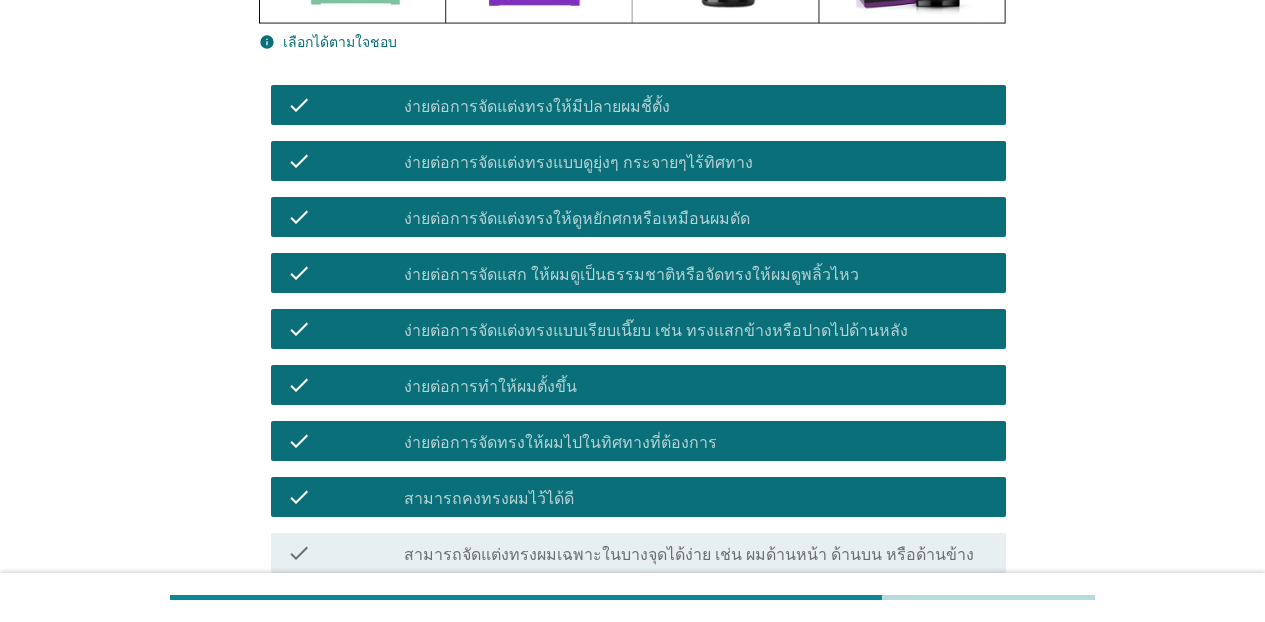 drag, startPoint x: 556, startPoint y: 500, endPoint x: 576, endPoint y: 498, distance: 20.09975 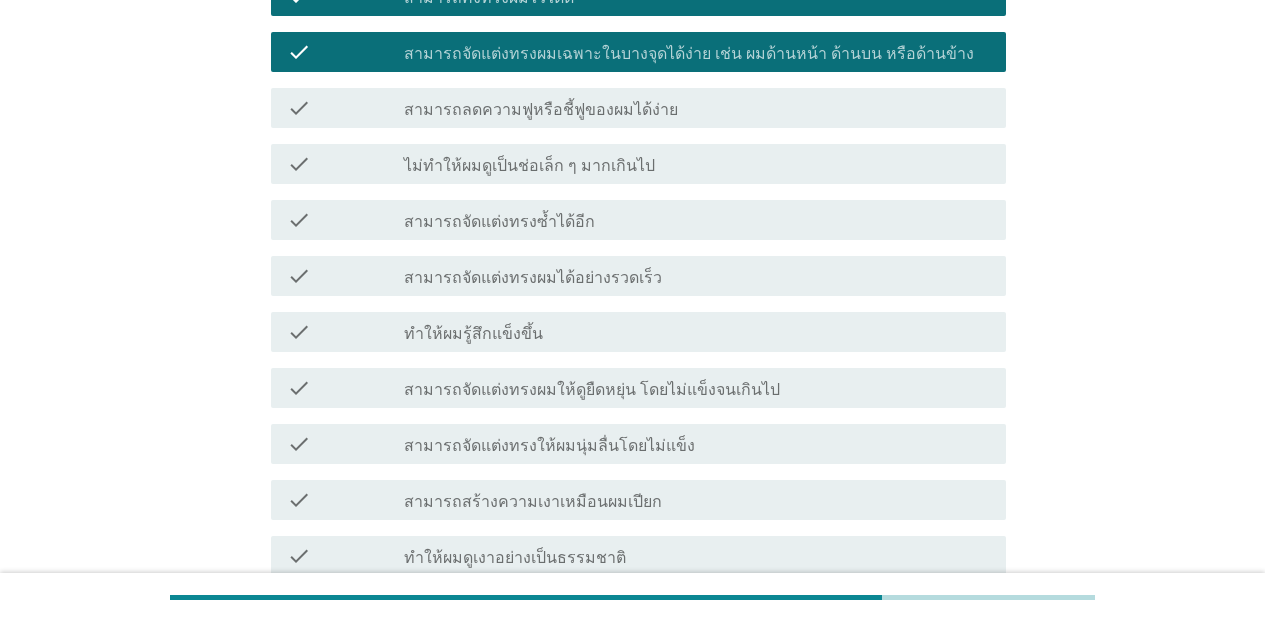 scroll, scrollTop: 943, scrollLeft: 0, axis: vertical 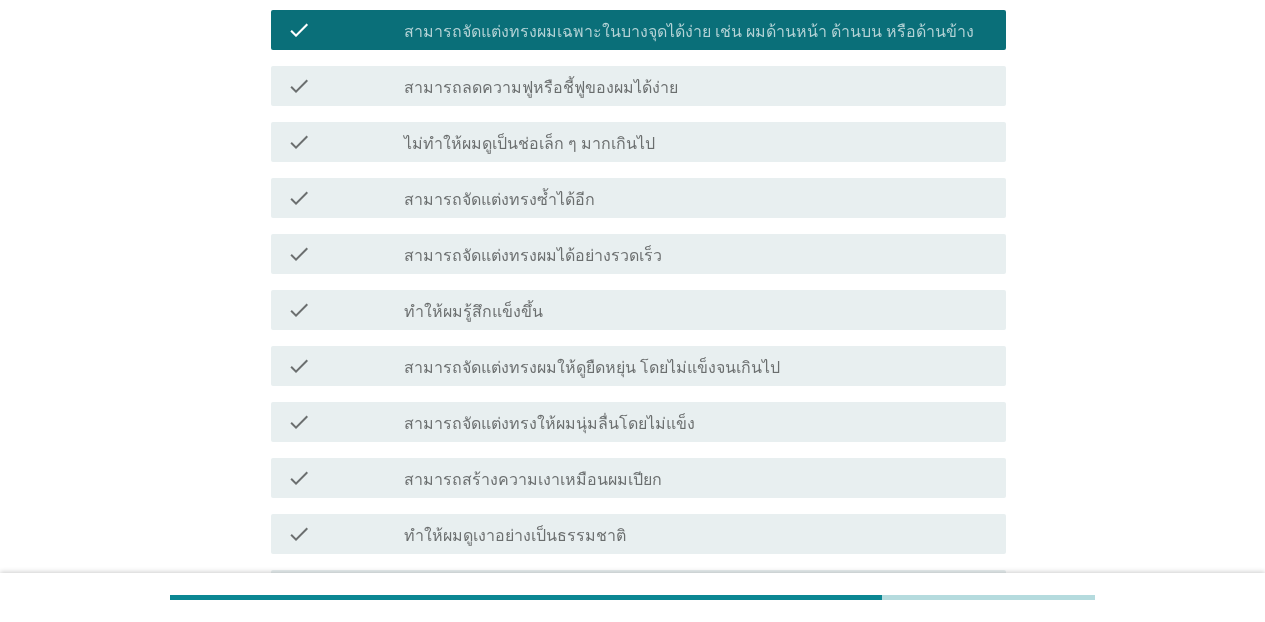 drag, startPoint x: 647, startPoint y: 53, endPoint x: 633, endPoint y: 90, distance: 39.56008 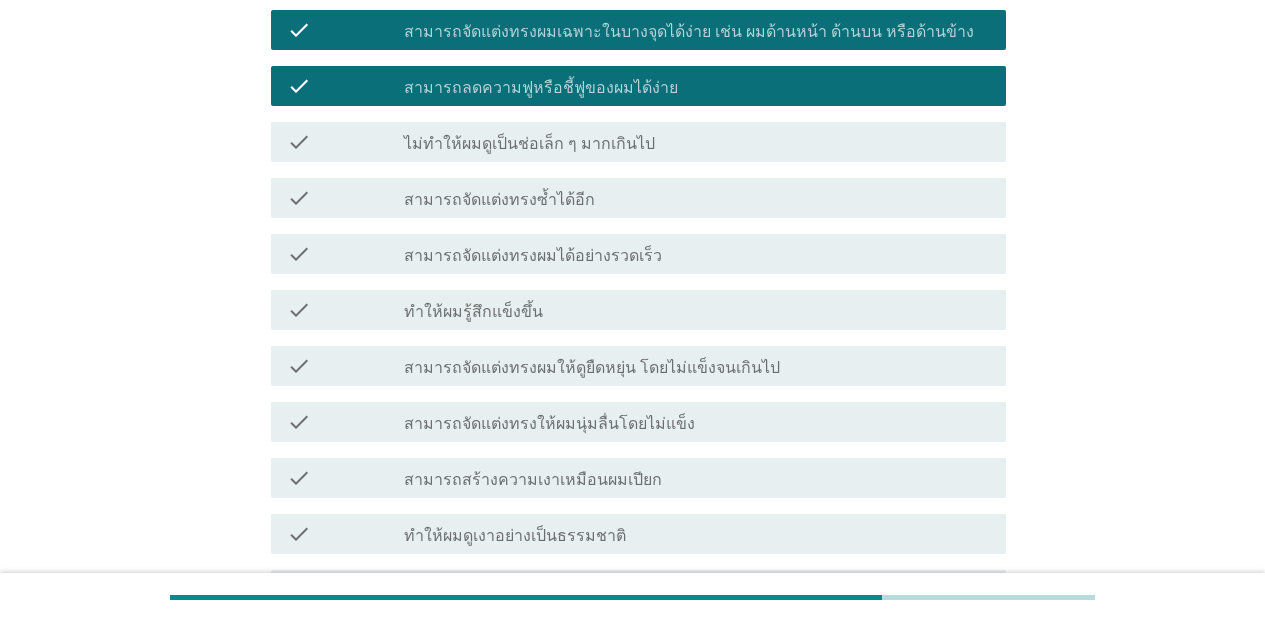 click on "ไม่ทำให้ผมดูเป็นช่อเล็ก ๆ มากเกินไป" at bounding box center [529, 144] 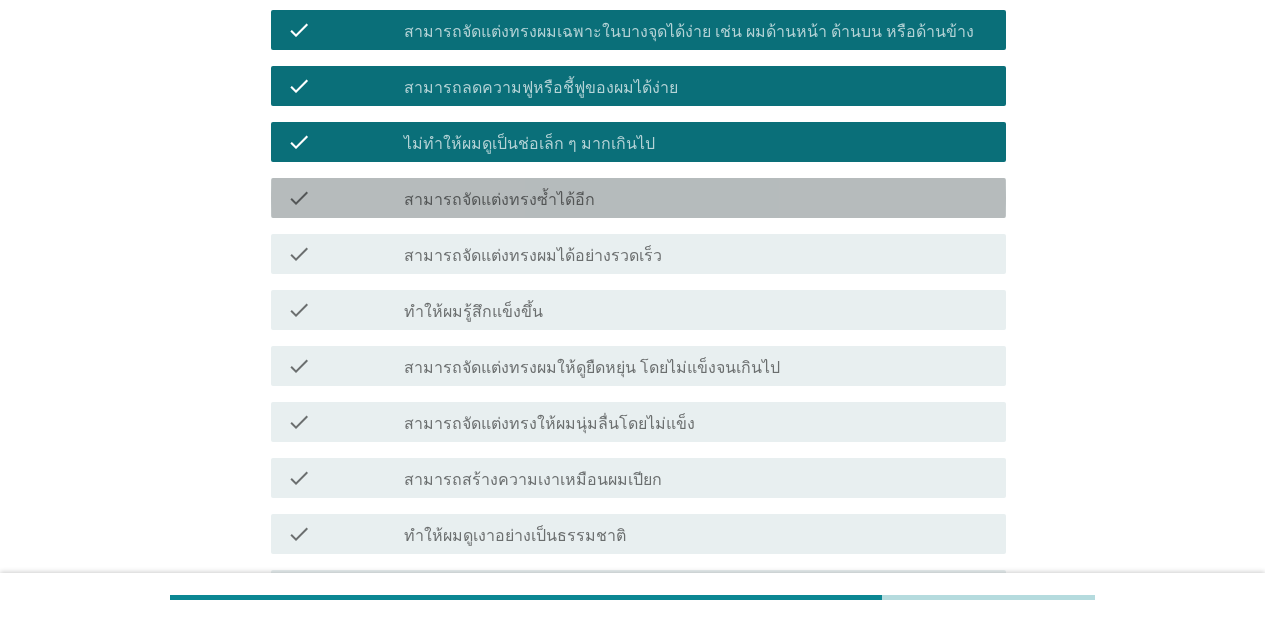click on "check_box_outline_blank สามารถจัดแต่งทรงซ้ำได้อีก" at bounding box center [697, 198] 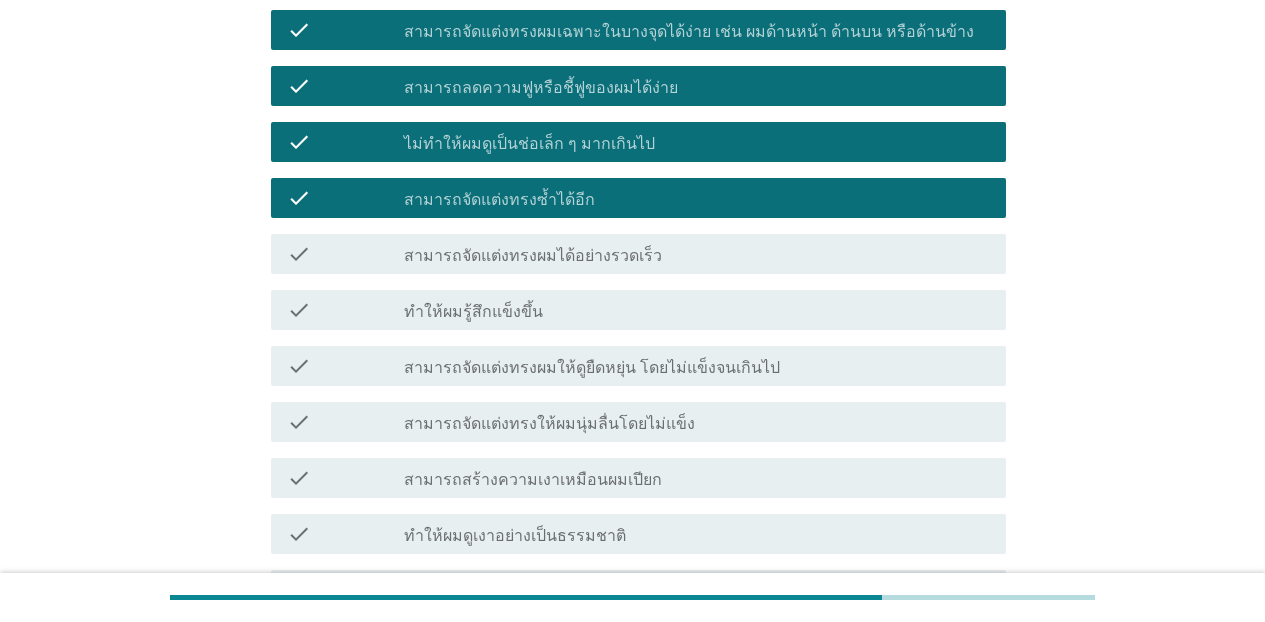 drag, startPoint x: 593, startPoint y: 219, endPoint x: 585, endPoint y: 265, distance: 46.69047 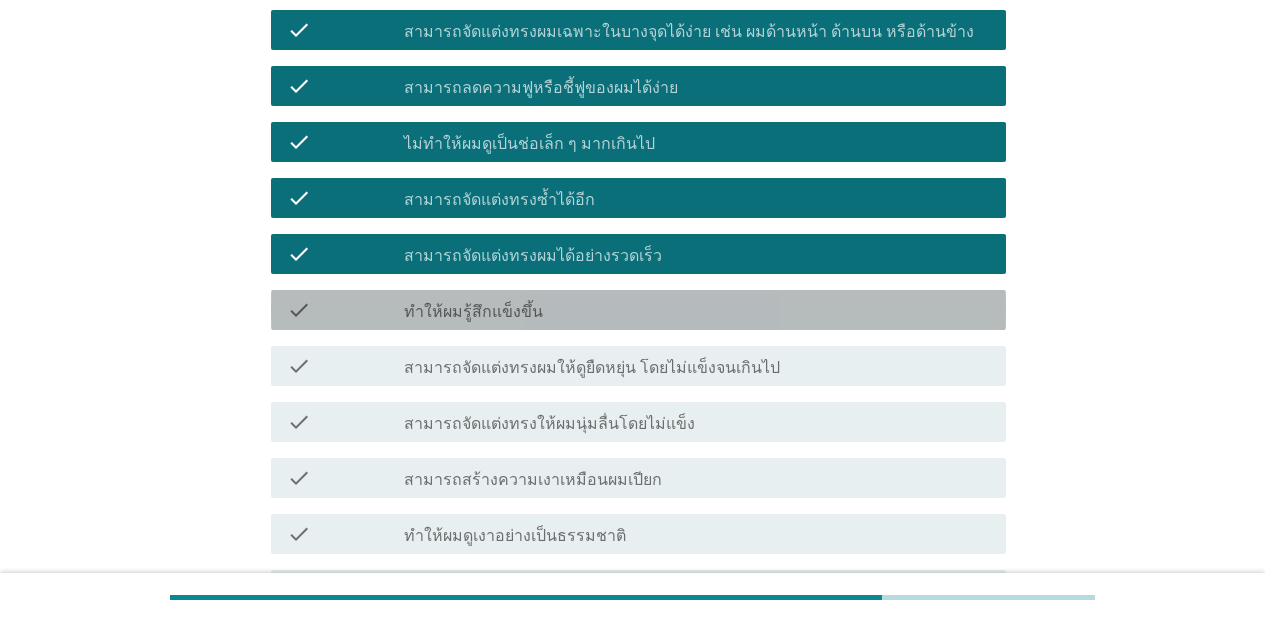 drag, startPoint x: 584, startPoint y: 272, endPoint x: 576, endPoint y: 321, distance: 49.648766 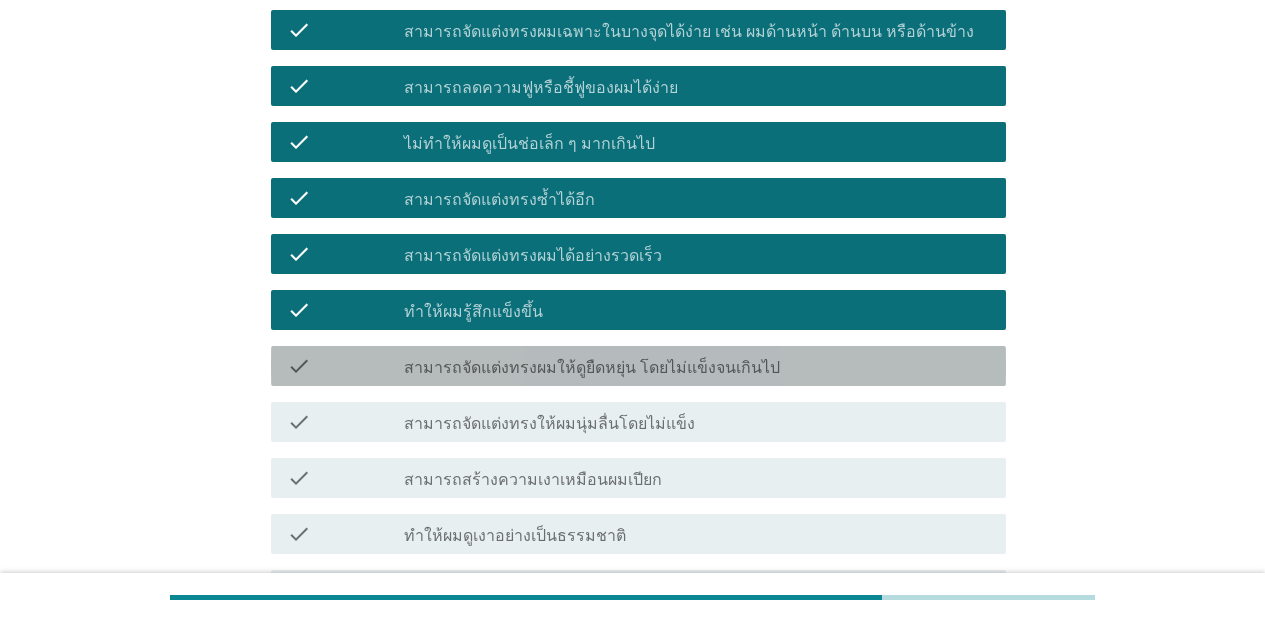 click on "สามารถจัดแต่งทรงผมให้ดูยืดหยุ่น โดยไม่แข็งจนเกินไป" at bounding box center [592, 368] 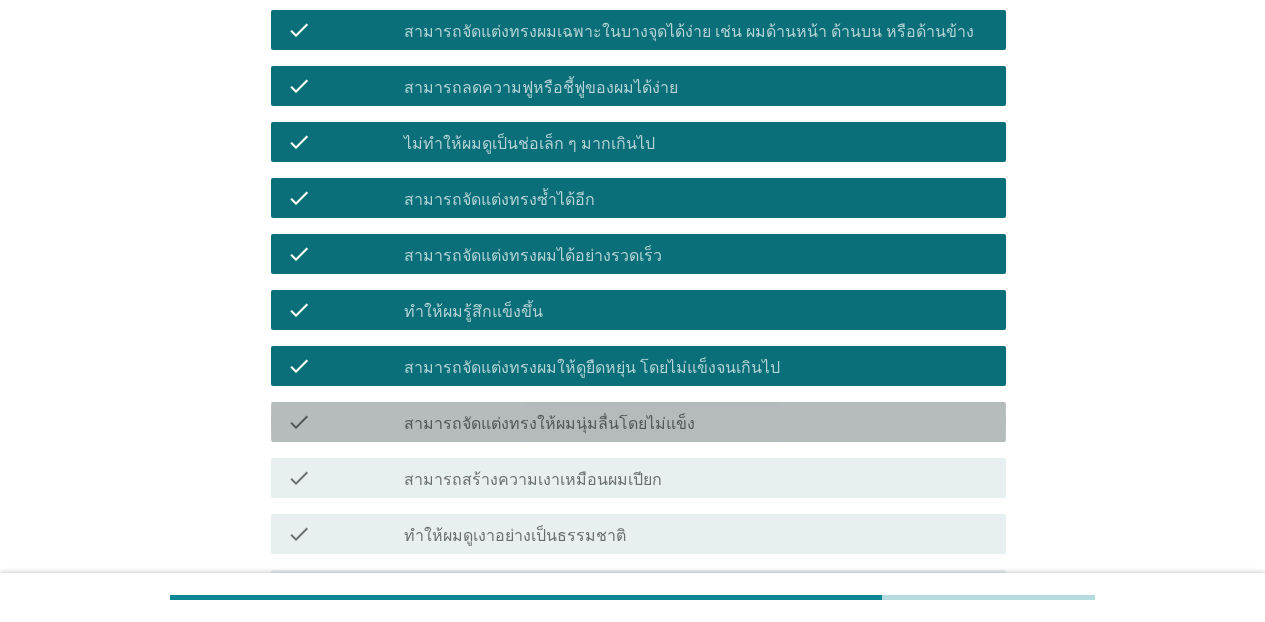 click on "check_box_outline_blank สามารถจัดแต่งทรงให้ผมนุ่มลื่นโดยไม่แข็ง" at bounding box center (697, 422) 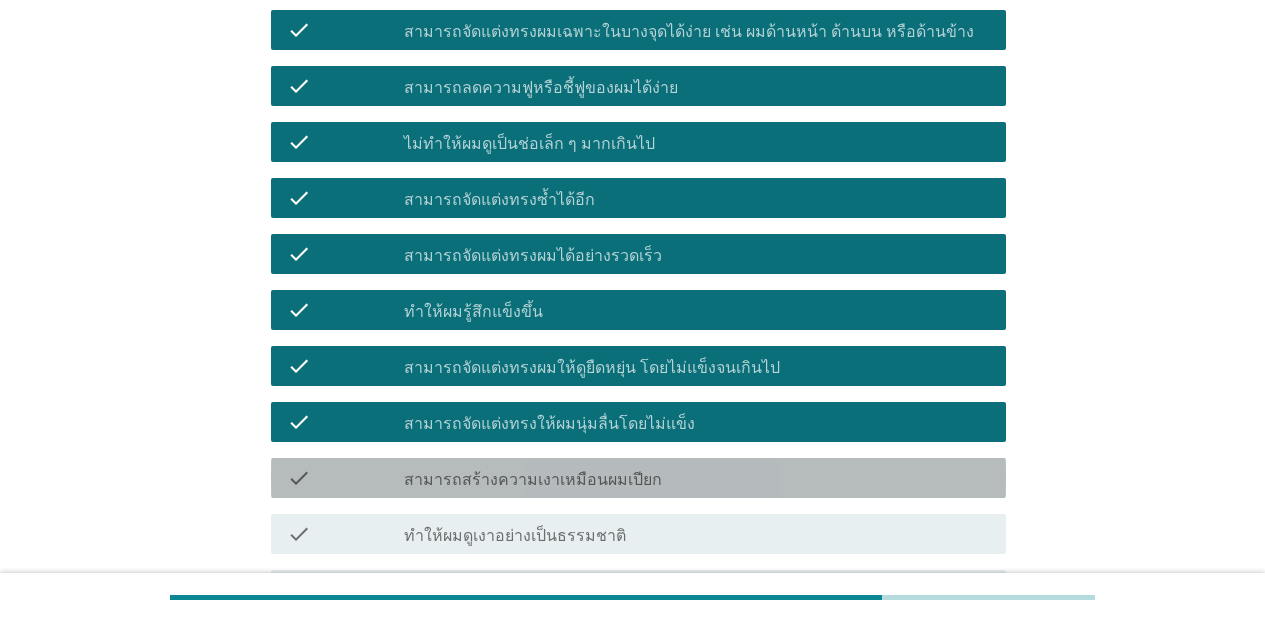 click on "check     check_box_outline_blank สามารถสร้างความเงาเหมือนผมเปียก" at bounding box center [638, 478] 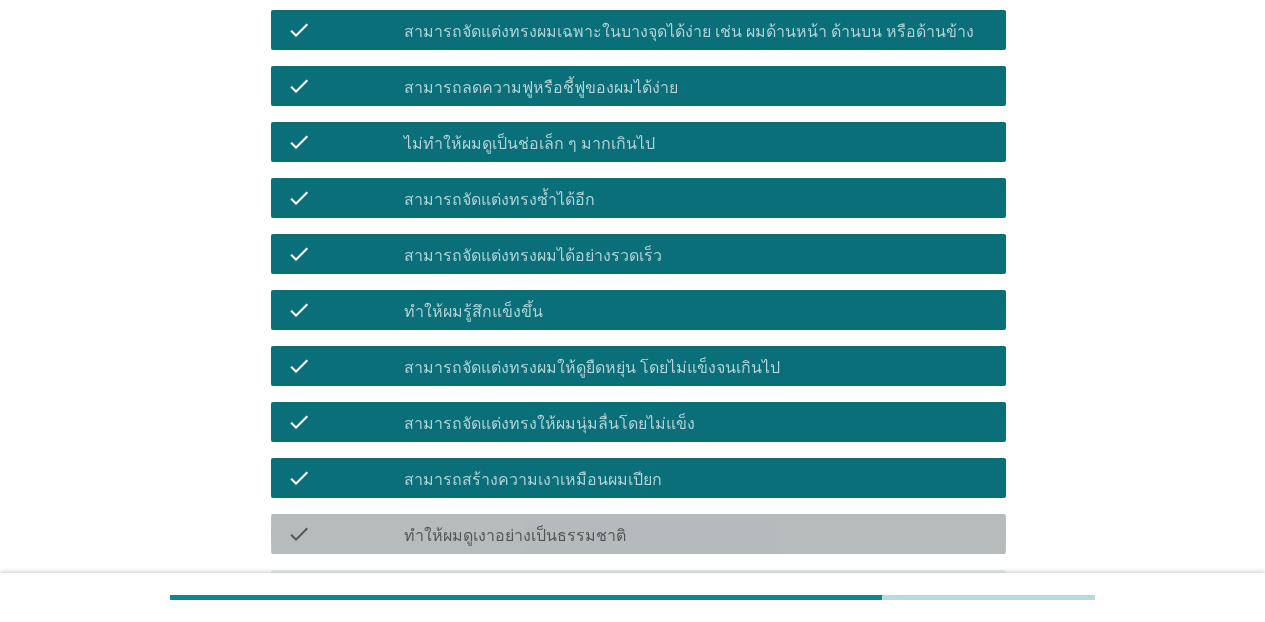 click on "ทำให้ผมดูเงาอย่างเป็นธรรมชาติ" at bounding box center (515, 536) 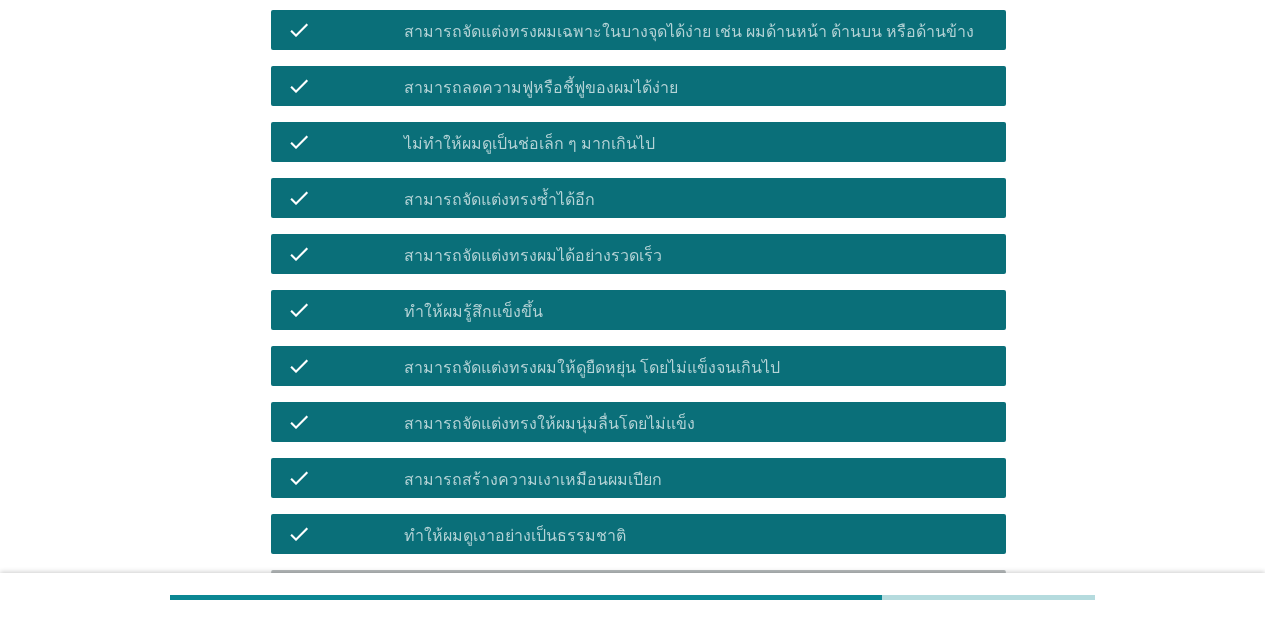 drag, startPoint x: 616, startPoint y: 544, endPoint x: 633, endPoint y: 541, distance: 17.262676 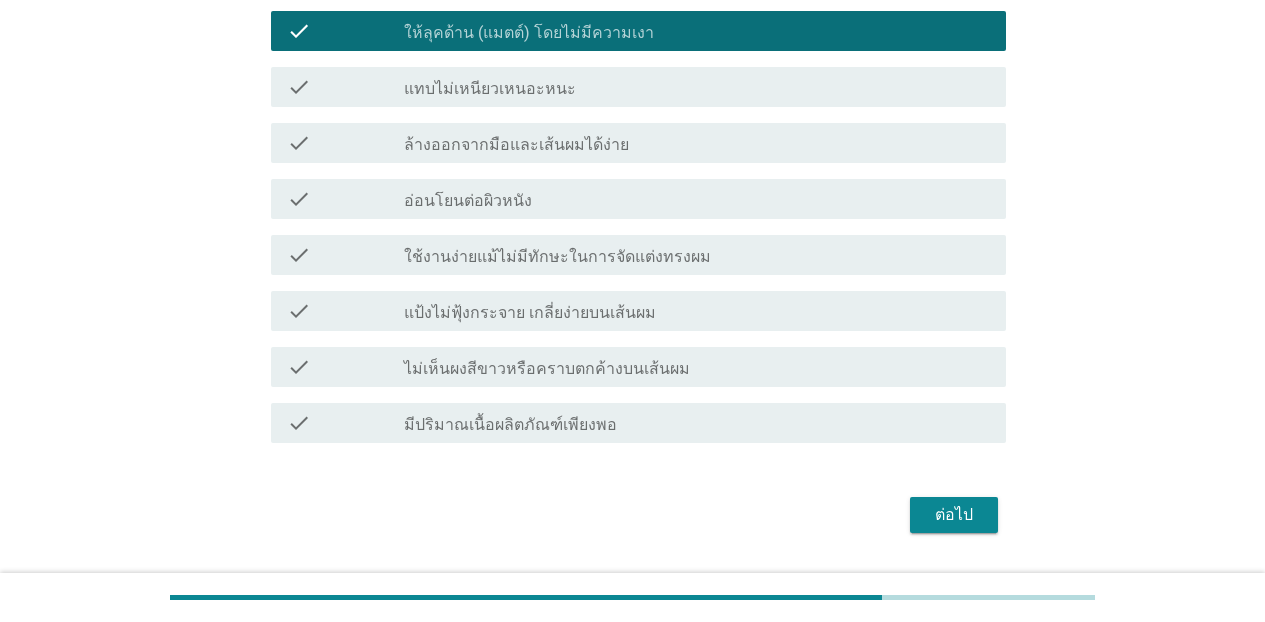 scroll, scrollTop: 1513, scrollLeft: 0, axis: vertical 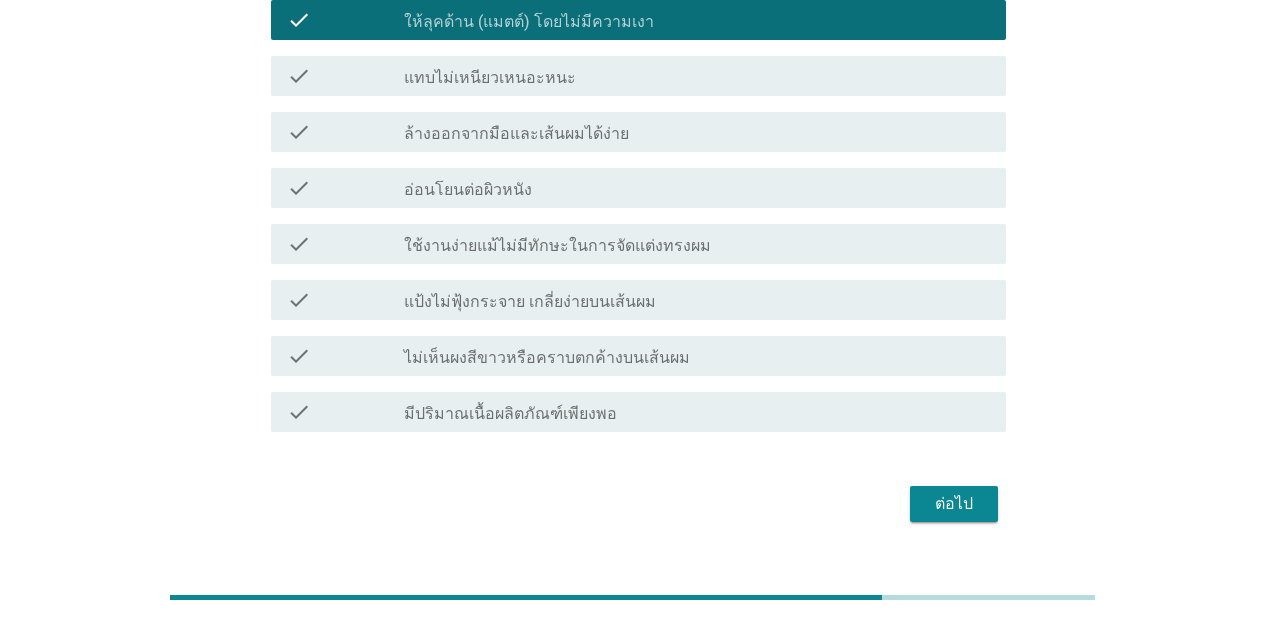 click on "check     check_box_outline_blank แทบไม่เหนียวเหนอะหนะ" at bounding box center (638, 76) 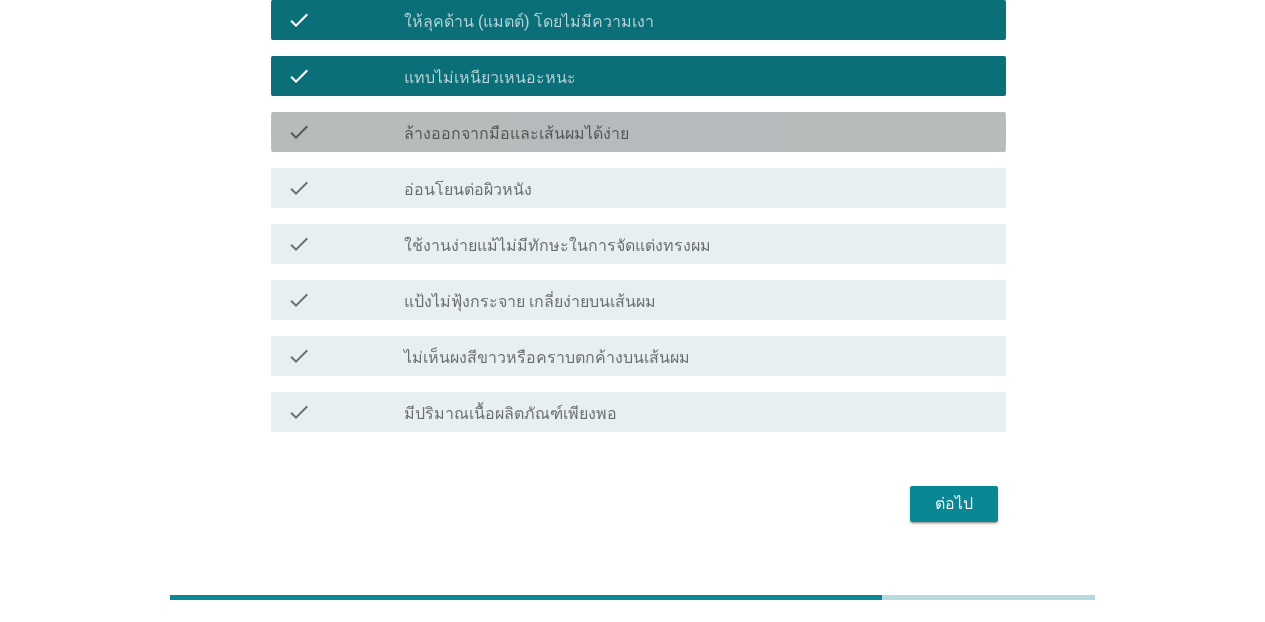 drag, startPoint x: 647, startPoint y: 108, endPoint x: 629, endPoint y: 168, distance: 62.641838 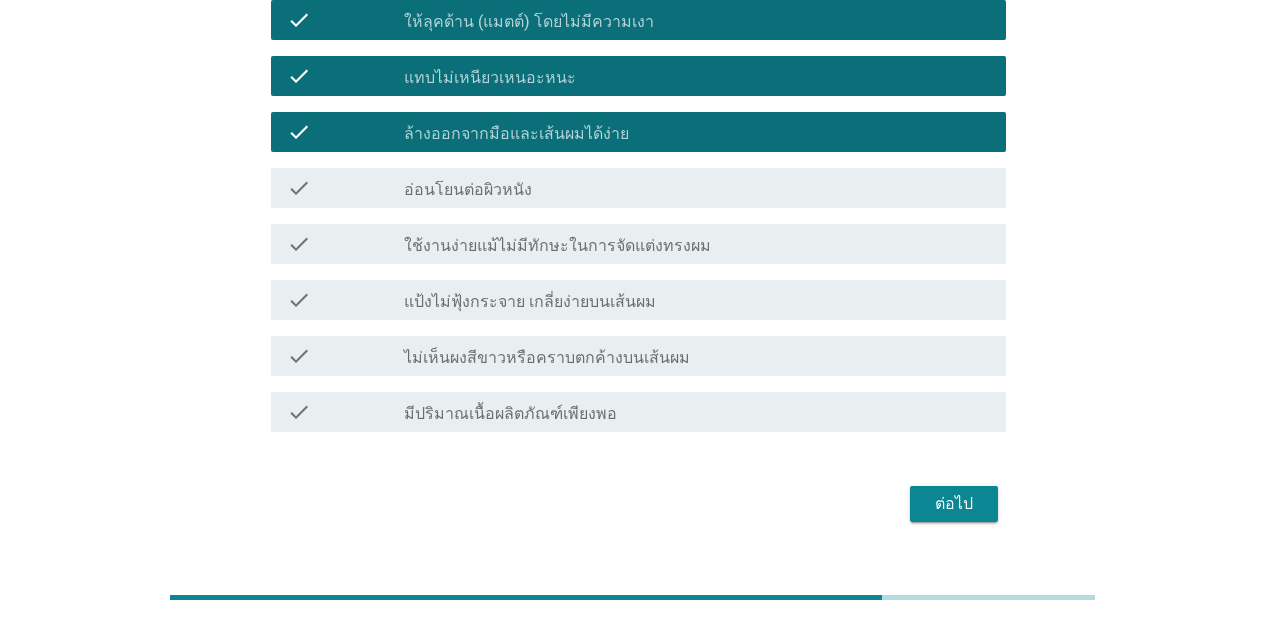 click on "check     check_box_outline_blank อ่อนโยนต่อผิวหนัง" at bounding box center (638, 188) 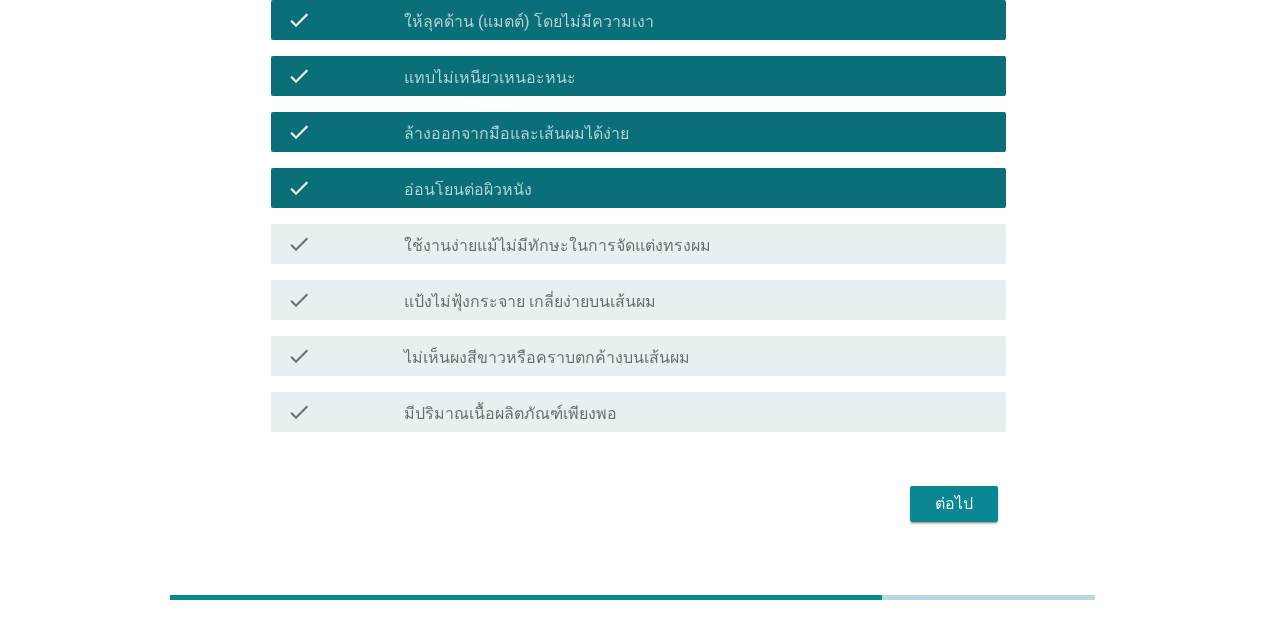 drag, startPoint x: 611, startPoint y: 222, endPoint x: 611, endPoint y: 250, distance: 28 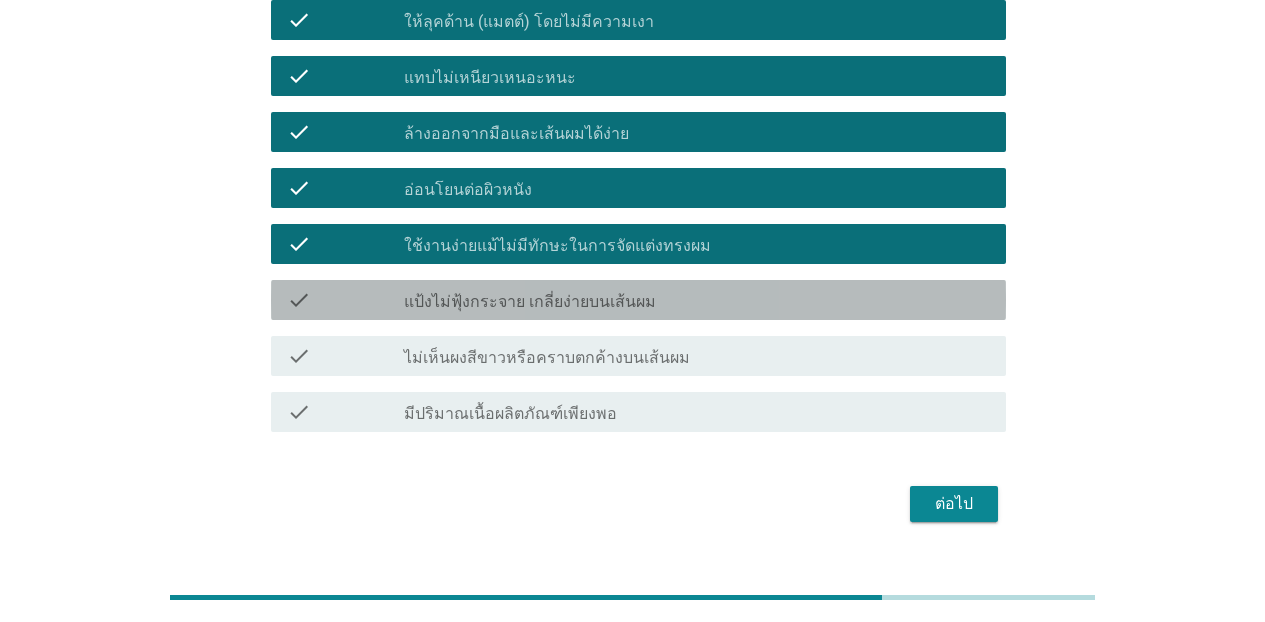 click on "แป้งไม่ฟุ้งกระจาย เกลี่ยง่ายบนเส้นผม" at bounding box center (530, 302) 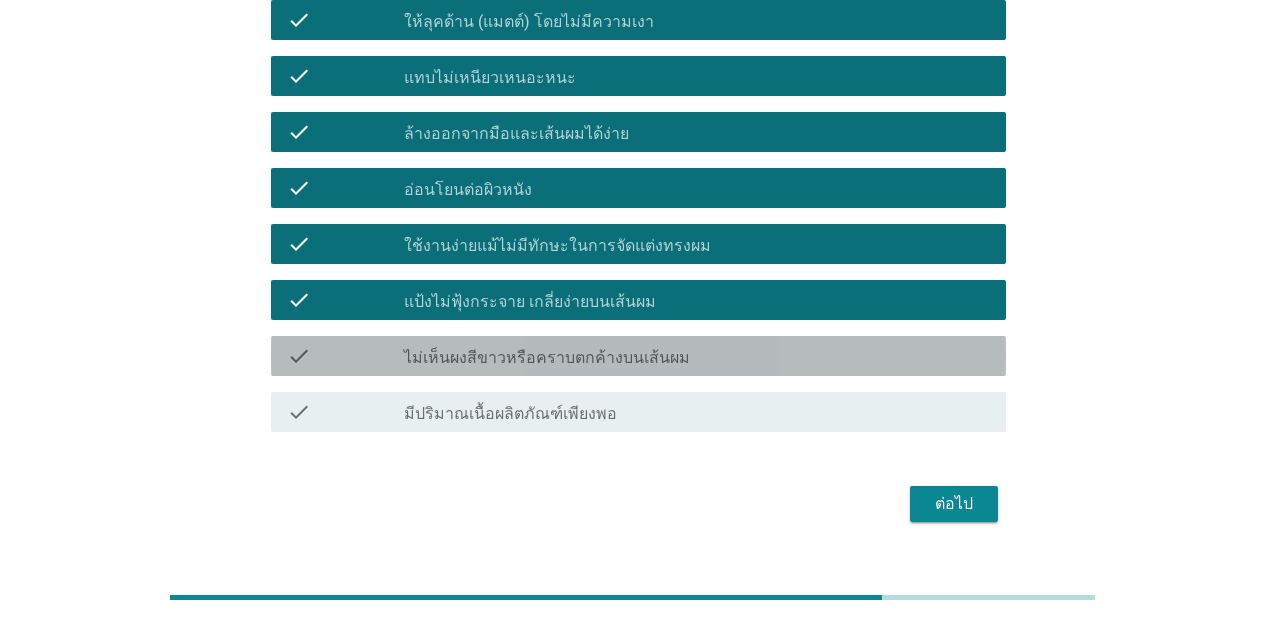 click on "ไม่เห็นผงสีขาวหรือคราบตกค้างบนเส้นผม" at bounding box center [547, 358] 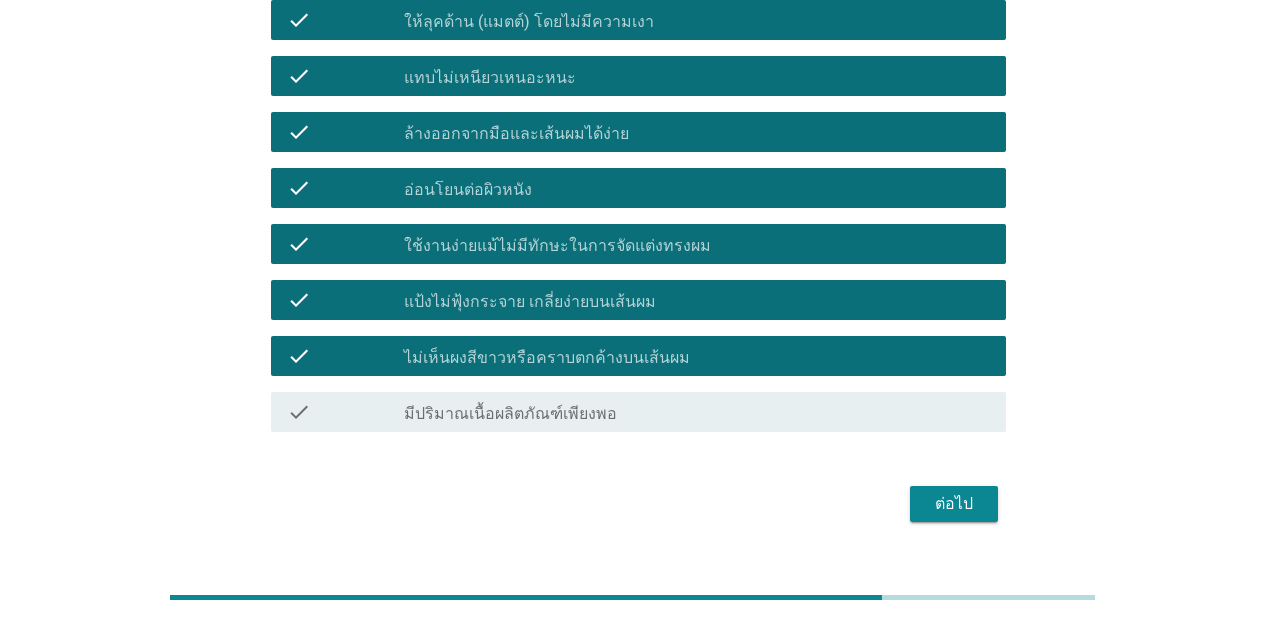 drag, startPoint x: 650, startPoint y: 382, endPoint x: 680, endPoint y: 393, distance: 31.95309 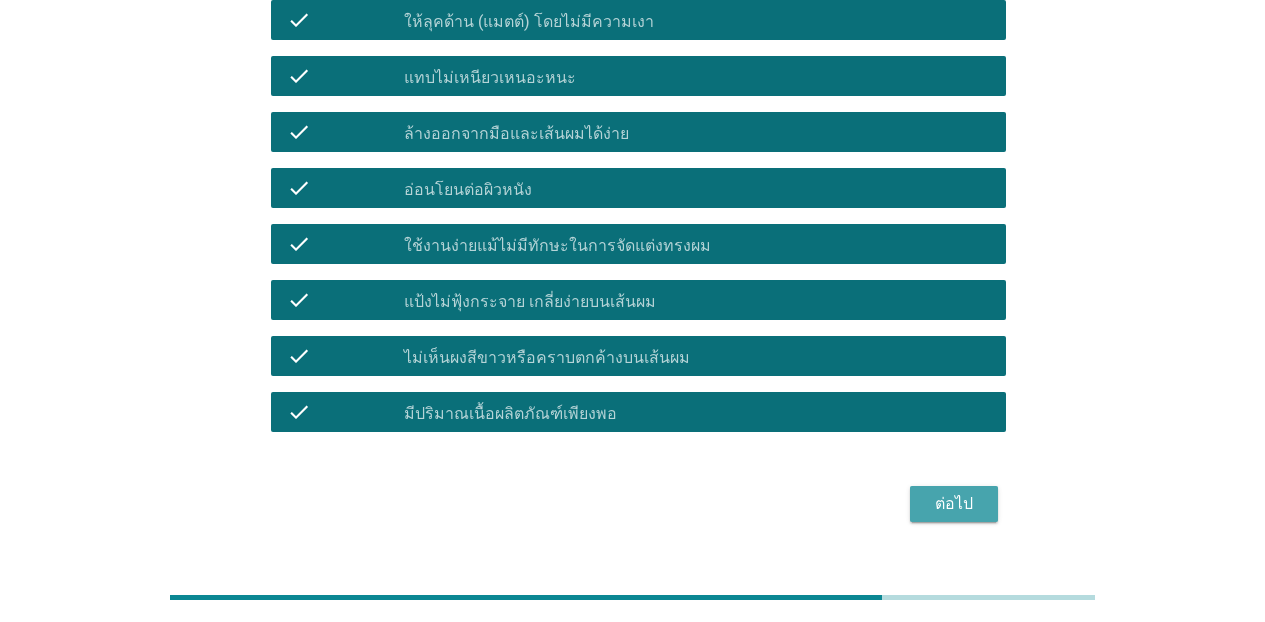 click on "ต่อไป" at bounding box center (954, 504) 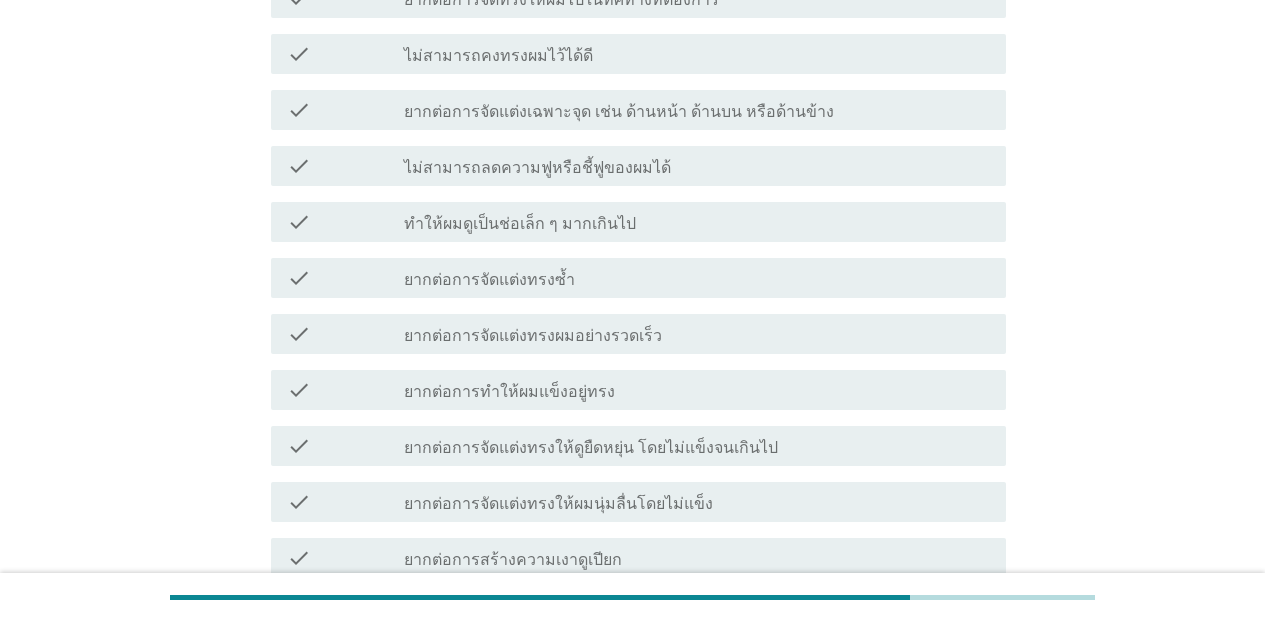 scroll, scrollTop: 867, scrollLeft: 0, axis: vertical 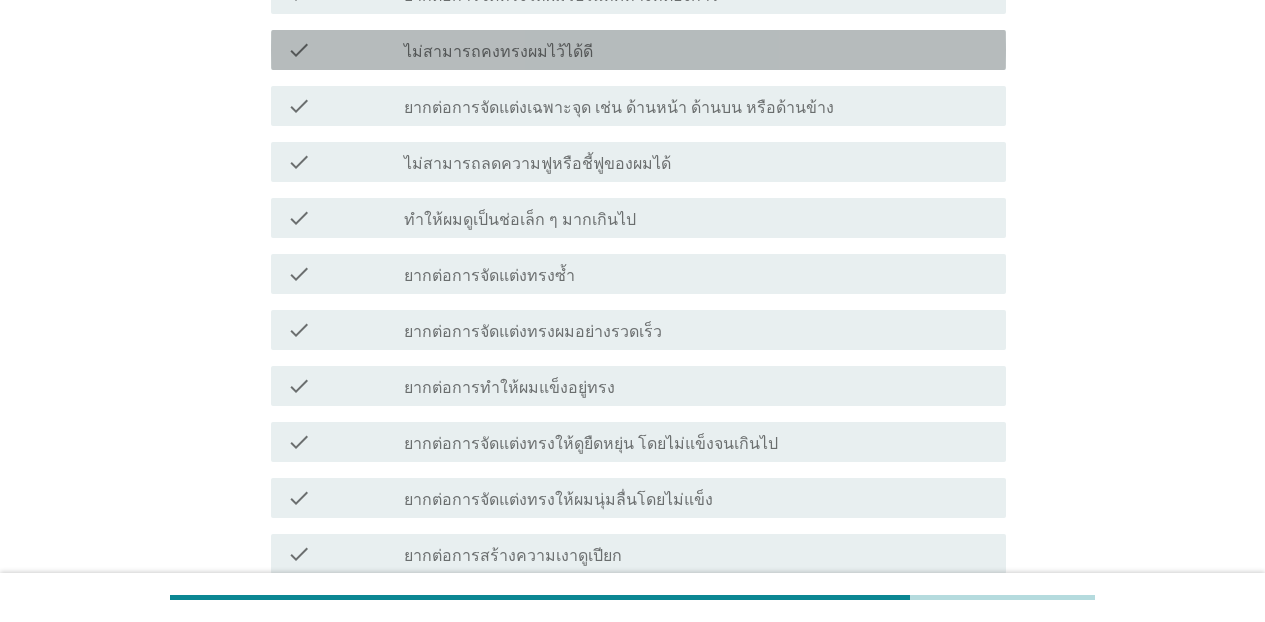 click on "ไม่สามารถคงทรงผมไว้ได้ดี" at bounding box center (498, 52) 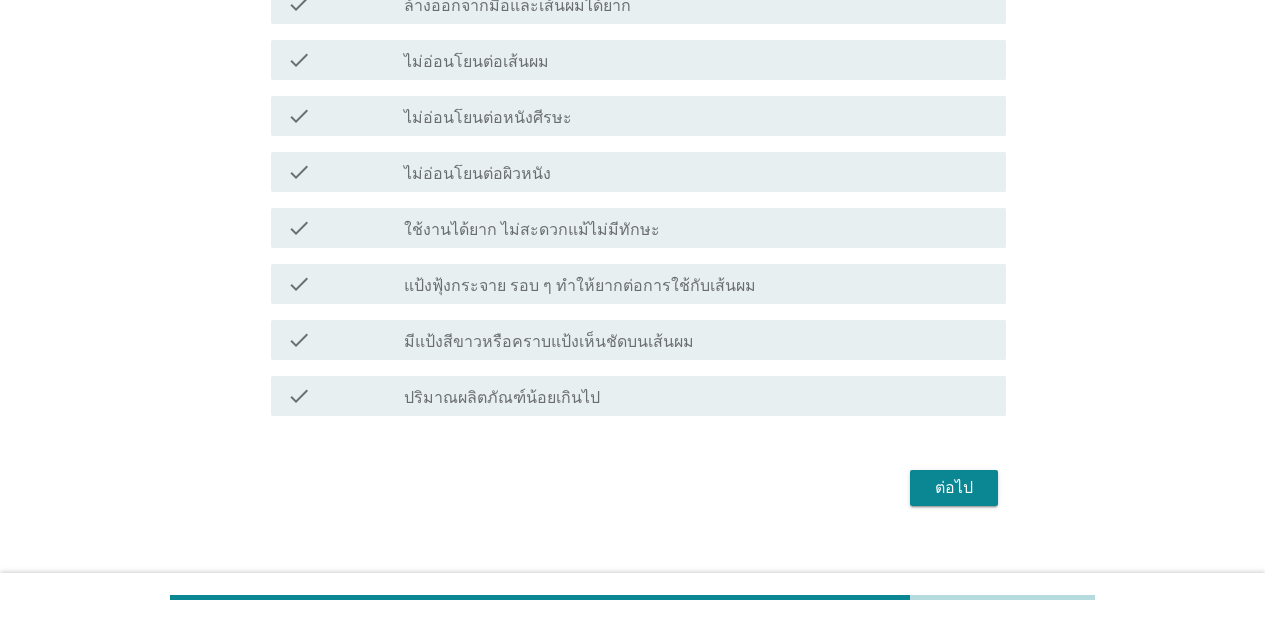 scroll, scrollTop: 1668, scrollLeft: 0, axis: vertical 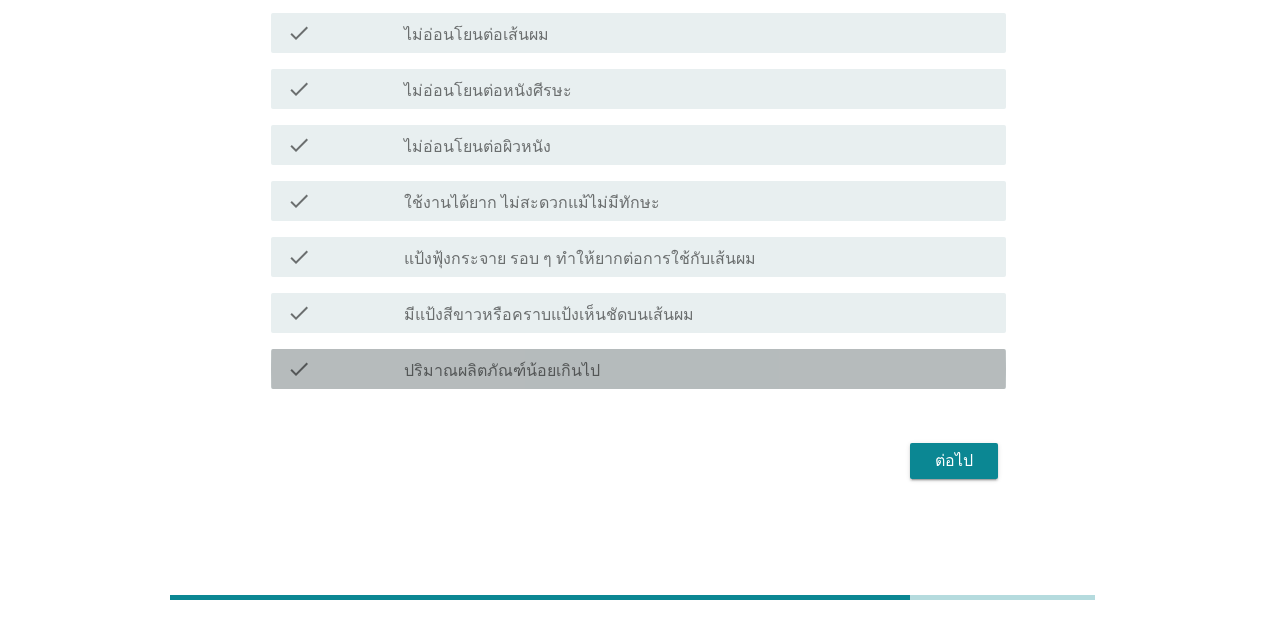 click on "check_box_outline_blank ปริมาณผลิตภัณฑ์น้อยเกินไป" at bounding box center (697, 369) 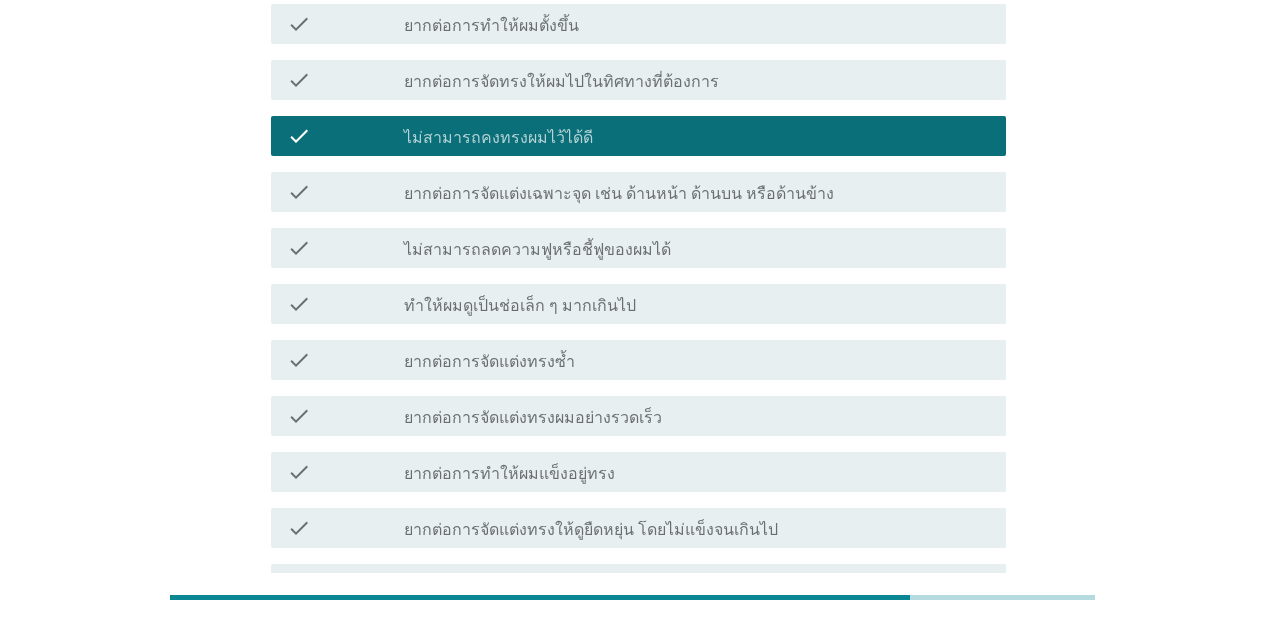 scroll, scrollTop: 758, scrollLeft: 0, axis: vertical 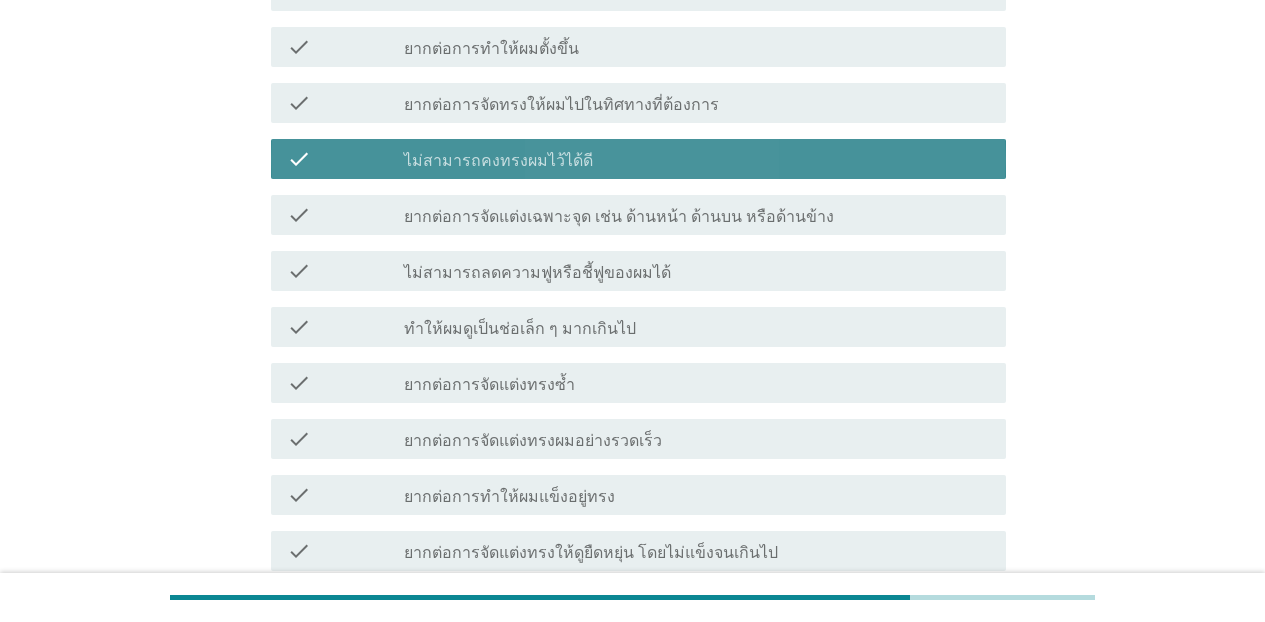 click on "check     check_box ไม่สามารถคงทรงผมไว้ได้ดี" at bounding box center (638, 159) 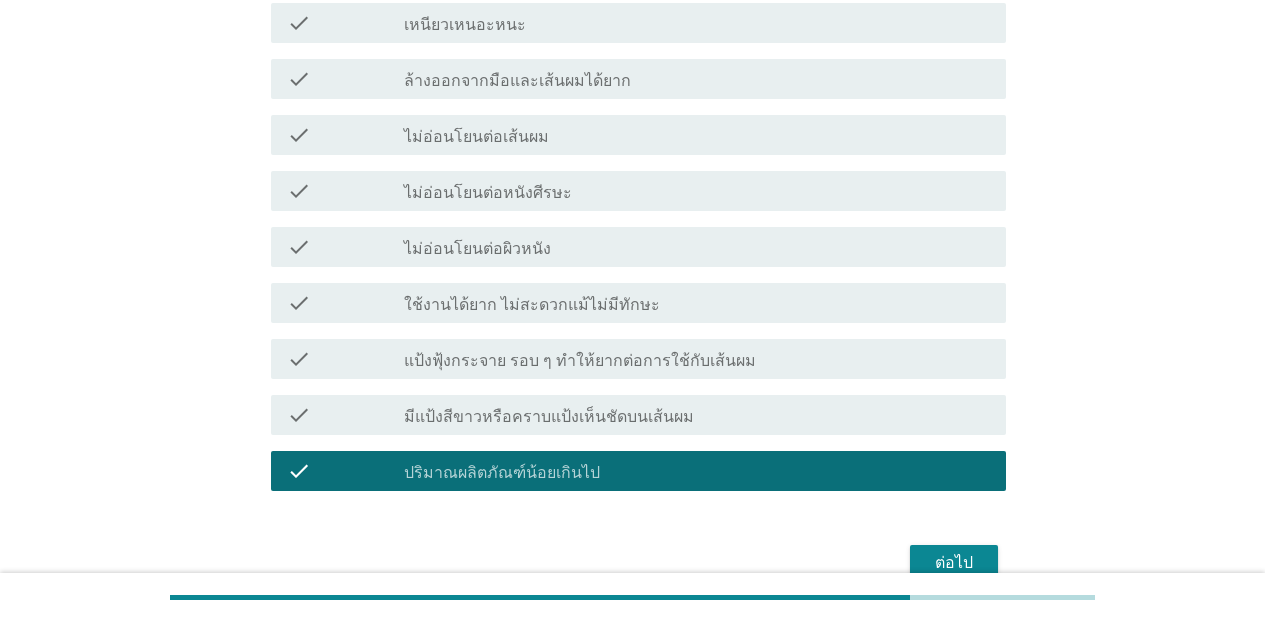 scroll, scrollTop: 1668, scrollLeft: 0, axis: vertical 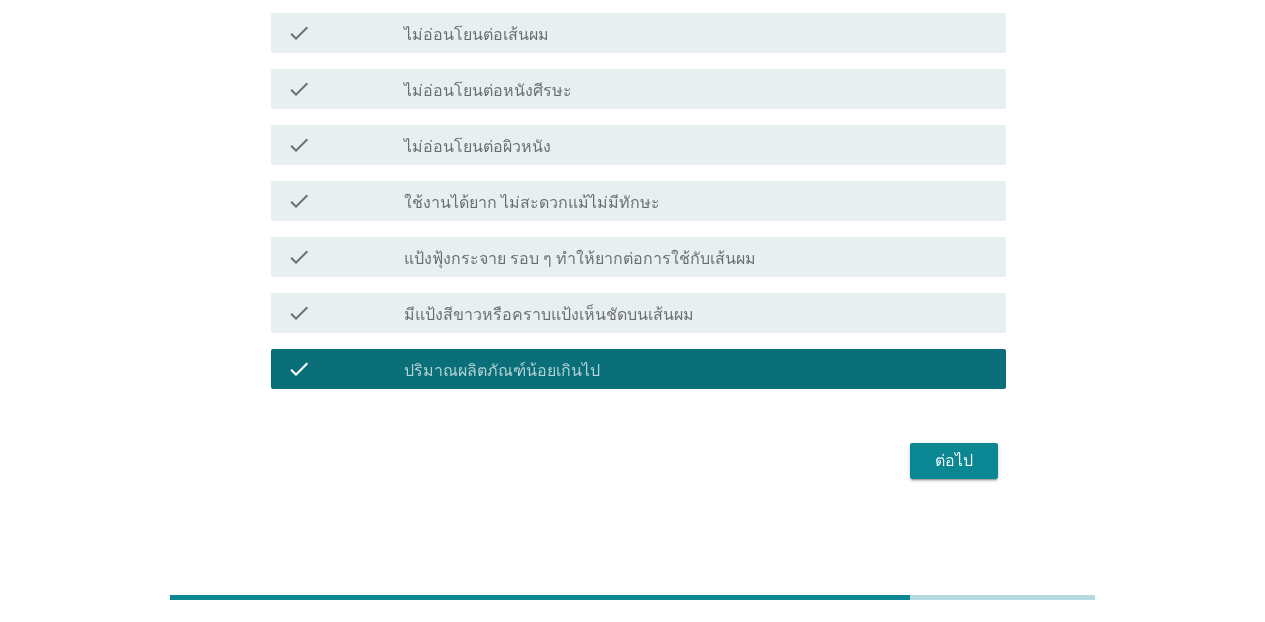 click on "ต่อไป" at bounding box center [632, 461] 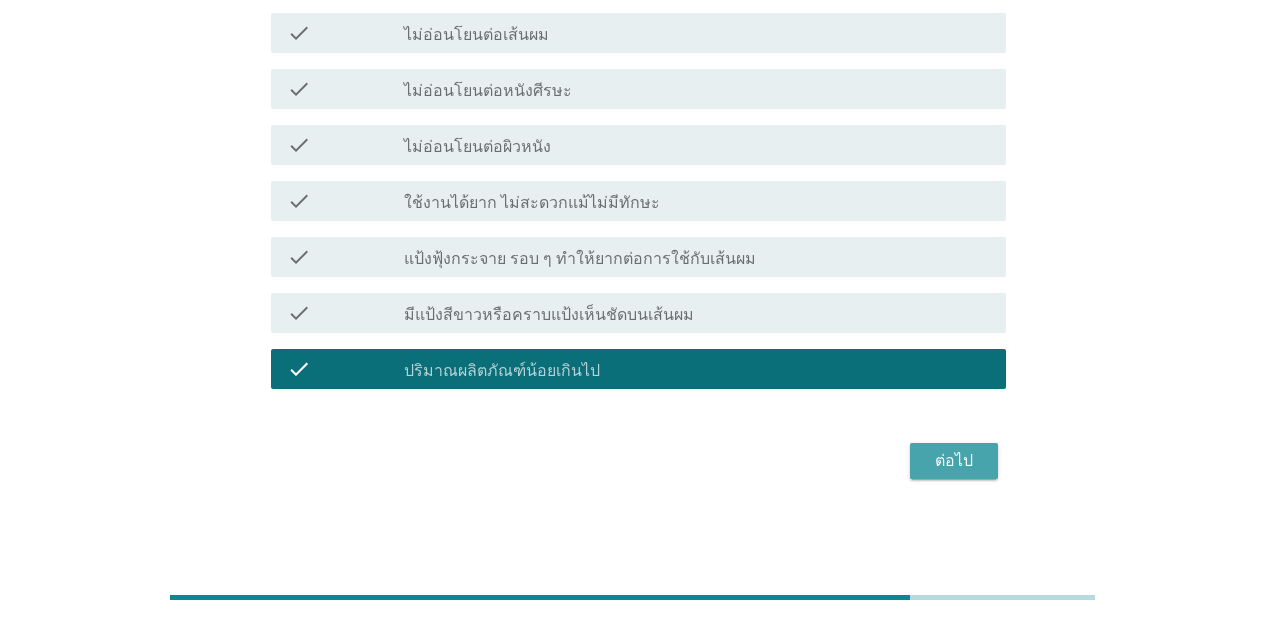 click on "ต่อไป" at bounding box center [954, 461] 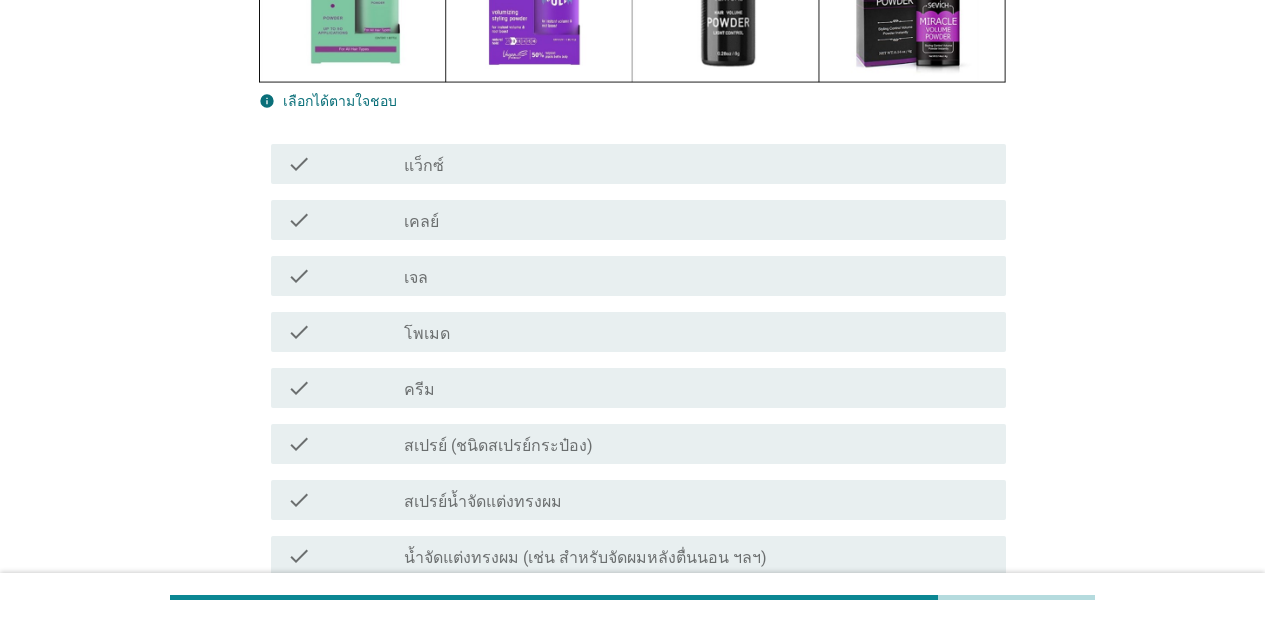 scroll, scrollTop: 366, scrollLeft: 0, axis: vertical 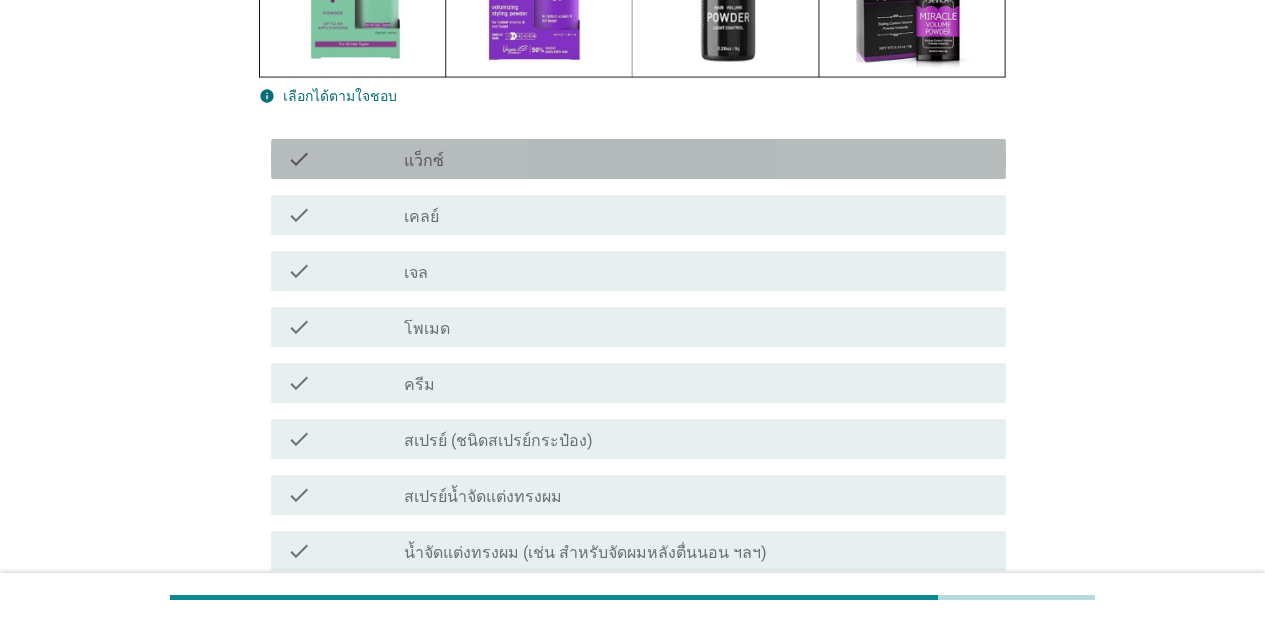 click on "check_box_outline_blank แว็กซ์" at bounding box center [697, 159] 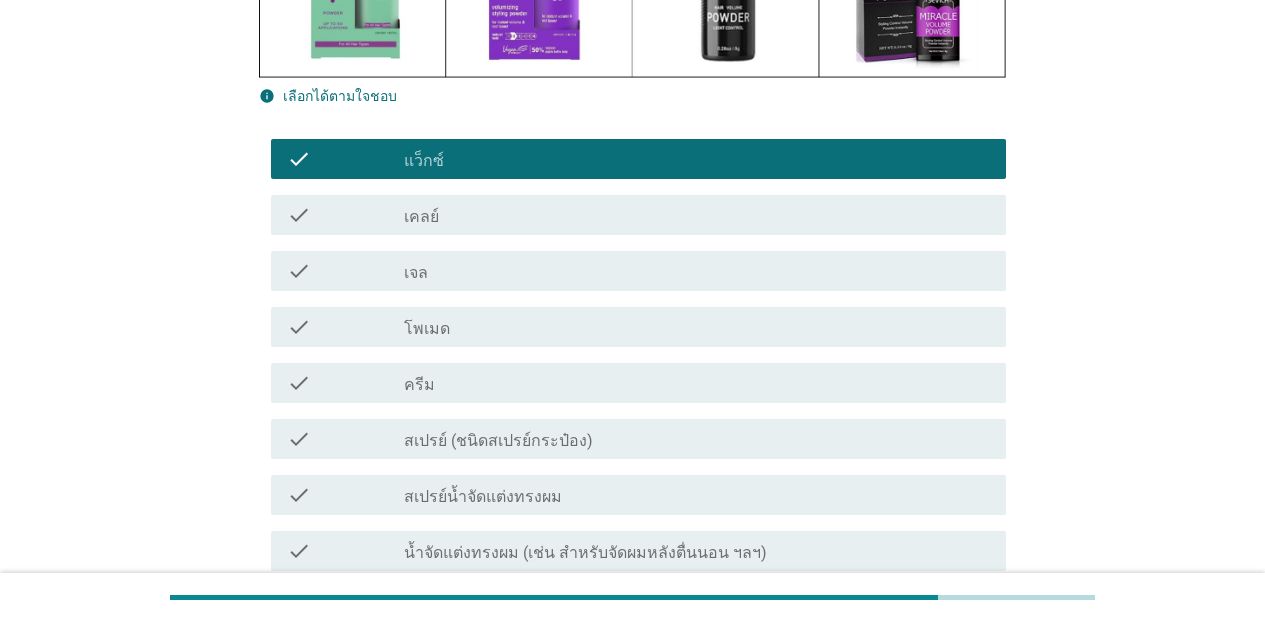 click on "check_box_outline_blank เจล" at bounding box center [697, 271] 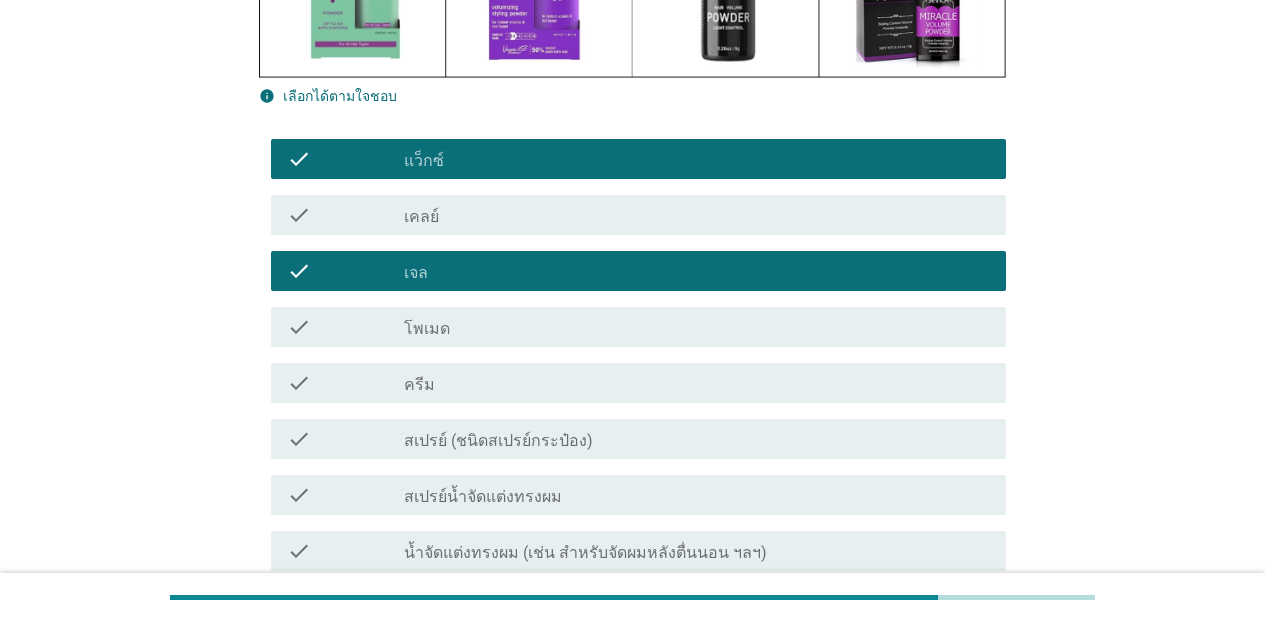 click on "สเปรย์ (ชนิดสเปรย์กระป๋อง)" at bounding box center (498, 441) 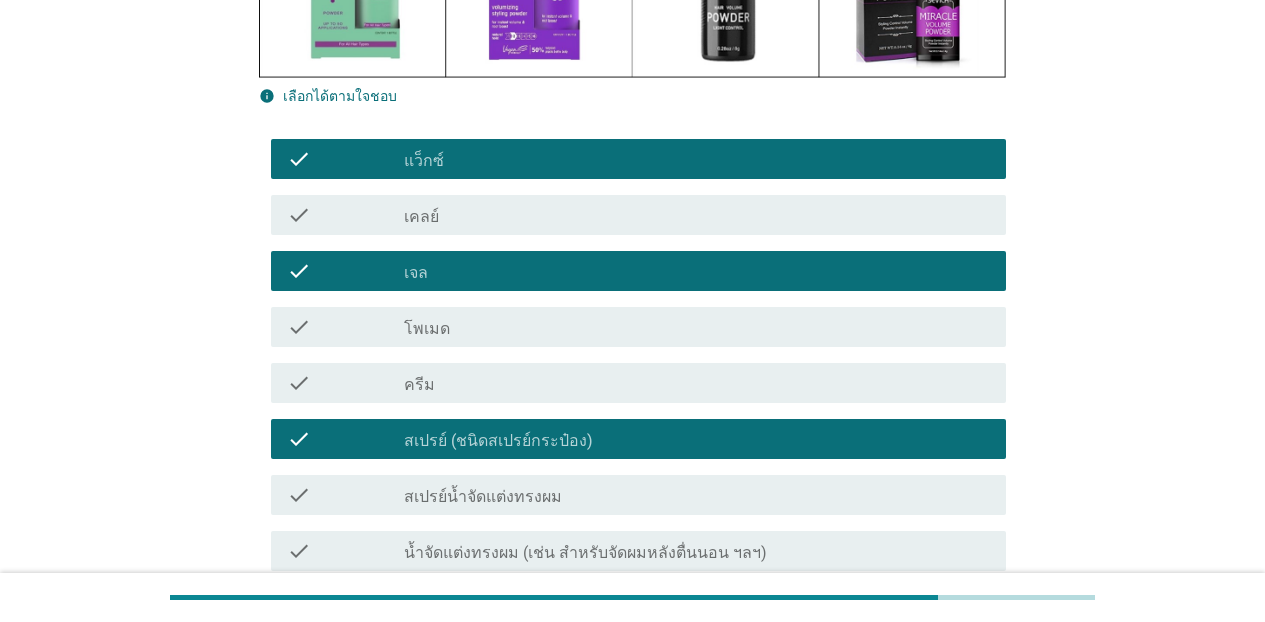 click on "check_box_outline_blank สเปรย์น้ำจัดแต่งทรงผม" at bounding box center [697, 495] 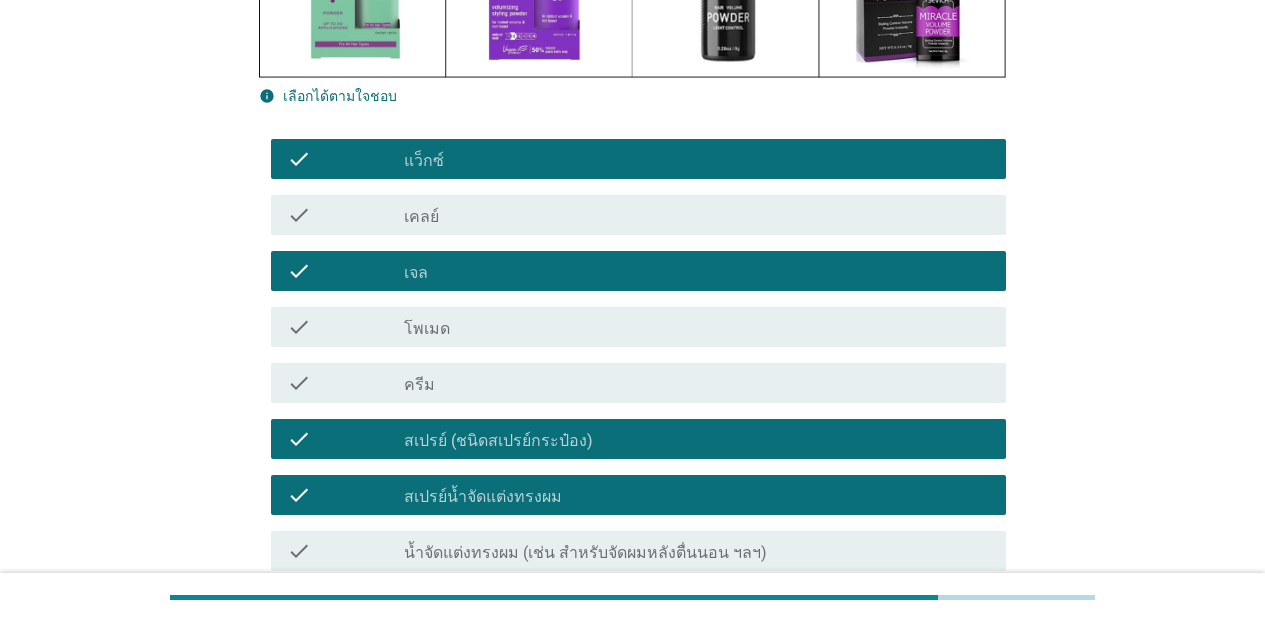 click on "check     check_box_outline_blank น้ำจัดแต่งทรงผม (เช่น สำหรับจัดผมหลังตื่นนอน ฯลฯ)" at bounding box center [638, 551] 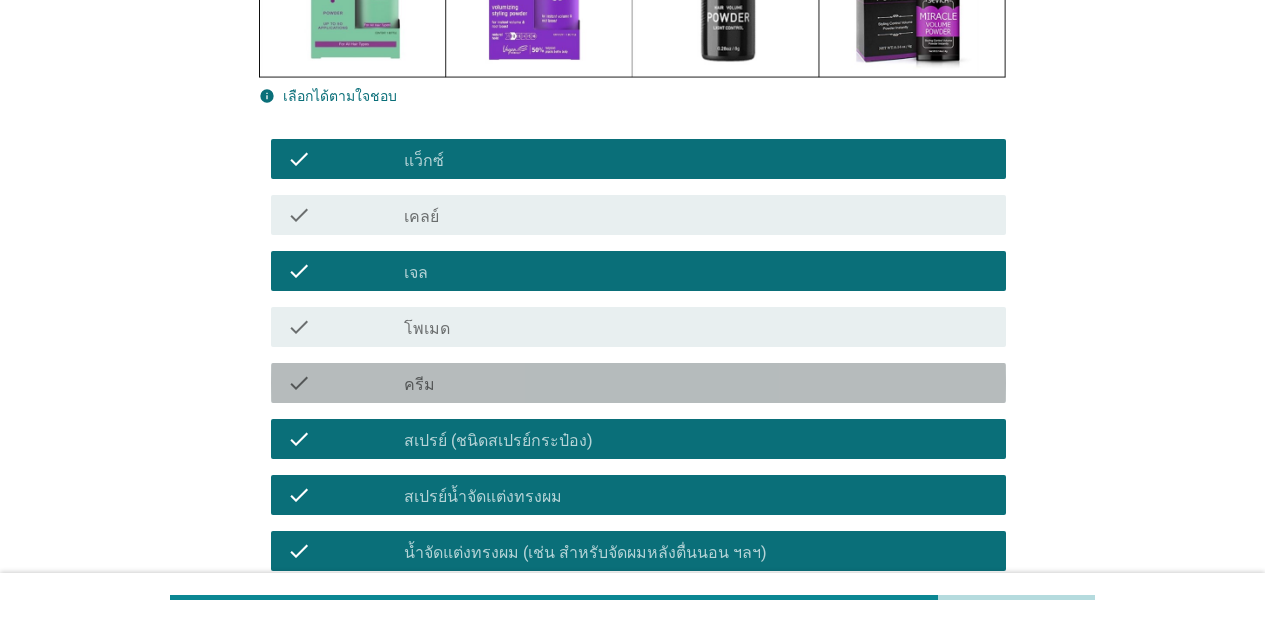 click on "check_box_outline_blank ครีม" at bounding box center (697, 383) 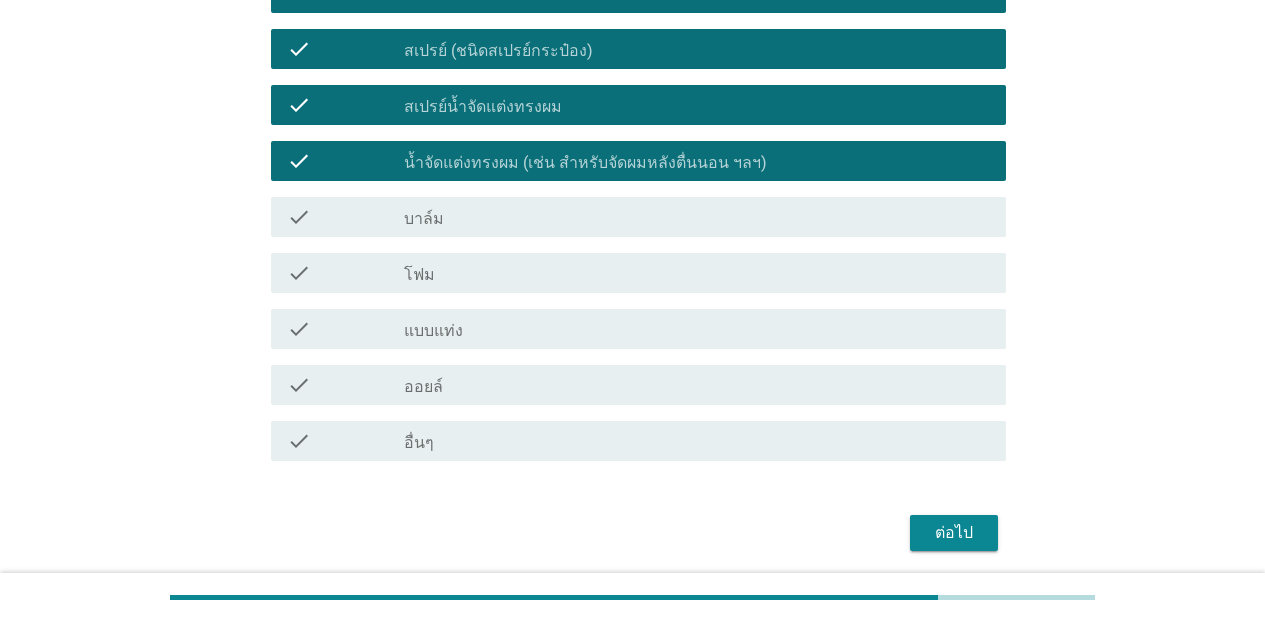scroll, scrollTop: 769, scrollLeft: 0, axis: vertical 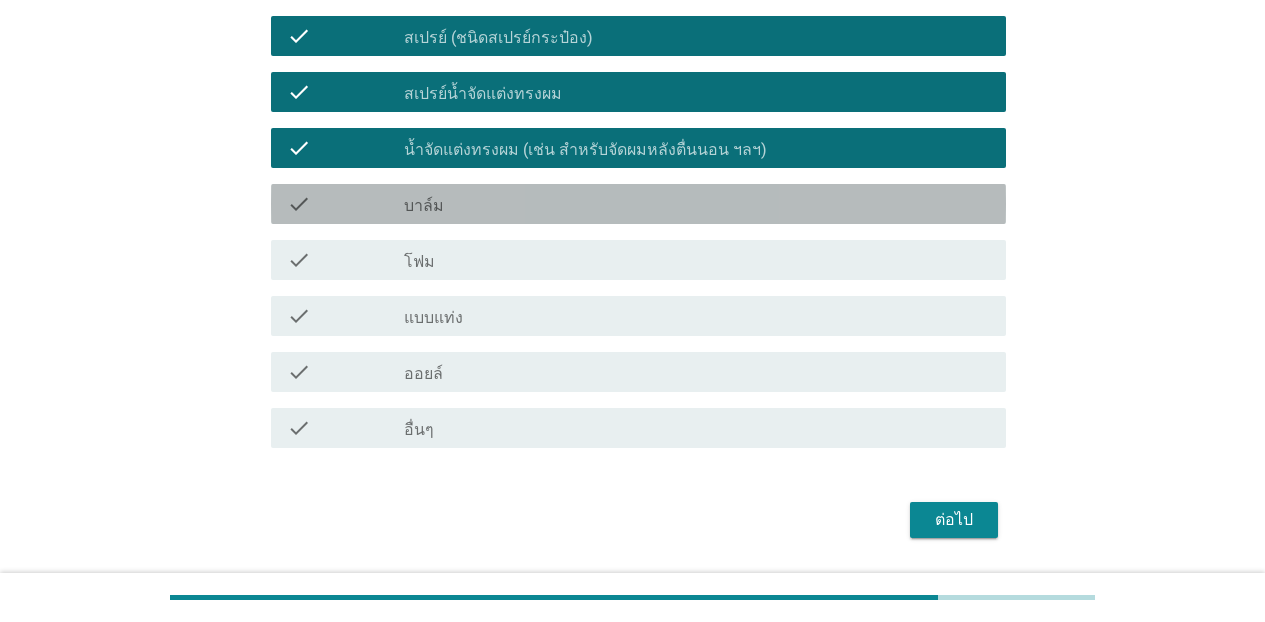 drag, startPoint x: 375, startPoint y: 206, endPoint x: 393, endPoint y: 254, distance: 51.264023 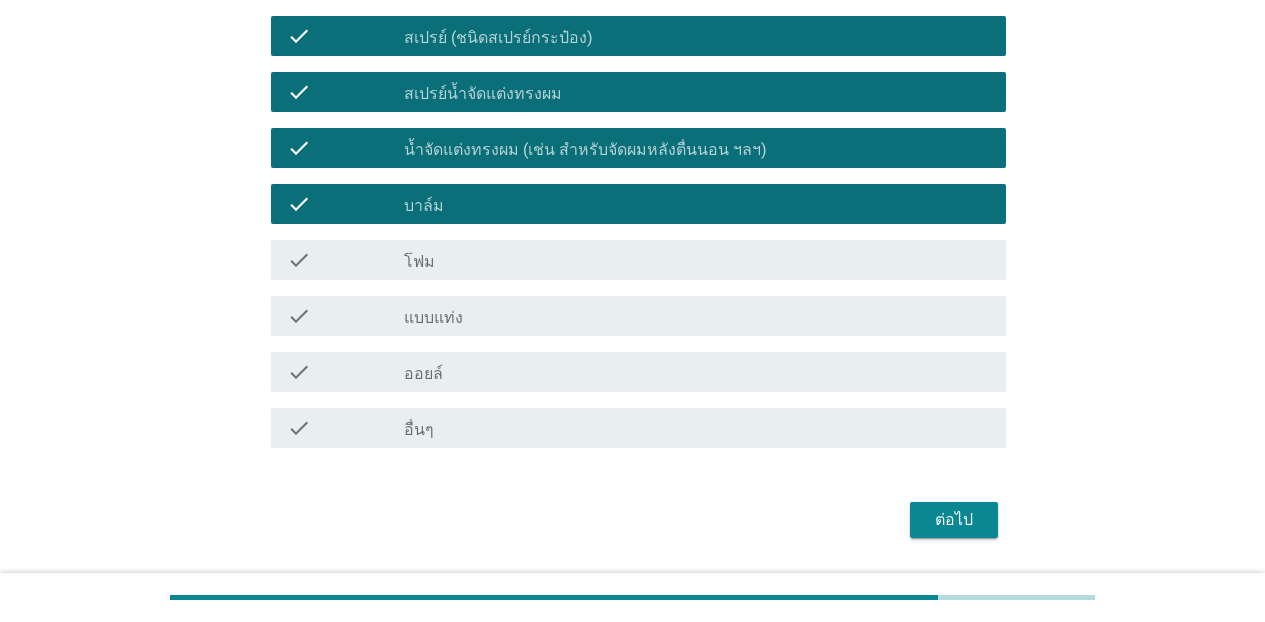 drag, startPoint x: 396, startPoint y: 267, endPoint x: 404, endPoint y: 292, distance: 26.24881 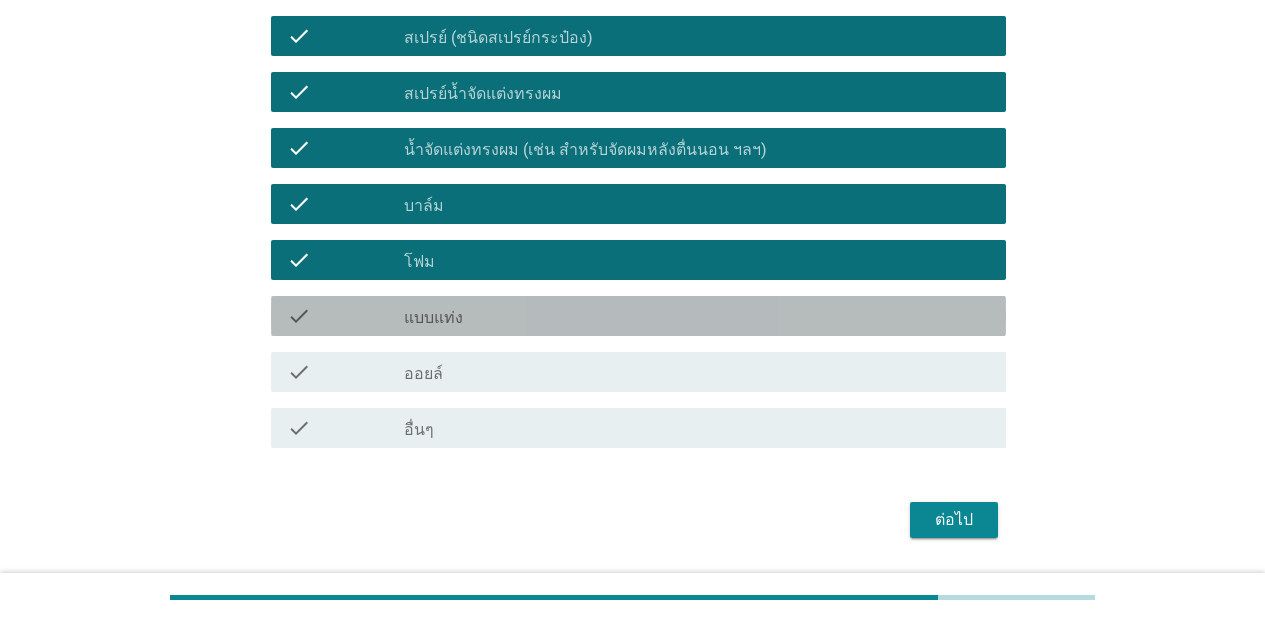 drag, startPoint x: 405, startPoint y: 306, endPoint x: 414, endPoint y: 357, distance: 51.78803 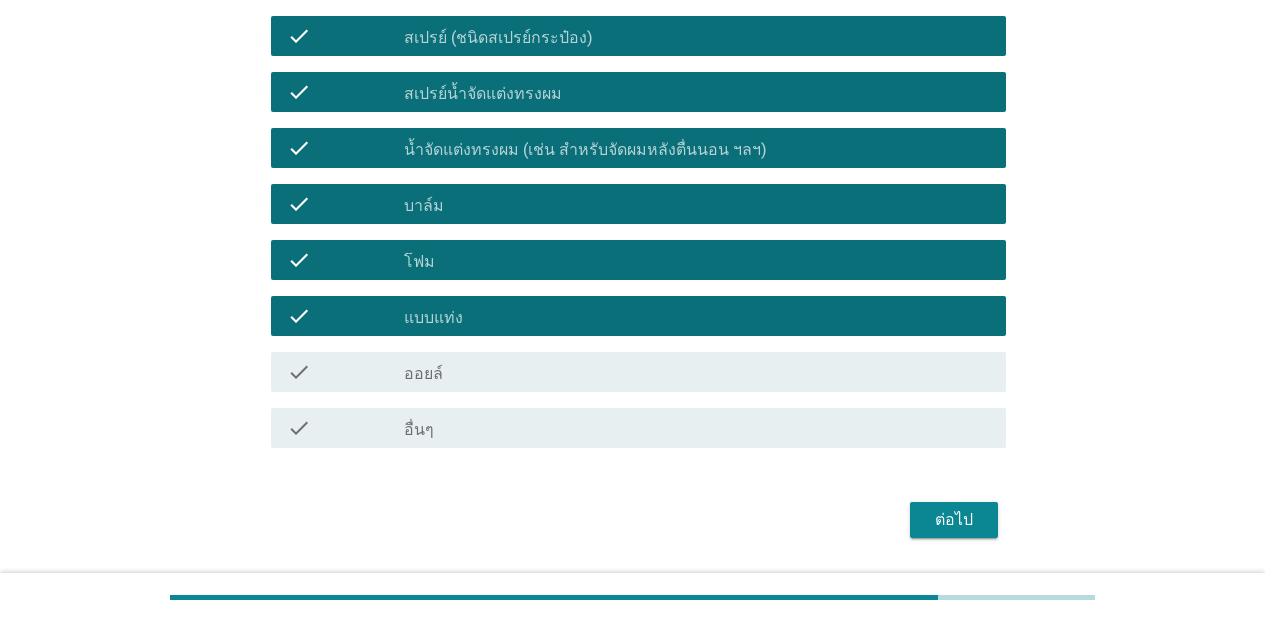 drag, startPoint x: 414, startPoint y: 364, endPoint x: 430, endPoint y: 373, distance: 18.35756 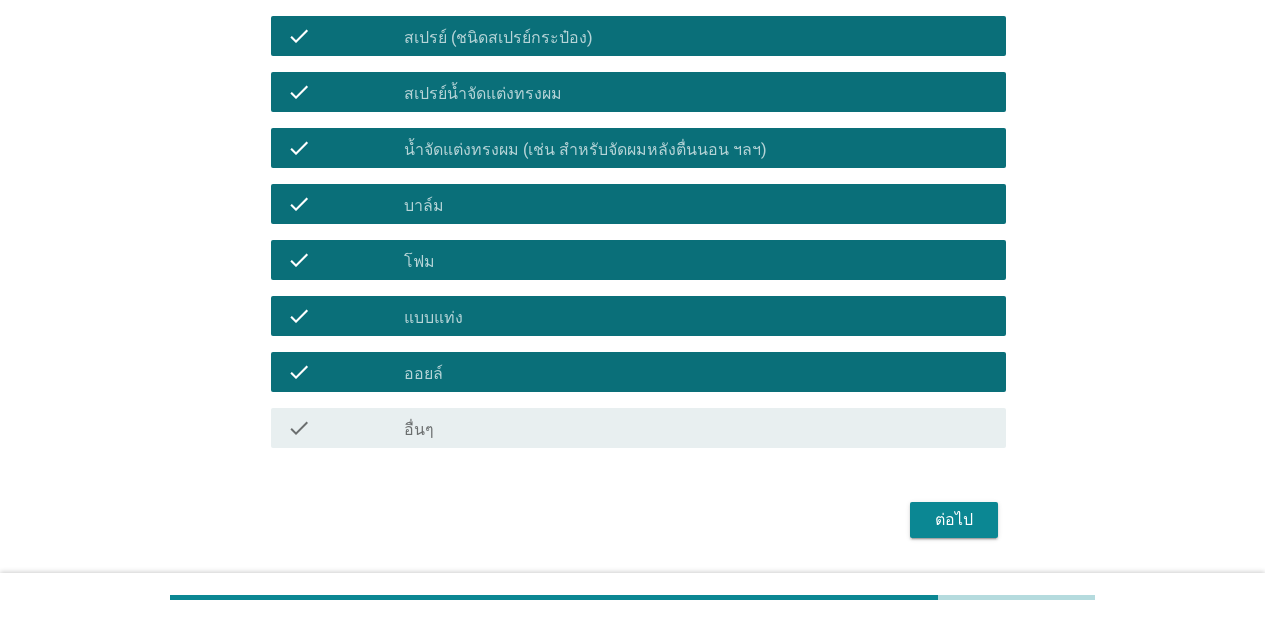 click on "ต่อไป" at bounding box center [954, 520] 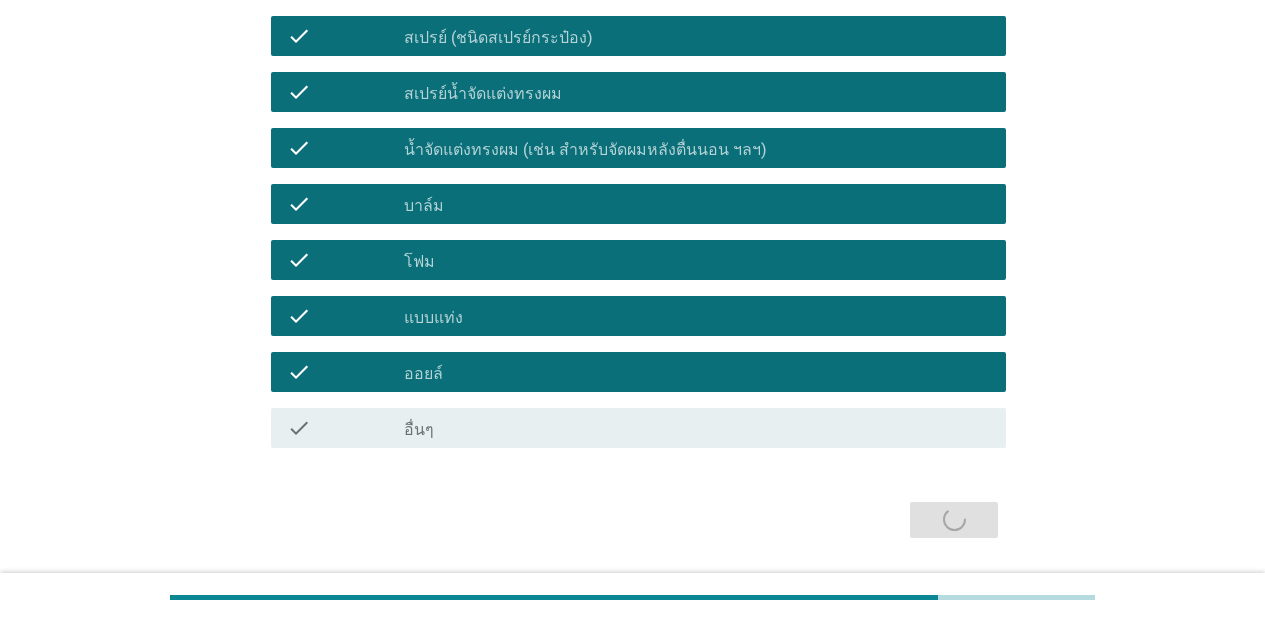 scroll, scrollTop: 0, scrollLeft: 0, axis: both 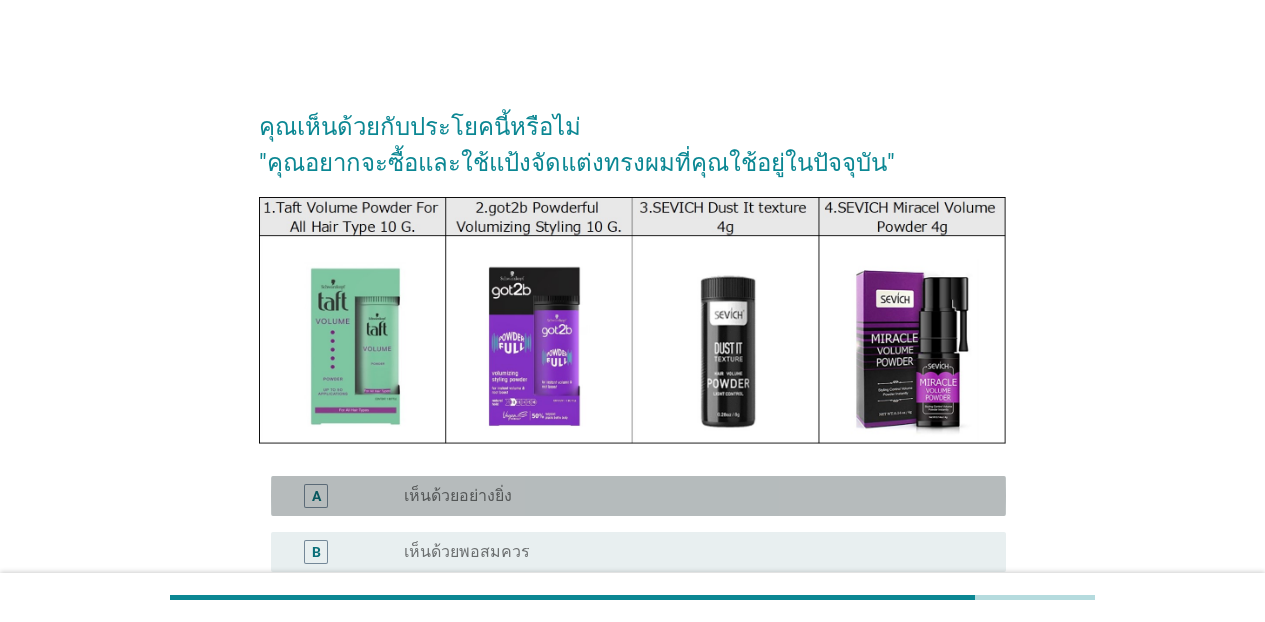 click on "A     radio_button_unchecked เห็นด้วยอย่างยิ่ง" at bounding box center (638, 496) 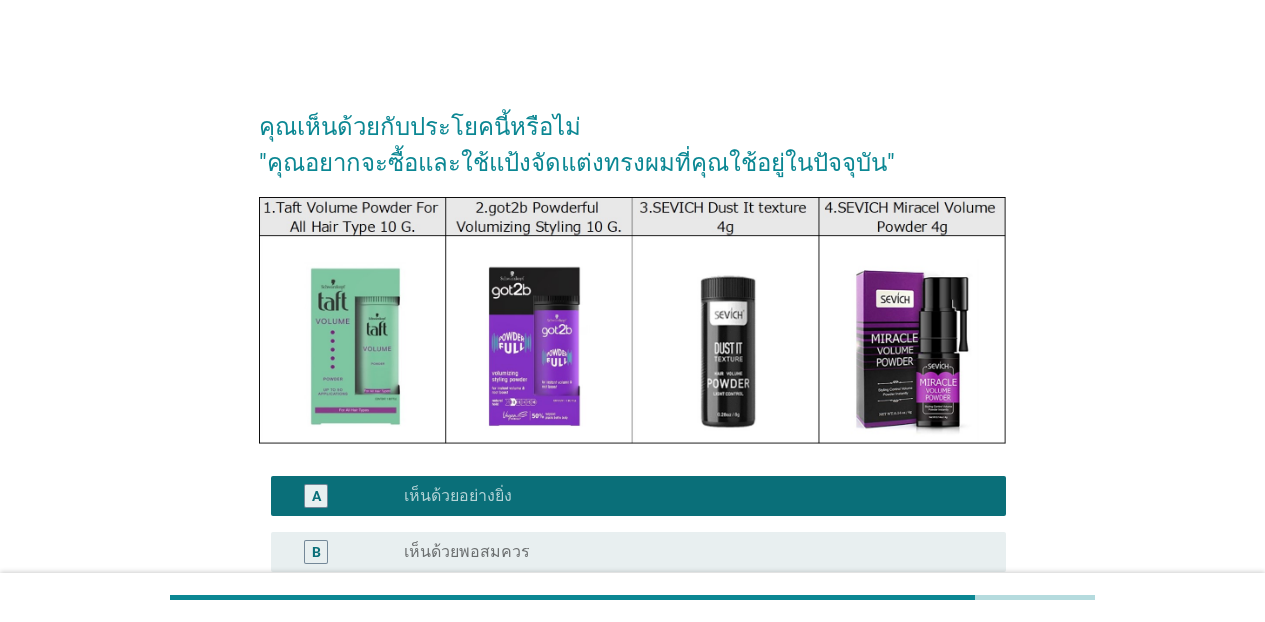 scroll, scrollTop: 375, scrollLeft: 0, axis: vertical 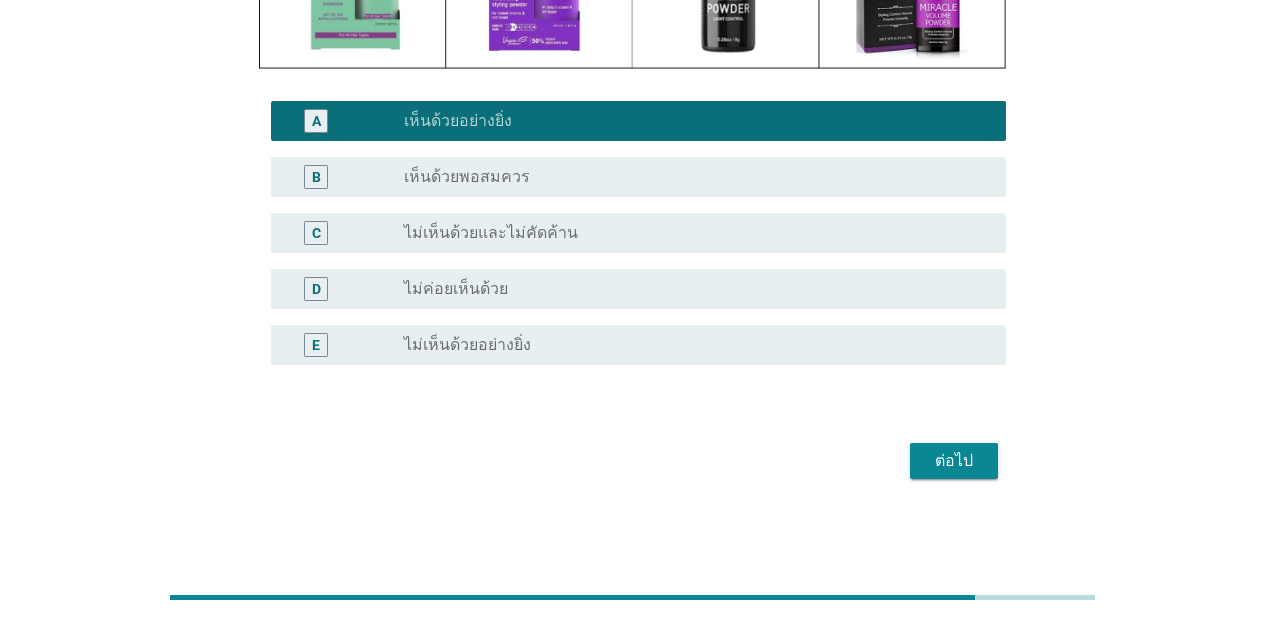 click on "ต่อไป" at bounding box center [954, 461] 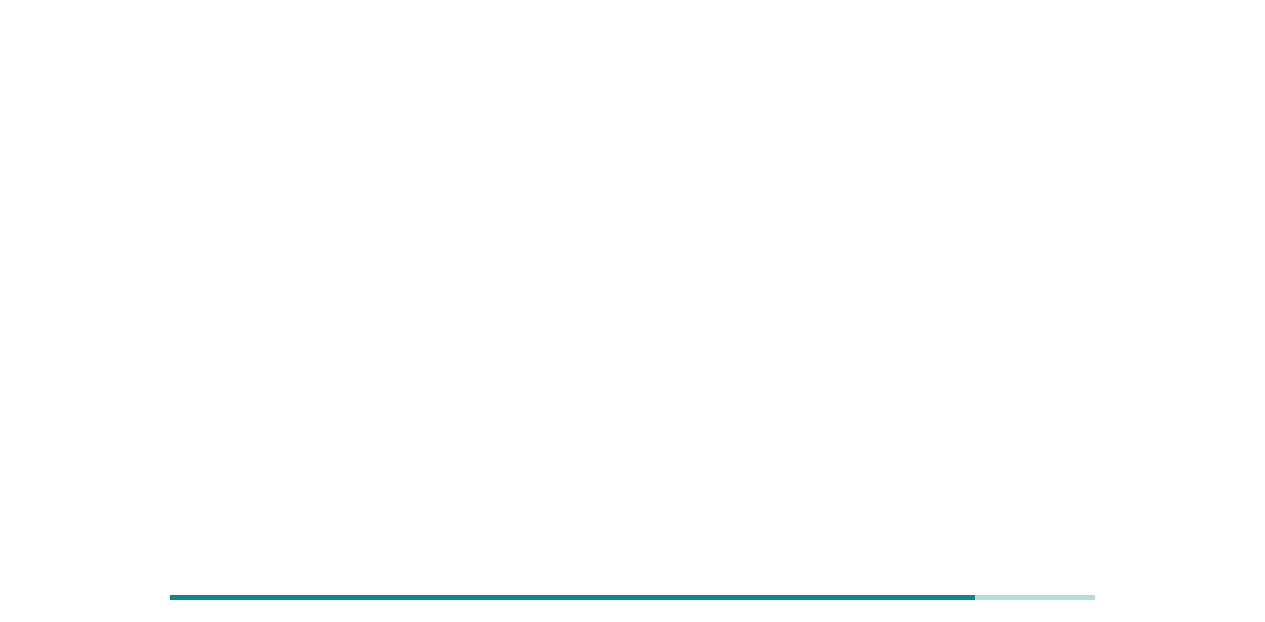 scroll, scrollTop: 0, scrollLeft: 0, axis: both 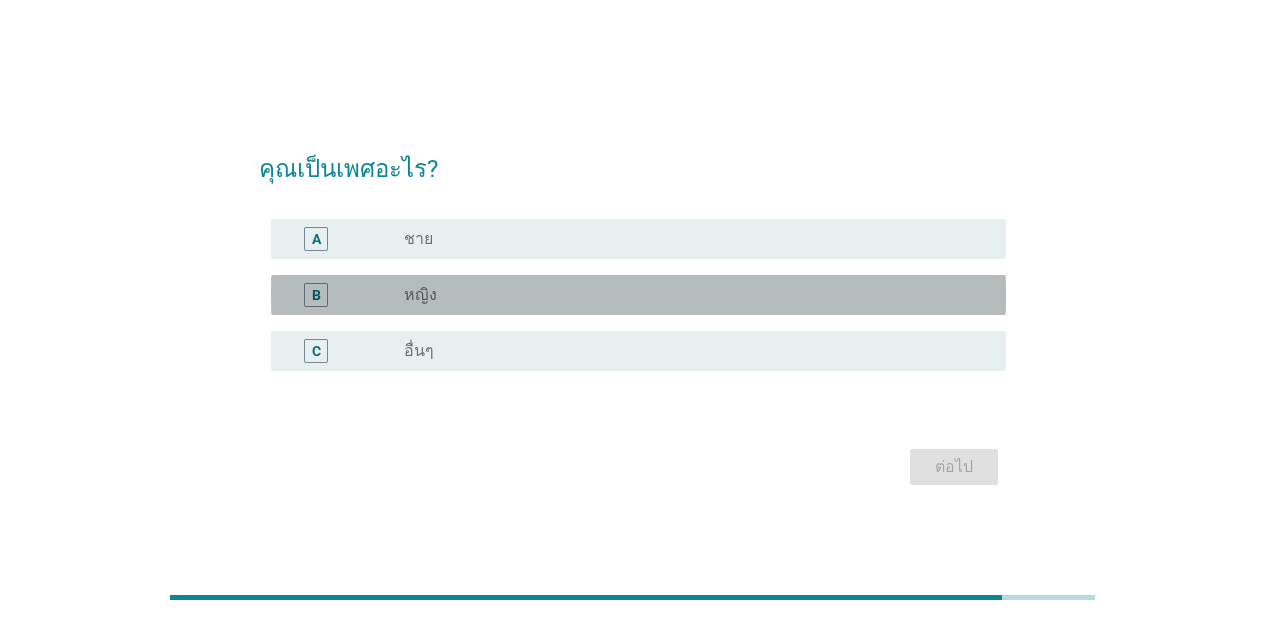 click on "B     radio_button_unchecked หญิง" at bounding box center [638, 295] 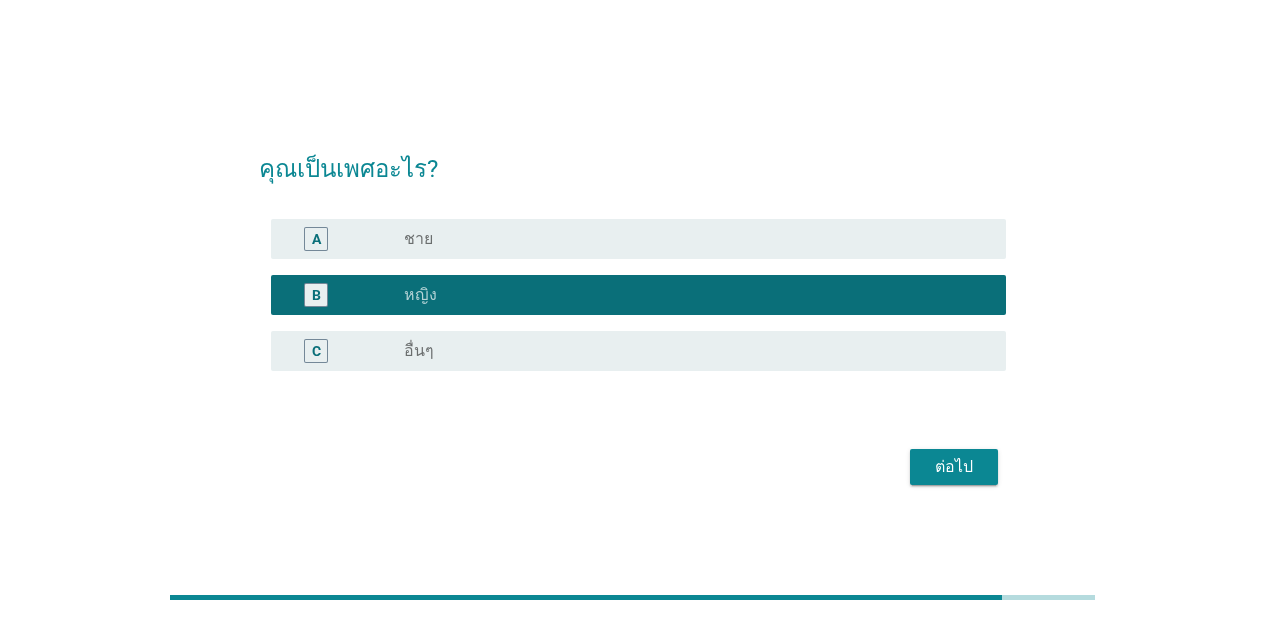 click on "ต่อไป" at bounding box center [954, 467] 